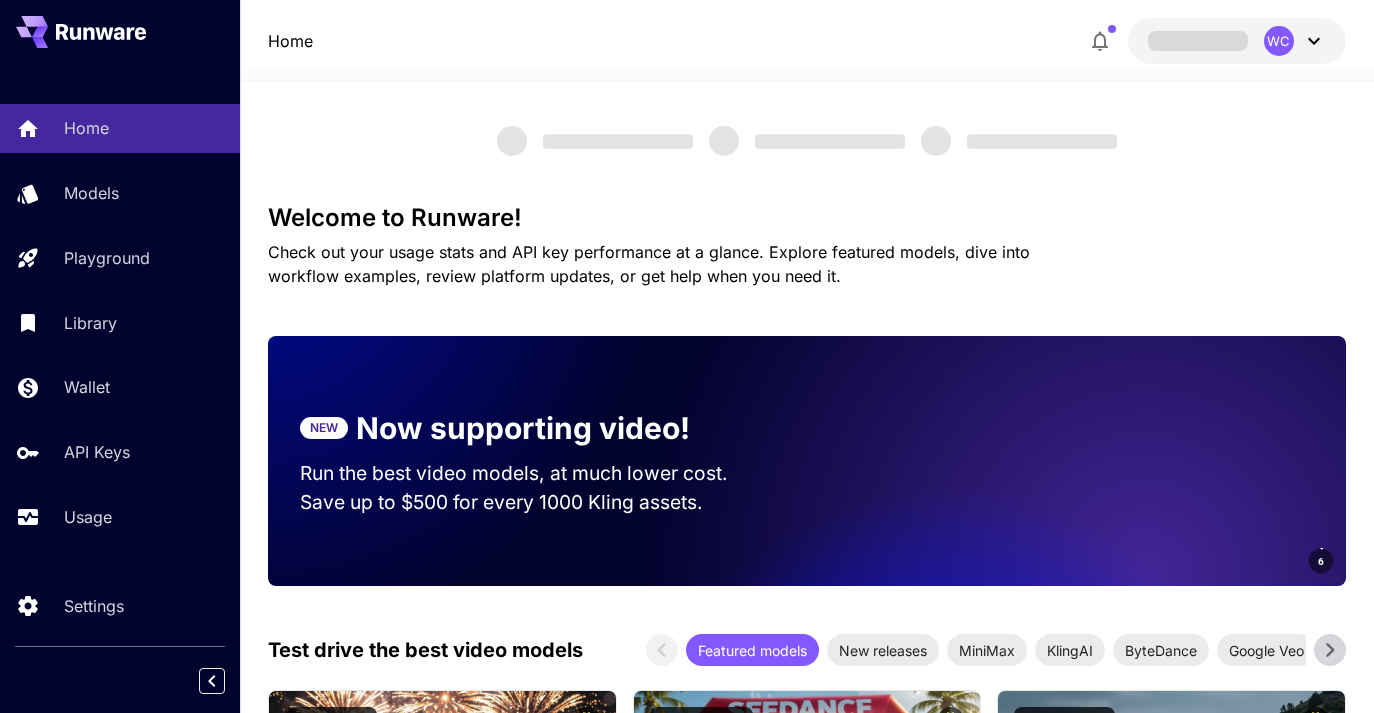 scroll, scrollTop: 0, scrollLeft: 0, axis: both 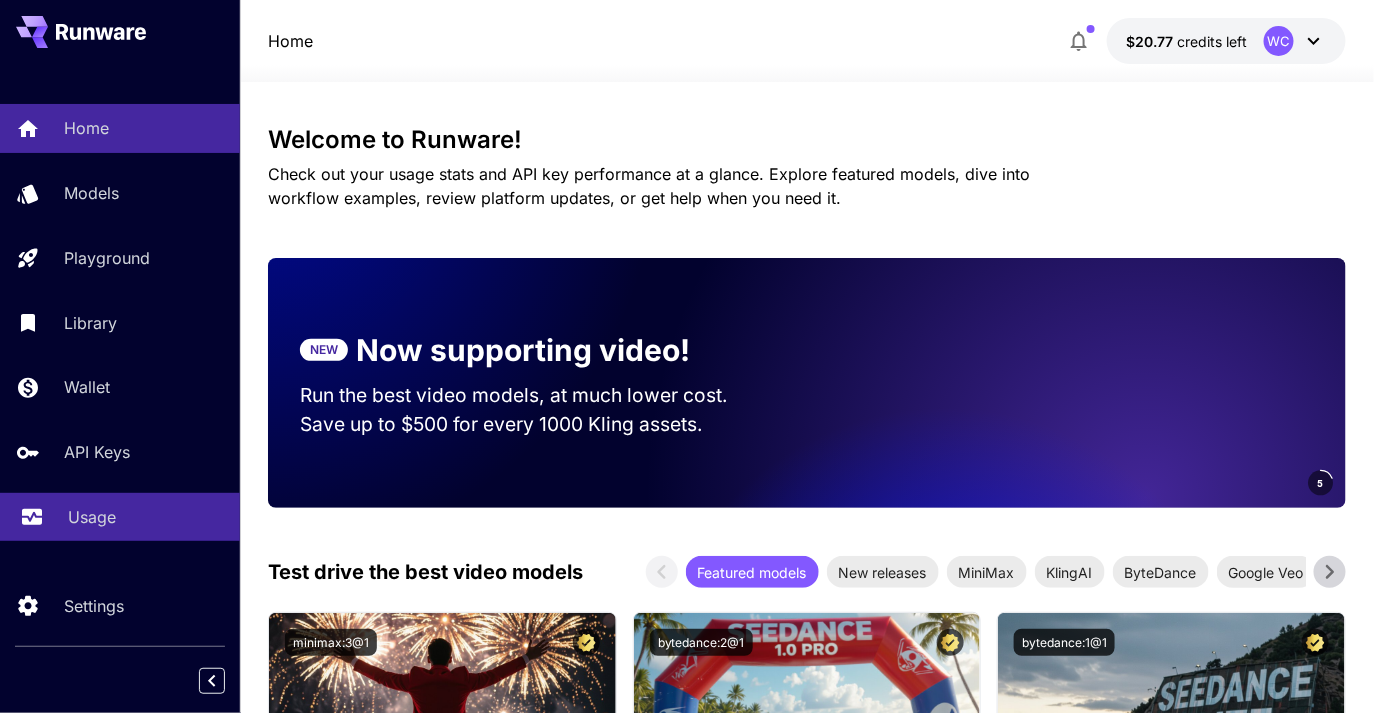 click on "Usage" at bounding box center [120, 517] 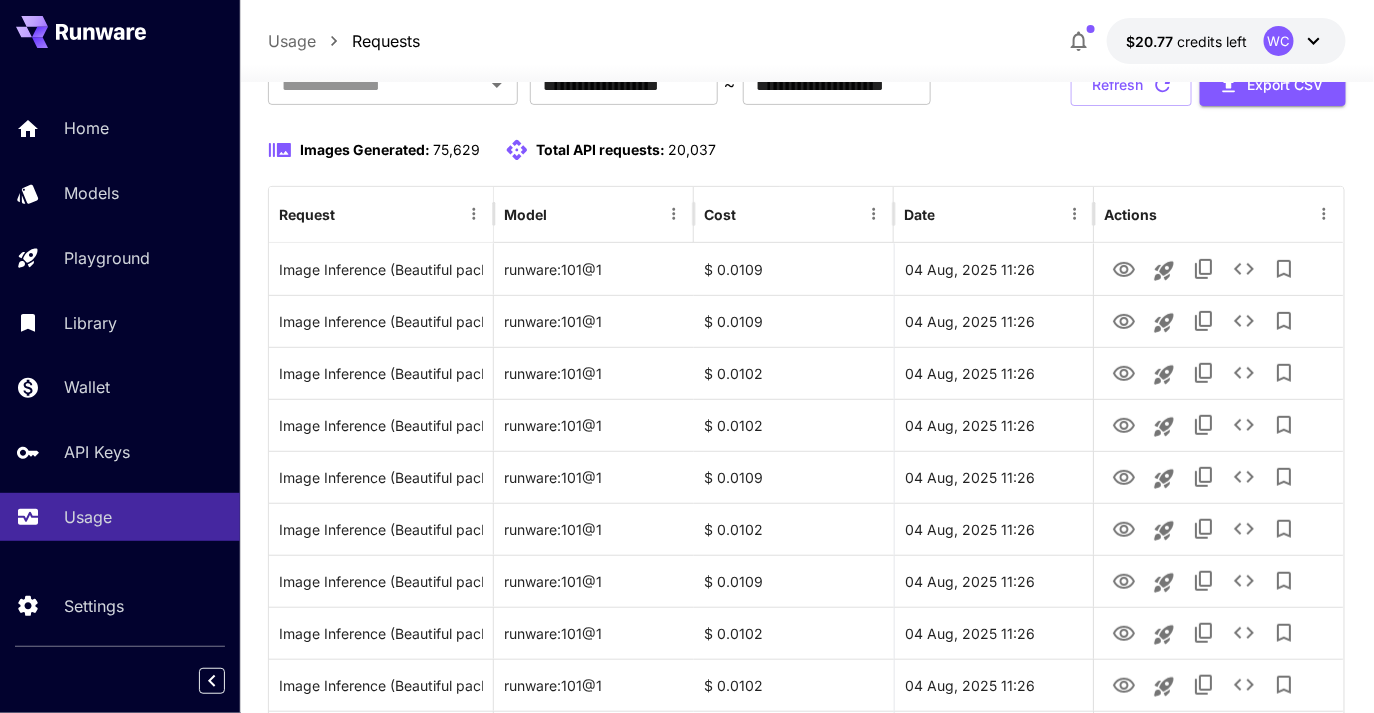 scroll, scrollTop: 158, scrollLeft: 0, axis: vertical 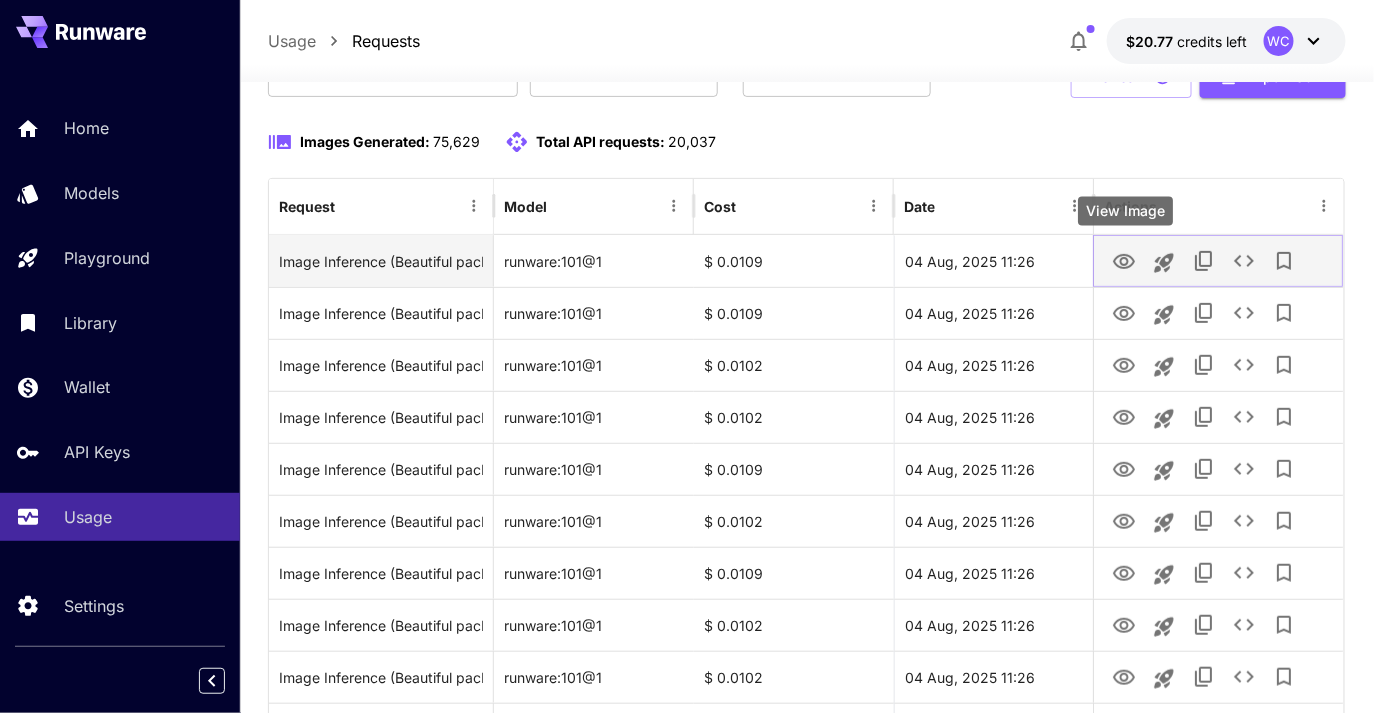 click 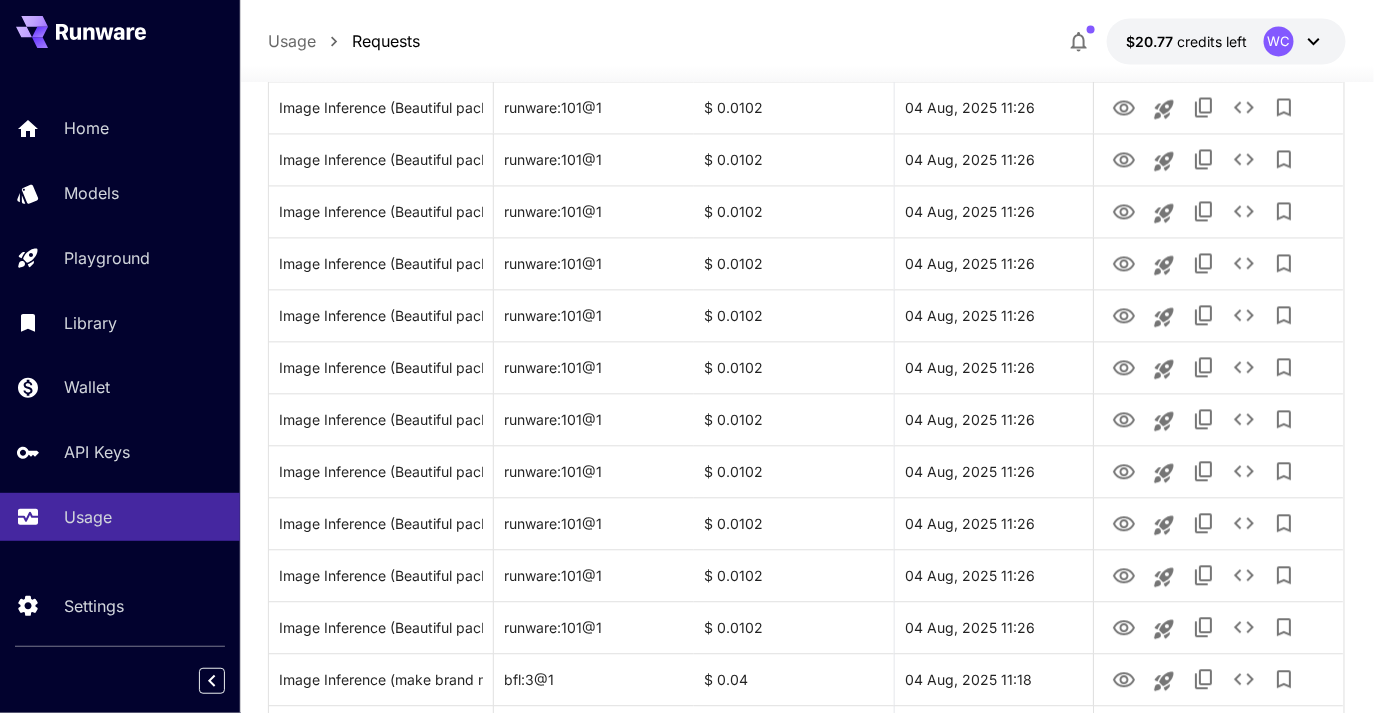 scroll, scrollTop: 1324, scrollLeft: 0, axis: vertical 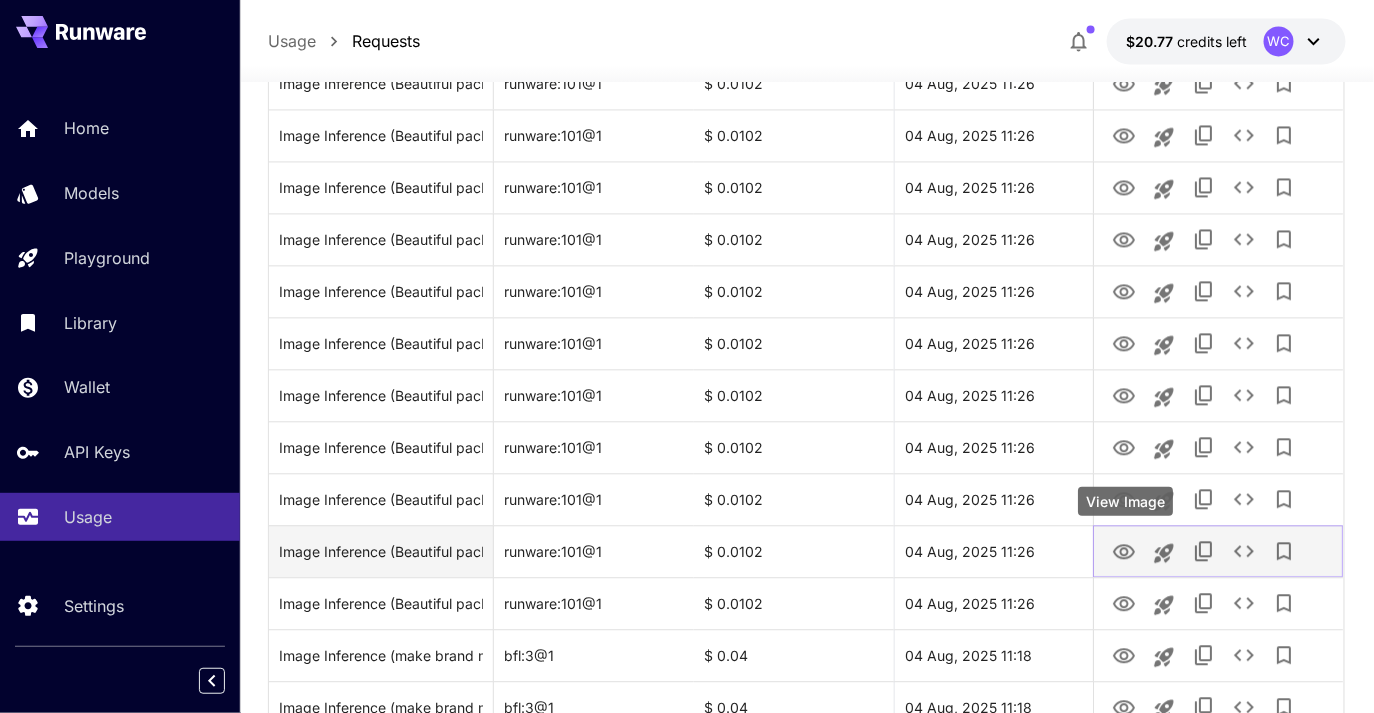 click 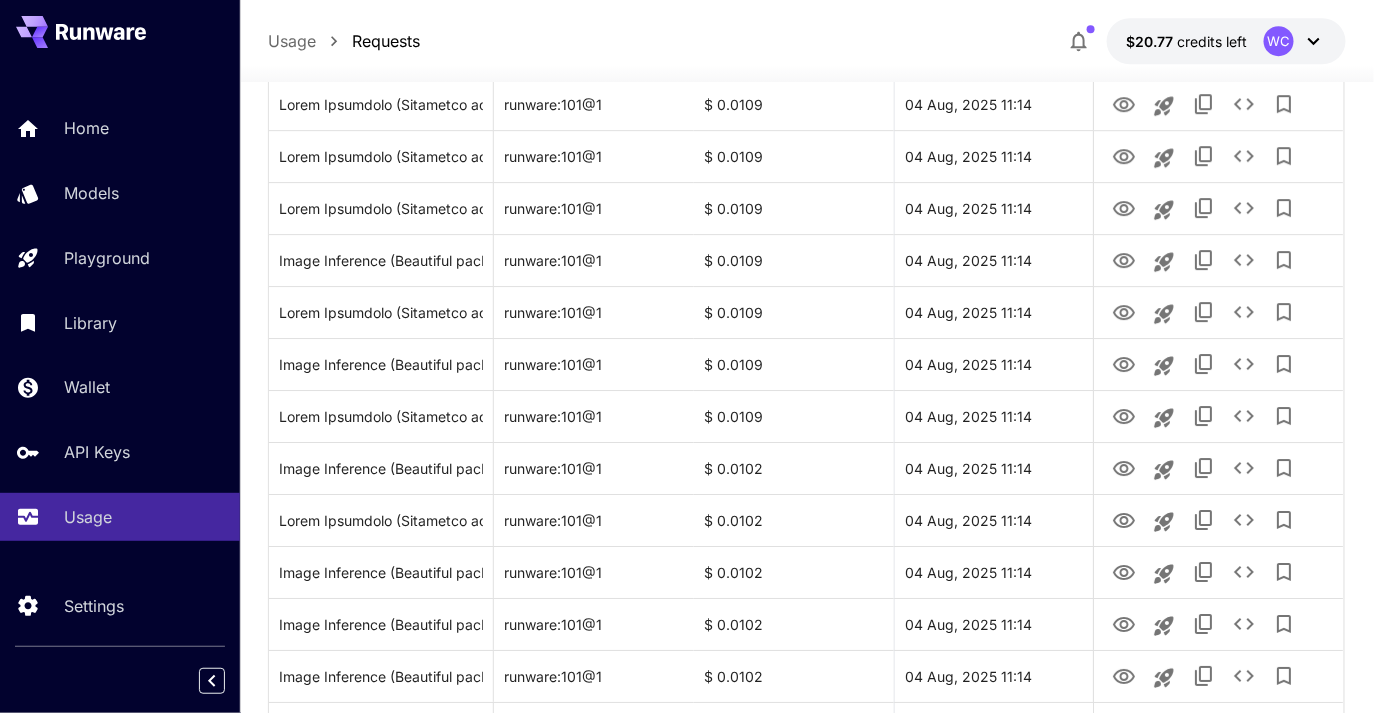 scroll, scrollTop: 2392, scrollLeft: 0, axis: vertical 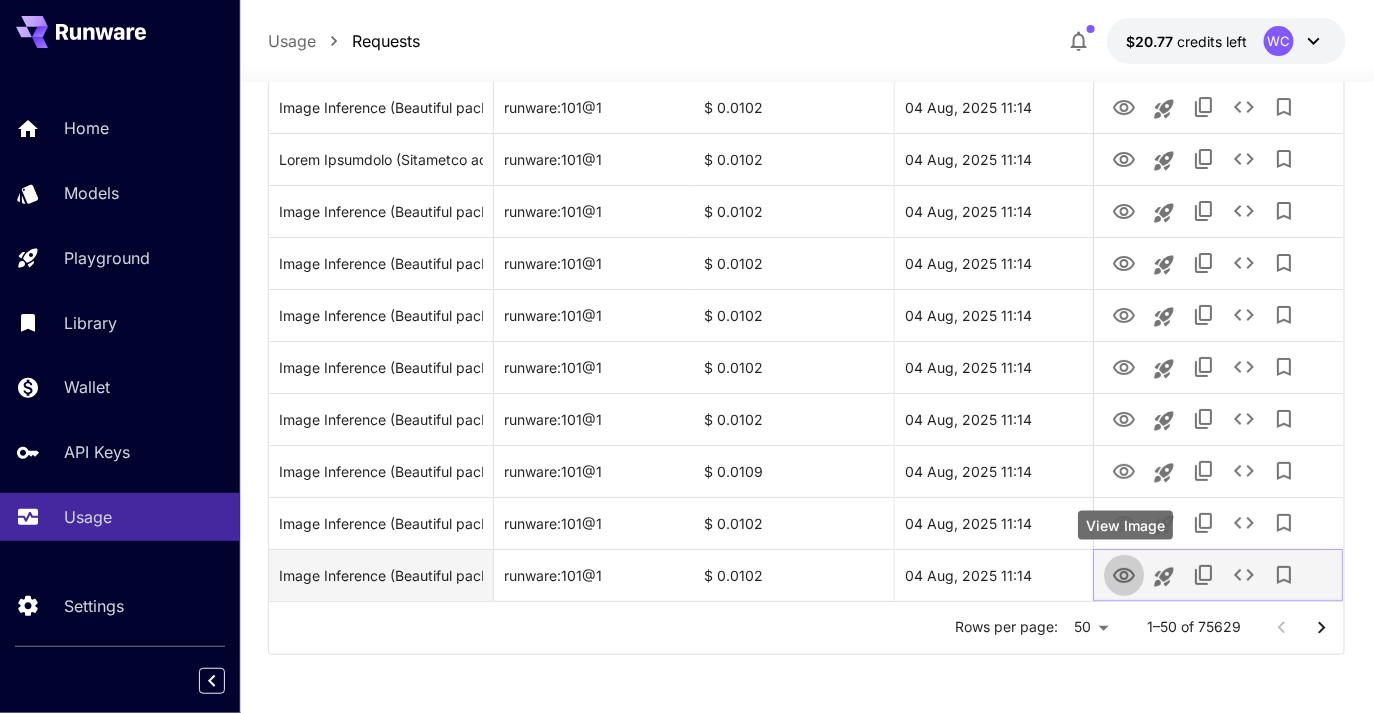 click at bounding box center [1125, 574] 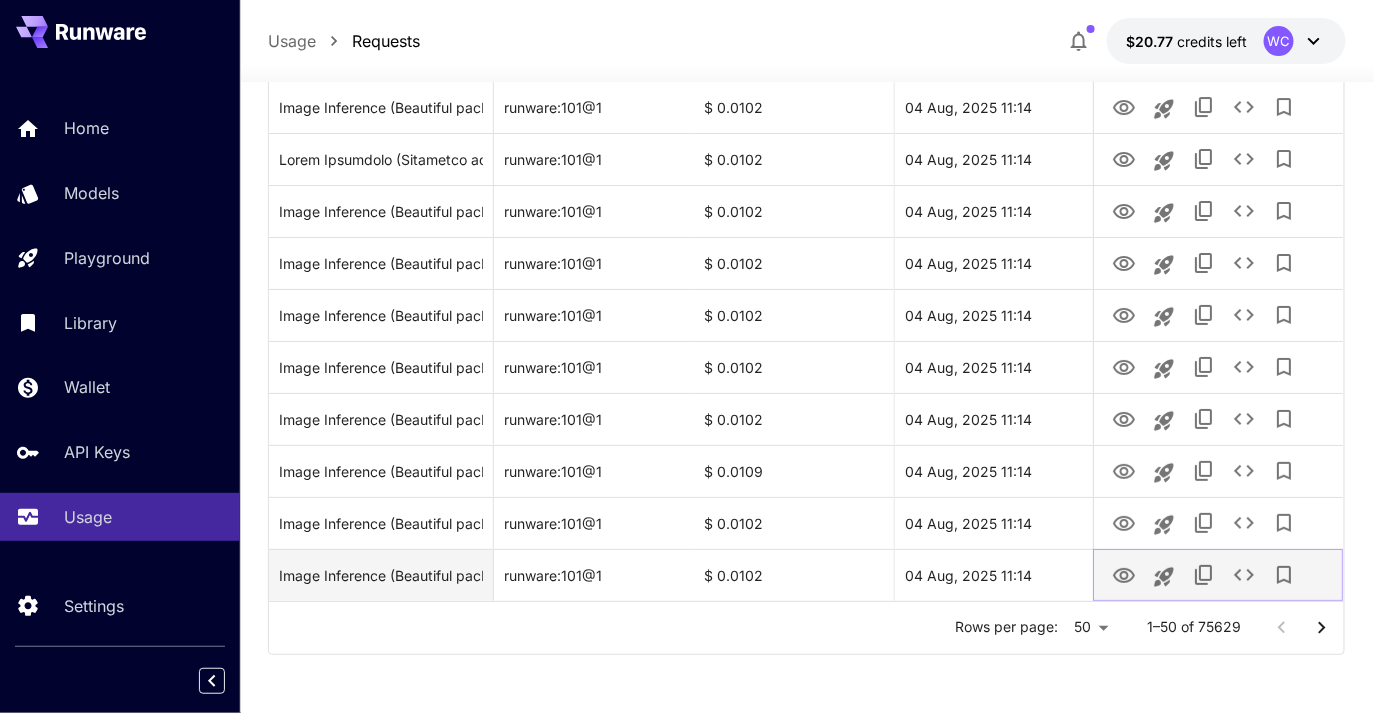 click 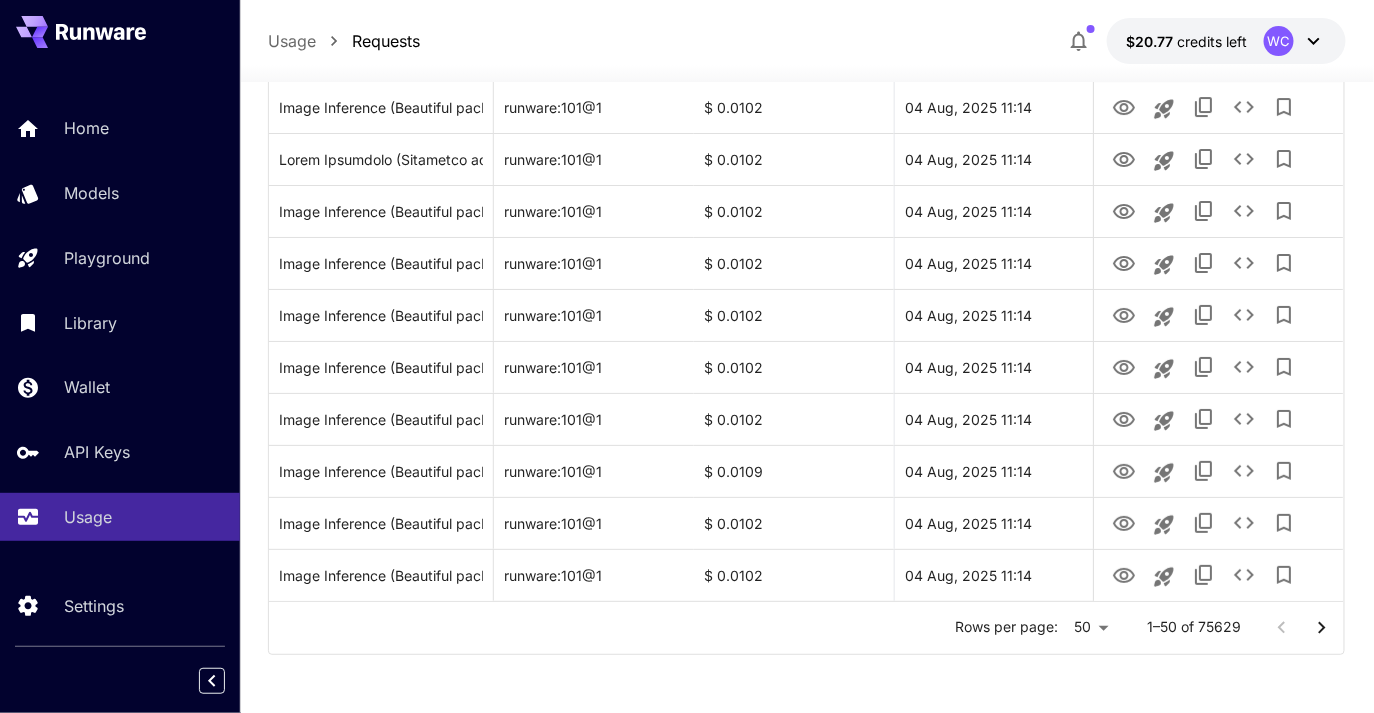 click 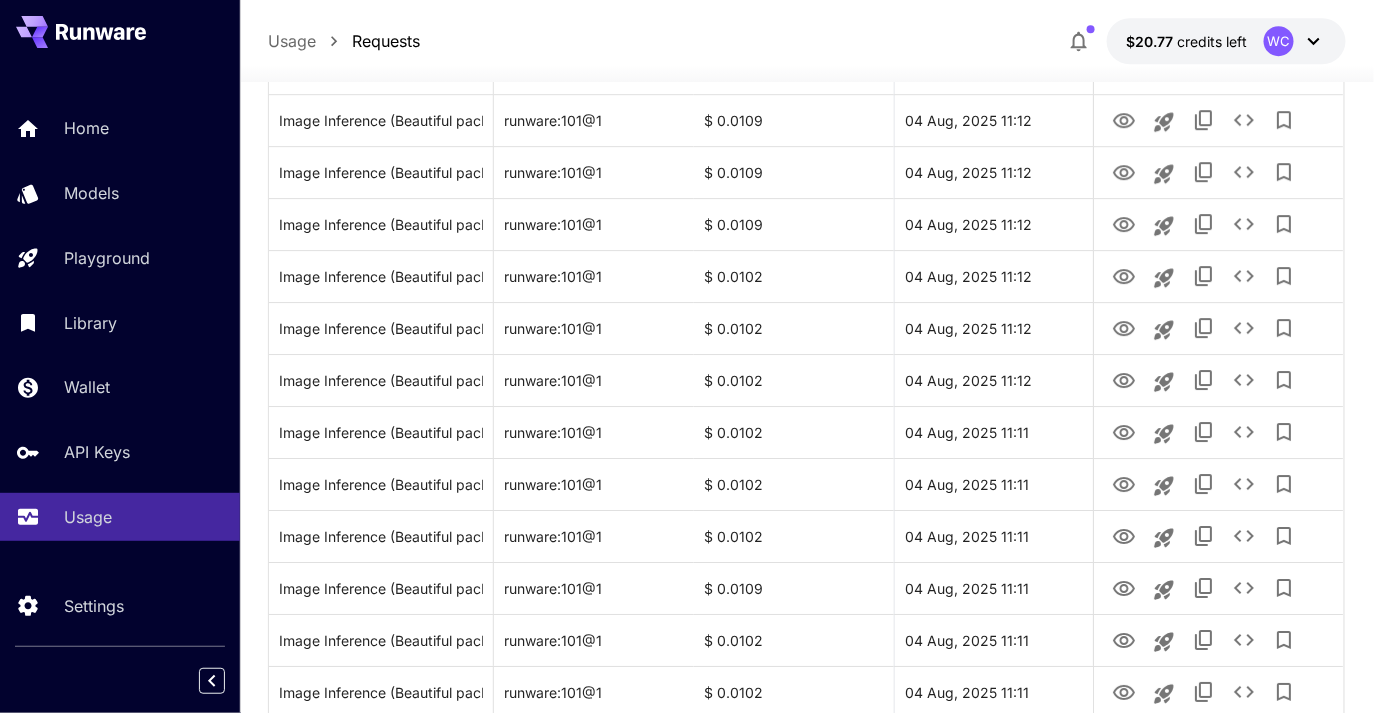 scroll, scrollTop: 2392, scrollLeft: 0, axis: vertical 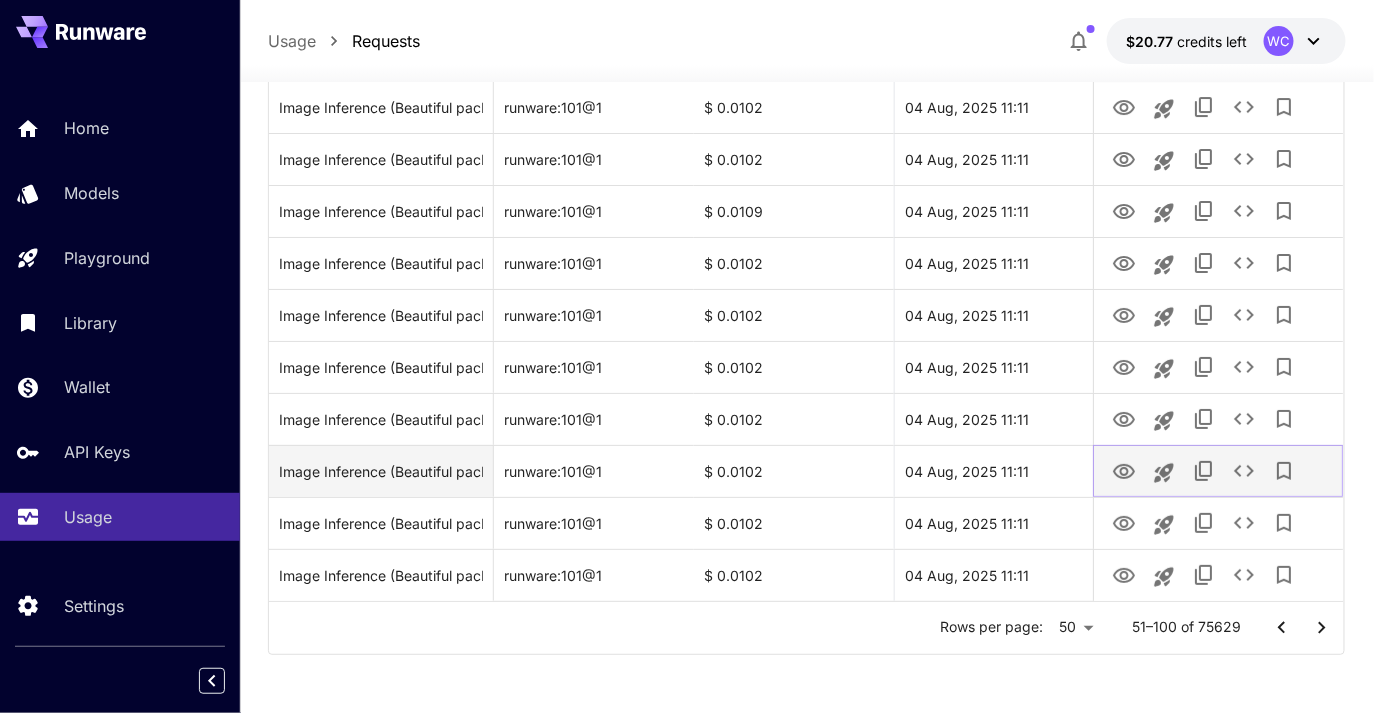 click 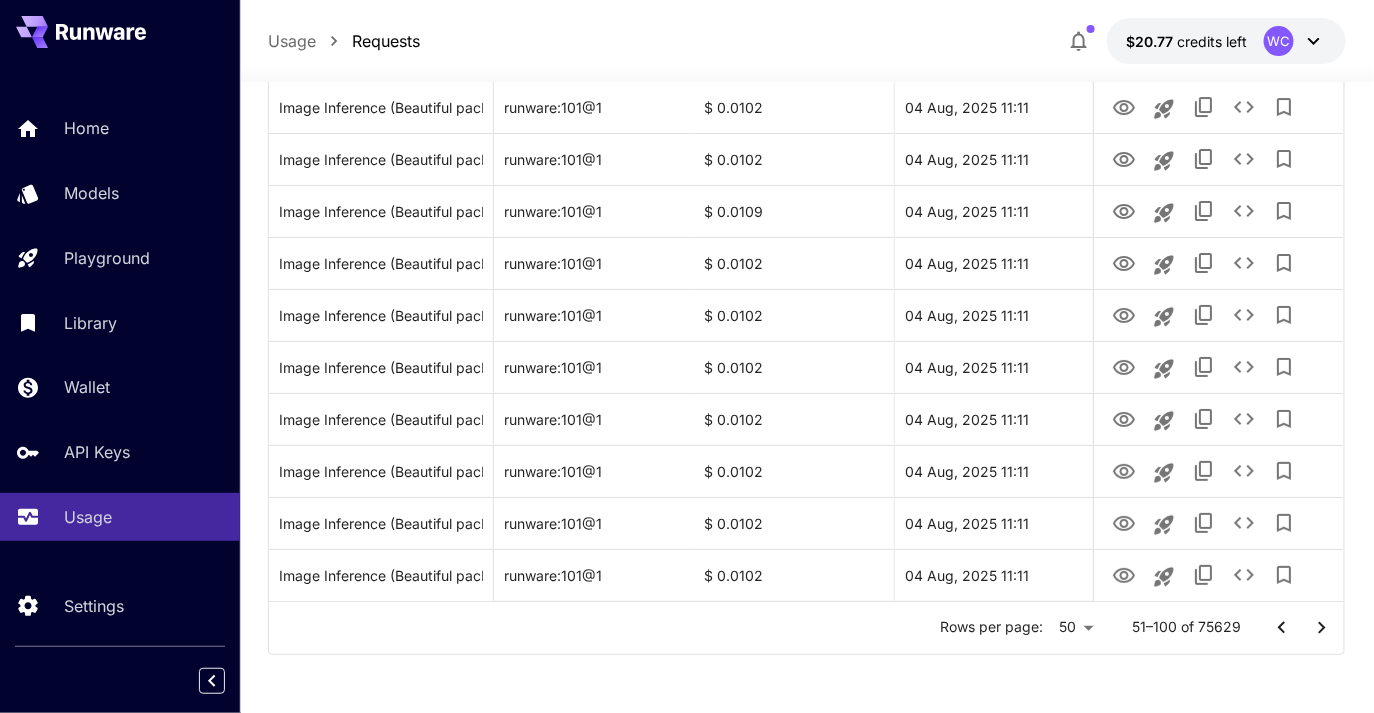 click 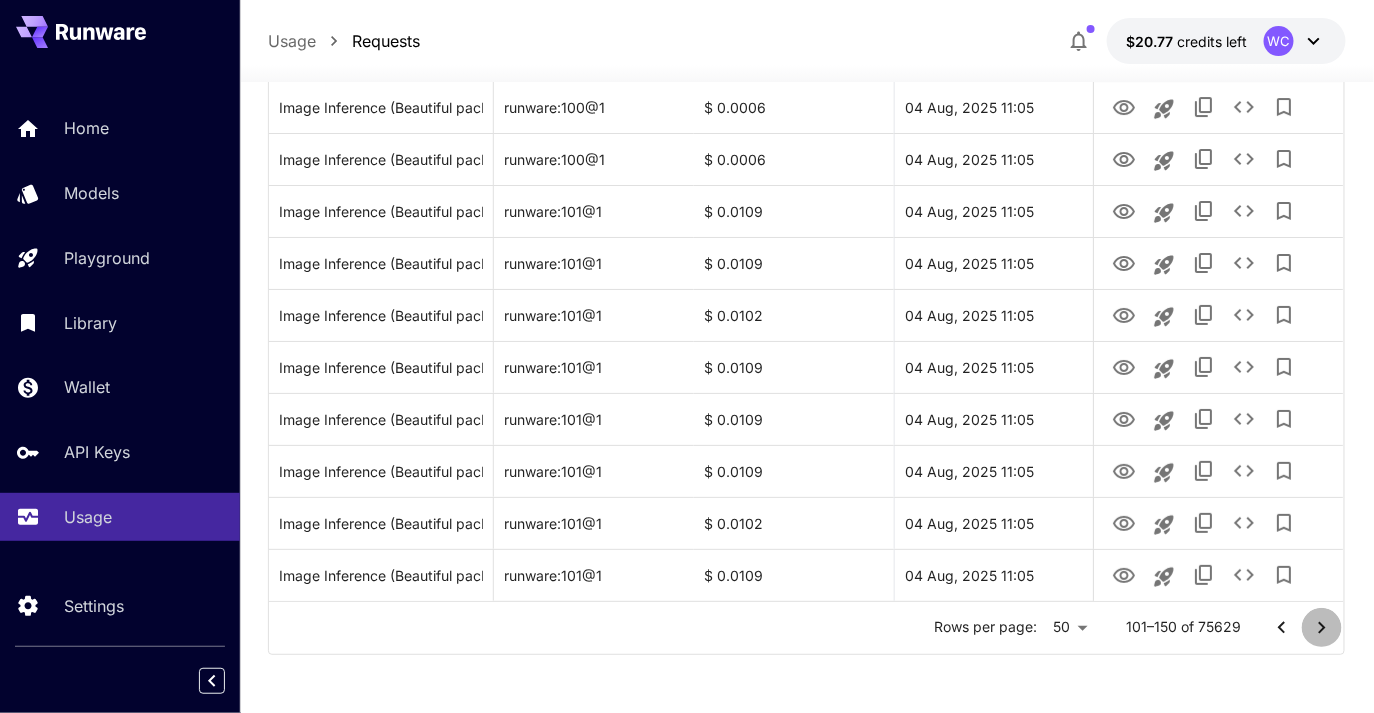 click 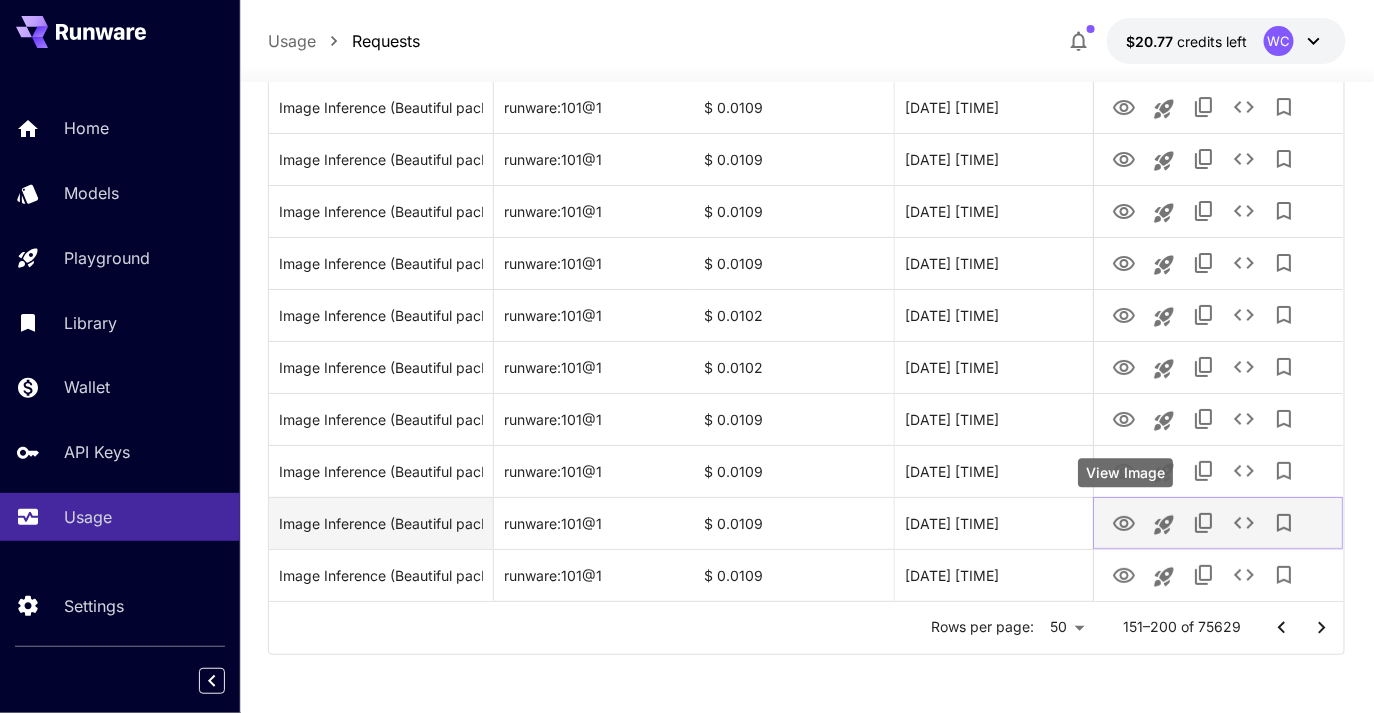 click 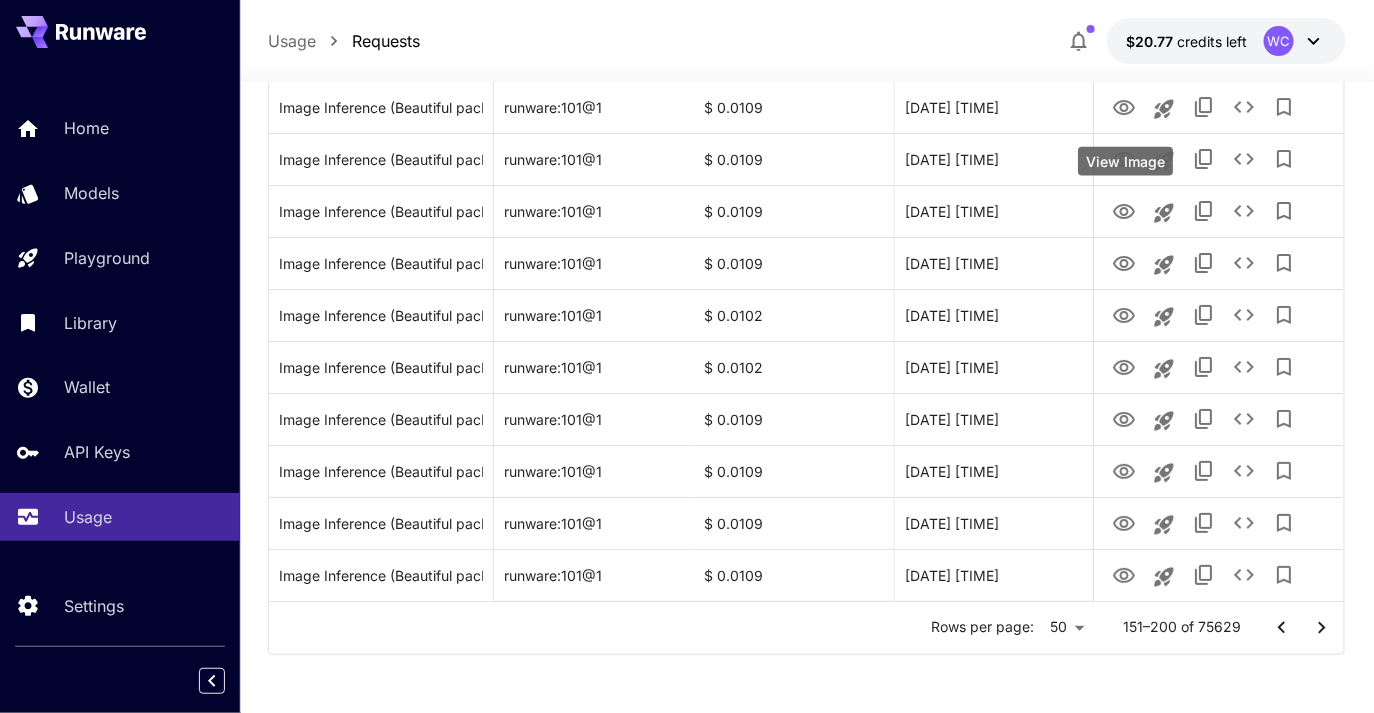 click on "View Image" at bounding box center [1125, 167] 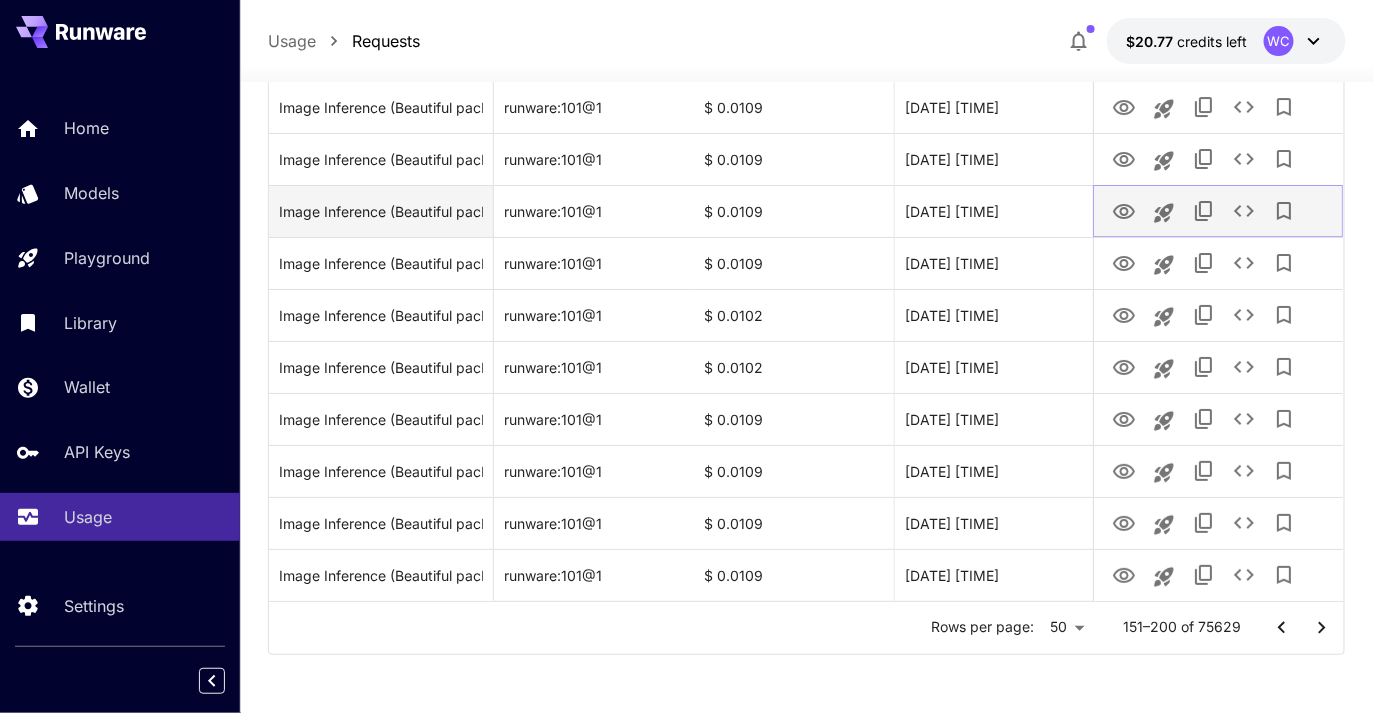 click 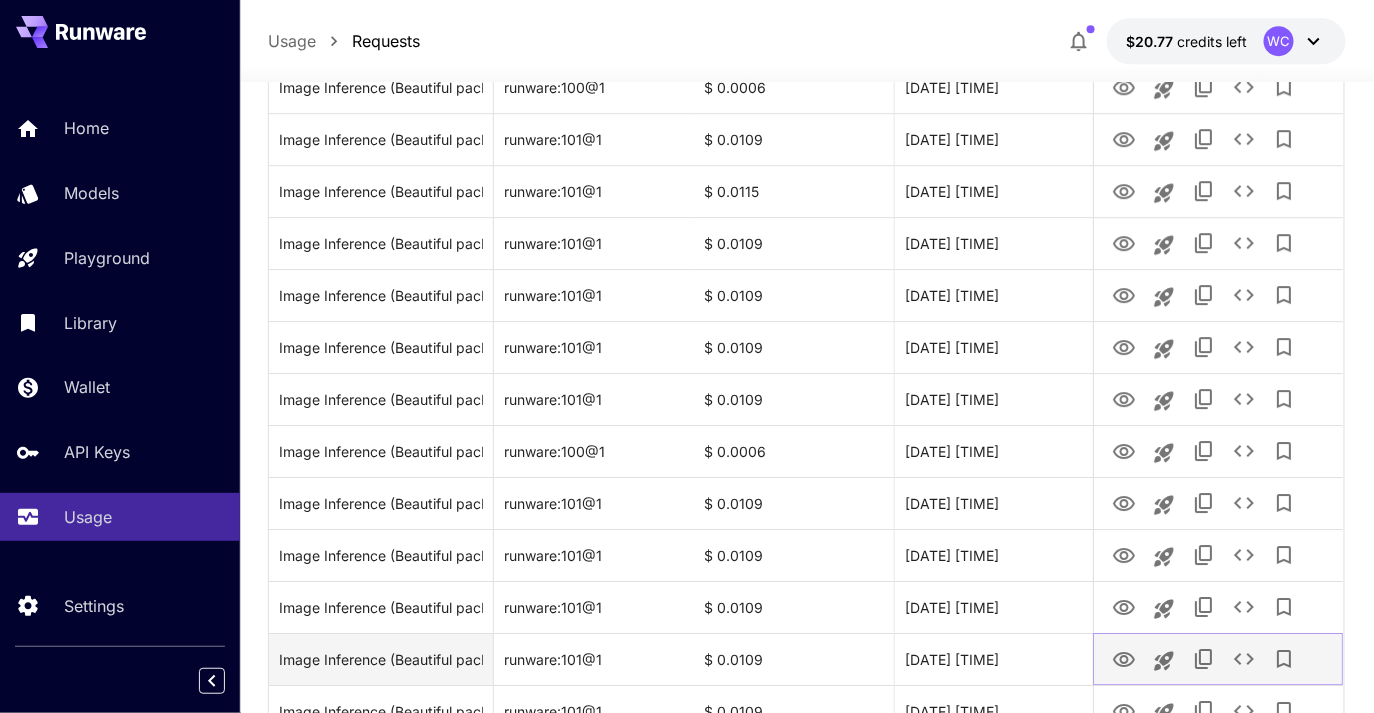 scroll, scrollTop: 1583, scrollLeft: 0, axis: vertical 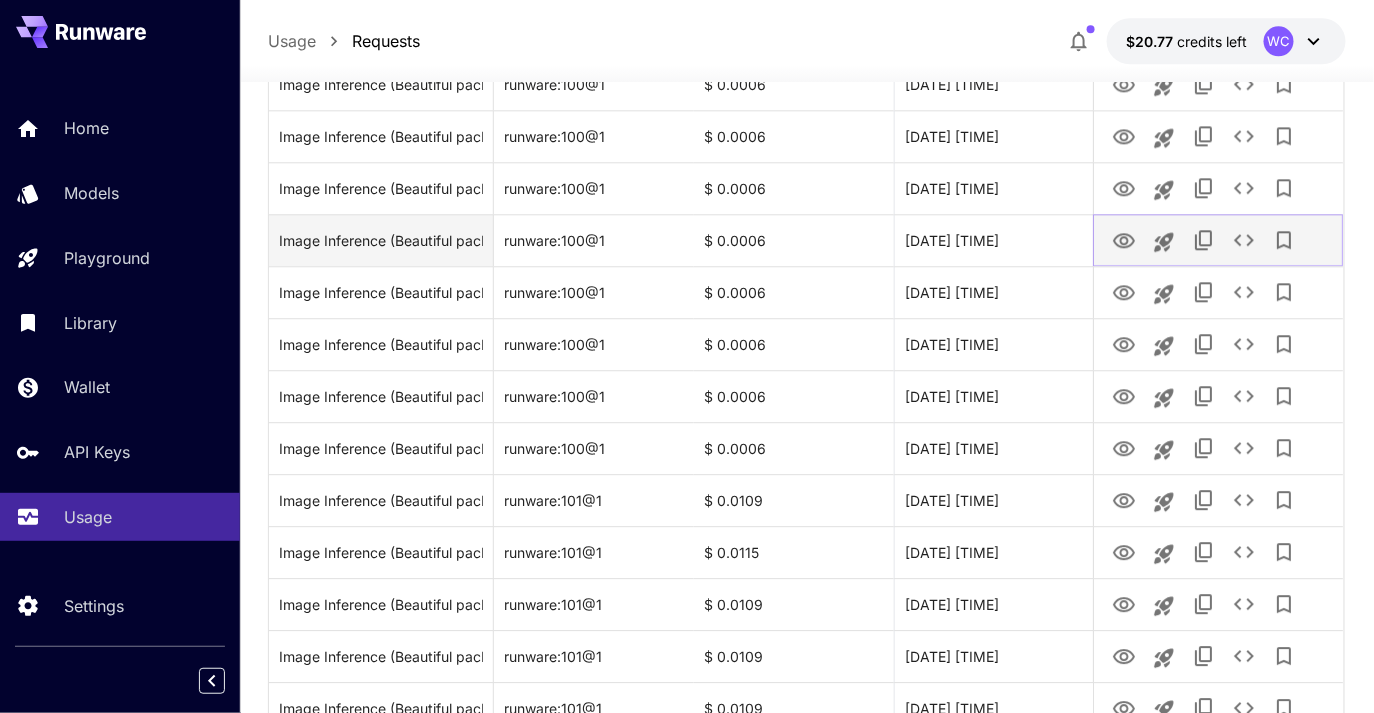 click at bounding box center (1125, 239) 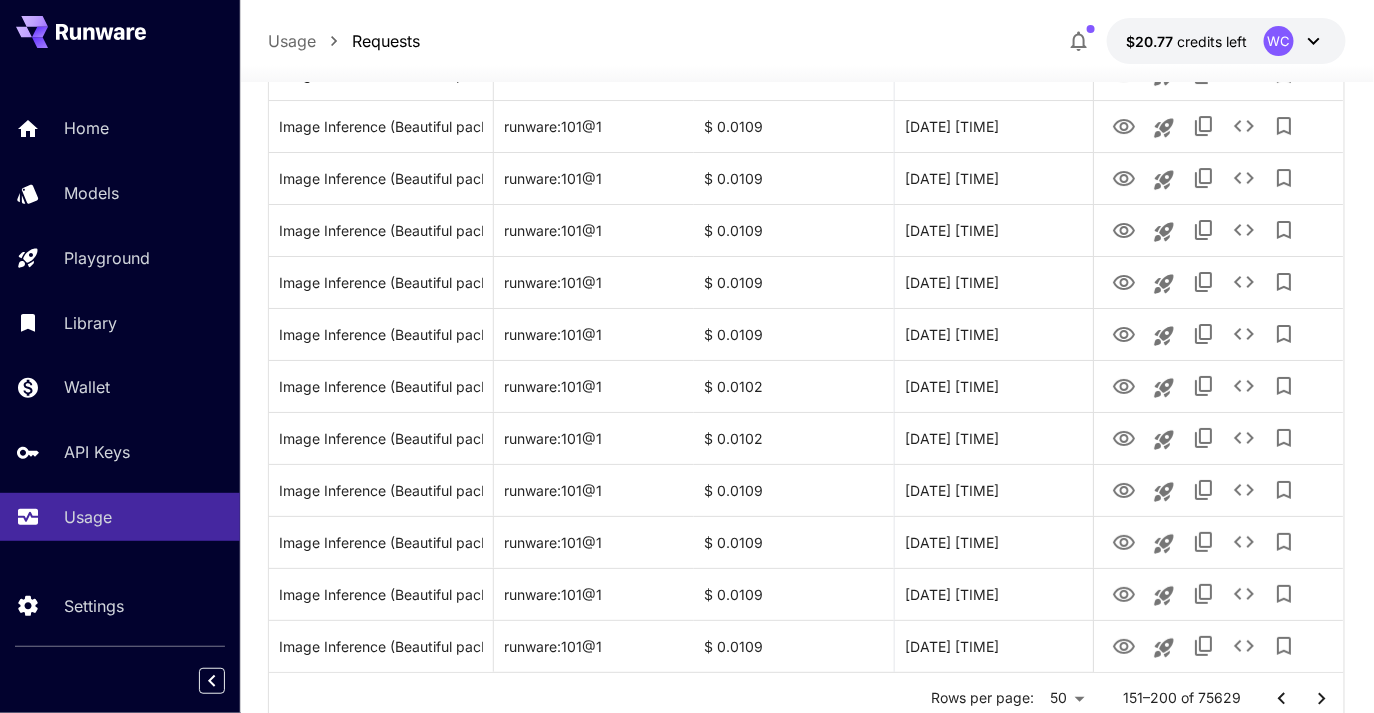scroll, scrollTop: 2392, scrollLeft: 0, axis: vertical 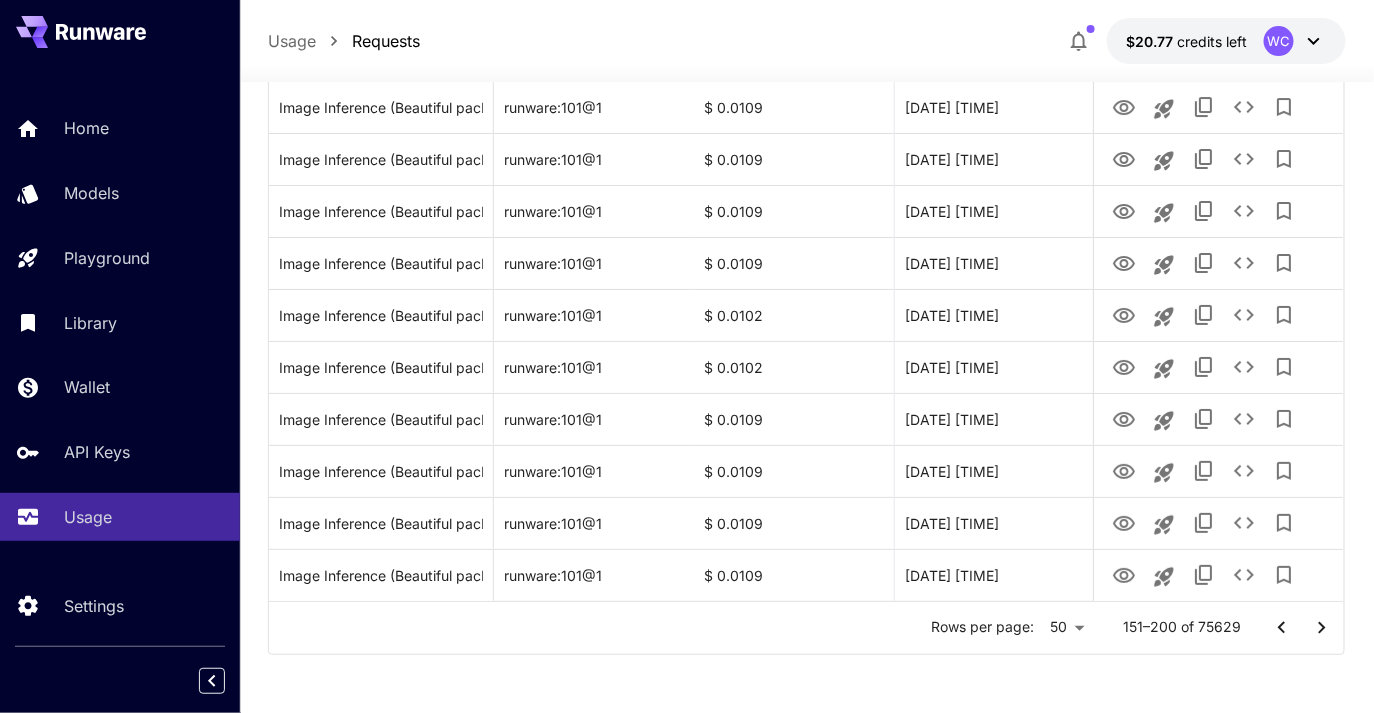 click 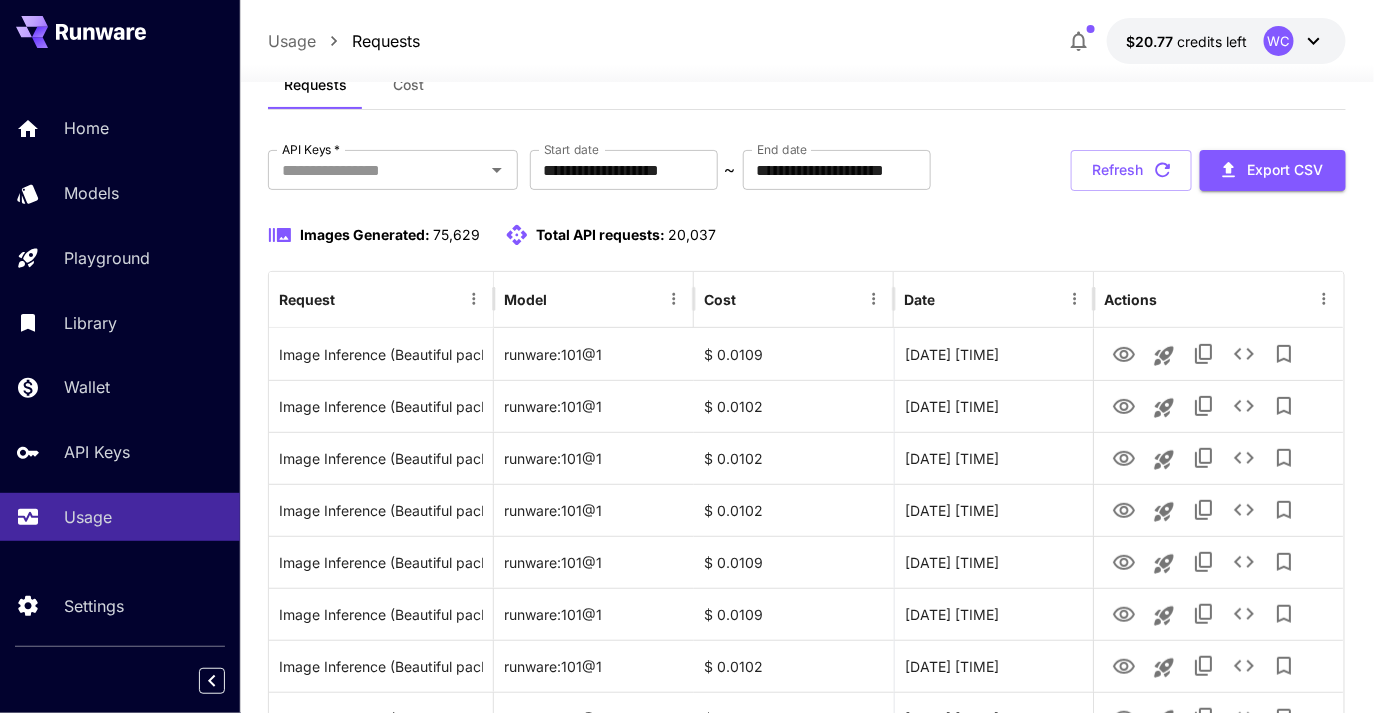 scroll, scrollTop: 0, scrollLeft: 0, axis: both 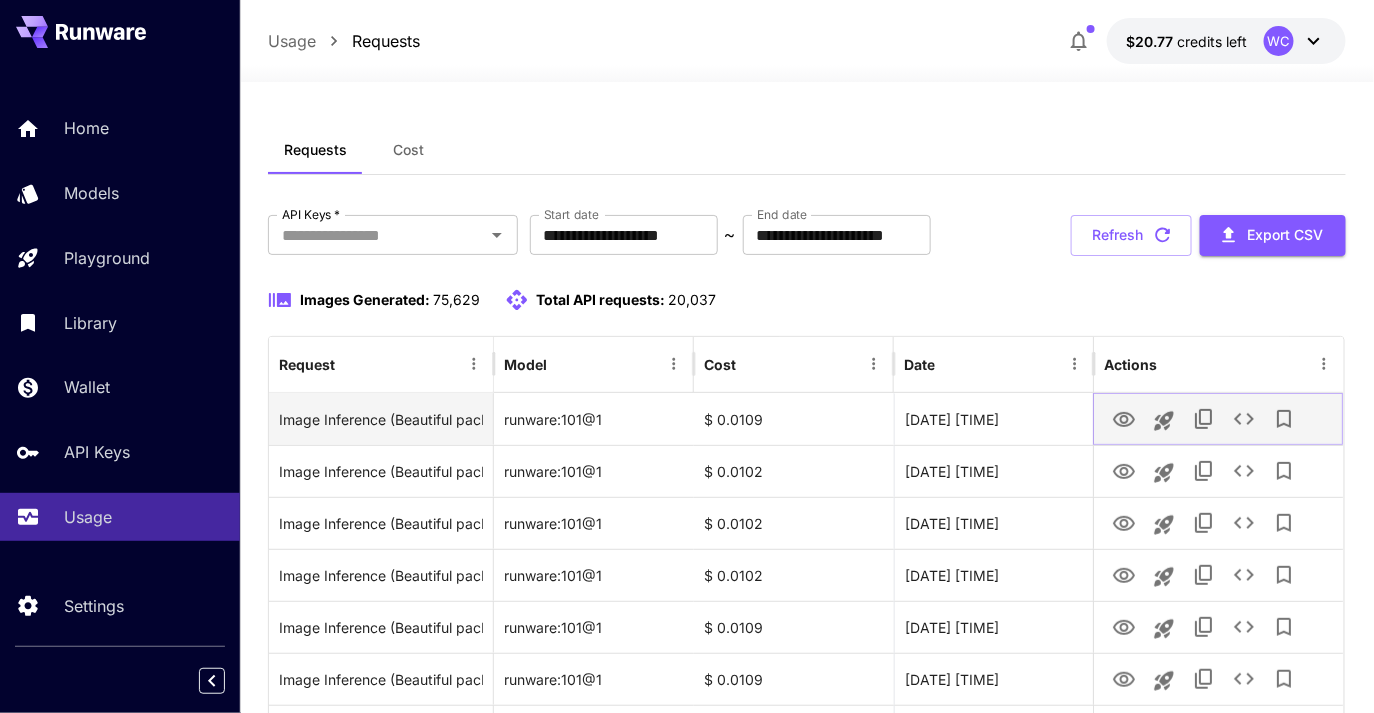click 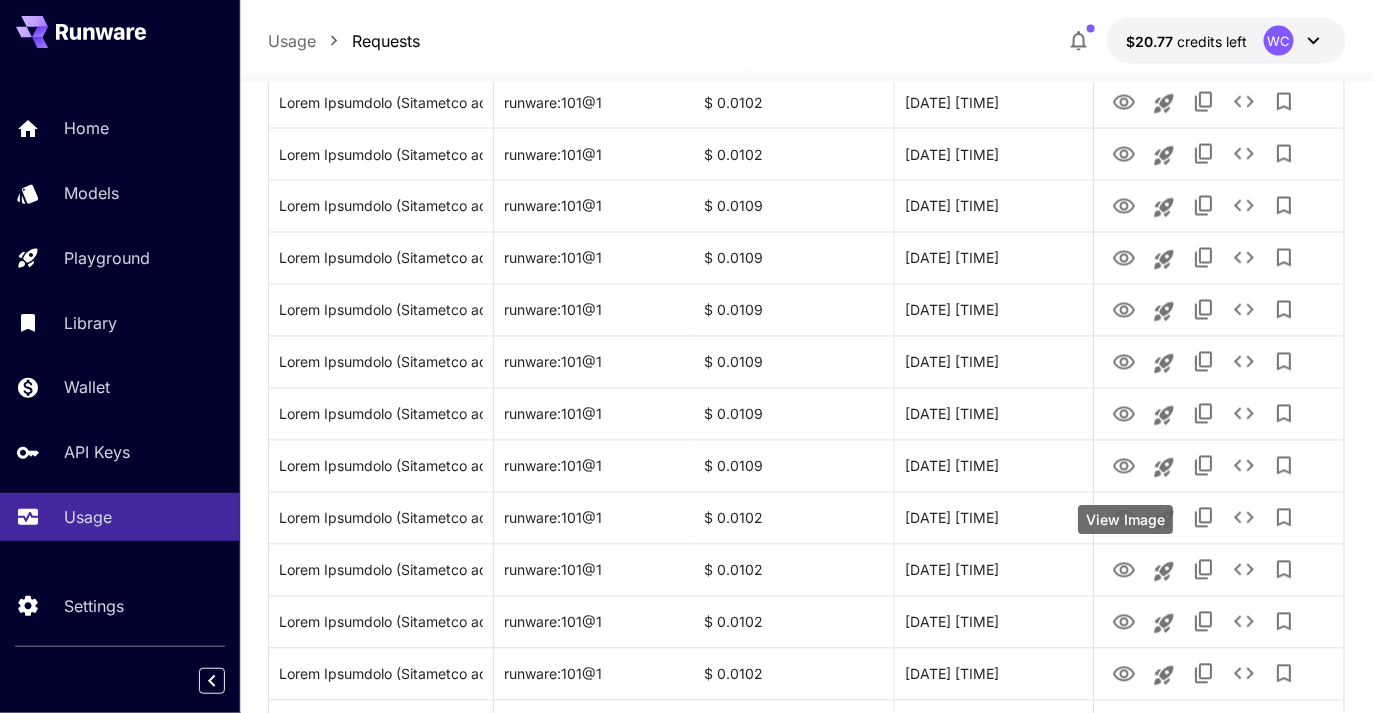scroll, scrollTop: 1136, scrollLeft: 0, axis: vertical 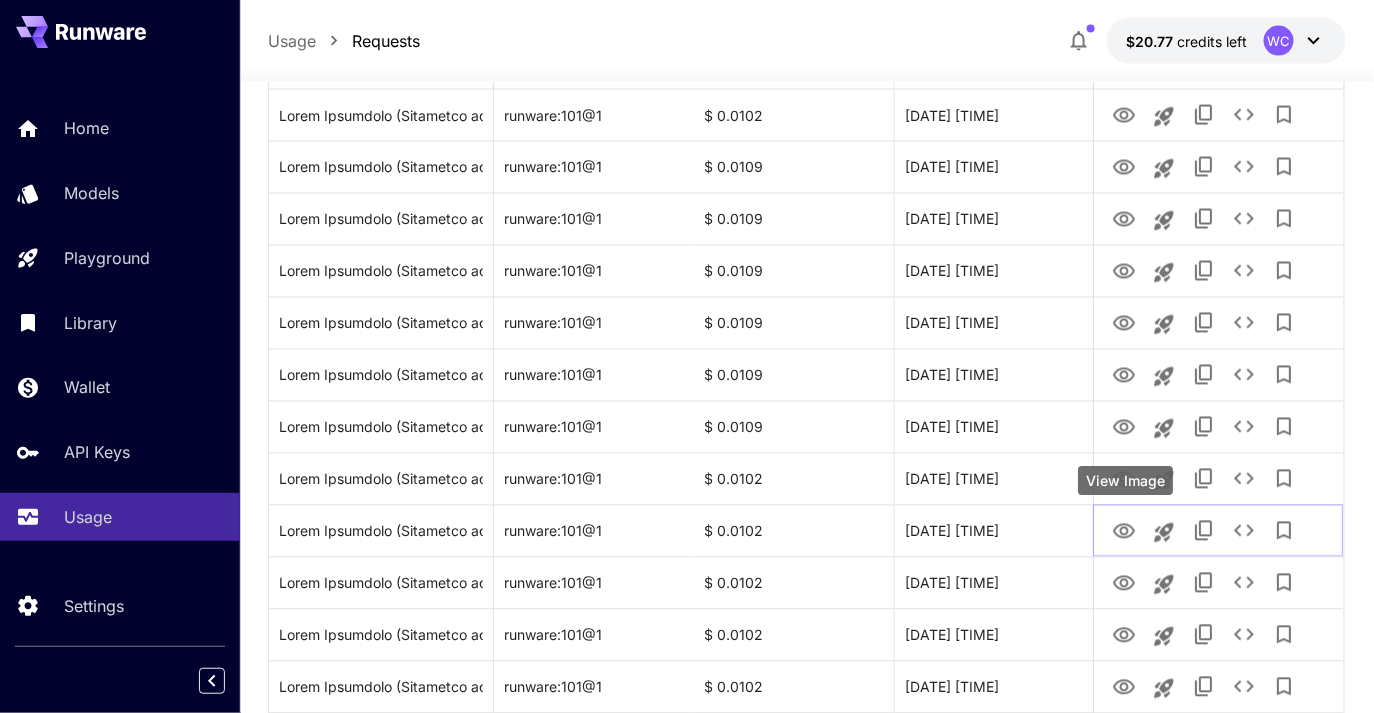 click 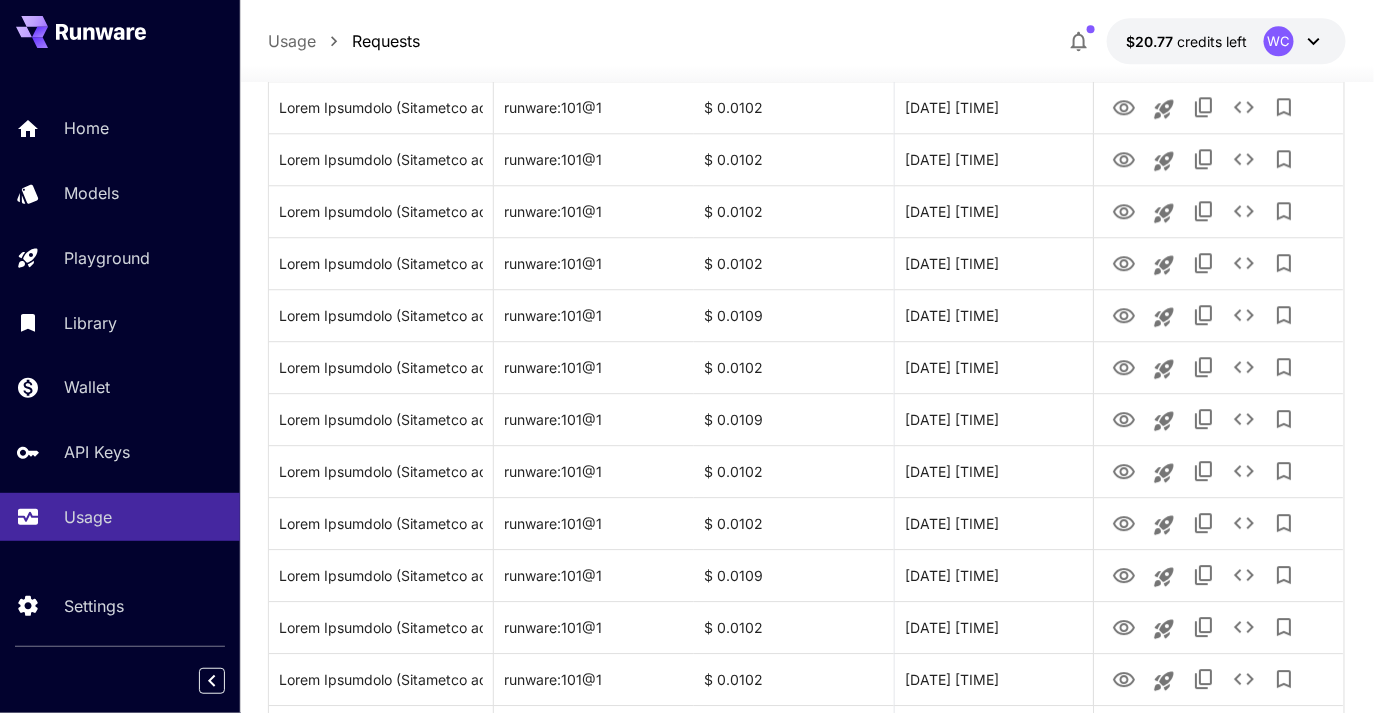 scroll, scrollTop: 1985, scrollLeft: 0, axis: vertical 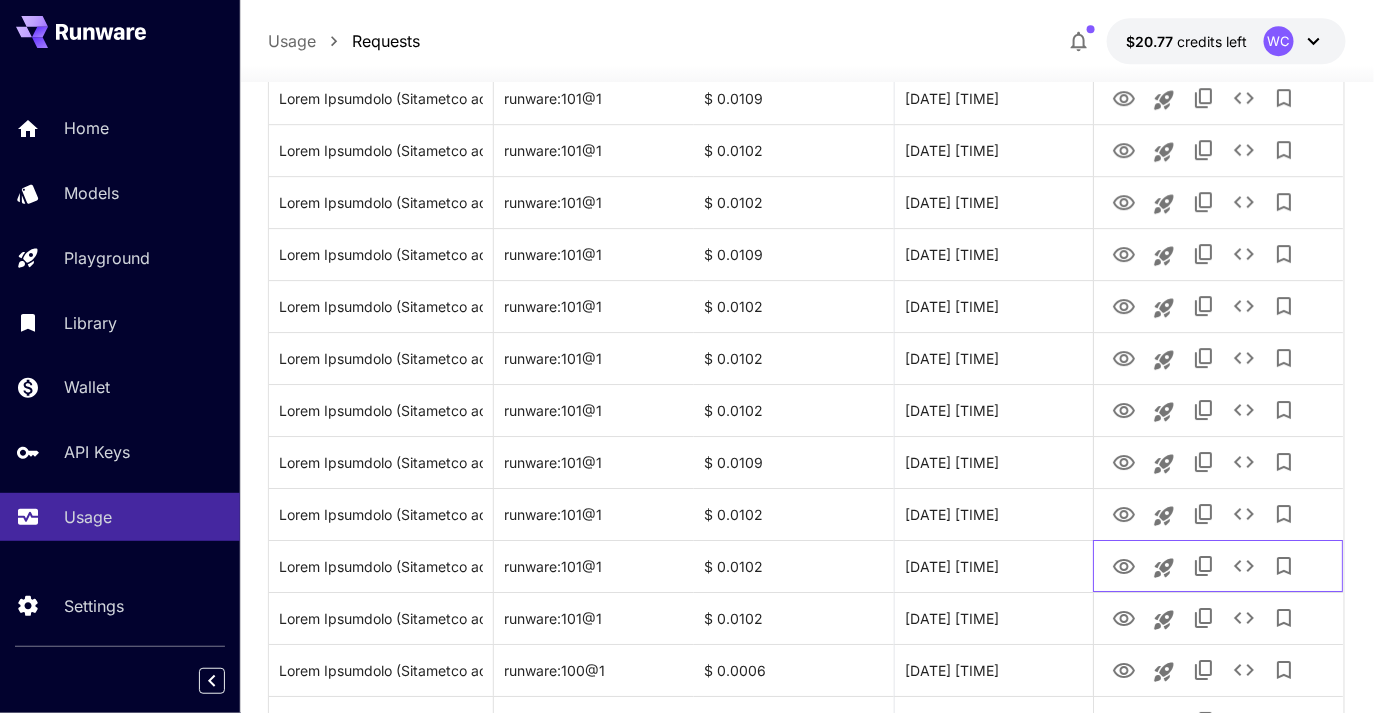 click at bounding box center (1219, 566) 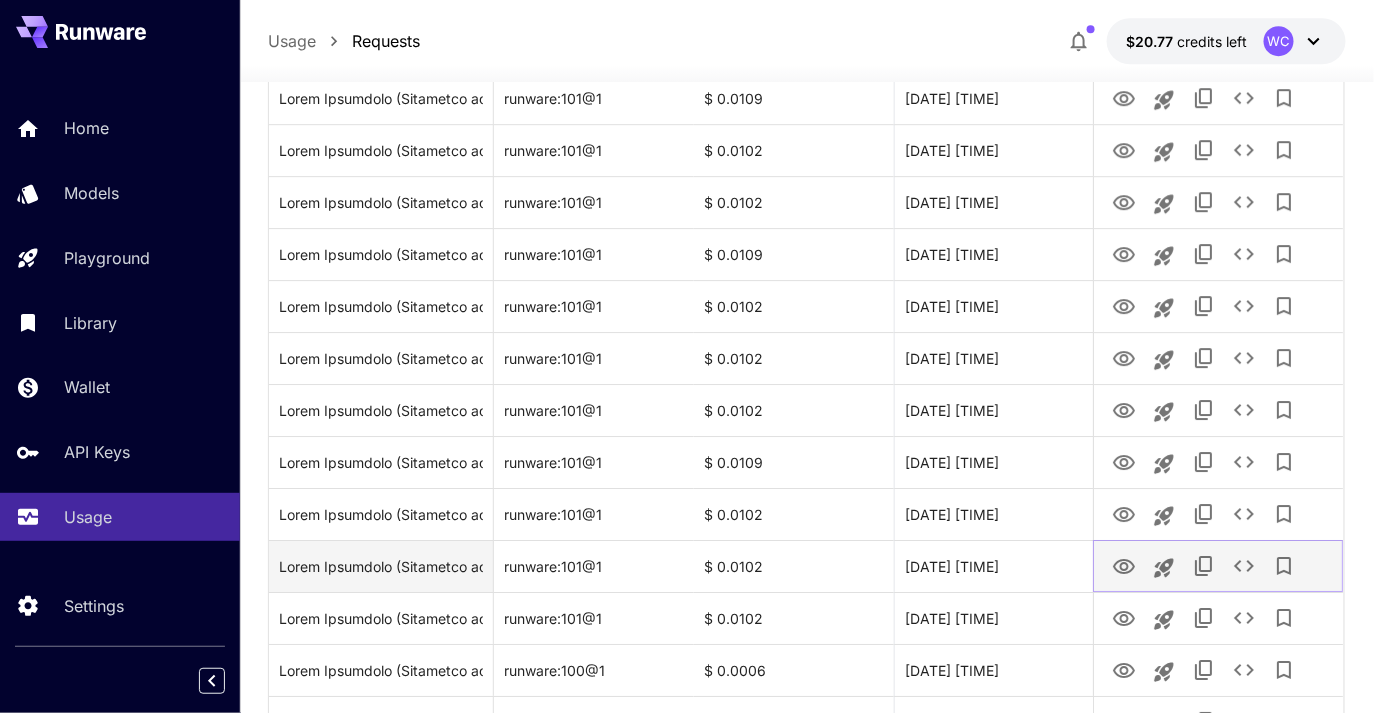 click at bounding box center [1125, 565] 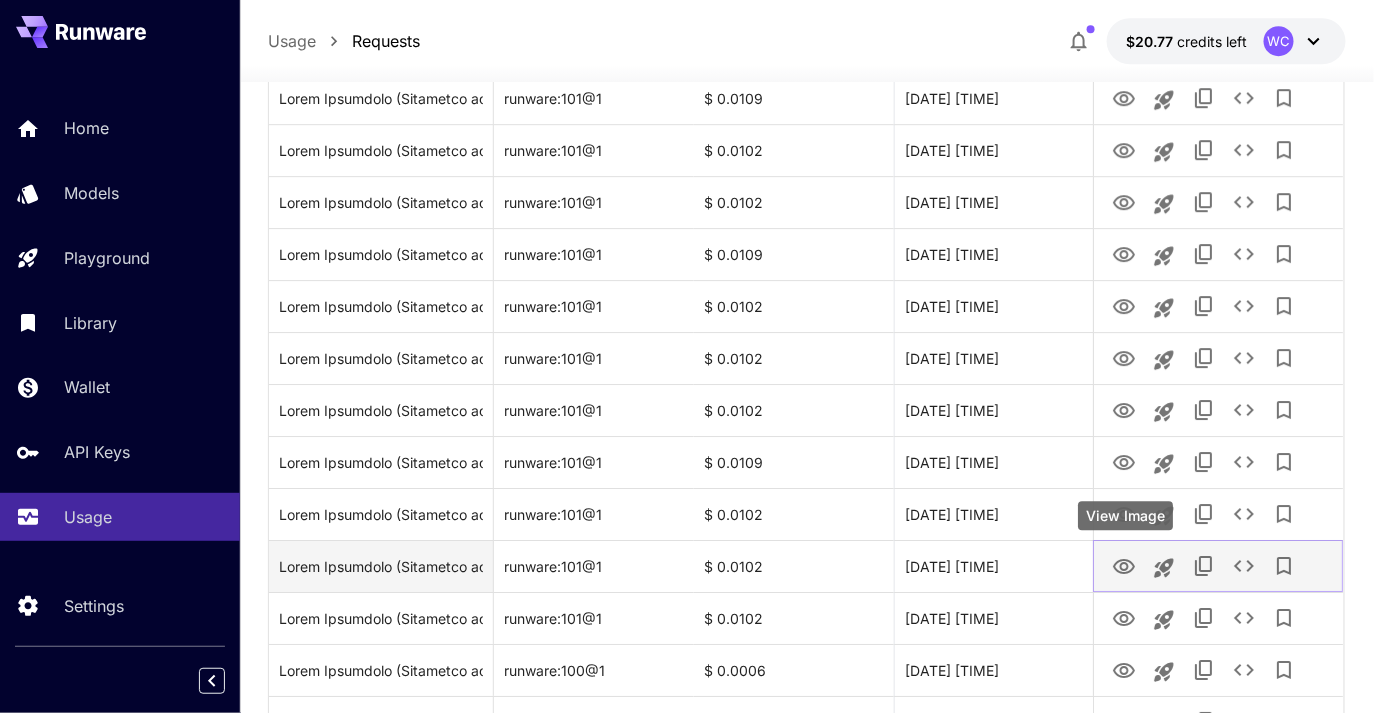 click 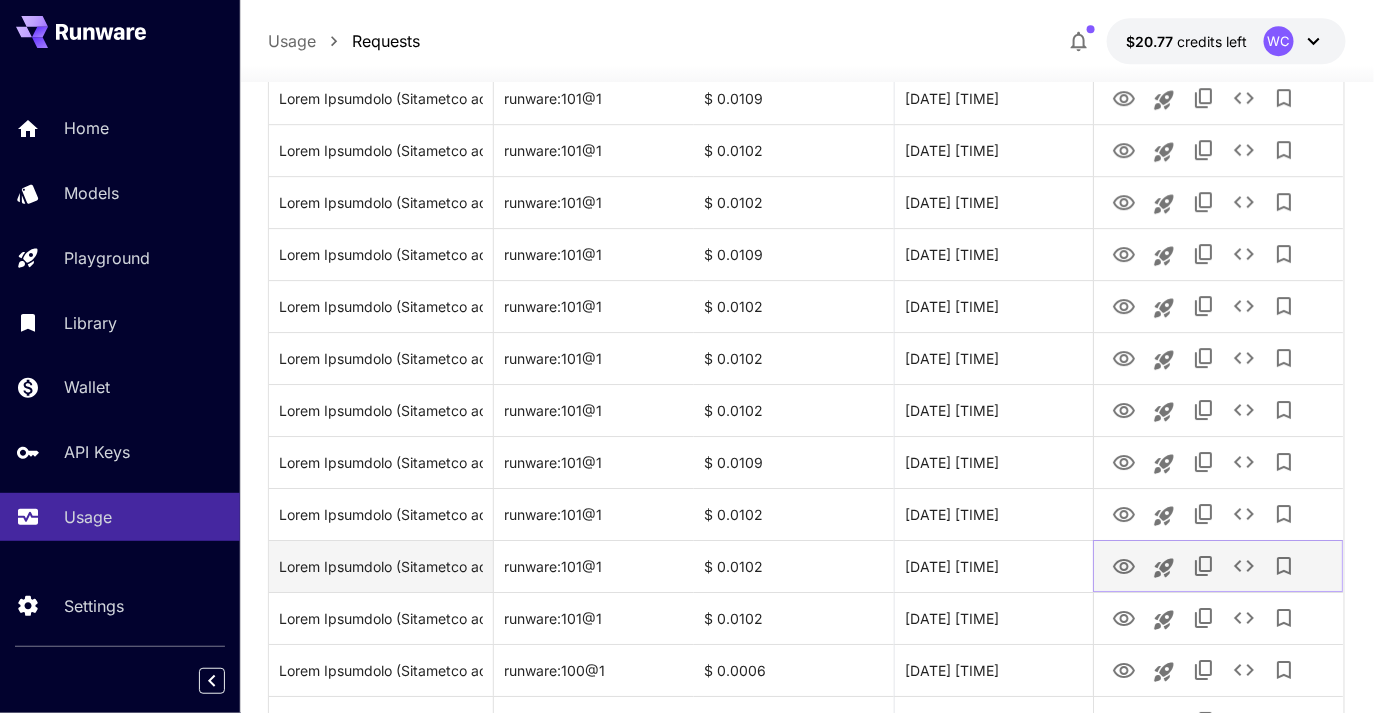 scroll, scrollTop: 2392, scrollLeft: 0, axis: vertical 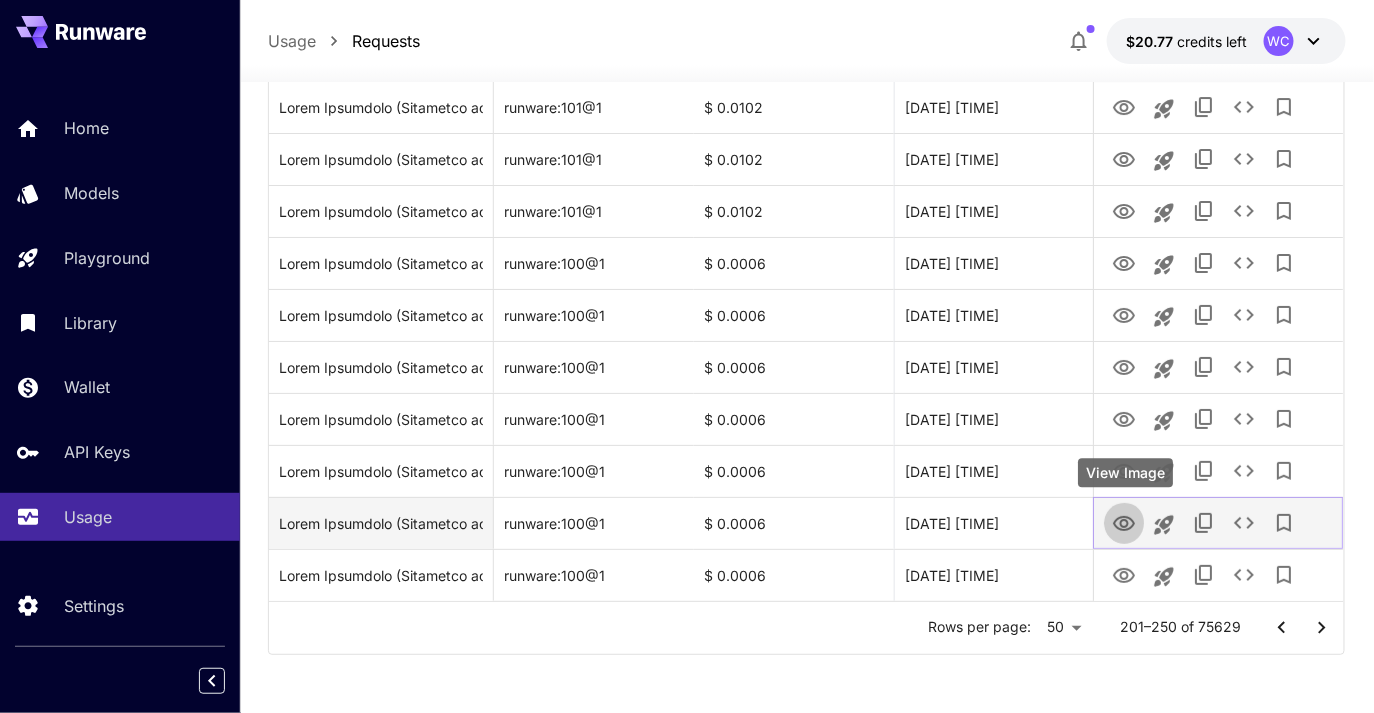 click at bounding box center (1125, 522) 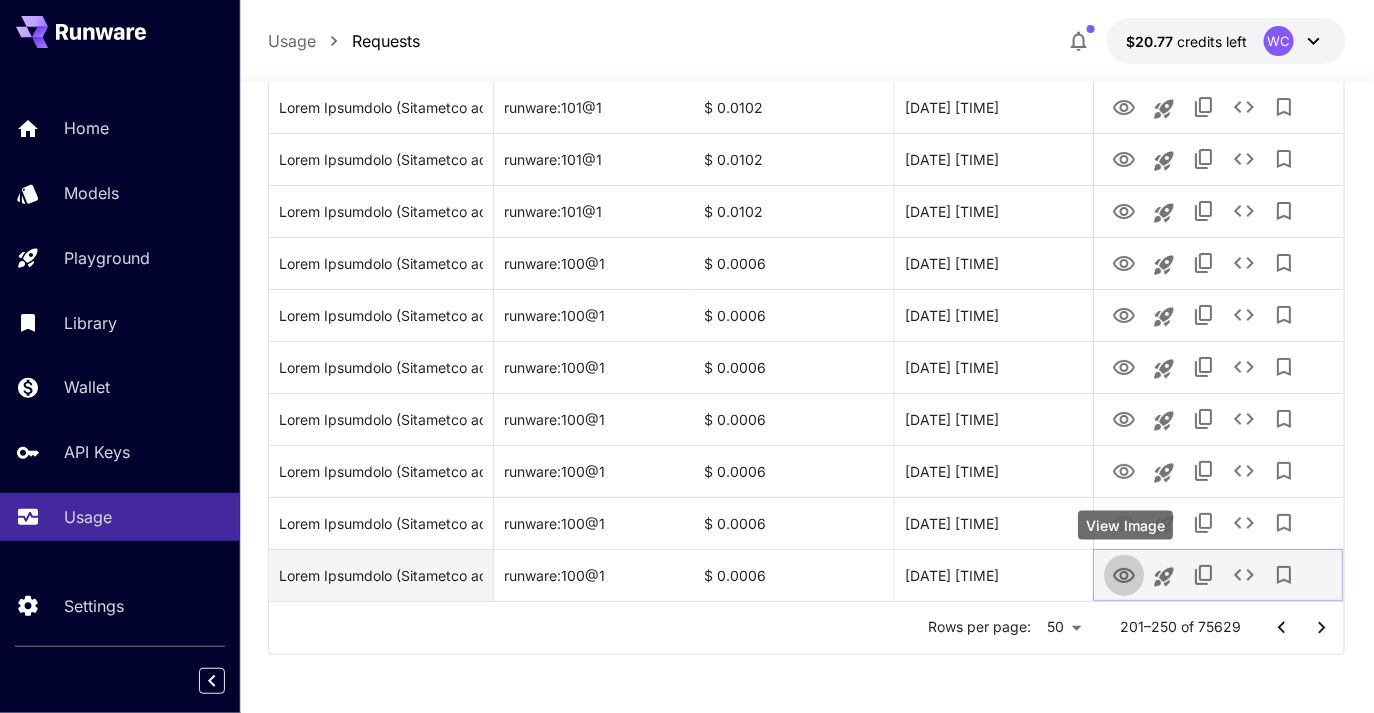 click at bounding box center (1125, 574) 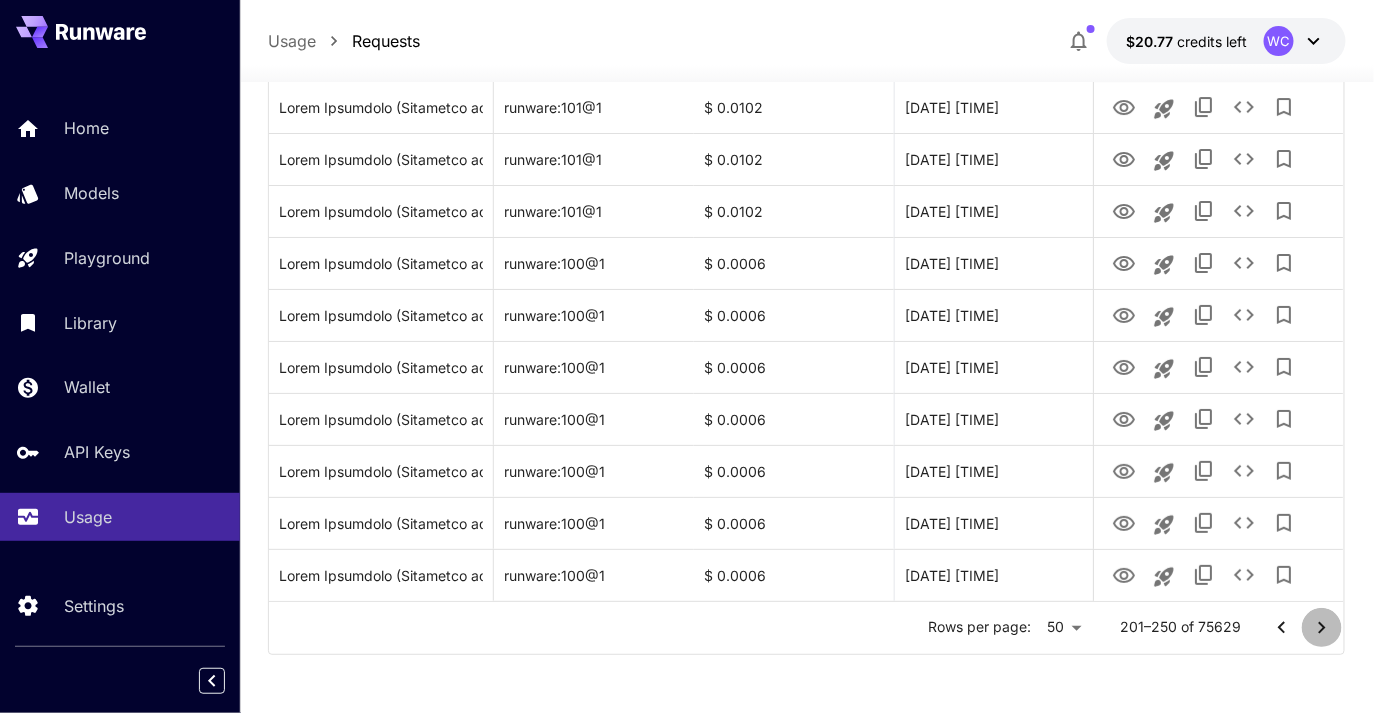 click 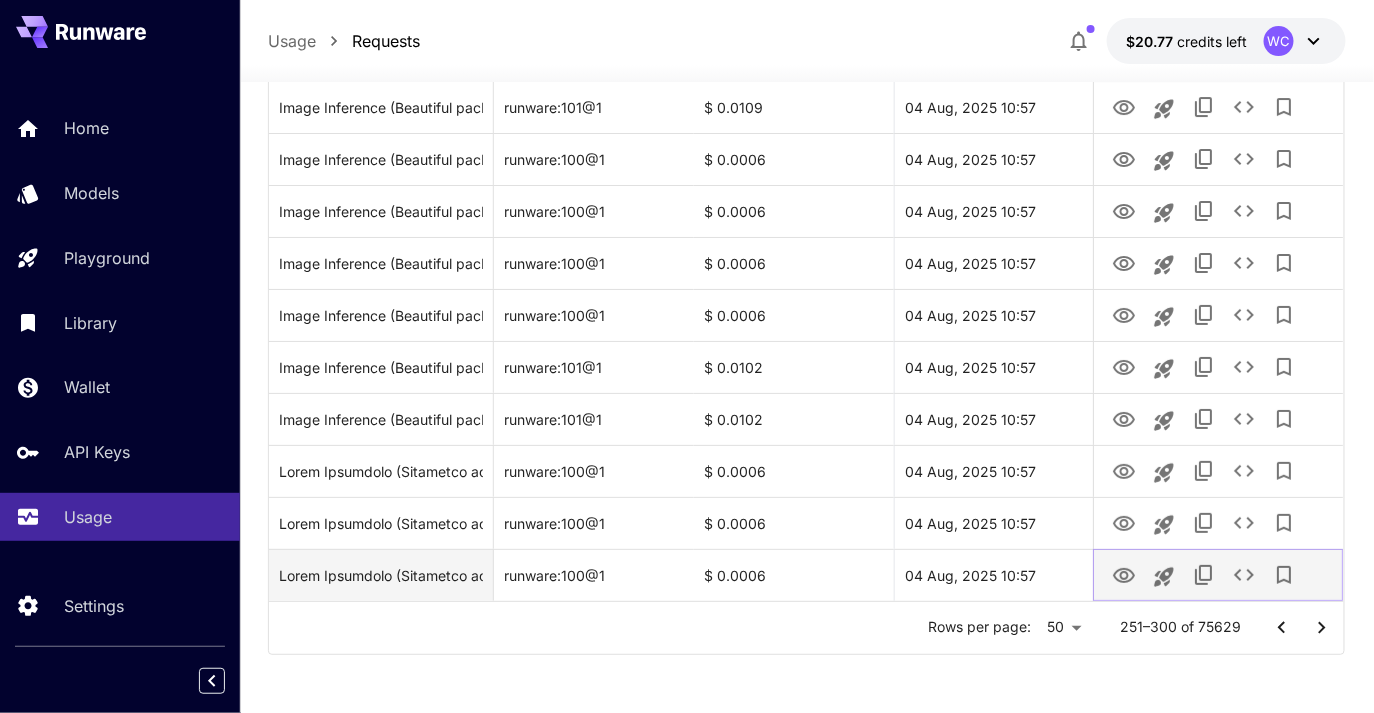 click 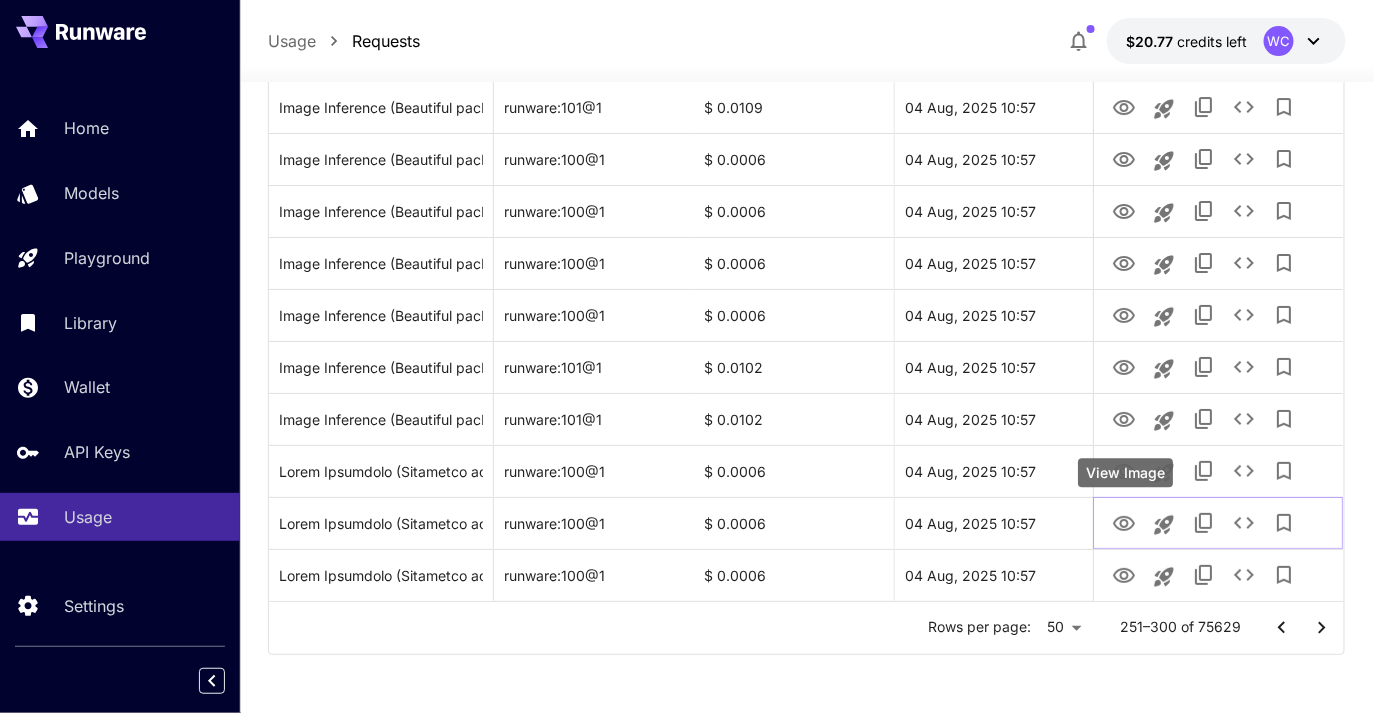 click on "View Image" at bounding box center [1125, 472] 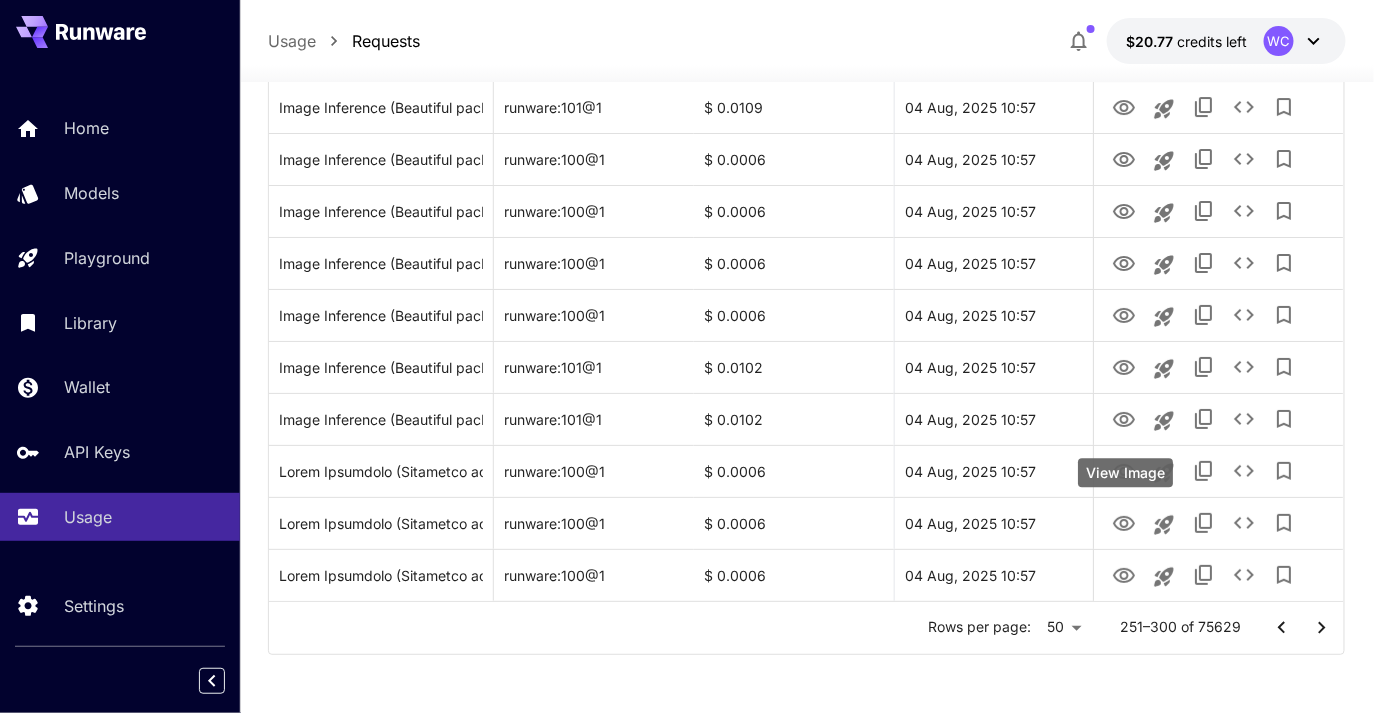 click on "**********" at bounding box center (687, -839) 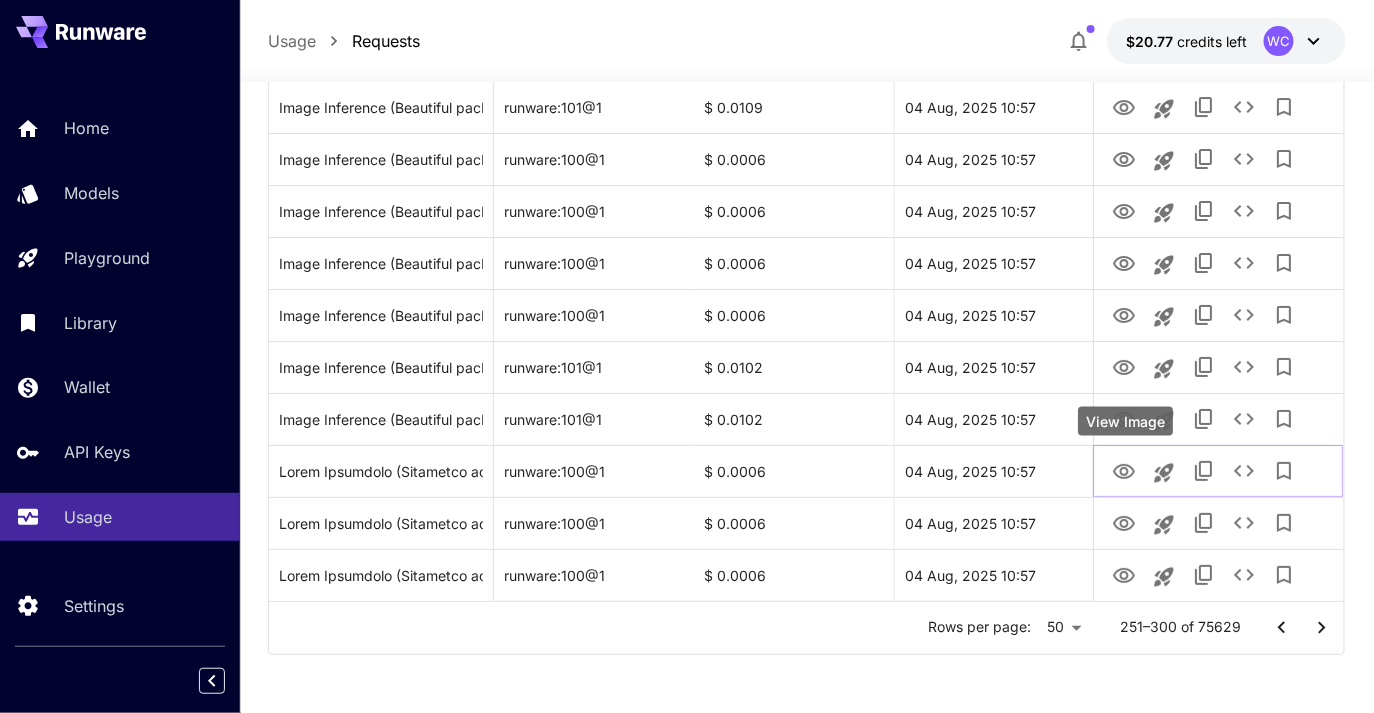 click 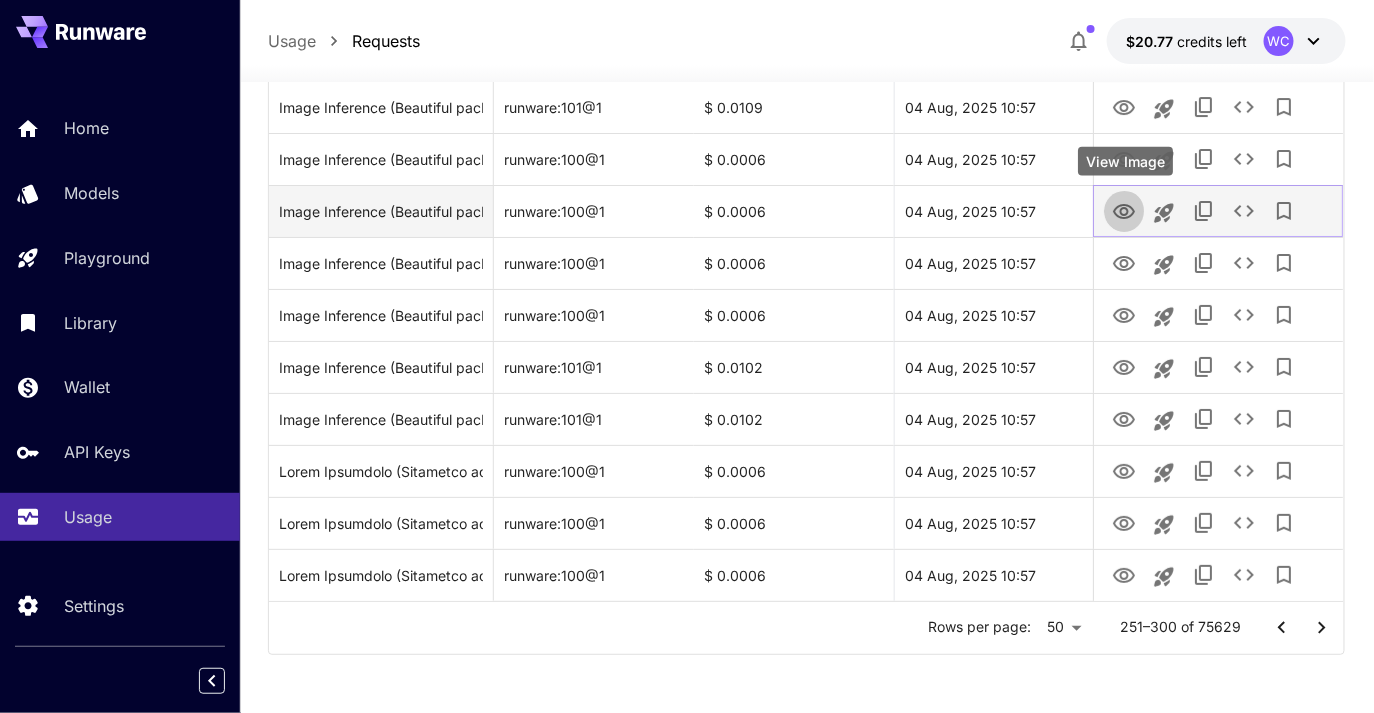 click at bounding box center [1125, 210] 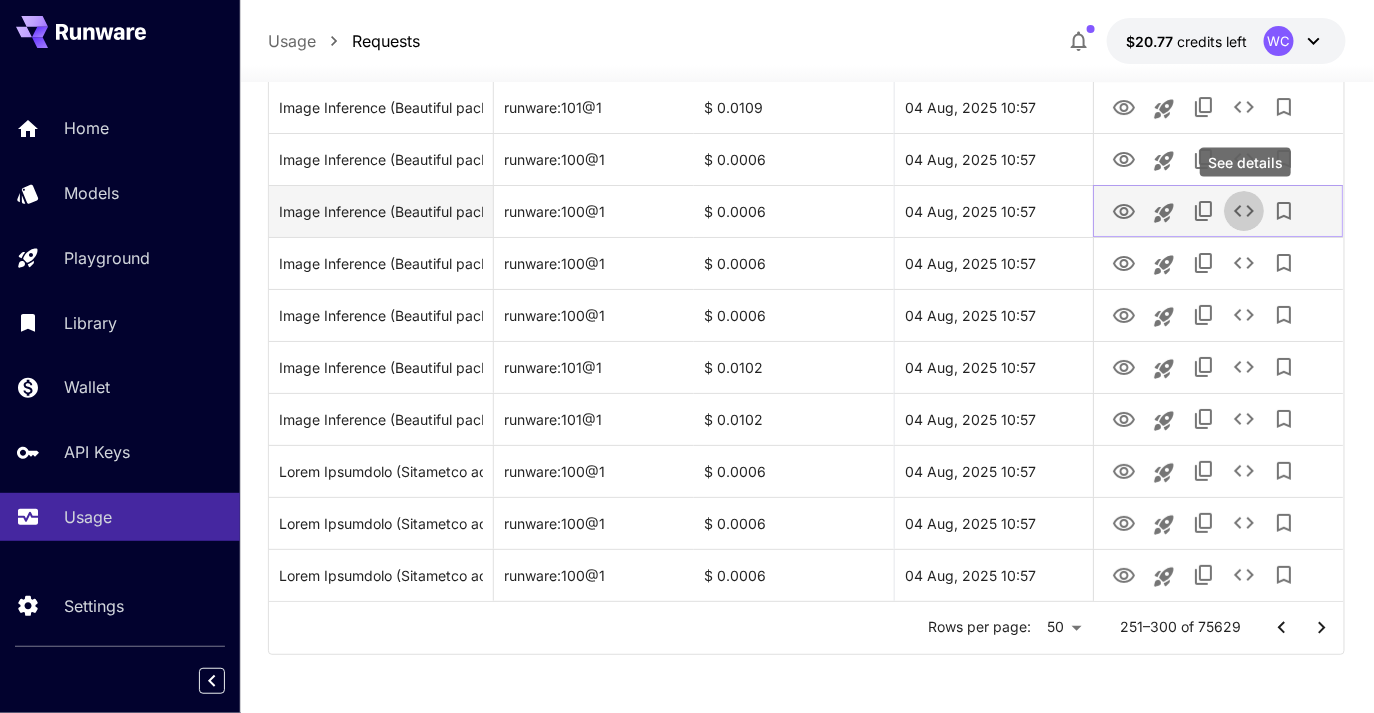click 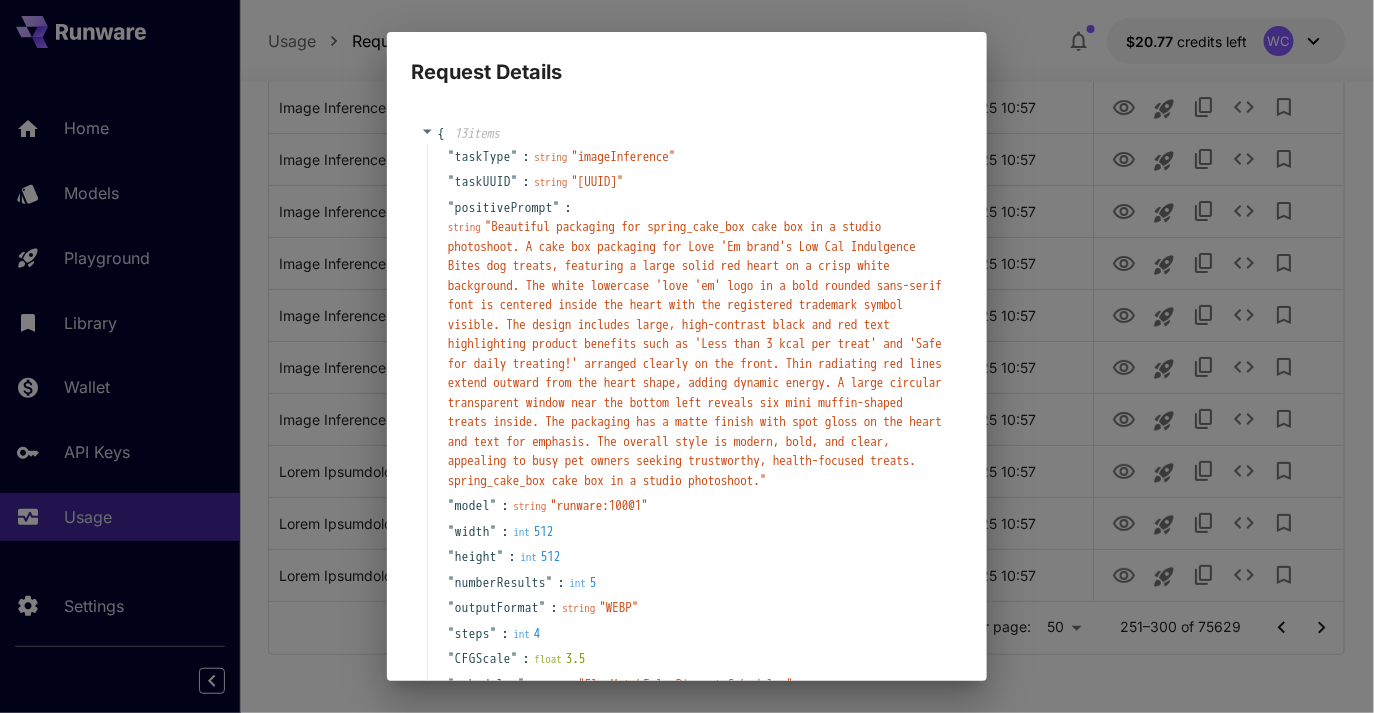 click on "" Beautiful packaging for spring_cake_box cake box in a studio photoshoot. A cake box packaging for Love 'Em brand's Low Cal Indulgence Bites dog treats, featuring a large solid red heart on a crisp white background. The white lowercase 'love 'em' logo in a bold rounded sans-serif font is centered inside the heart with the registered trademark symbol visible. The design includes large, high-contrast black and red text highlighting product benefits such as 'Less than 3 kcal per treat' and 'Safe for daily treating!' arranged clearly on the front. Thin radiating red lines extend outward from the heart shape, adding dynamic energy. A large circular transparent window near the bottom left reveals six mini muffin-shaped treats inside. The packaging has a matte finish with spot gloss on the heart and text for emphasis. The overall style is modern, bold, and clear, appealing to busy pet owners seeking trustworthy, health-focused treats. spring_cake_box cake box in a studio photoshoot. "" at bounding box center (695, 353) 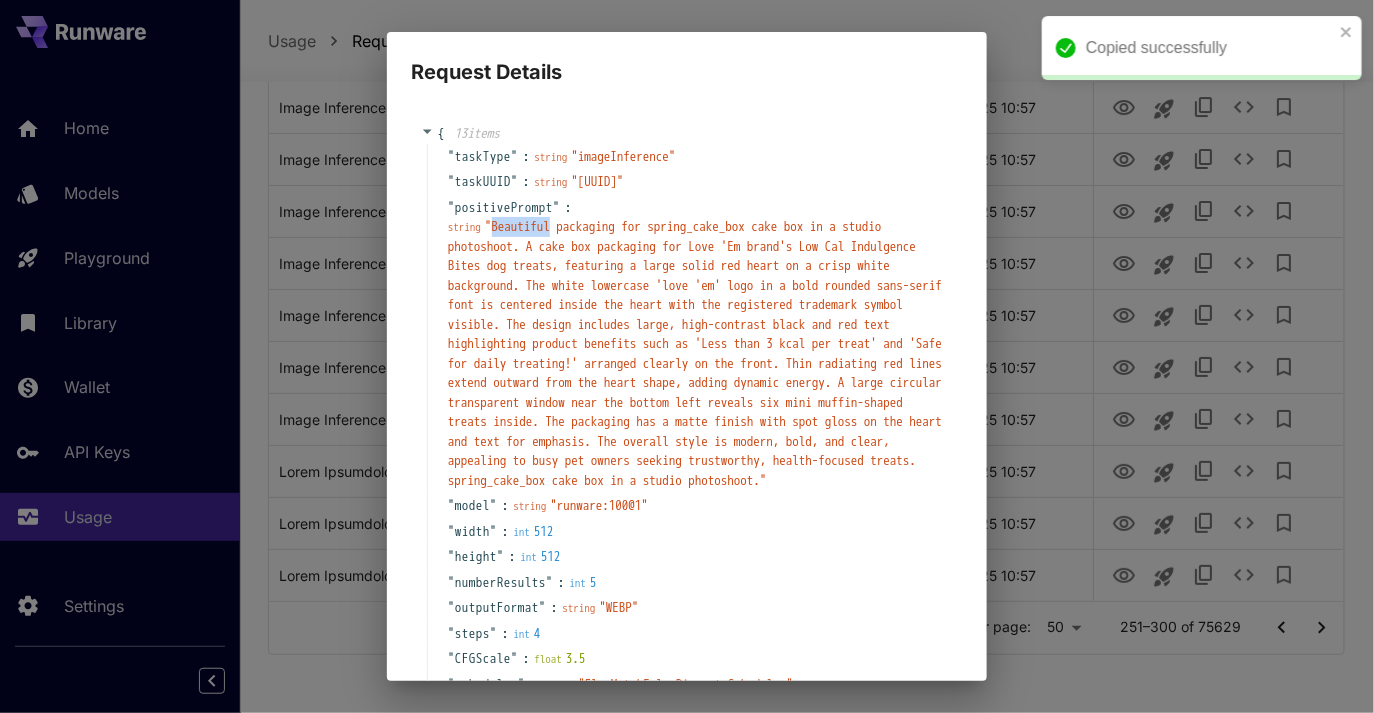 click on "" Beautiful packaging for spring_cake_box cake box in a studio photoshoot. A cake box packaging for Love 'Em brand's Low Cal Indulgence Bites dog treats, featuring a large solid red heart on a crisp white background. The white lowercase 'love 'em' logo in a bold rounded sans-serif font is centered inside the heart with the registered trademark symbol visible. The design includes large, high-contrast black and red text highlighting product benefits such as 'Less than 3 kcal per treat' and 'Safe for daily treating!' arranged clearly on the front. Thin radiating red lines extend outward from the heart shape, adding dynamic energy. A large circular transparent window near the bottom left reveals six mini muffin-shaped treats inside. The packaging has a matte finish with spot gloss on the heart and text for emphasis. The overall style is modern, bold, and clear, appealing to busy pet owners seeking trustworthy, health-focused treats. spring_cake_box cake box in a studio photoshoot. "" at bounding box center [695, 353] 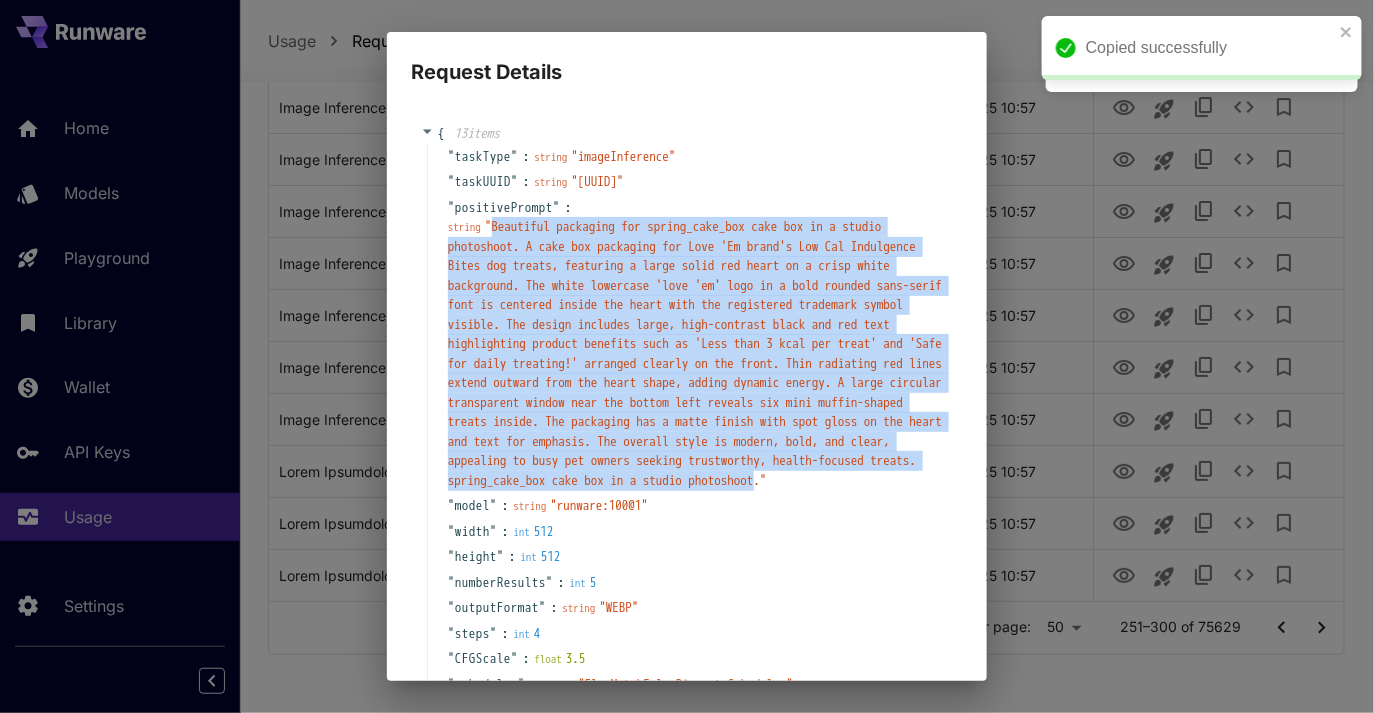 click on "" Beautiful packaging for spring_cake_box cake box in a studio photoshoot. A cake box packaging for Love 'Em brand's Low Cal Indulgence Bites dog treats, featuring a large solid red heart on a crisp white background. The white lowercase 'love 'em' logo in a bold rounded sans-serif font is centered inside the heart with the registered trademark symbol visible. The design includes large, high-contrast black and red text highlighting product benefits such as 'Less than 3 kcal per treat' and 'Safe for daily treating!' arranged clearly on the front. Thin radiating red lines extend outward from the heart shape, adding dynamic energy. A large circular transparent window near the bottom left reveals six mini muffin-shaped treats inside. The packaging has a matte finish with spot gloss on the heart and text for emphasis. The overall style is modern, bold, and clear, appealing to busy pet owners seeking trustworthy, health-focused treats. spring_cake_box cake box in a studio photoshoot. "" at bounding box center (695, 353) 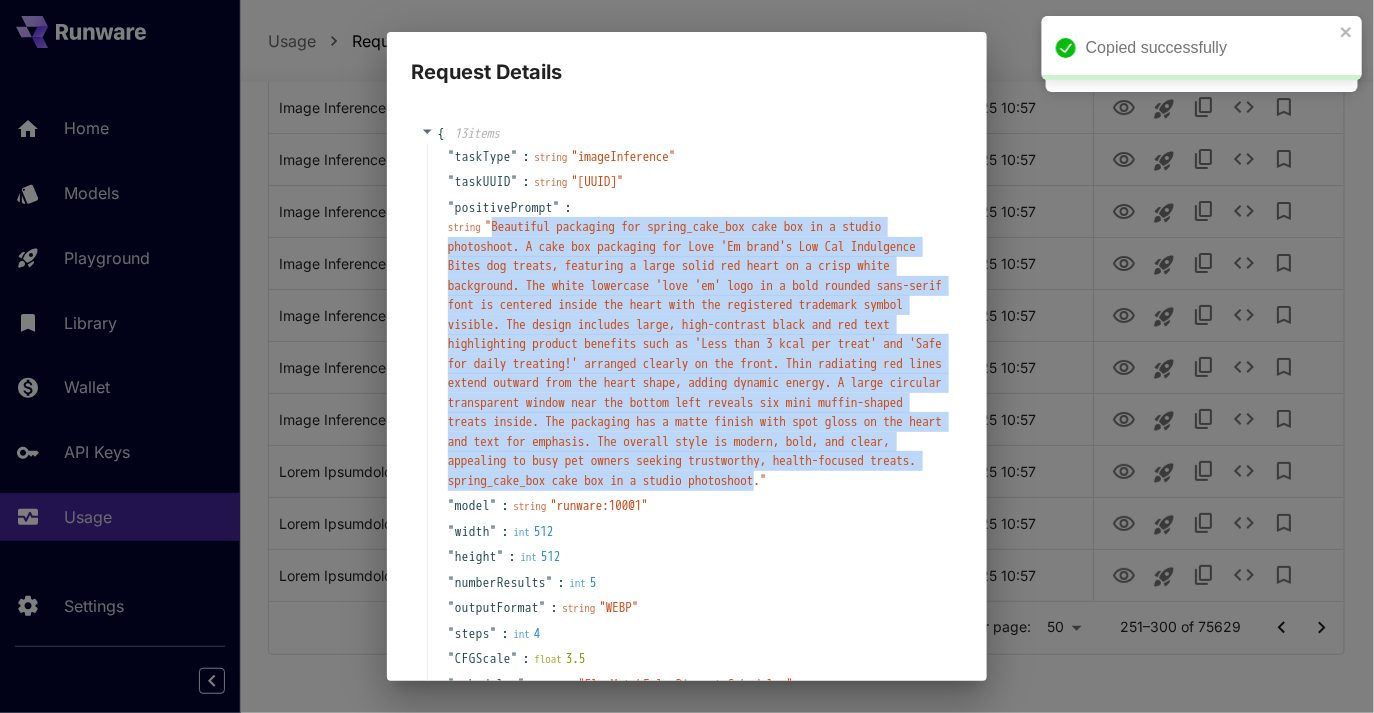 copy on "Beautiful packaging for spring_cake_box cake box in a studio photoshoot. A cake box packaging for Love 'Em brand's Low Cal Indulgence Bites dog treats, featuring a large solid red heart on a crisp white background. The white lowercase 'love 'em' logo in a bold rounded sans-serif font is centered inside the heart with the registered trademark symbol visible. The design includes large, high-contrast black and red text highlighting product benefits such as 'Less than 3 kcal per treat' and 'Safe for daily treating!' arranged clearly on the front. Thin radiating red lines extend outward from the heart shape, adding dynamic energy. A large circular transparent window near the bottom left reveals six mini muffin-shaped treats inside. The packaging has a matte finish with spot gloss on the heart and text for emphasis. The overall style is modern, bold, and clear, appealing to busy pet owners seeking trustworthy, health-focused treats. spring_cake_box cake box in a studio photoshoot" 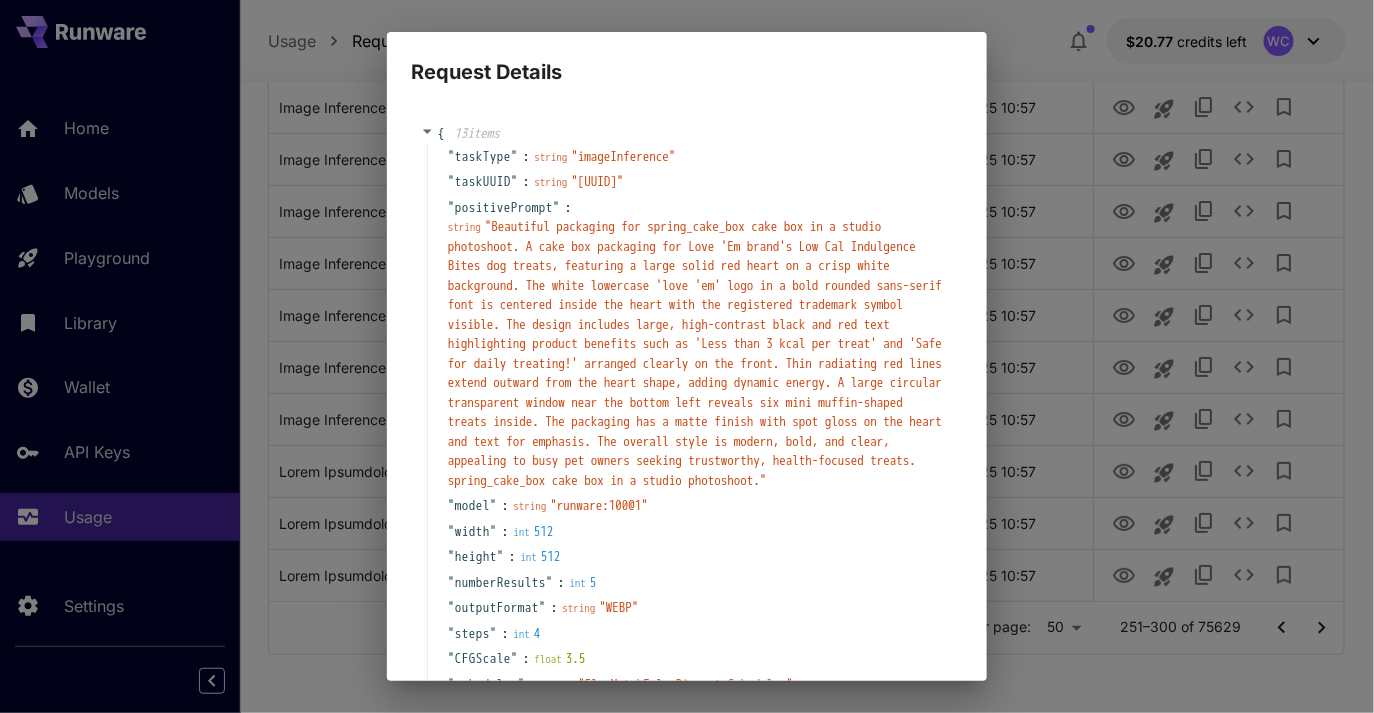 click on "Request Details { 13  item s " taskType " : string " imageInference " " taskUUID " : string " a753f795-af3d-48ca-951e-42962f7045ae " " positivePrompt " : string " " " model " : string " runware:100@1 " " width " : int 512 " height " : int 512 " numberResults " : int 5 " outputFormat " : string " WEBP " " steps " : int 4 " CFGScale " : float 3.5 " scheduler " : string " FlowMatchEulerDiscreteScheduler " " outputType " : [ 1  item 0 : string " URL " ] " includeCost " : bool true } Copy Cancel" at bounding box center (687, 356) 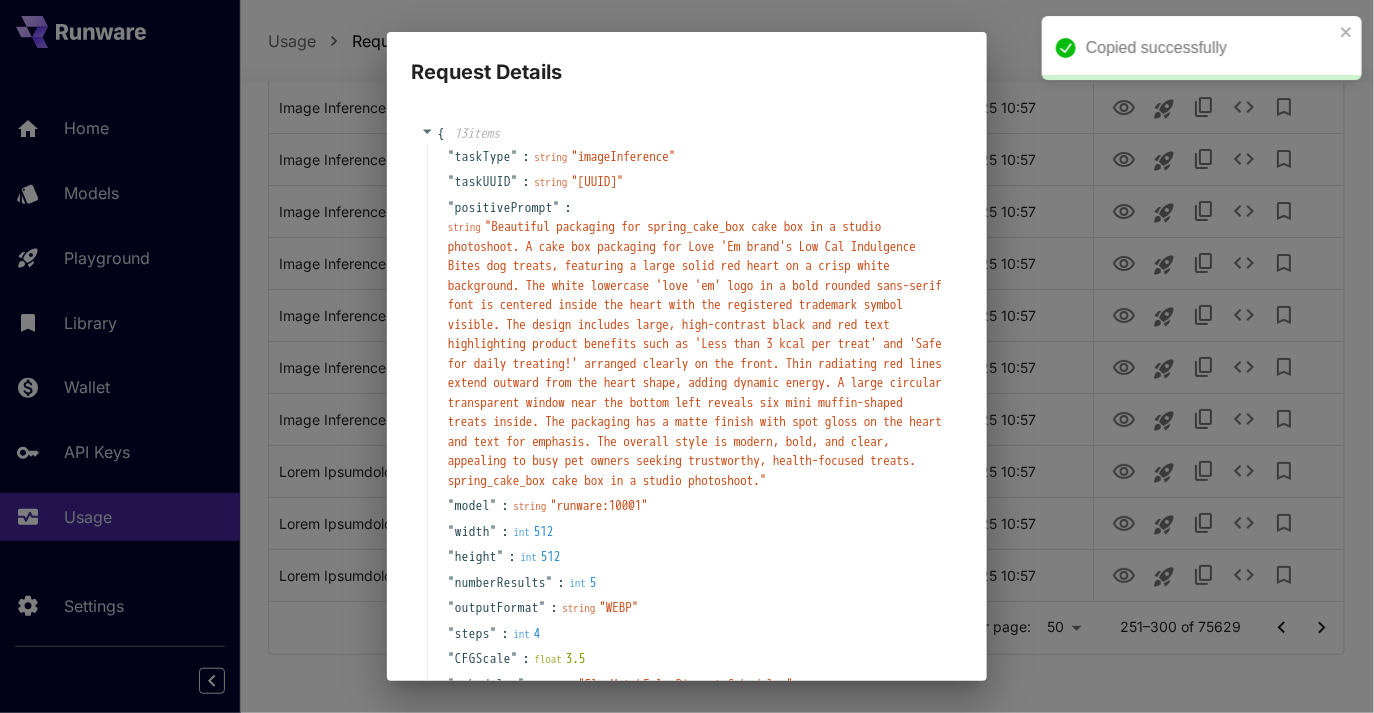 click on "Request Details { 13  item s " taskType " : string " imageInference " " taskUUID " : string " a753f795-af3d-48ca-951e-42962f7045ae " " positivePrompt " : string " " " model " : string " runware:100@1 " " width " : int 512 " height " : int 512 " numberResults " : int 5 " outputFormat " : string " WEBP " " steps " : int 4 " CFGScale " : float 3.5 " scheduler " : string " FlowMatchEulerDiscreteScheduler " " outputType " : [ 1  item 0 : string " URL " ] " includeCost " : bool true } Copy Cancel" at bounding box center (687, 356) 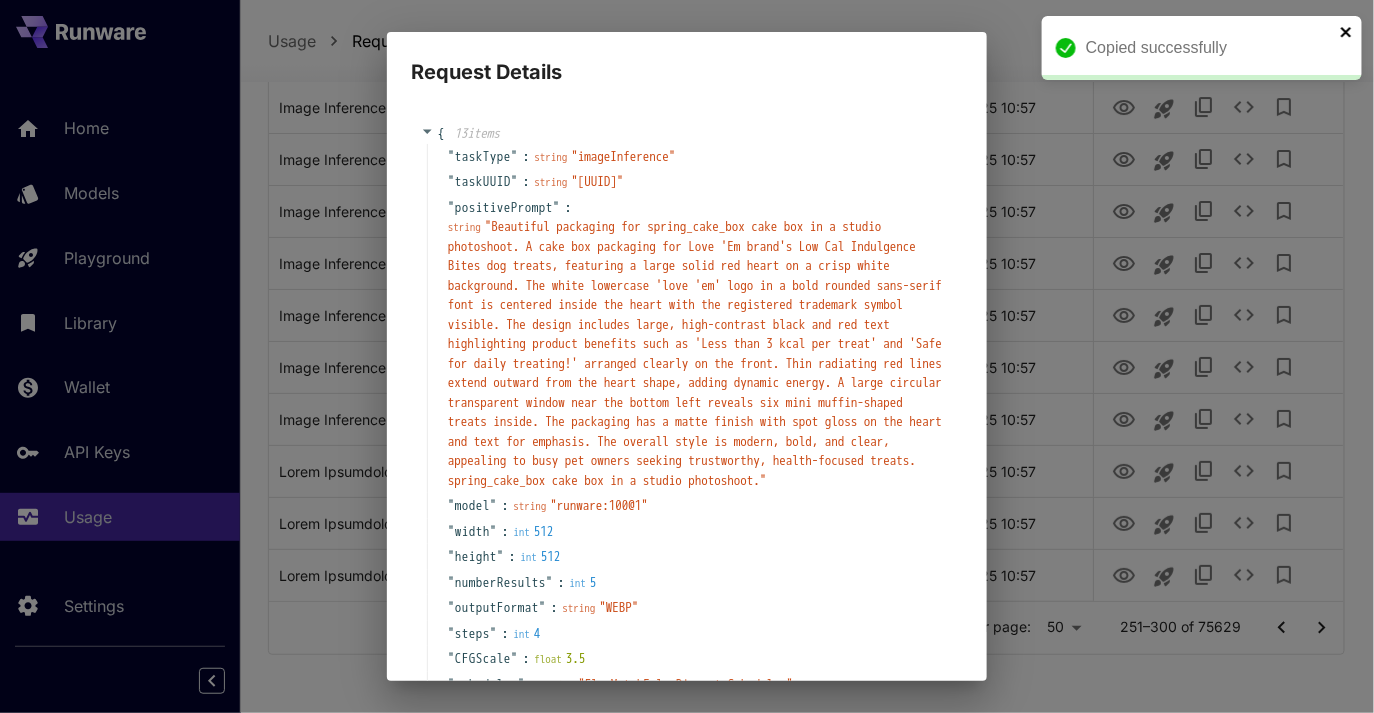 click 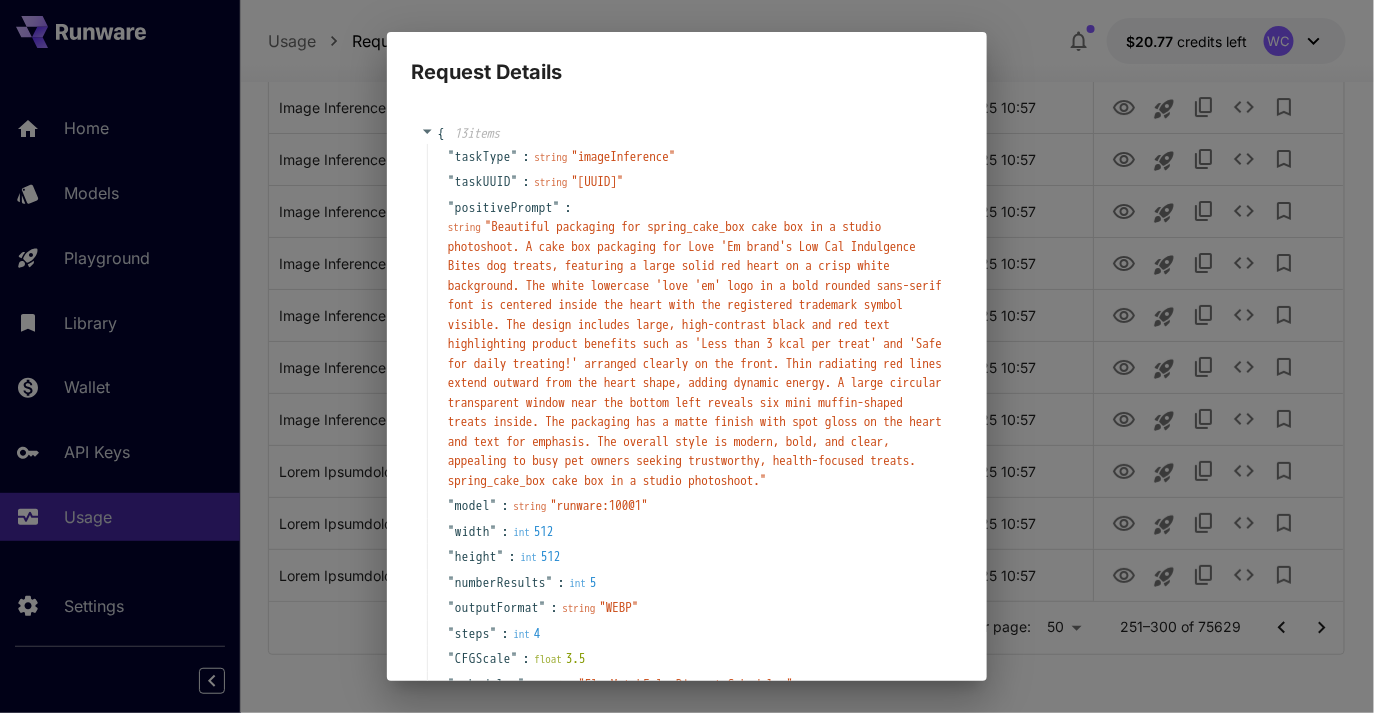 scroll, scrollTop: 309, scrollLeft: 0, axis: vertical 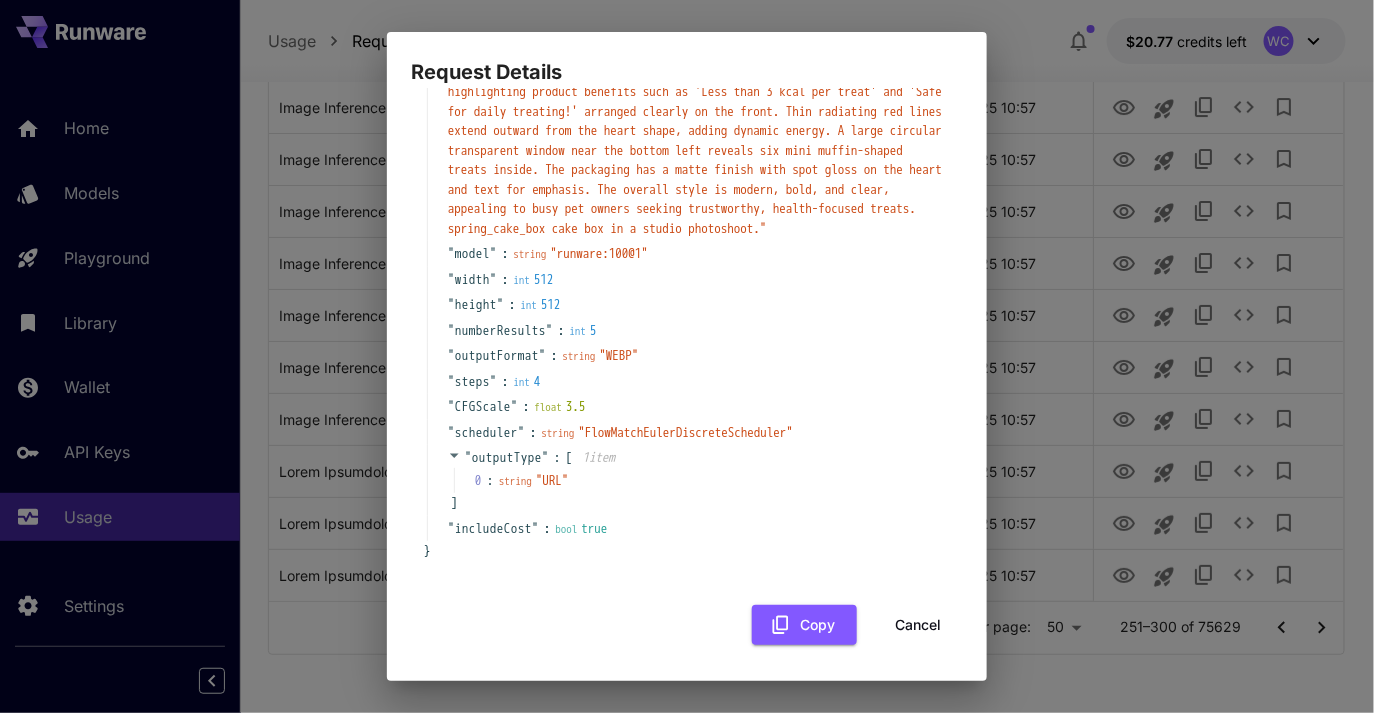 click on "Cancel" at bounding box center (918, 625) 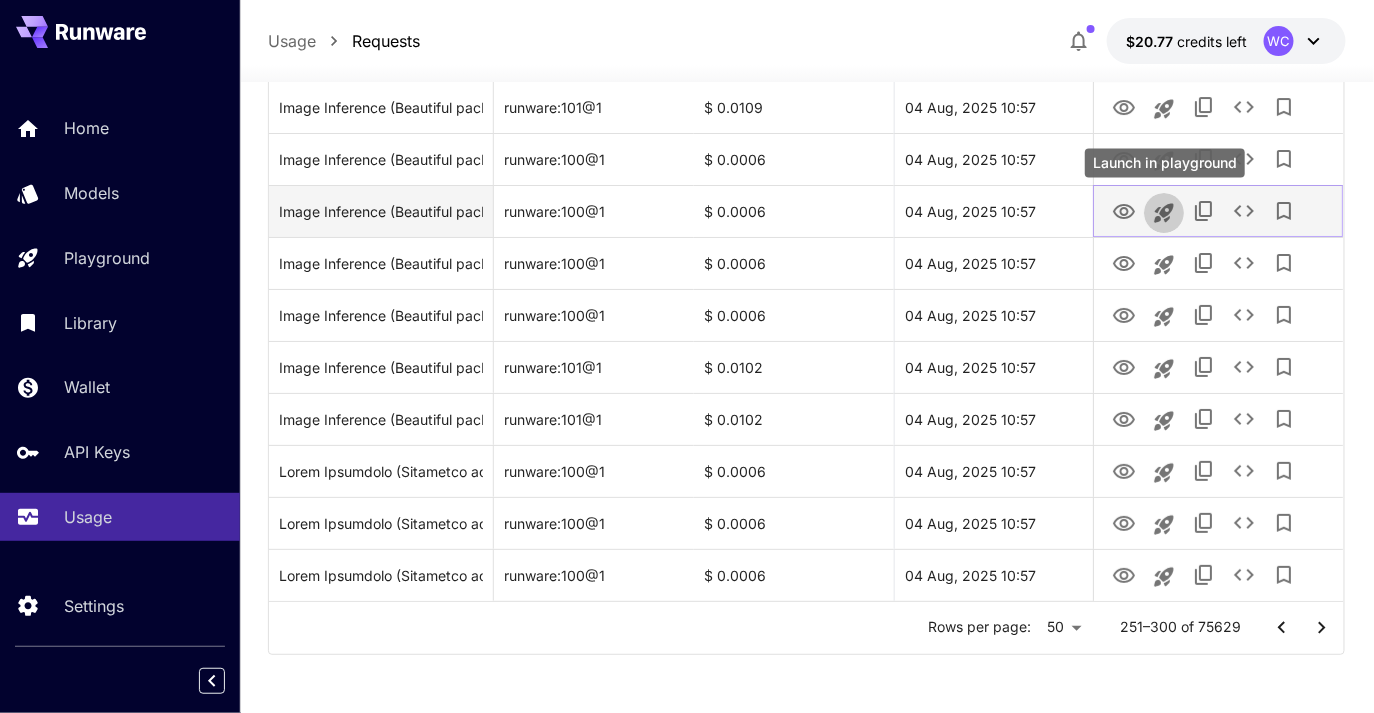 click 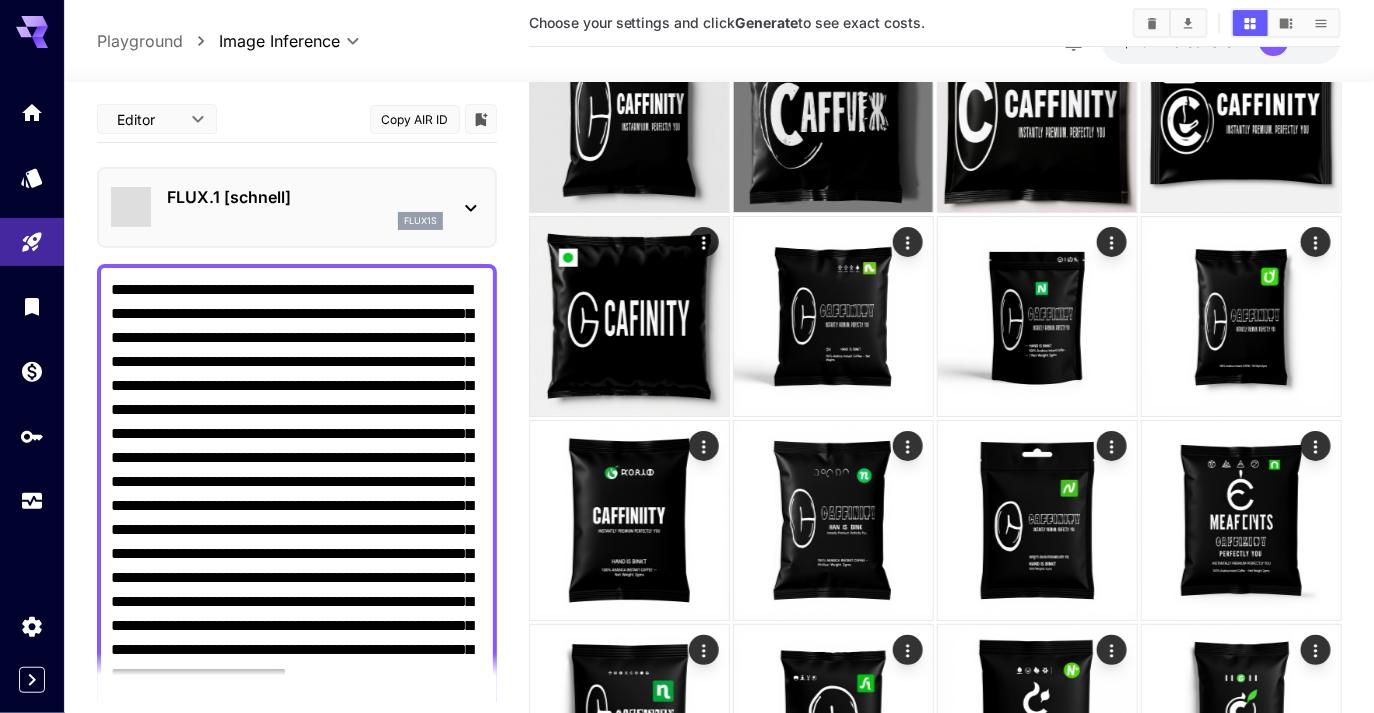 scroll, scrollTop: 0, scrollLeft: 0, axis: both 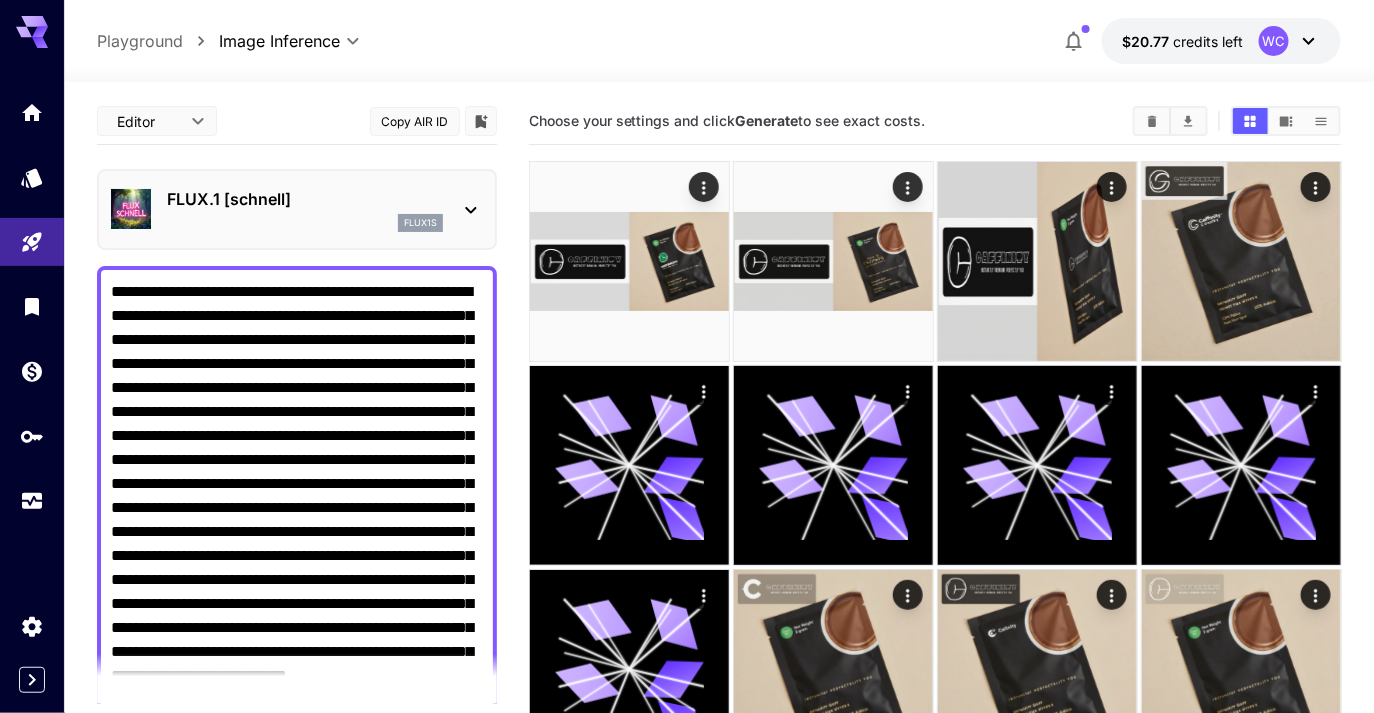 click on "**********" at bounding box center (297, 520) 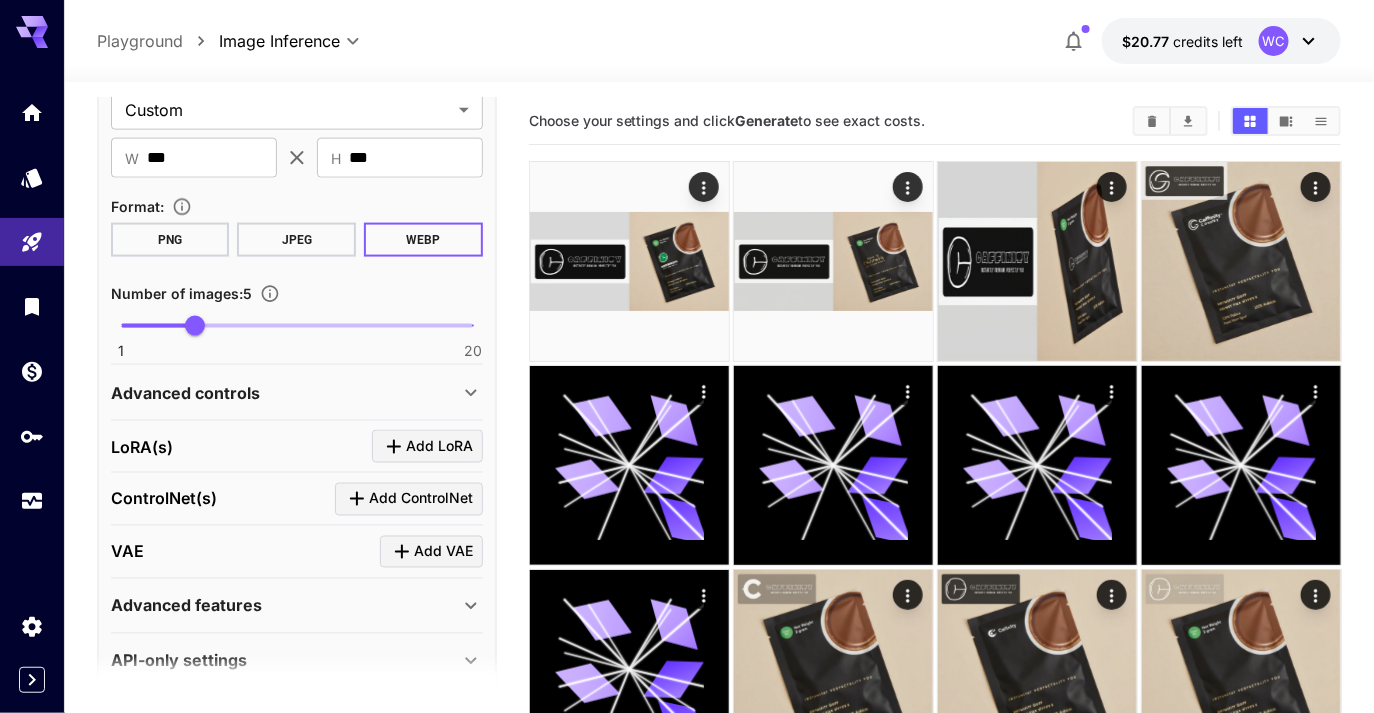 scroll, scrollTop: 935, scrollLeft: 0, axis: vertical 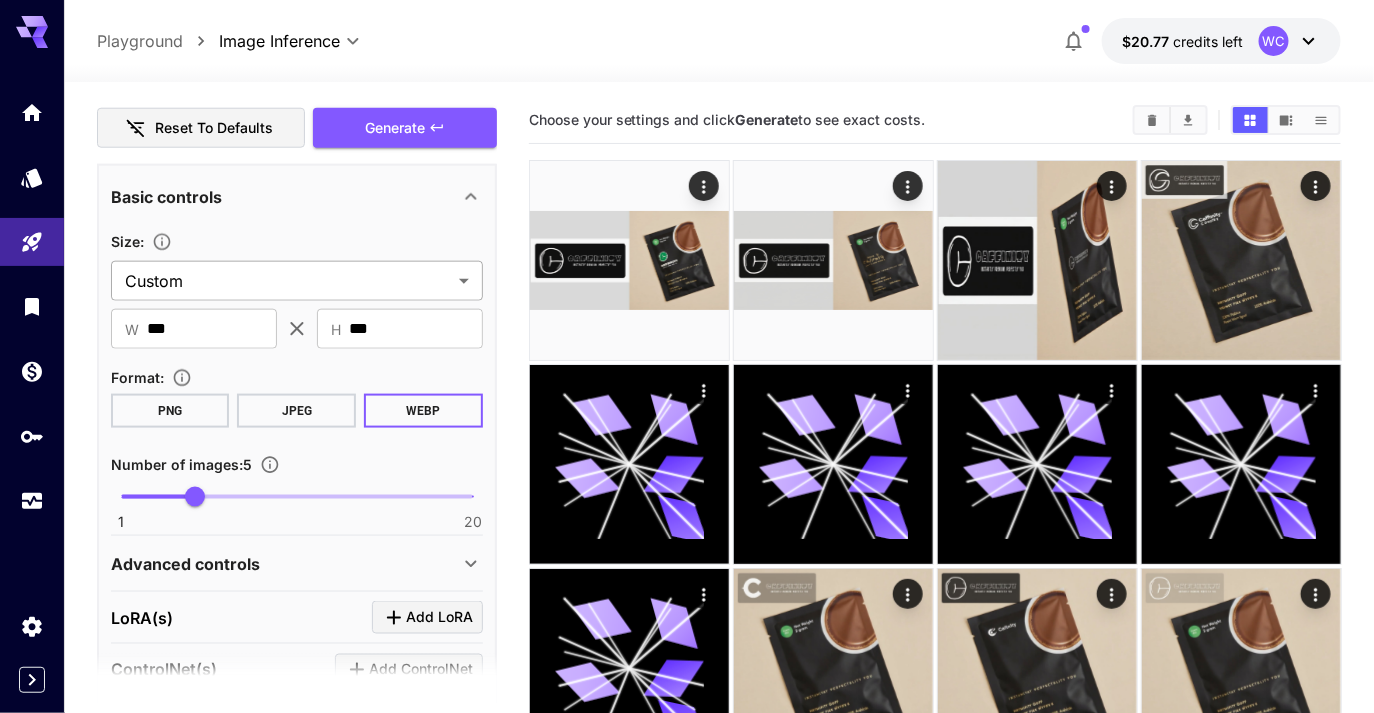click on "**********" at bounding box center [687, 2453] 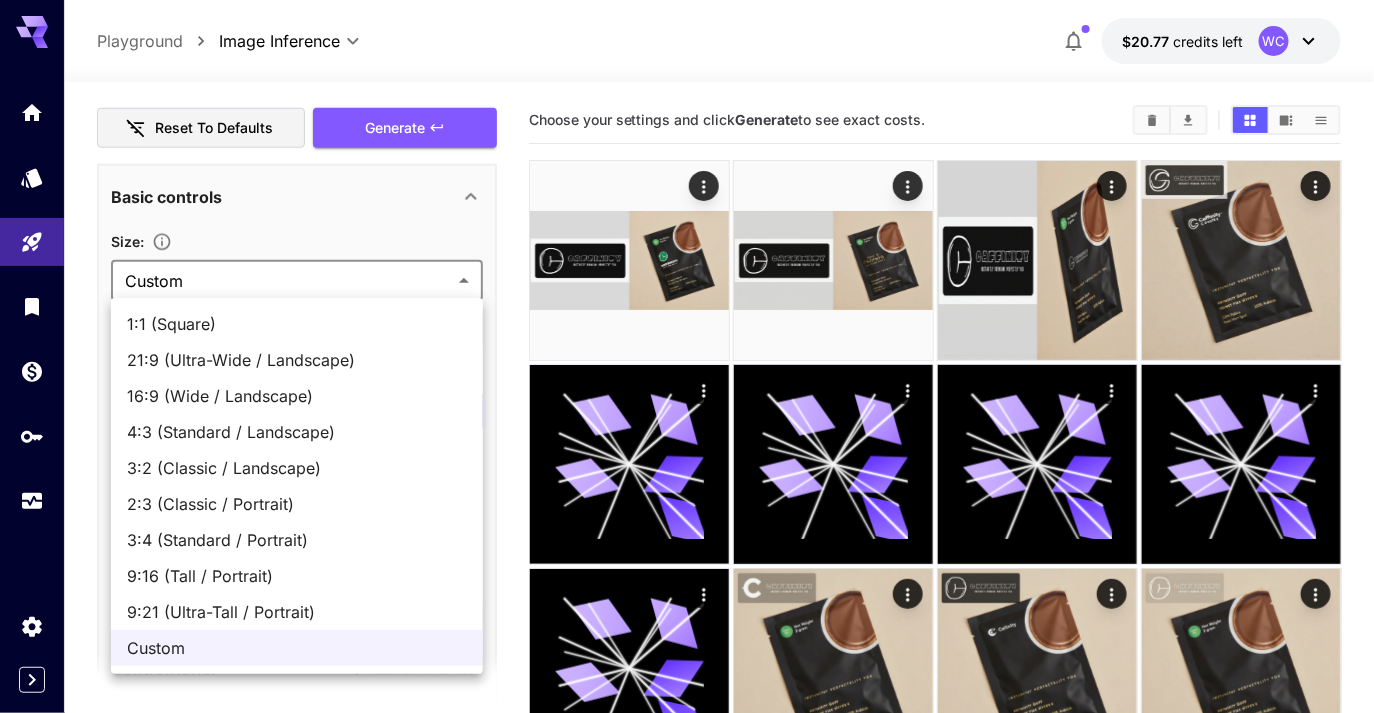 click on "1:1 (Square)" at bounding box center [297, 324] 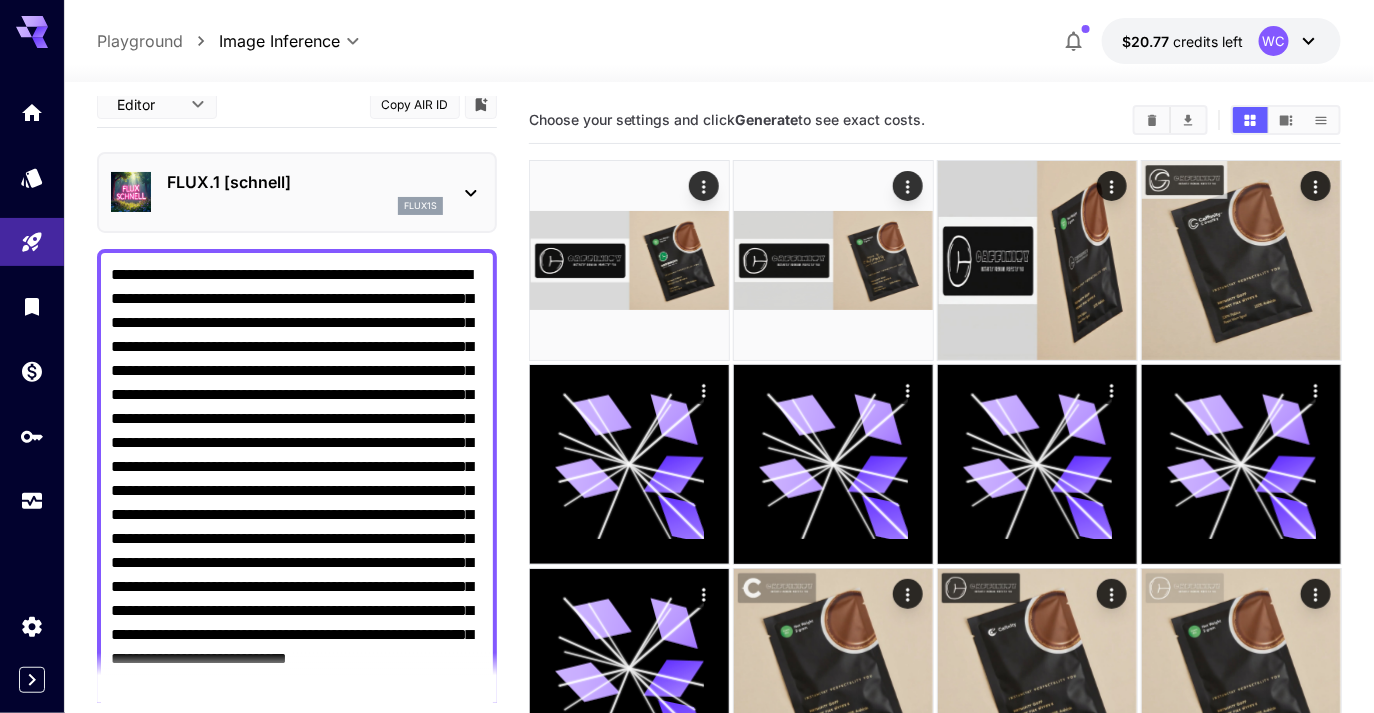 scroll, scrollTop: 0, scrollLeft: 0, axis: both 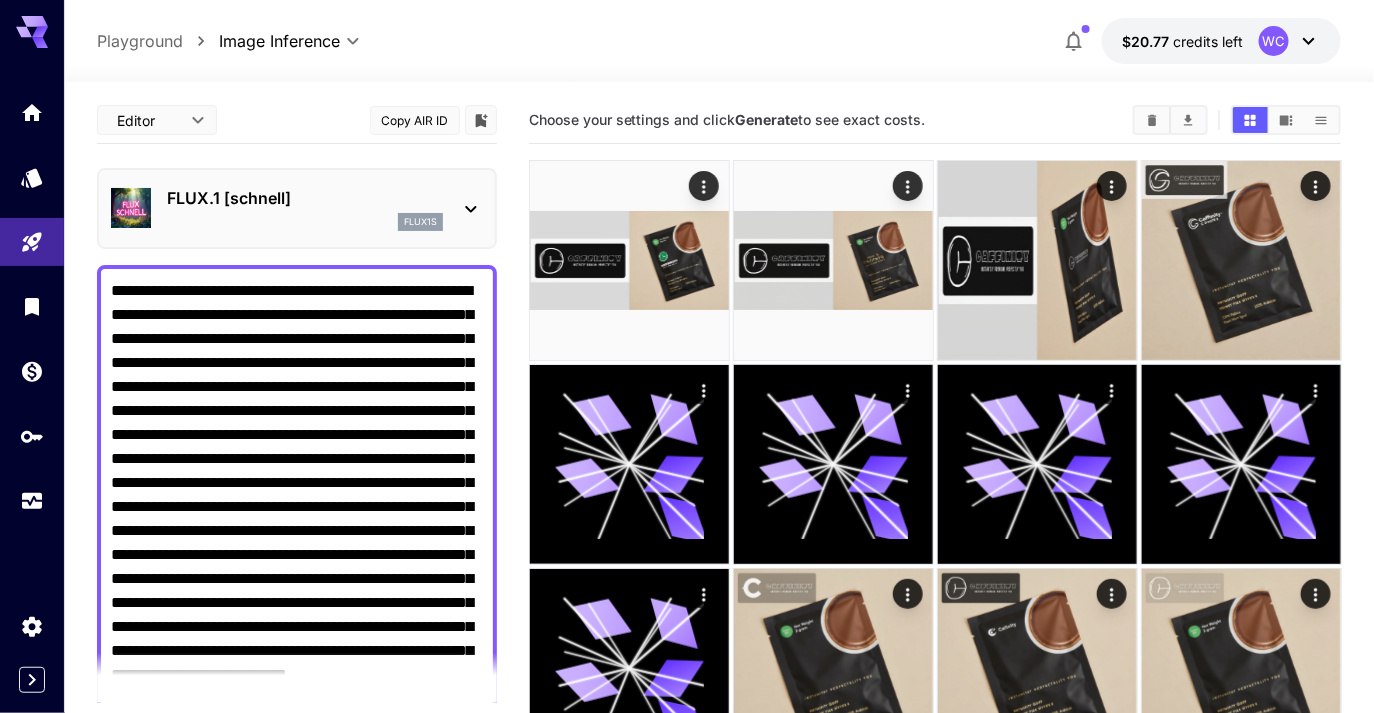 click on "FLUX.1 [schnell]" at bounding box center [305, 198] 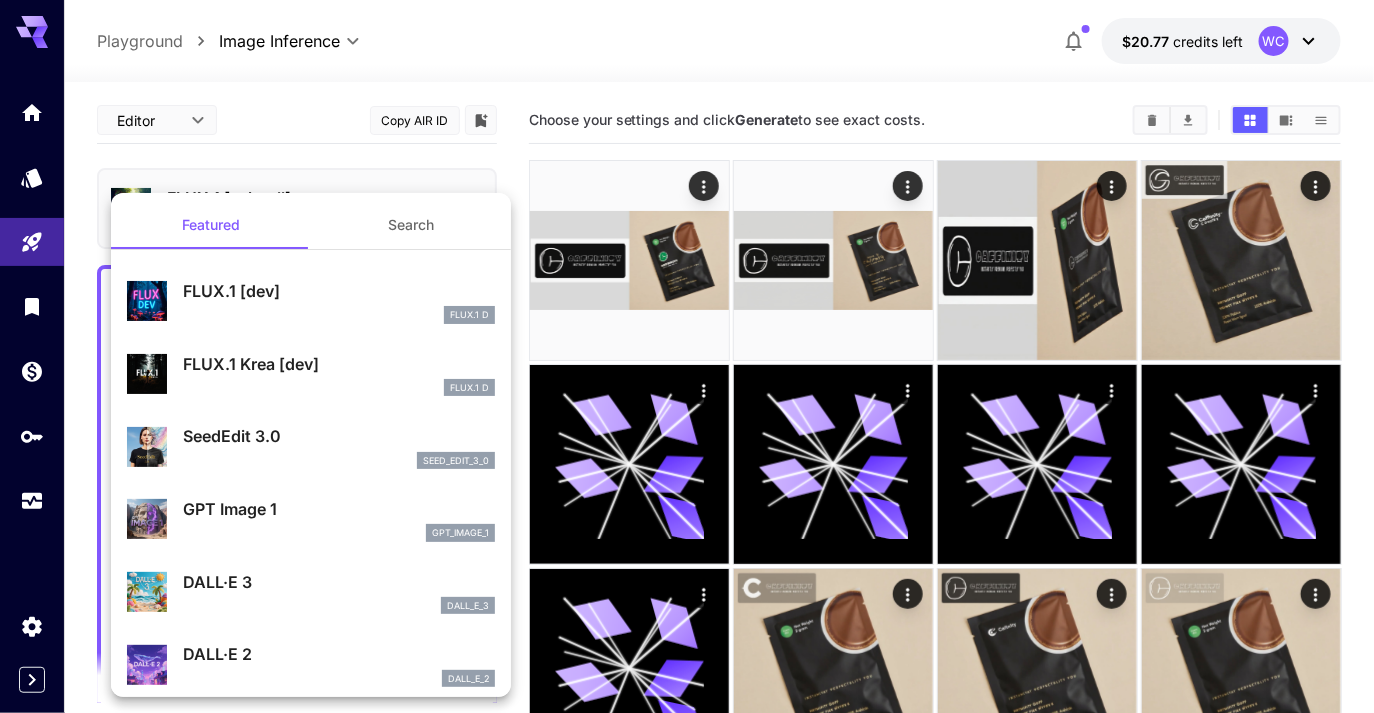 click on "FLUX.1 D" at bounding box center [339, 315] 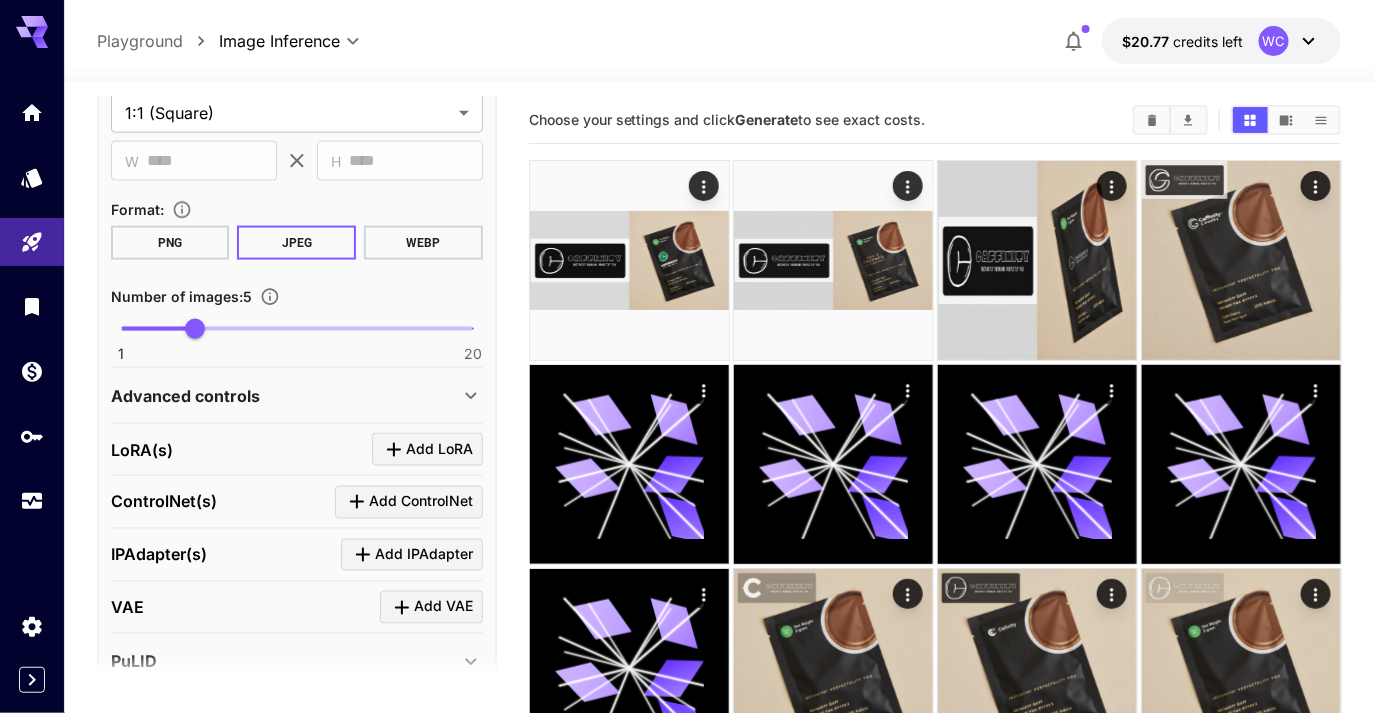 scroll, scrollTop: 970, scrollLeft: 0, axis: vertical 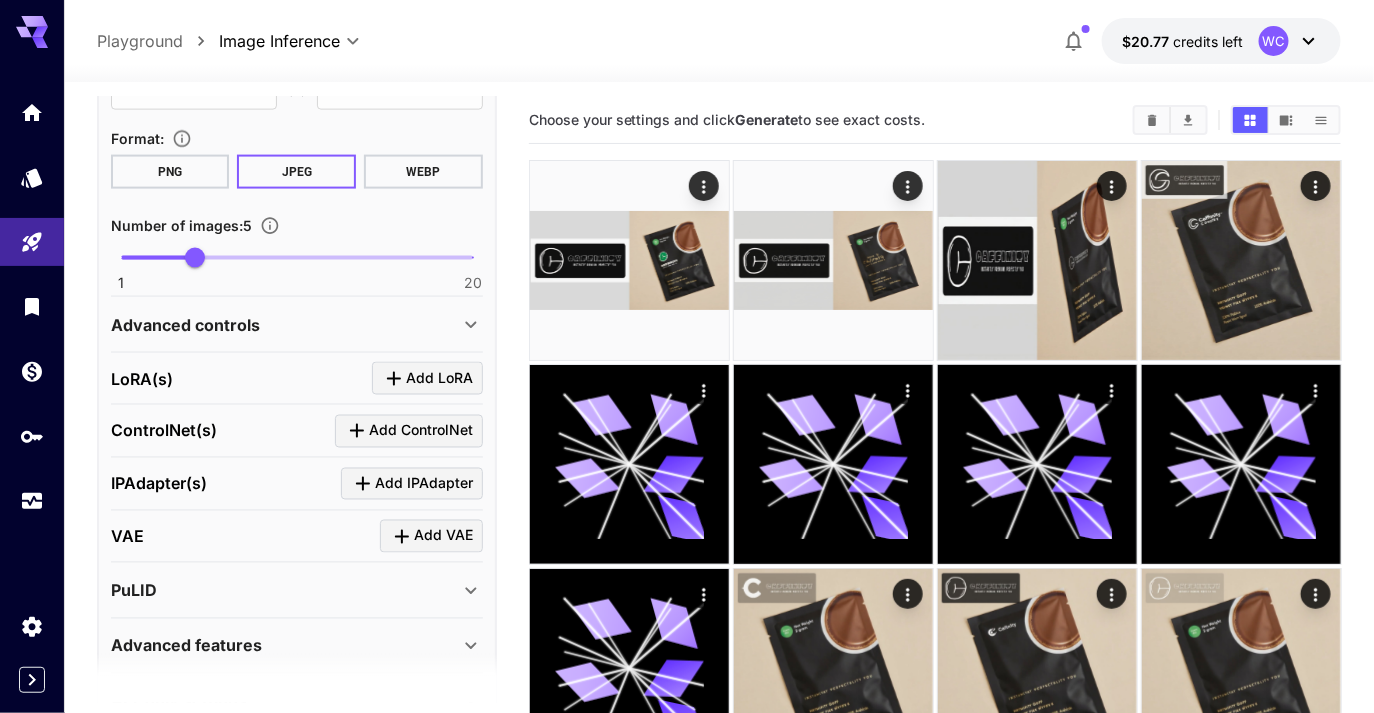 click on "Advanced controls" at bounding box center [285, 325] 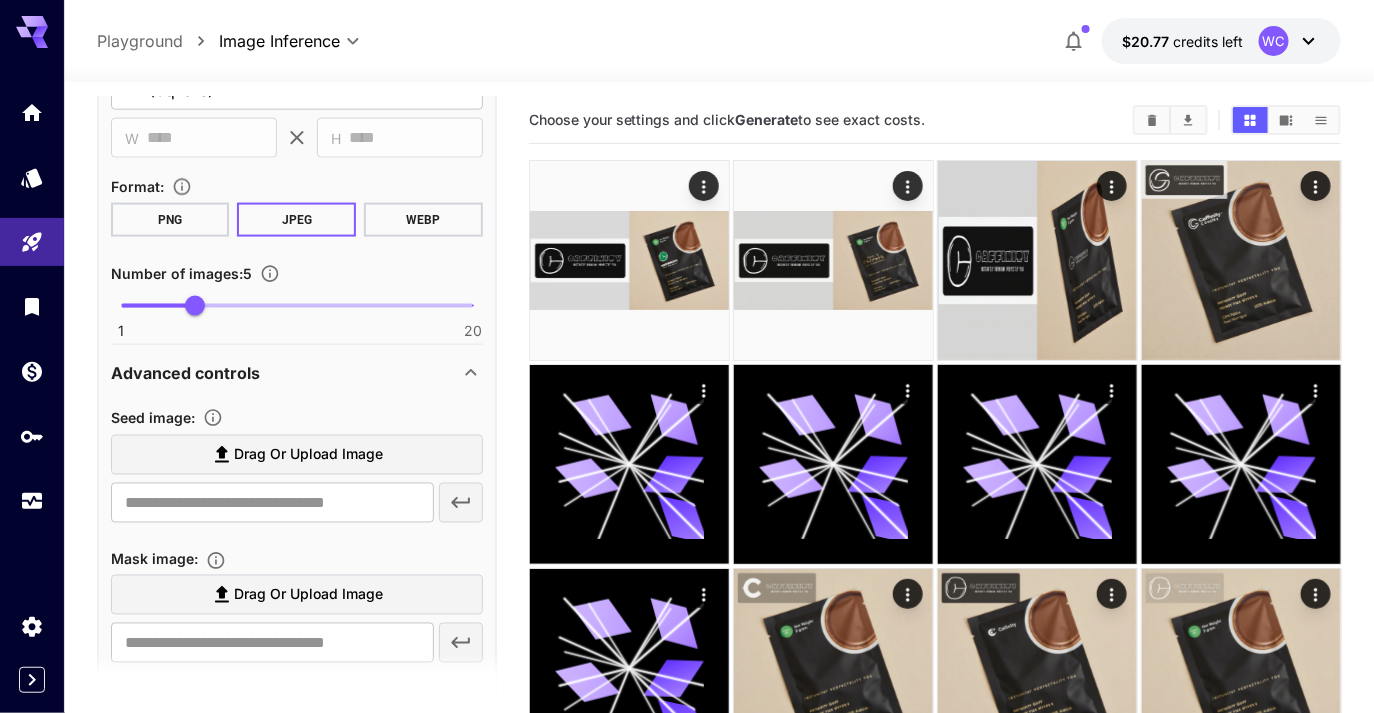 scroll, scrollTop: 899, scrollLeft: 0, axis: vertical 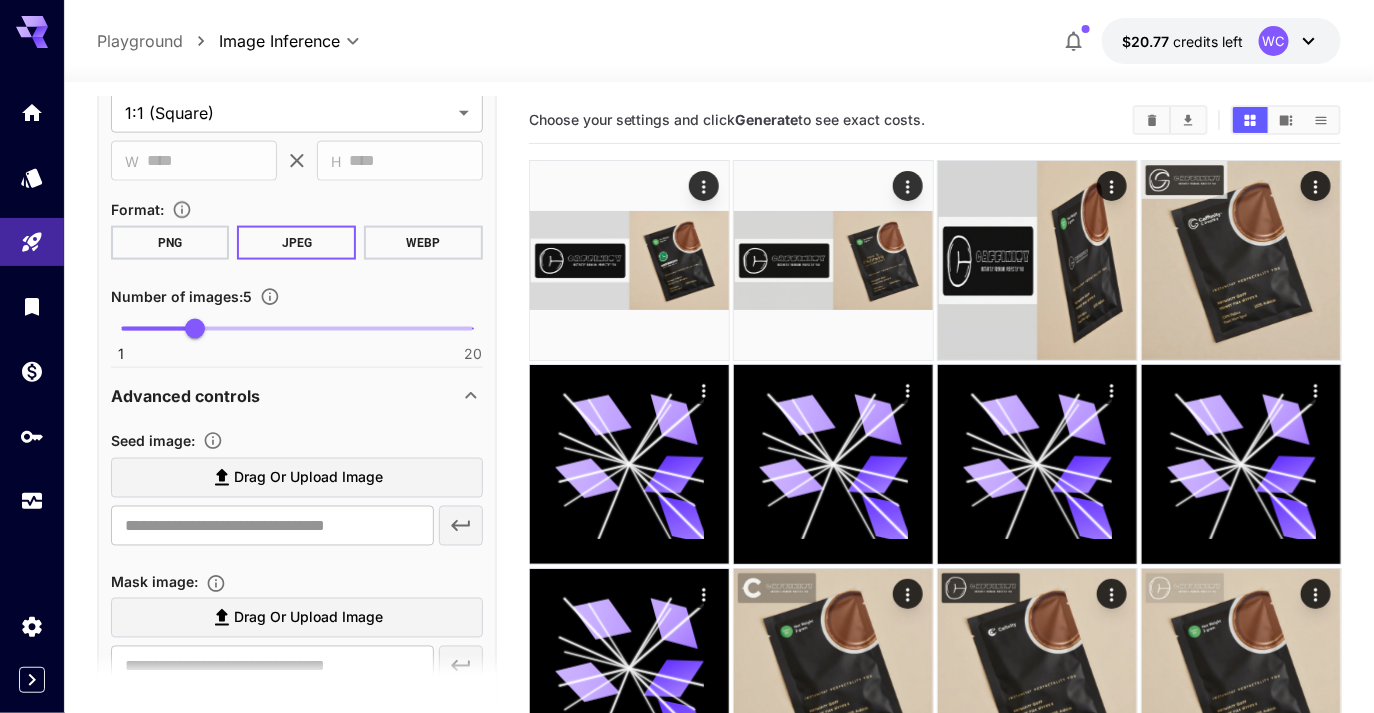 click on "Drag or upload image" at bounding box center [308, 478] 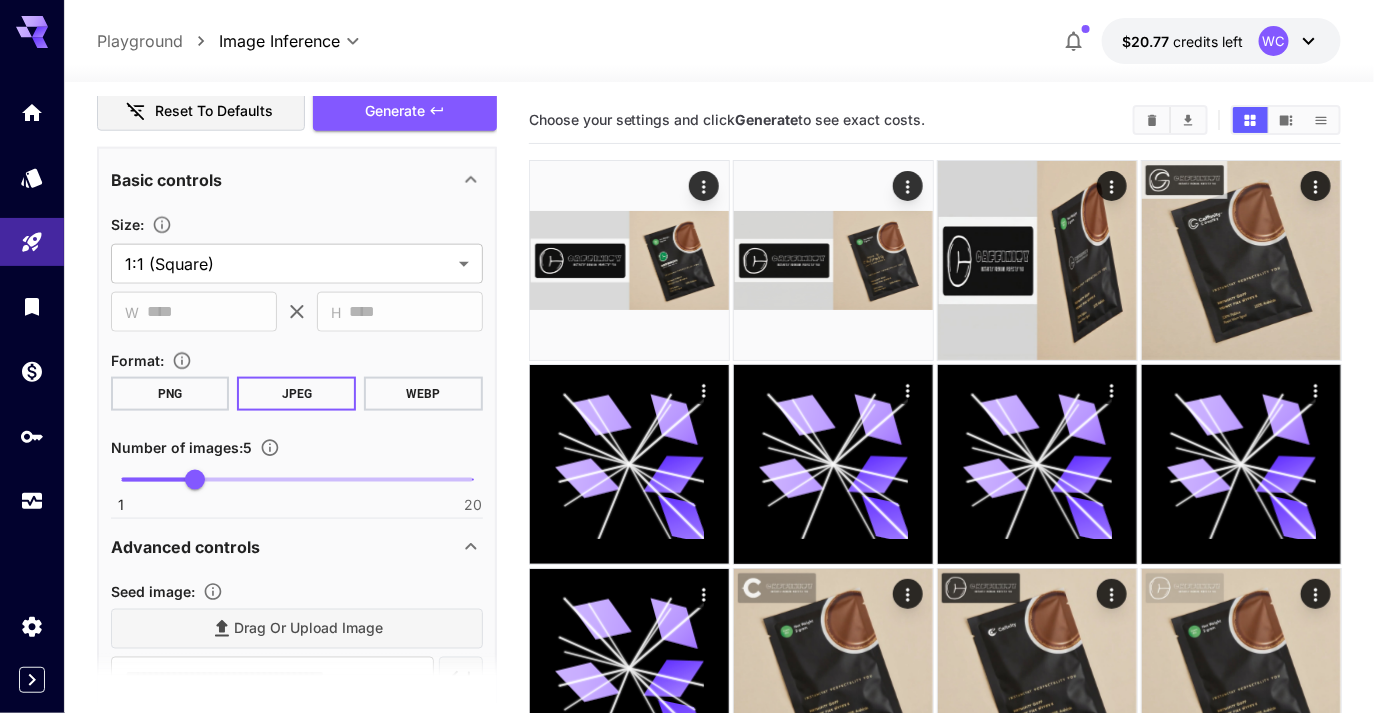 scroll, scrollTop: 552, scrollLeft: 0, axis: vertical 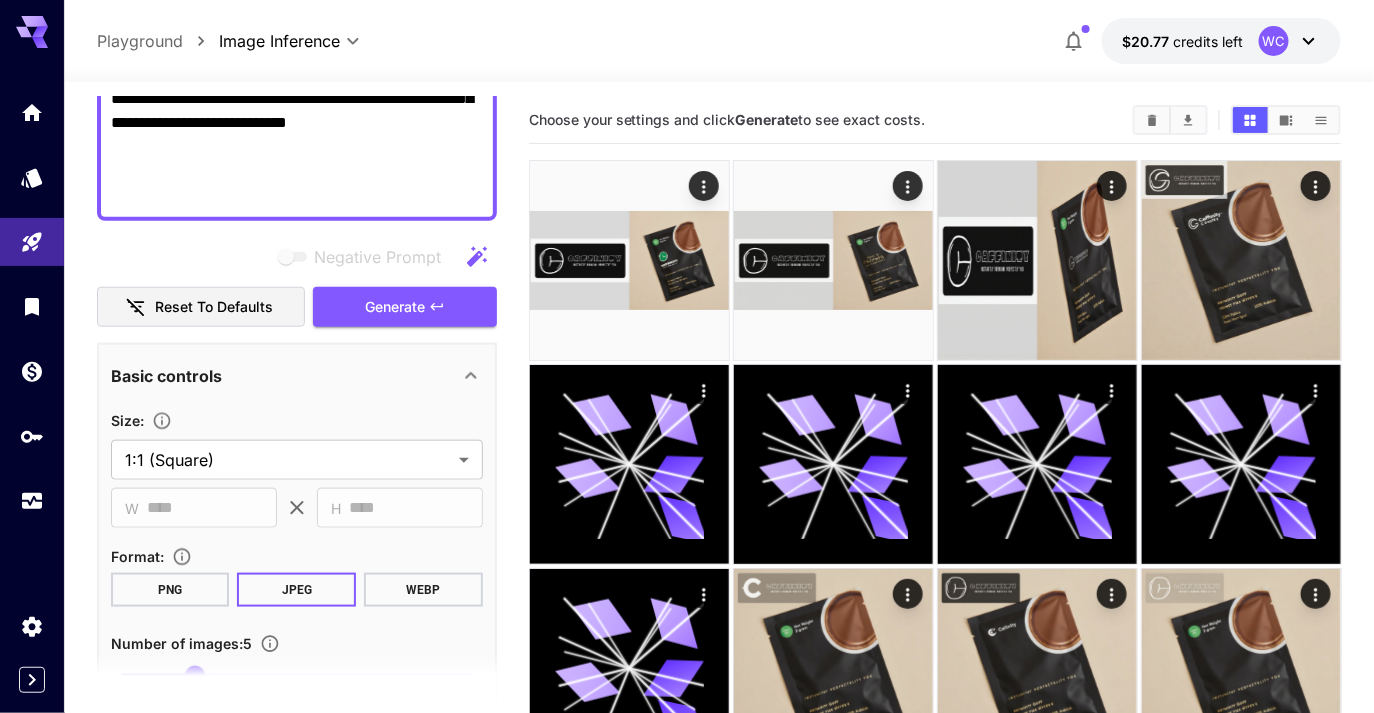 type on "**********" 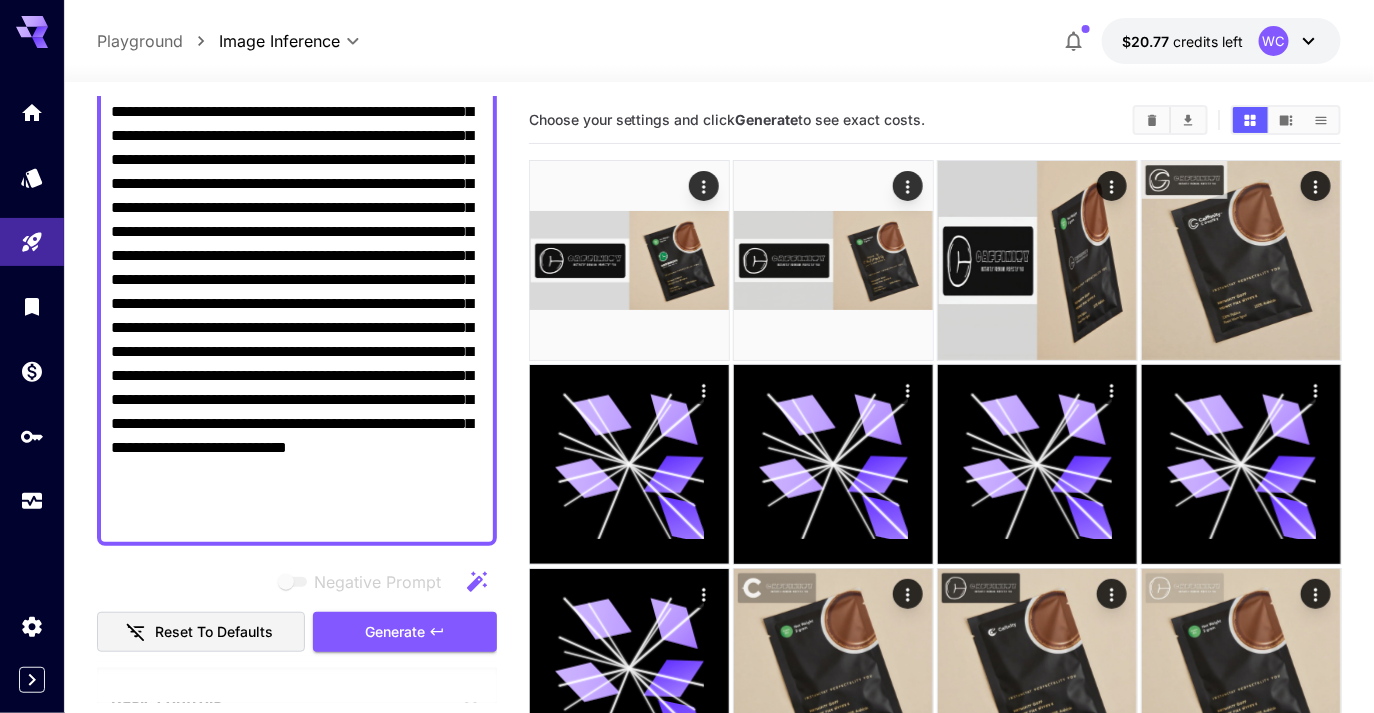 scroll, scrollTop: 523, scrollLeft: 0, axis: vertical 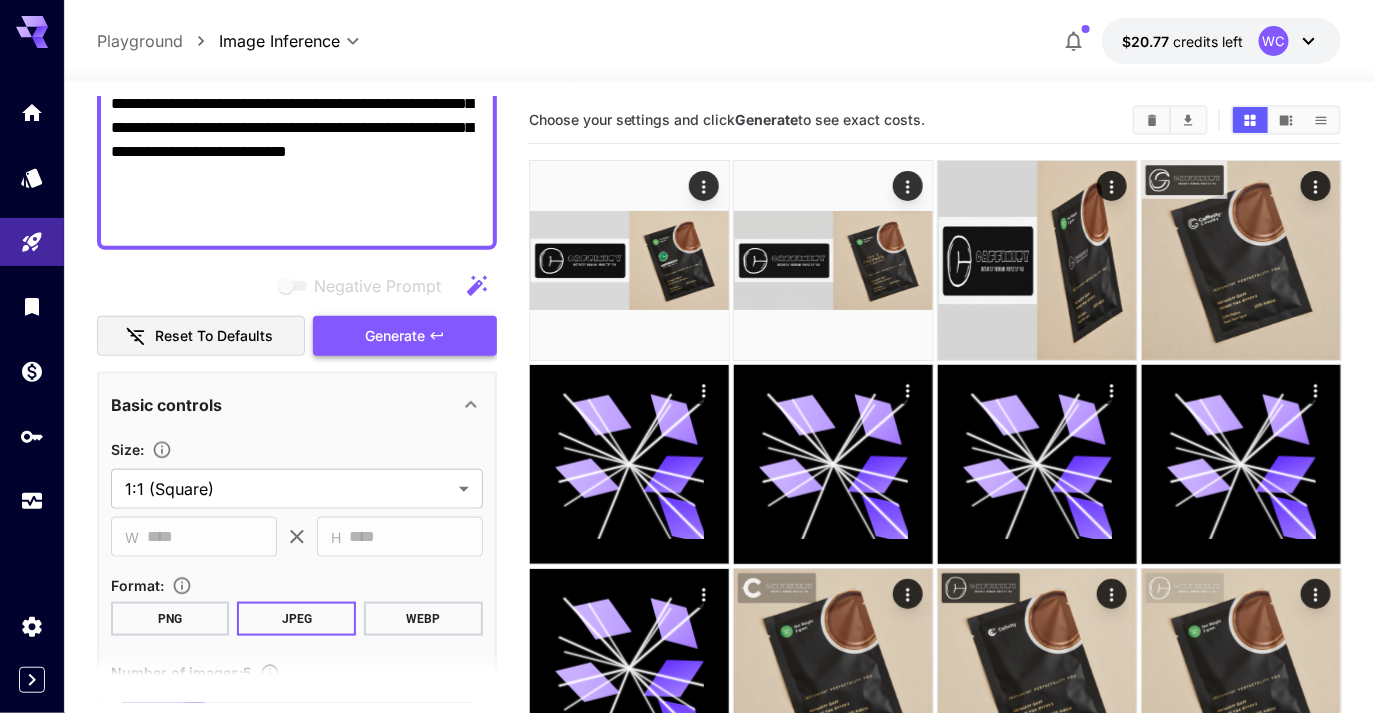 click on "Generate" at bounding box center (395, 336) 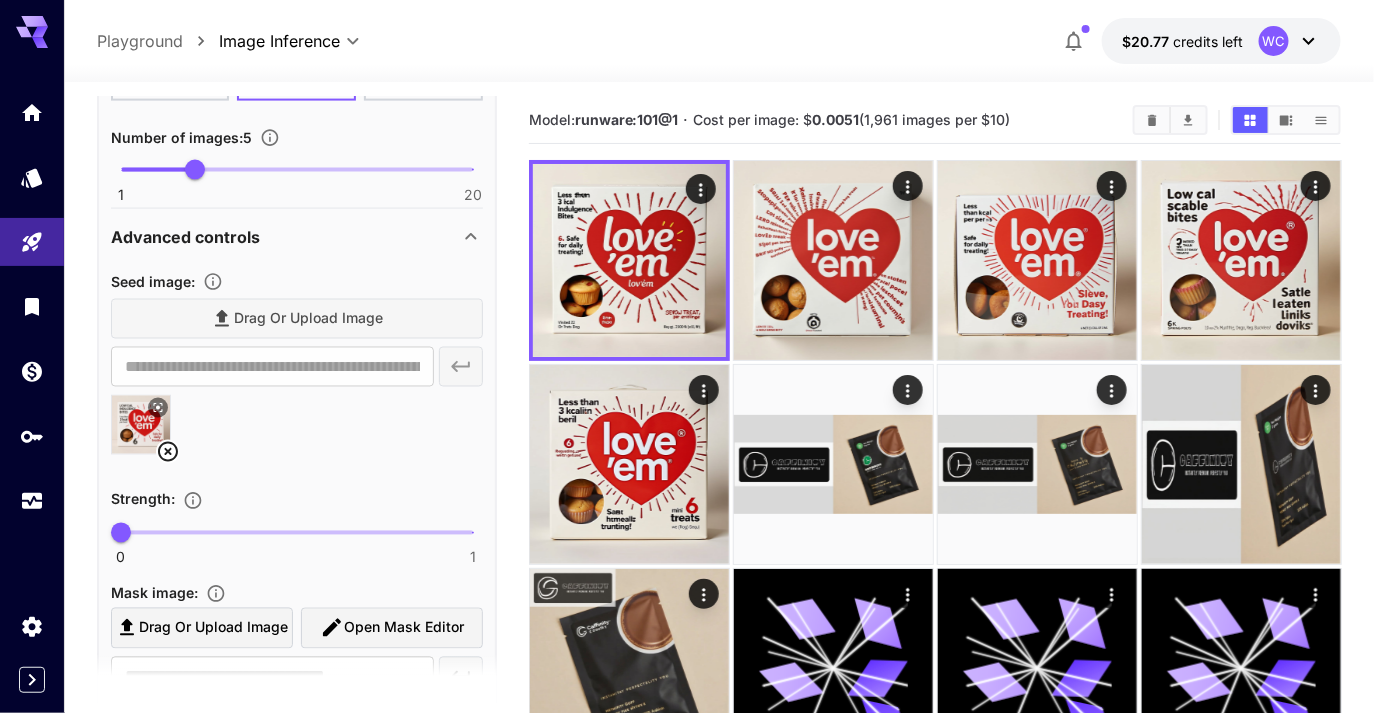 scroll, scrollTop: 1051, scrollLeft: 0, axis: vertical 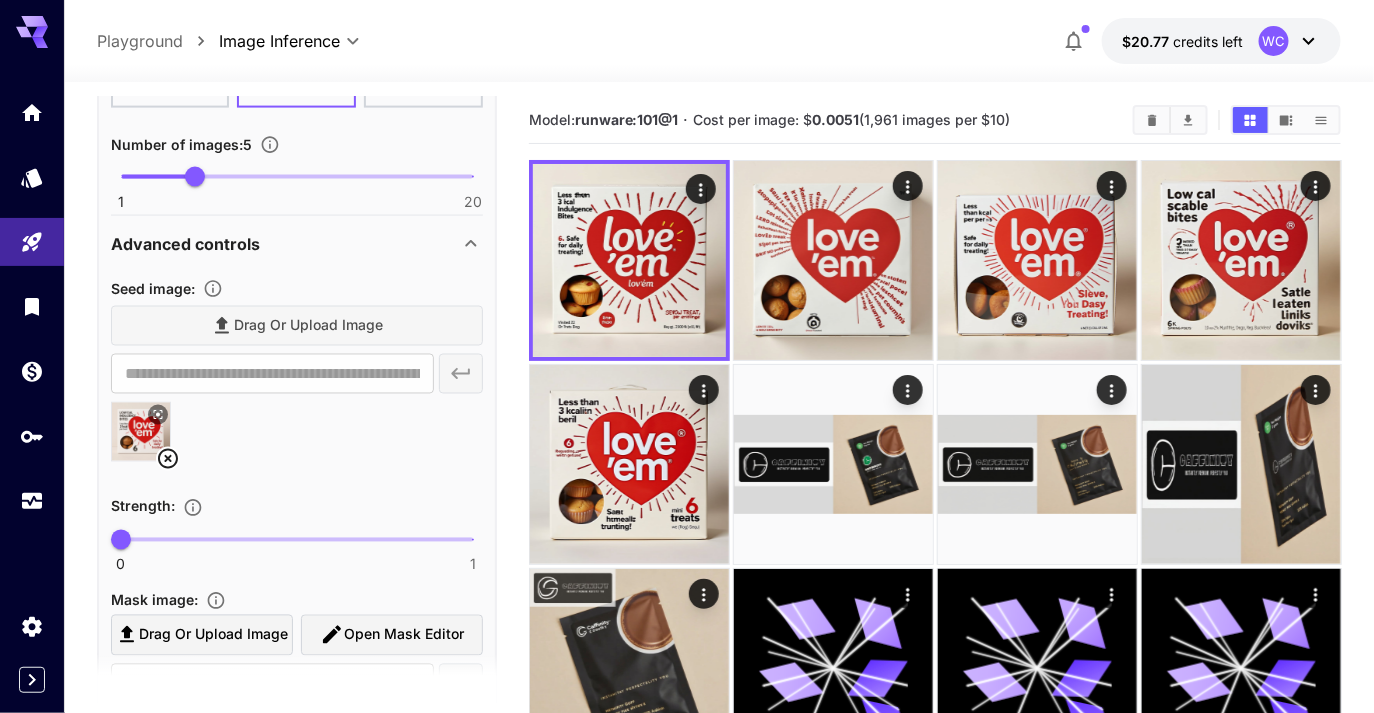 click on "0 1 0" at bounding box center (297, 540) 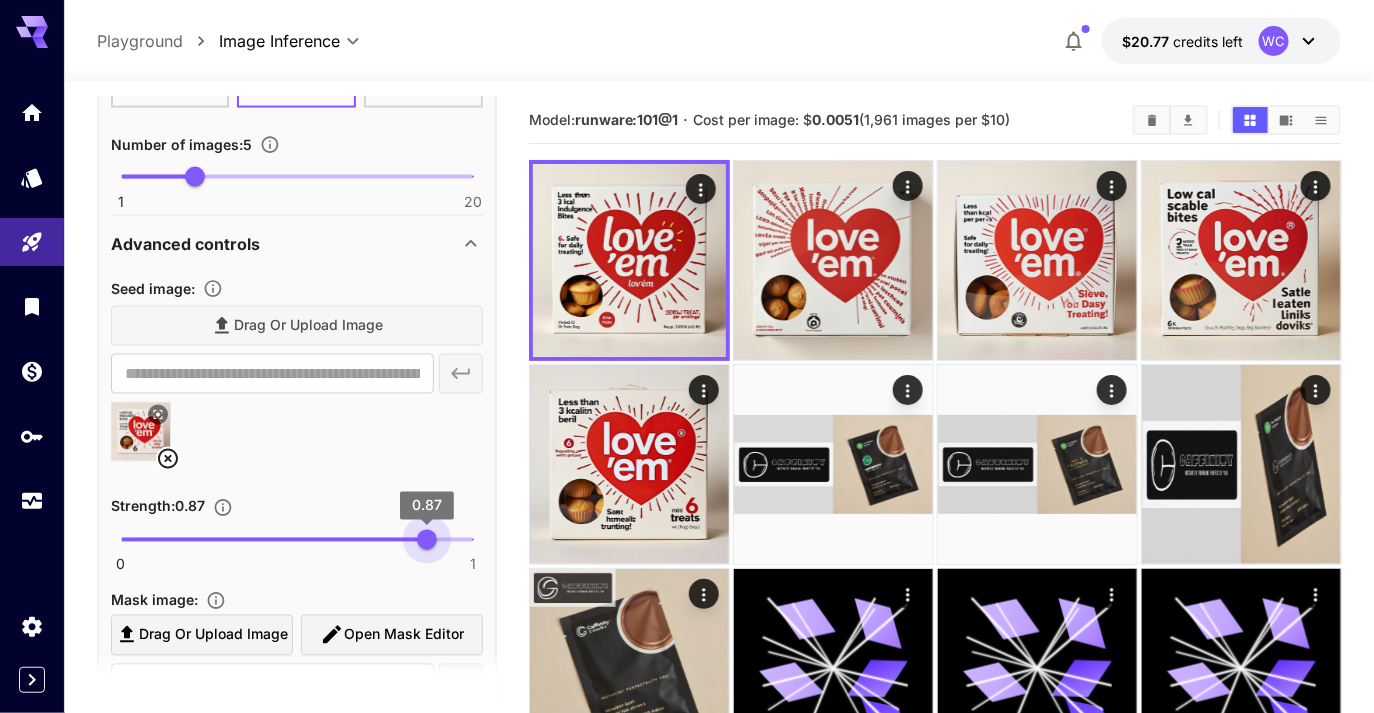 drag, startPoint x: 442, startPoint y: 541, endPoint x: 426, endPoint y: 542, distance: 16.03122 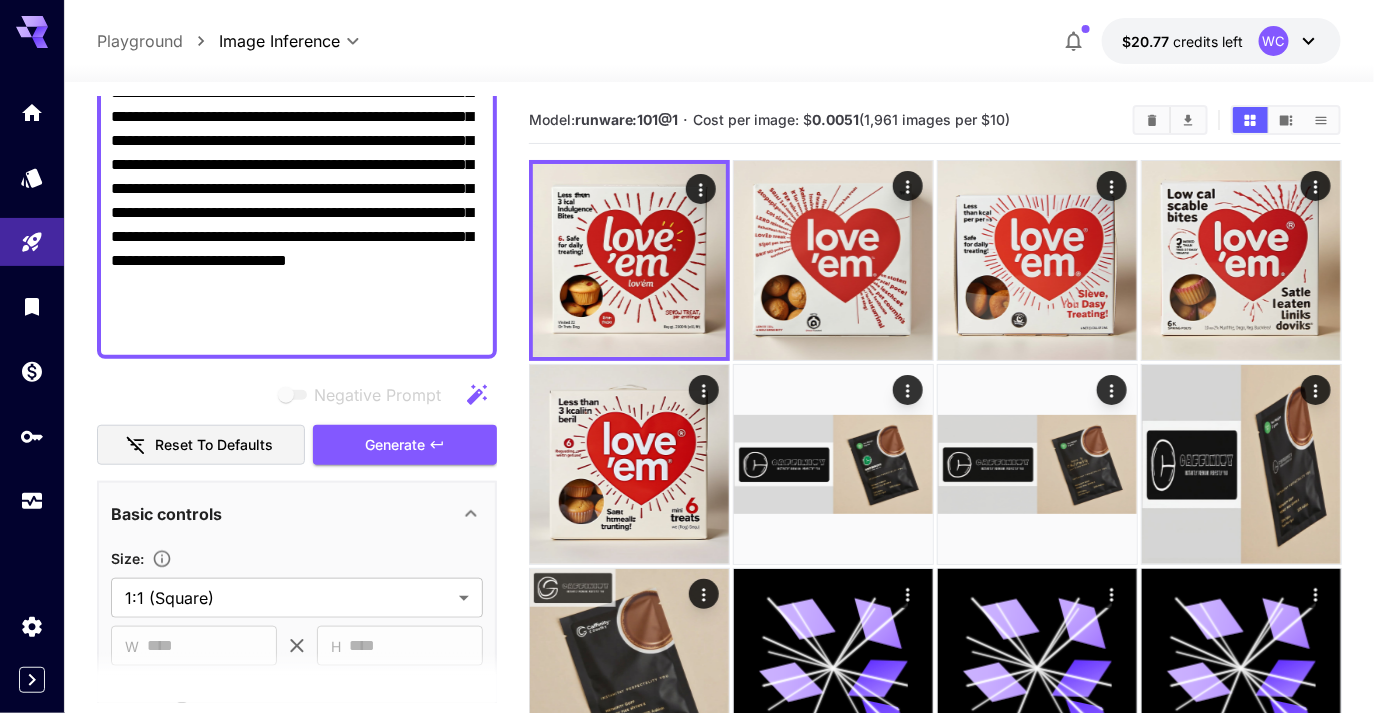 scroll, scrollTop: 0, scrollLeft: 0, axis: both 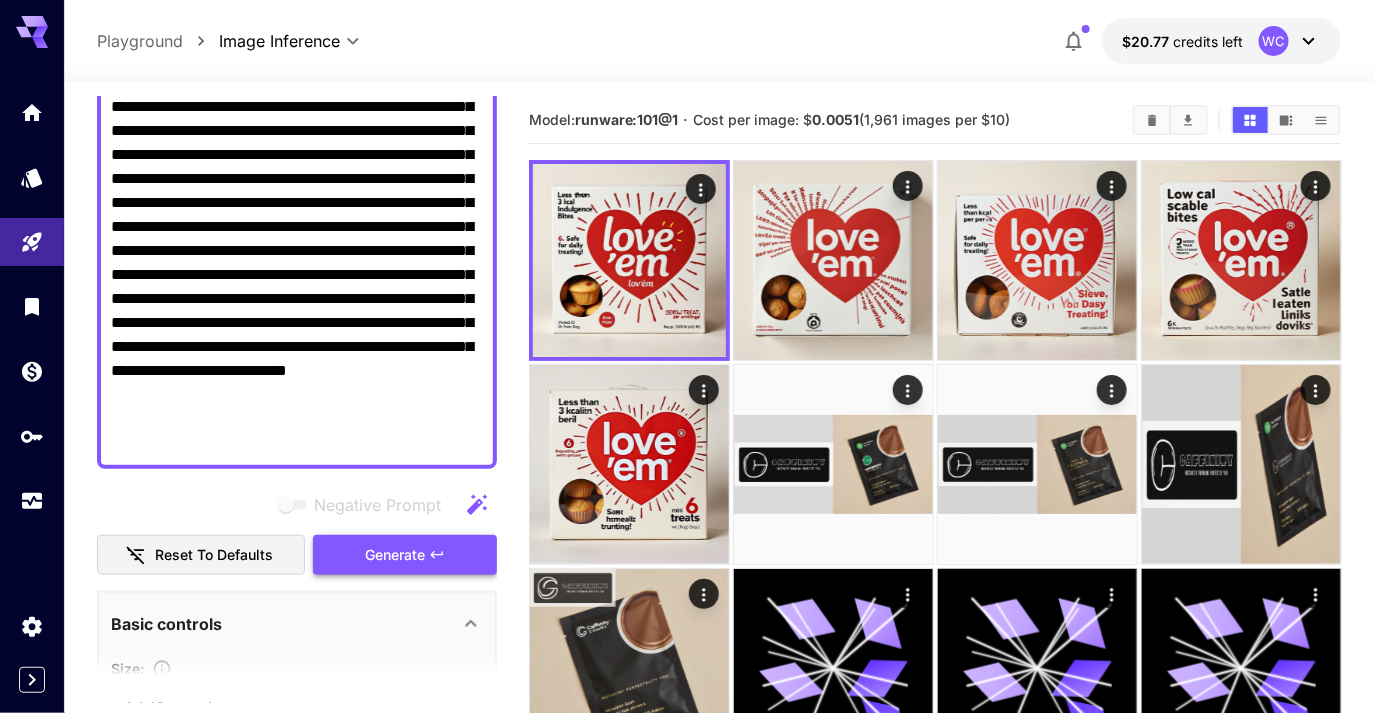 click on "Generate" at bounding box center [395, 555] 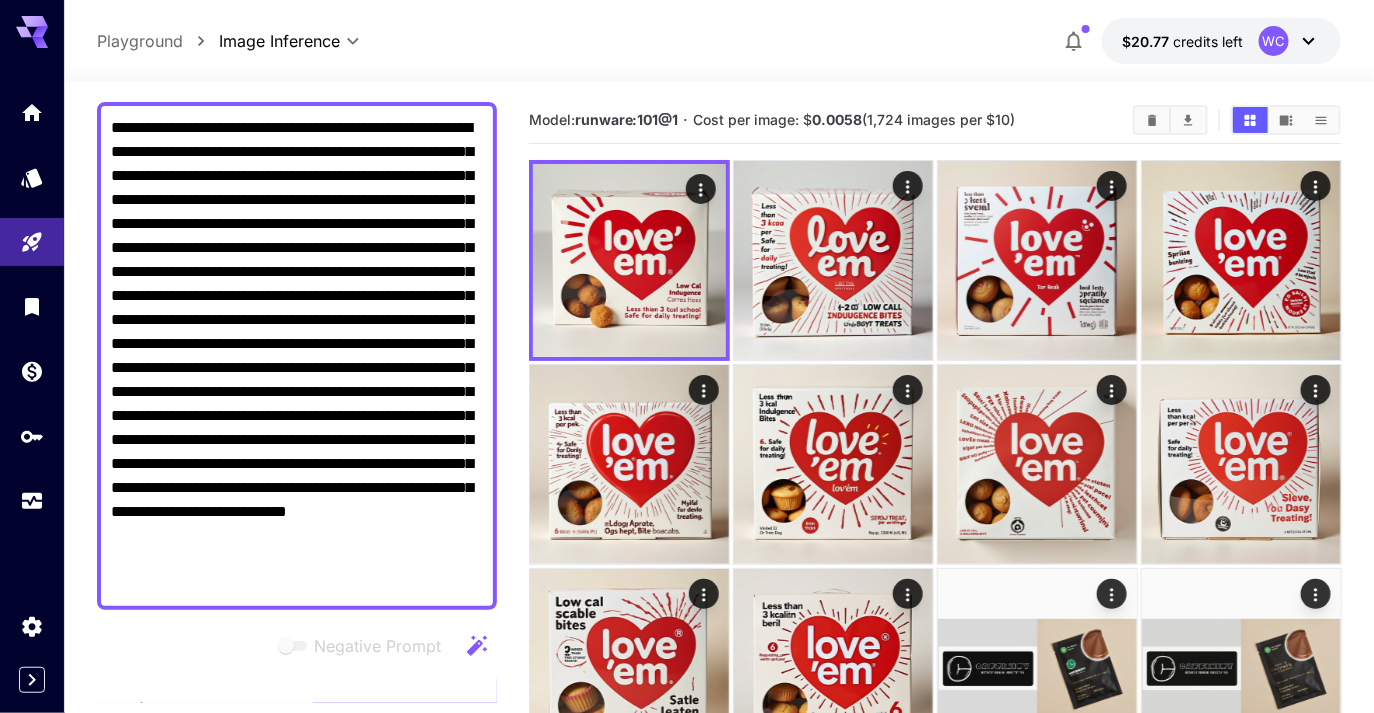 scroll, scrollTop: 0, scrollLeft: 0, axis: both 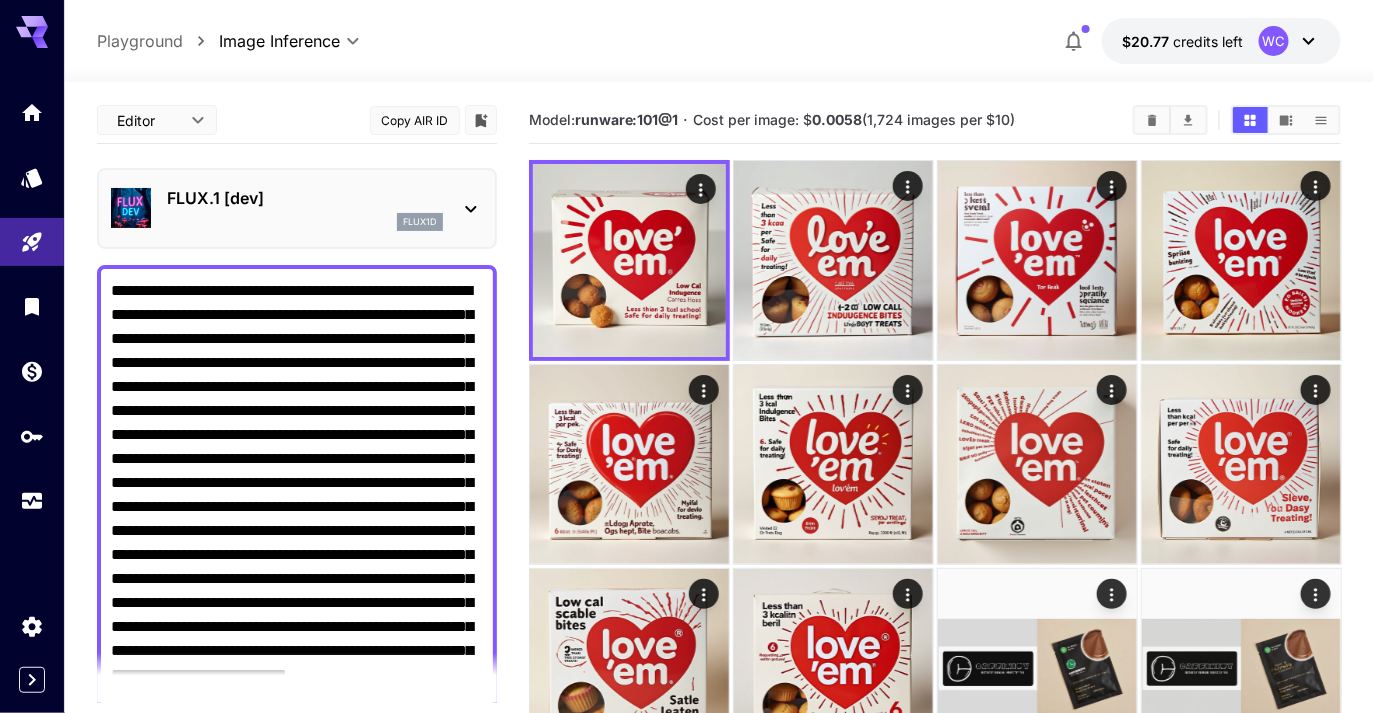 click on "flux1d" at bounding box center [305, 222] 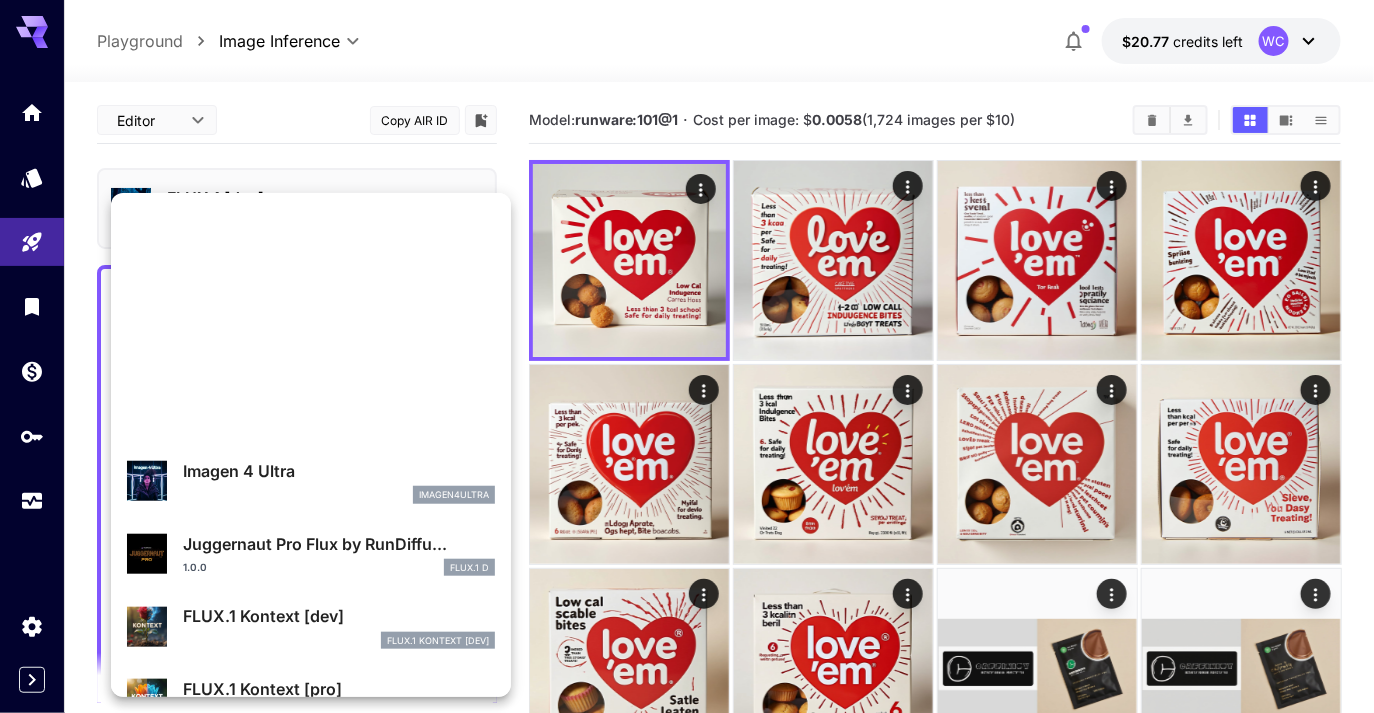 scroll, scrollTop: 0, scrollLeft: 0, axis: both 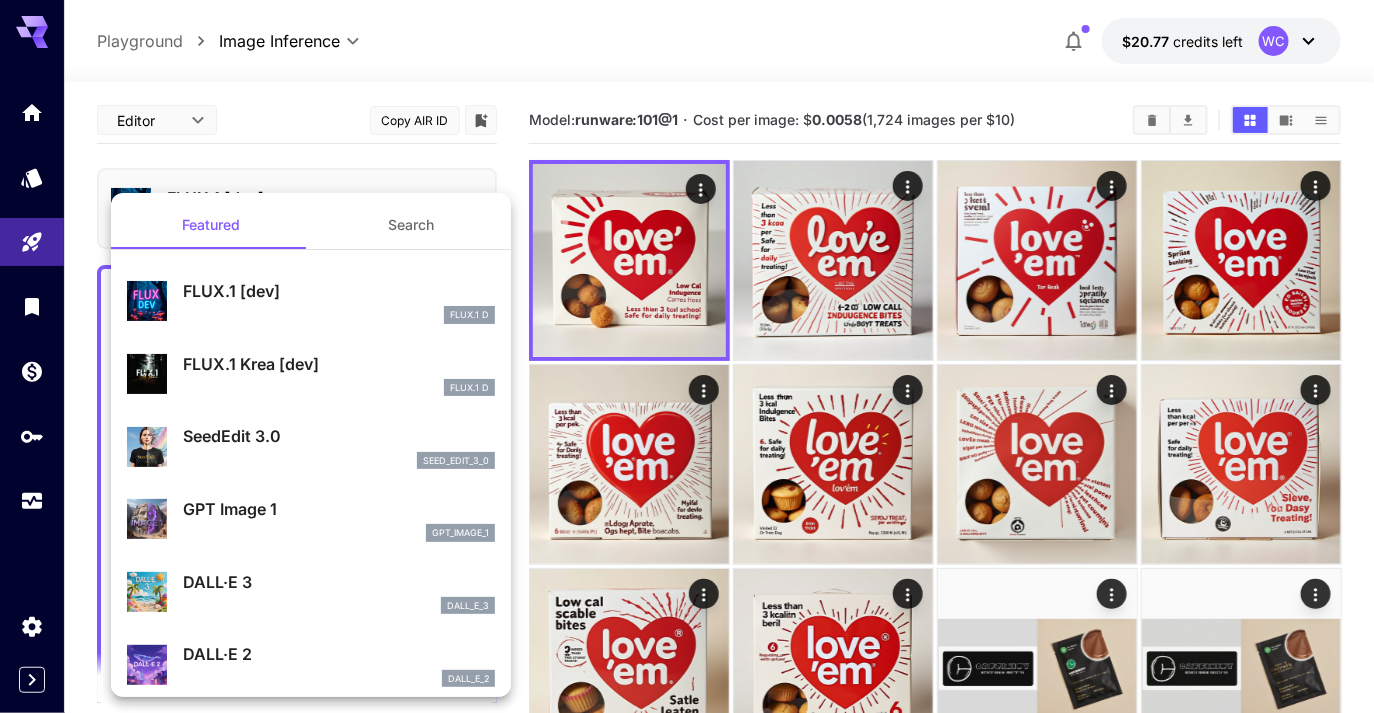 click at bounding box center [687, 356] 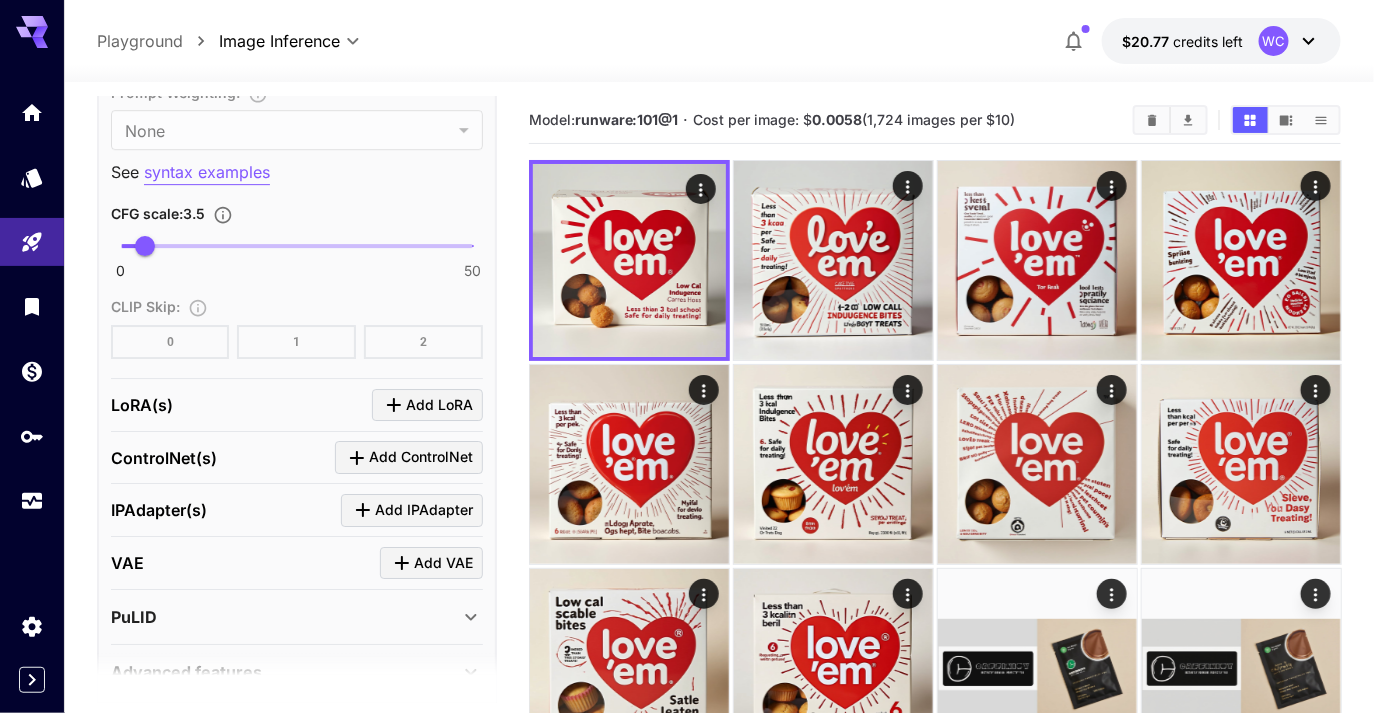 scroll, scrollTop: 2202, scrollLeft: 0, axis: vertical 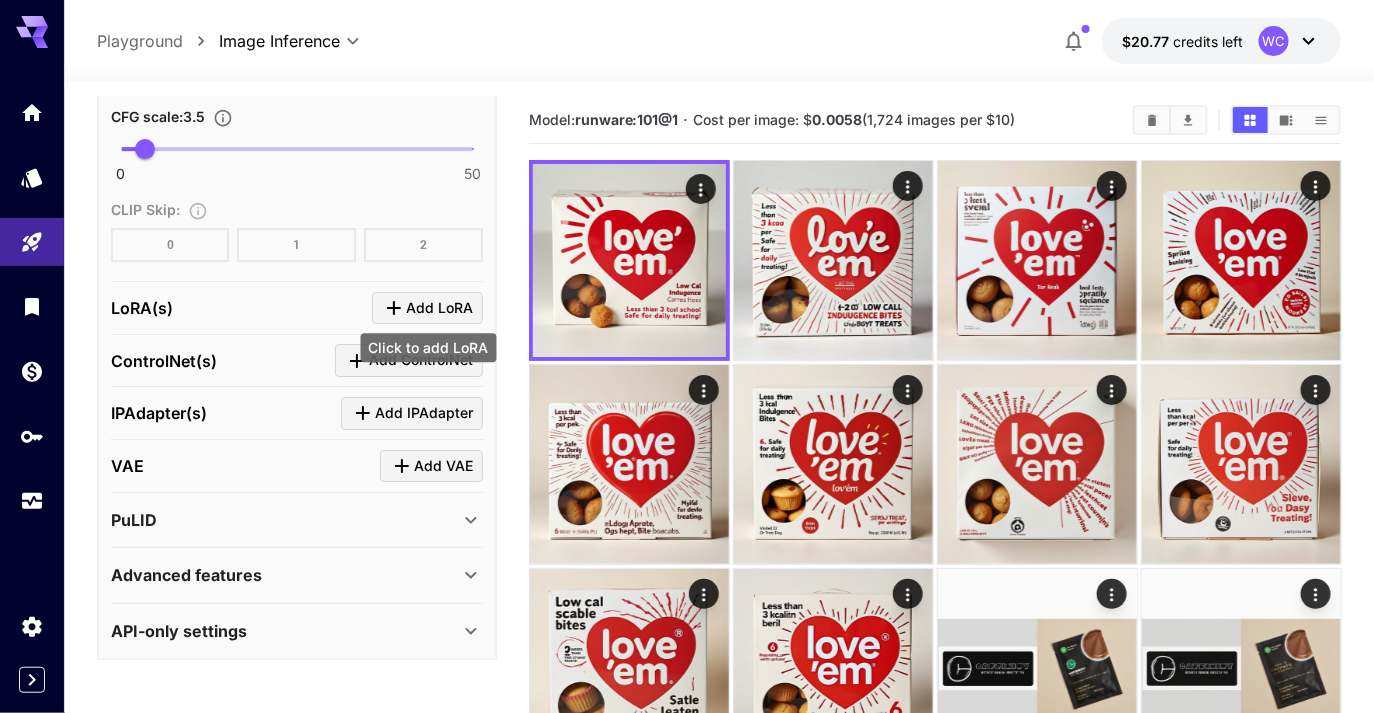 click on "Add LoRA" at bounding box center [439, 308] 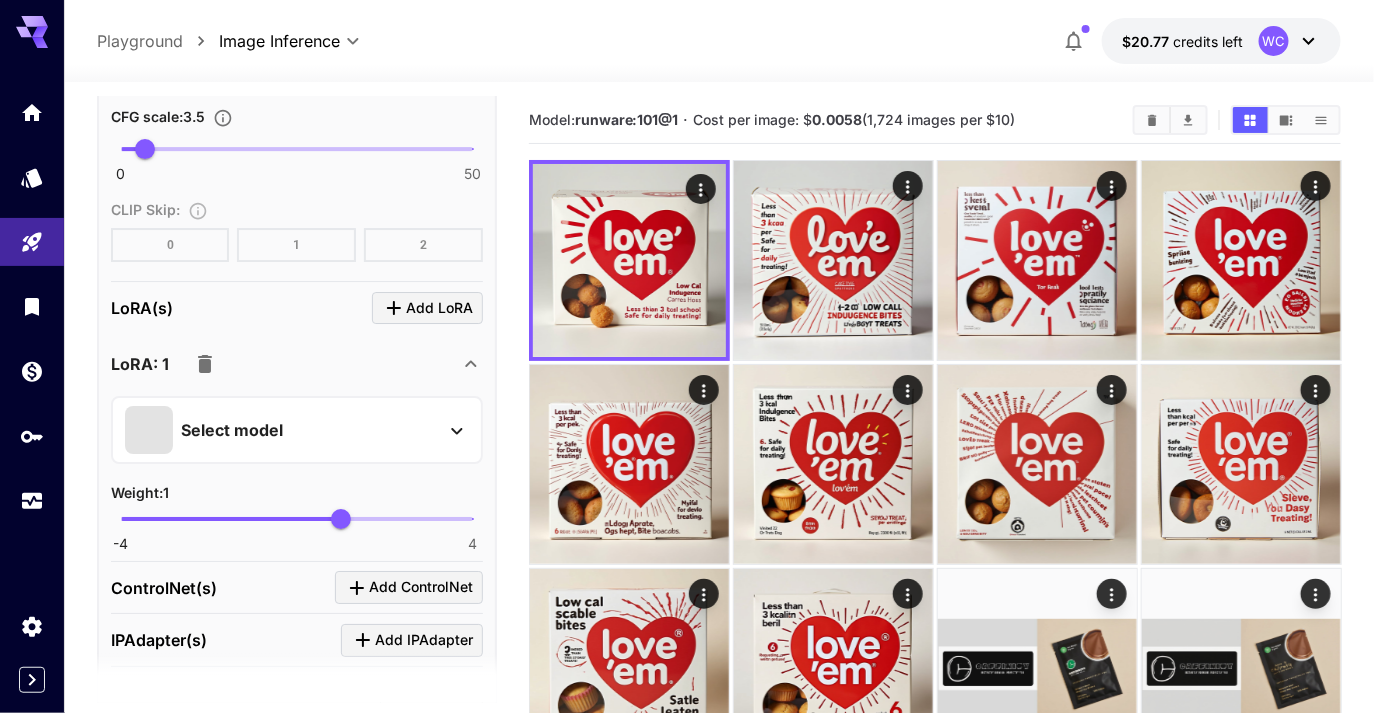 click on "Select model" at bounding box center (281, 430) 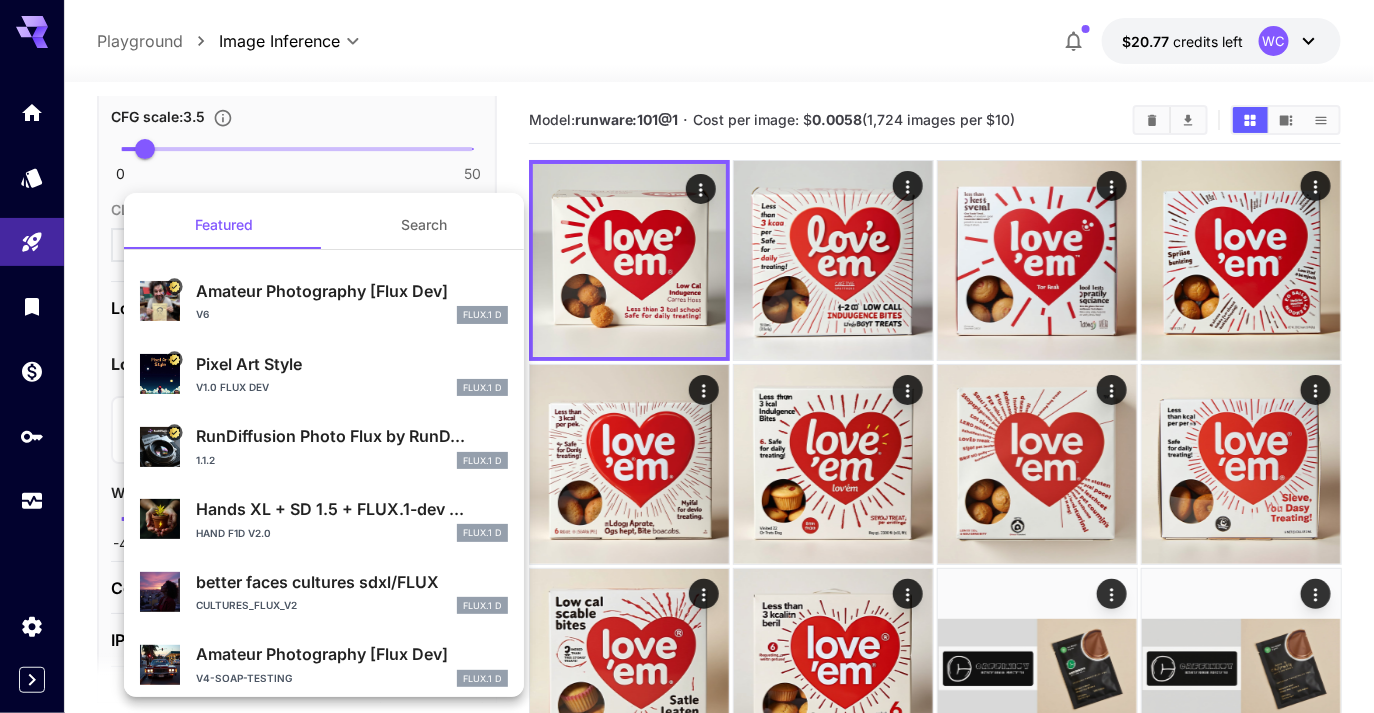 click on "1.1.2 FLUX.1 D" at bounding box center (352, 461) 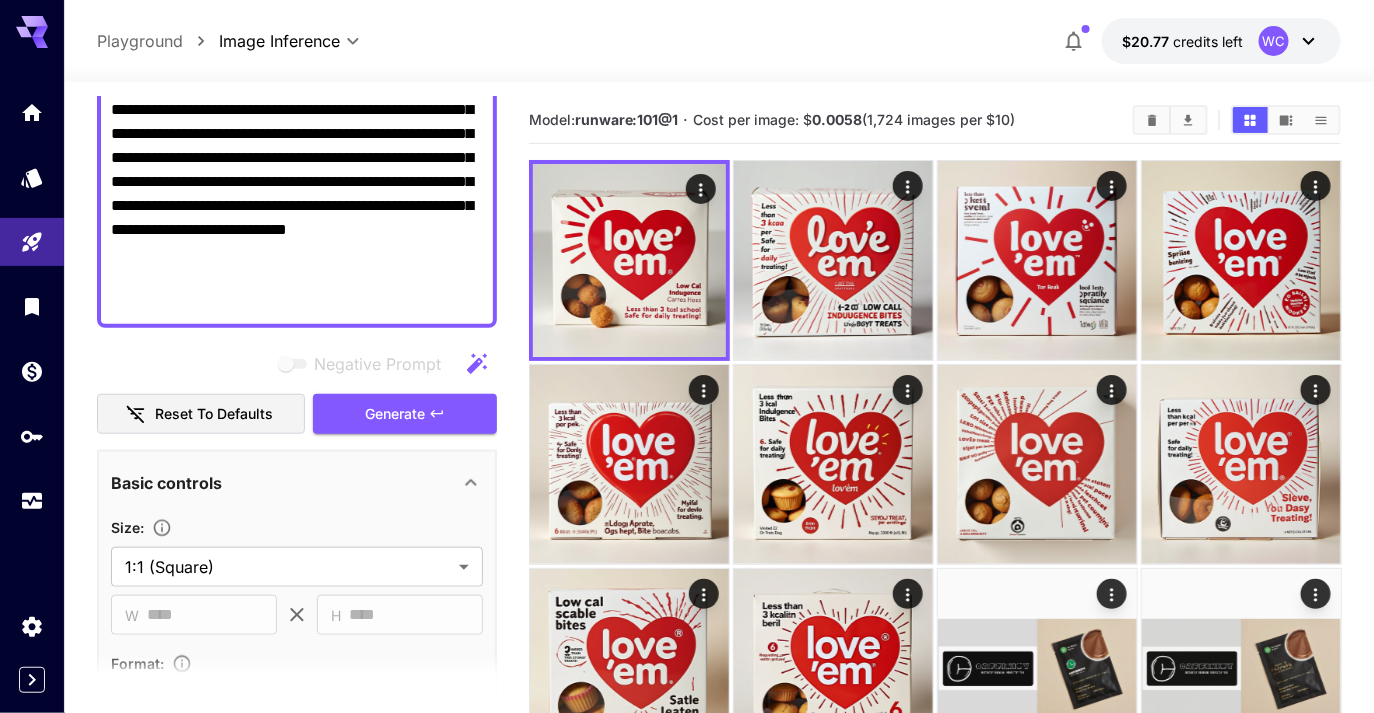 scroll, scrollTop: 0, scrollLeft: 0, axis: both 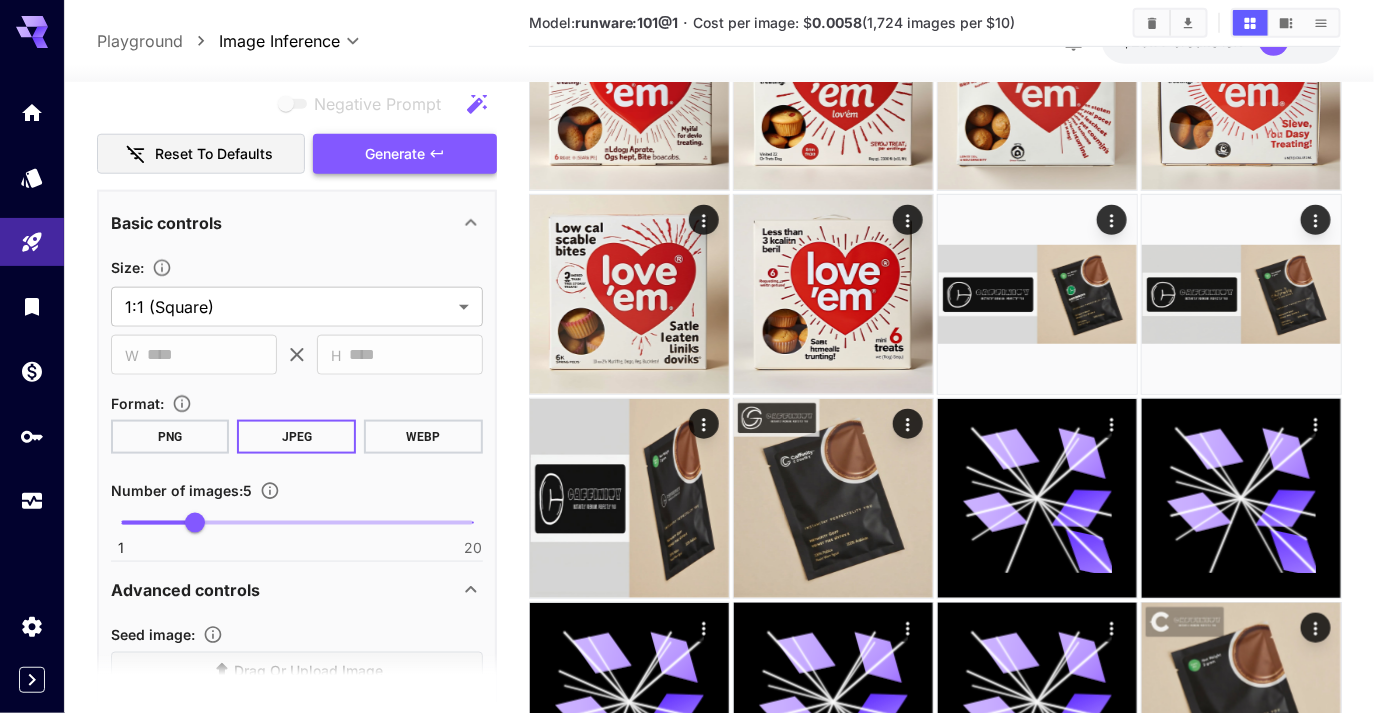 click on "Generate" at bounding box center (395, 154) 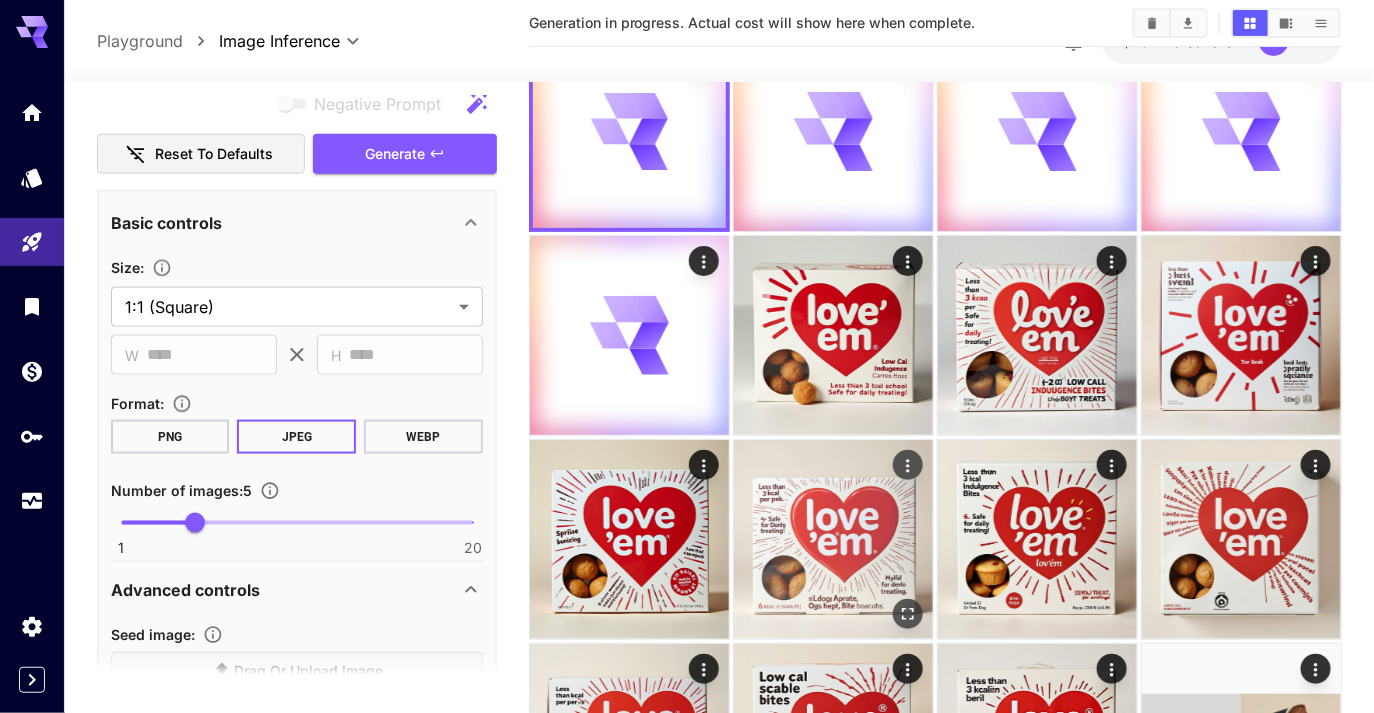 scroll, scrollTop: 115, scrollLeft: 0, axis: vertical 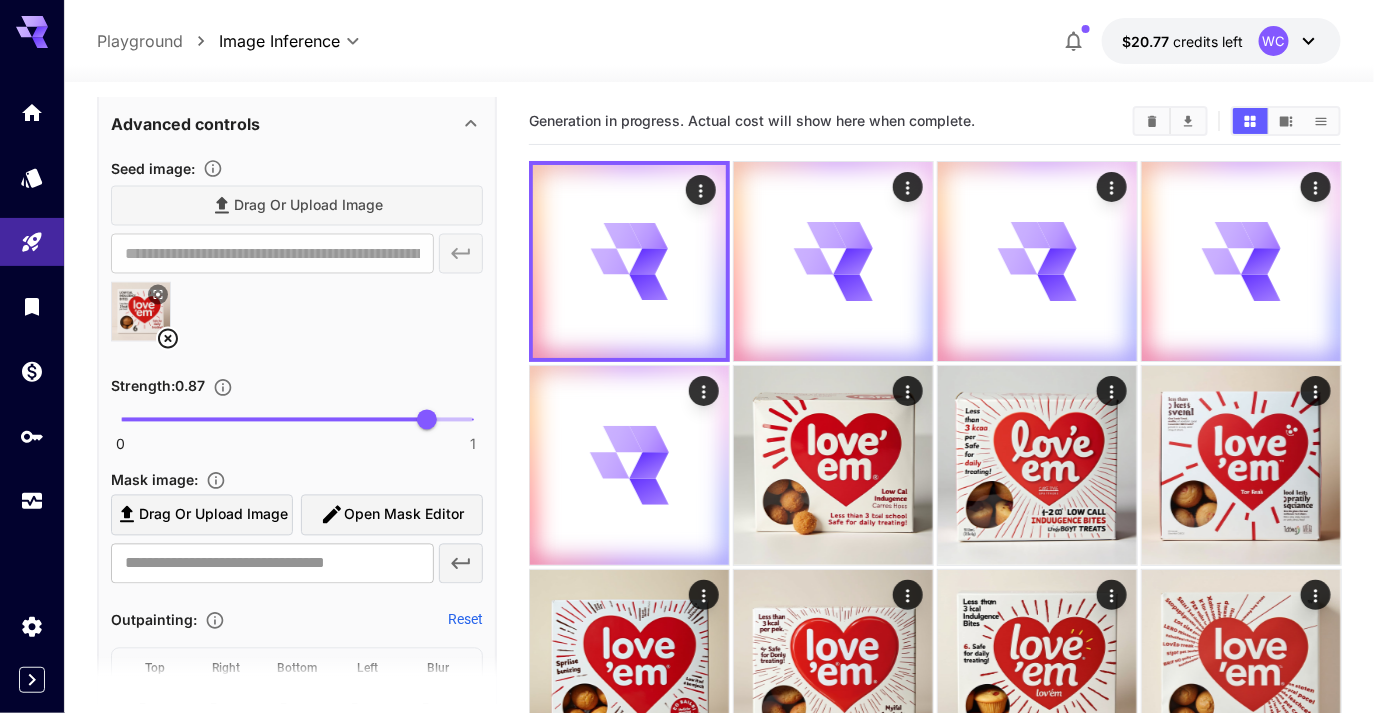 type on "****" 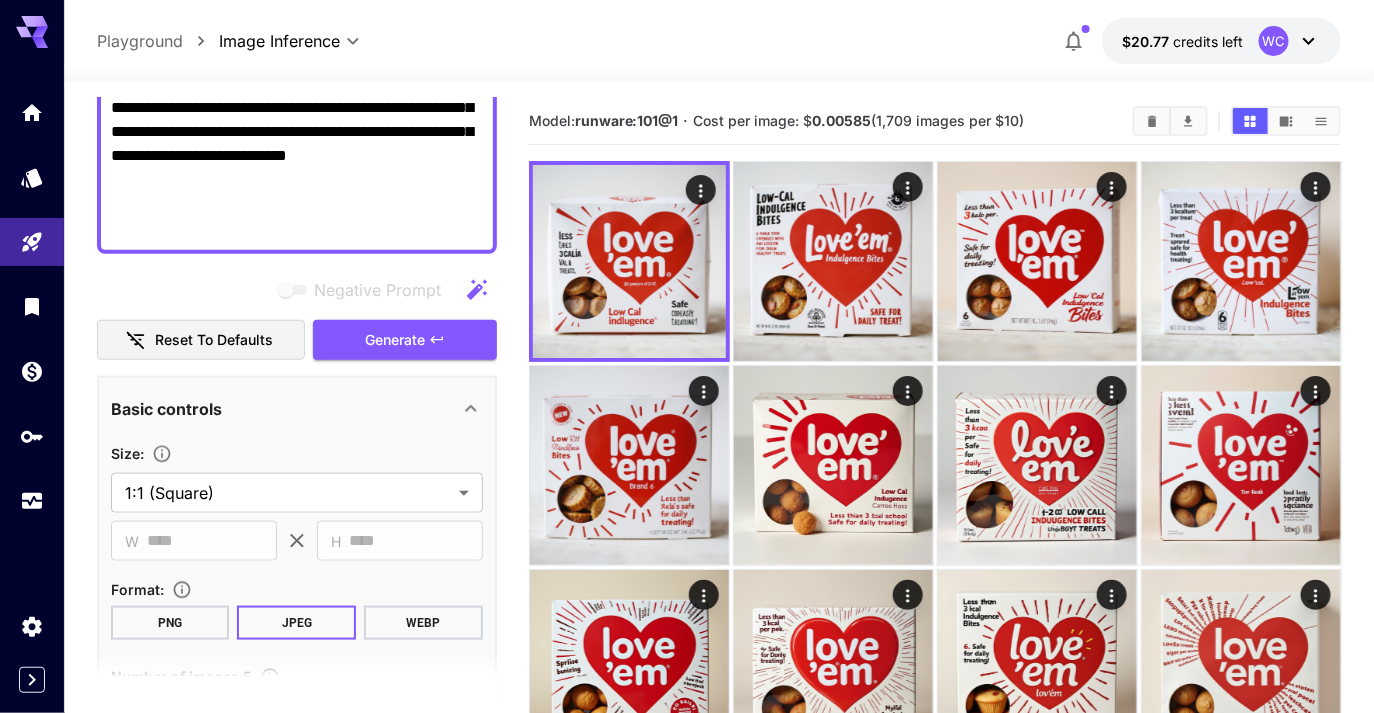 scroll, scrollTop: 584, scrollLeft: 0, axis: vertical 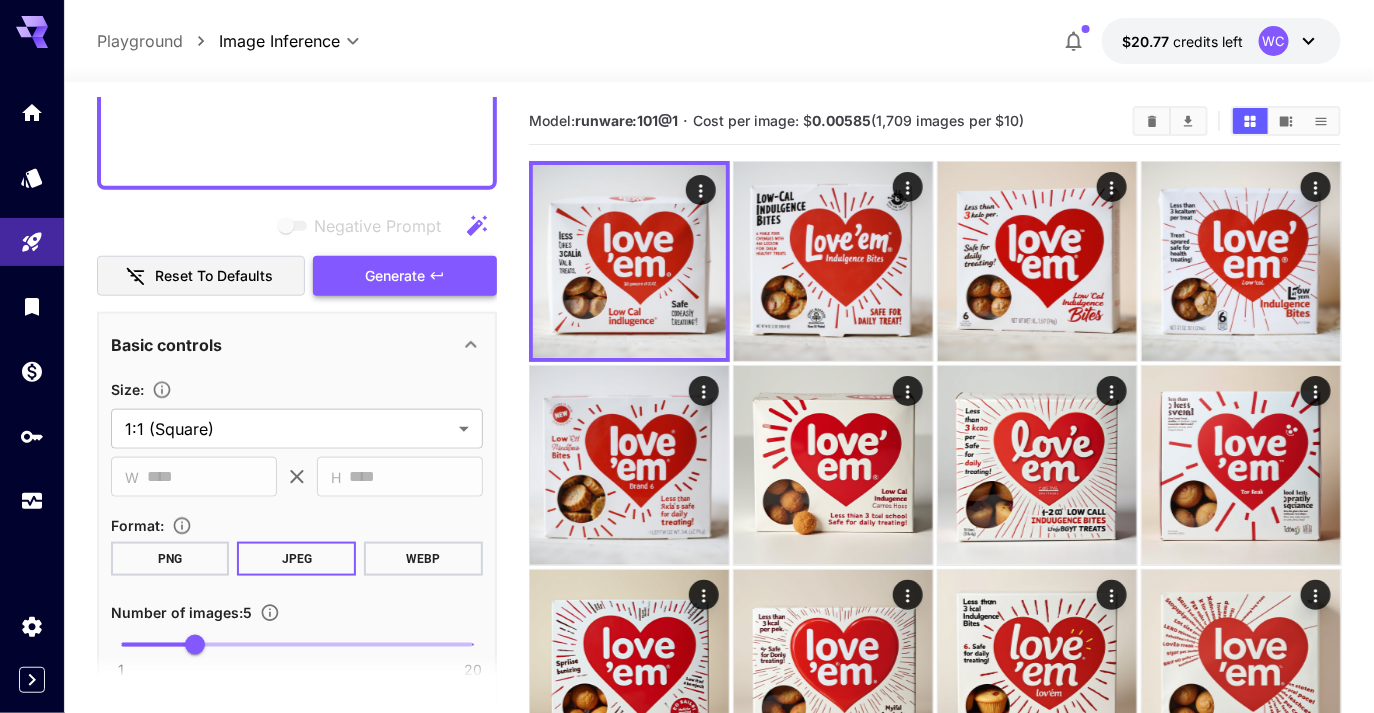 click 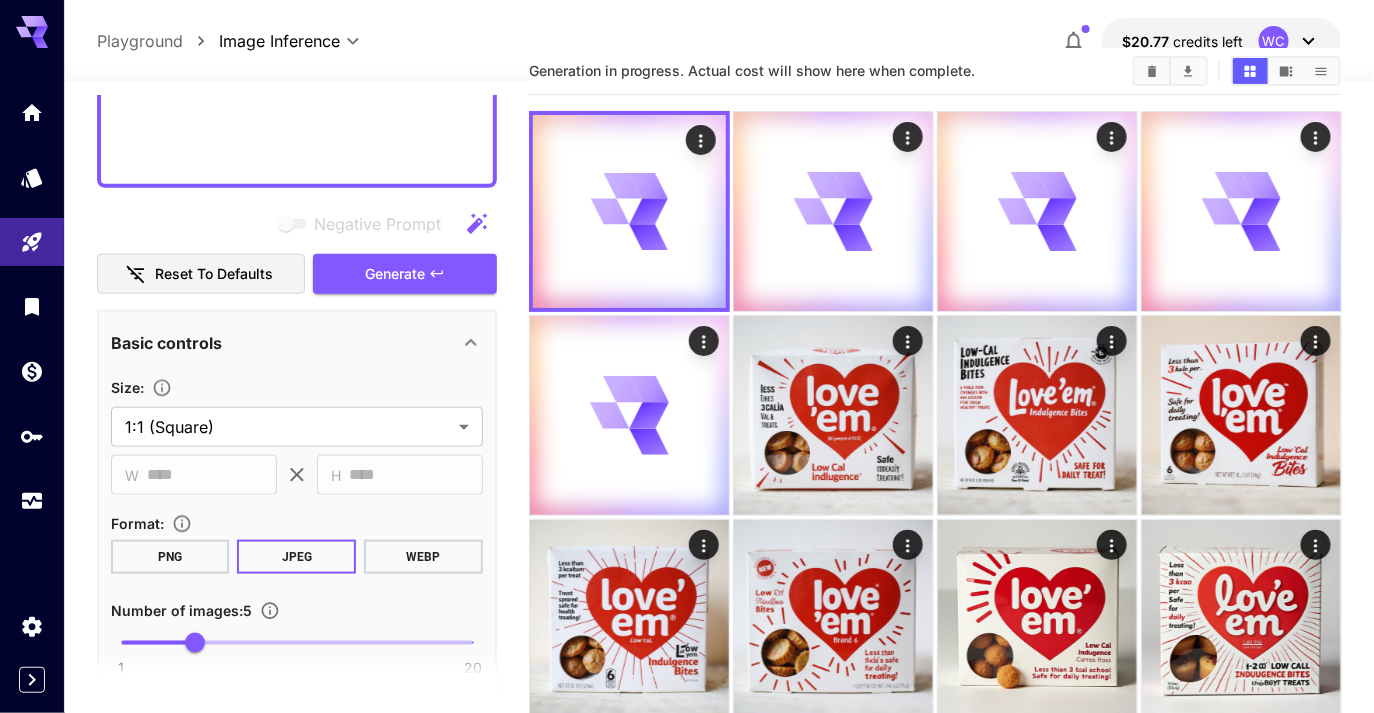 scroll, scrollTop: 0, scrollLeft: 0, axis: both 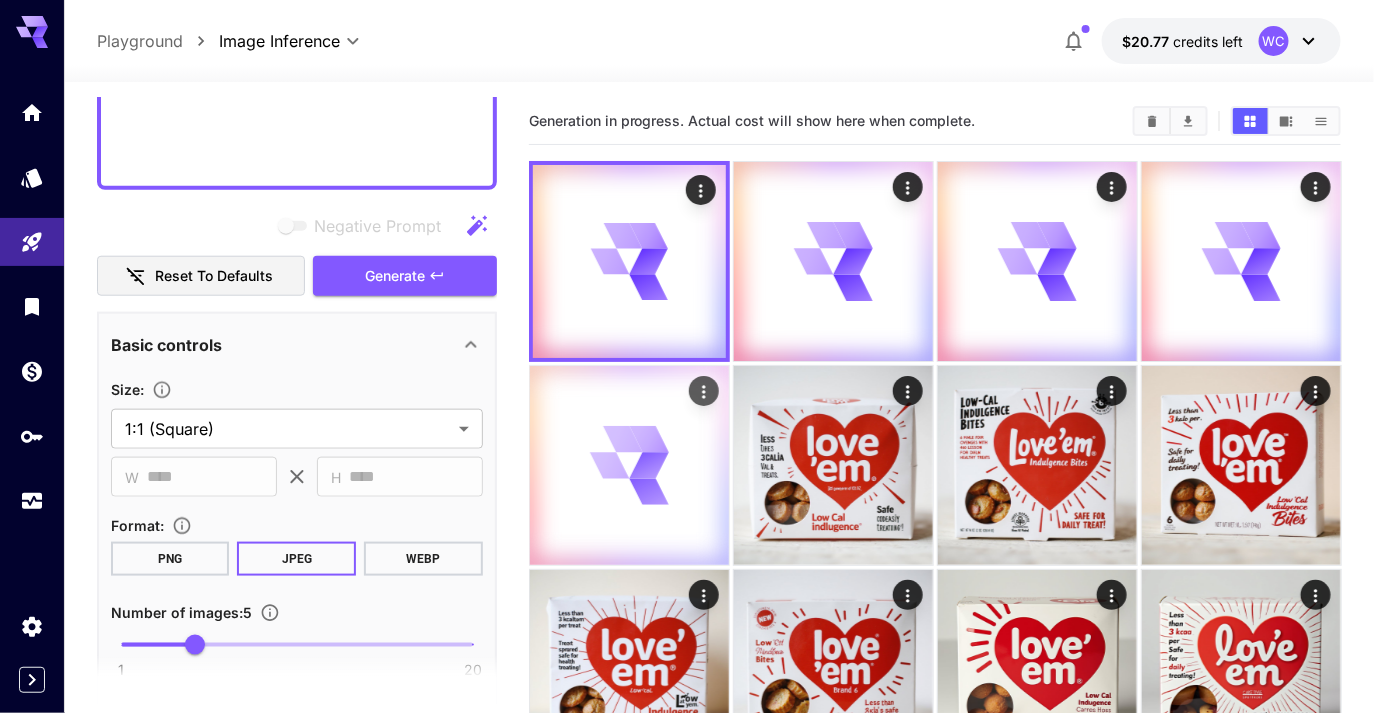 type 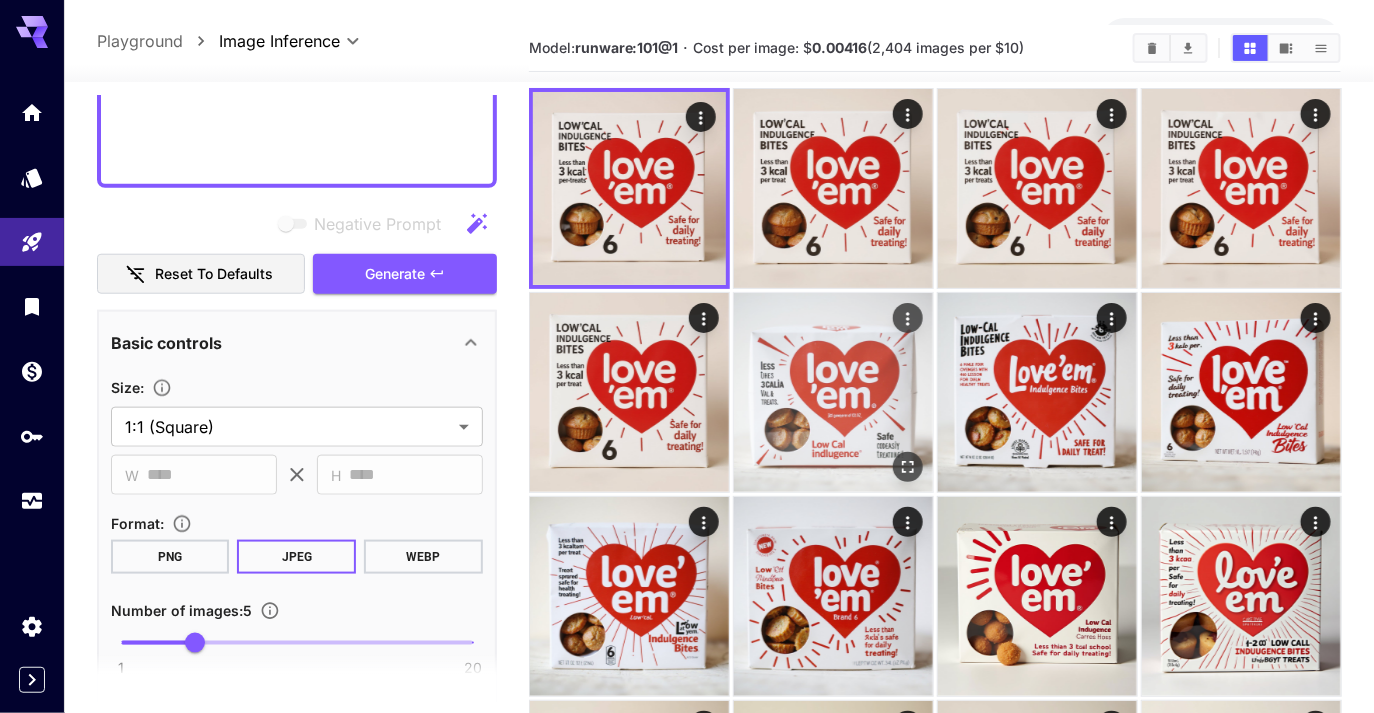 scroll, scrollTop: 81, scrollLeft: 0, axis: vertical 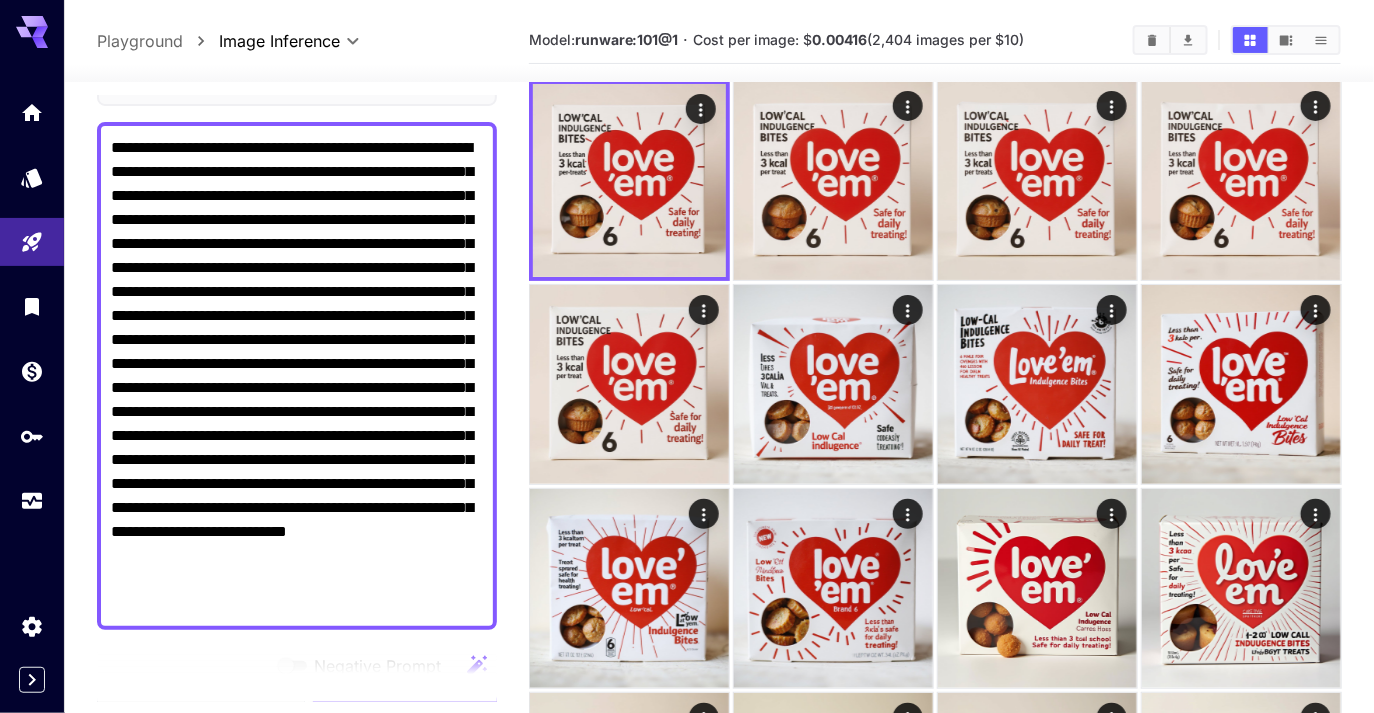 click on "**********" at bounding box center [297, 376] 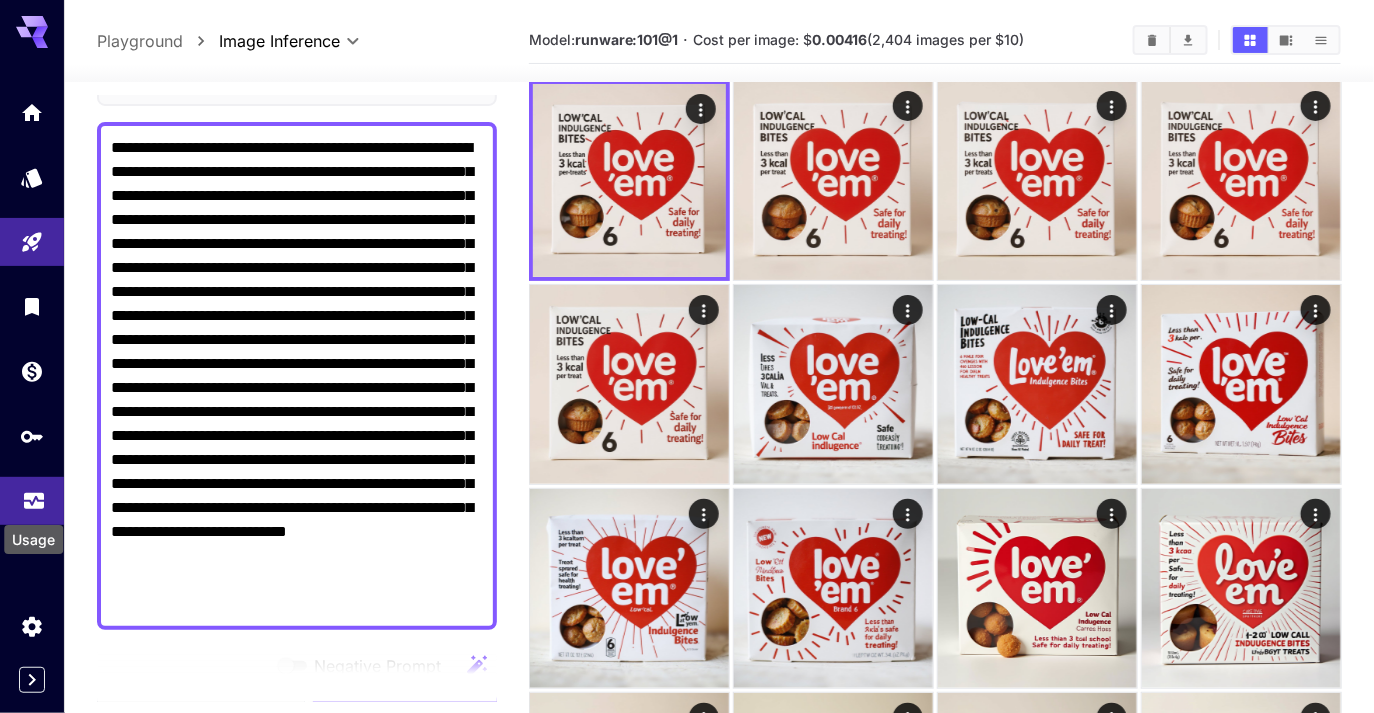 click 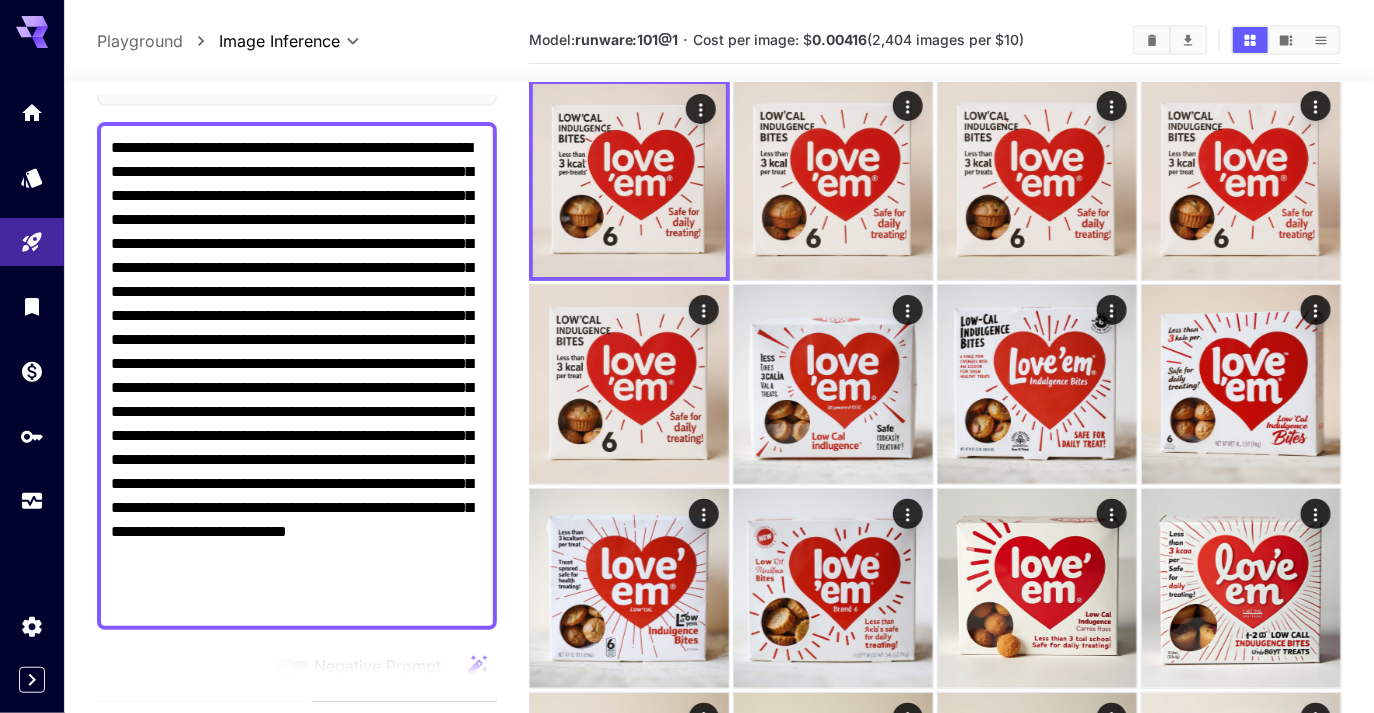 scroll, scrollTop: 0, scrollLeft: 0, axis: both 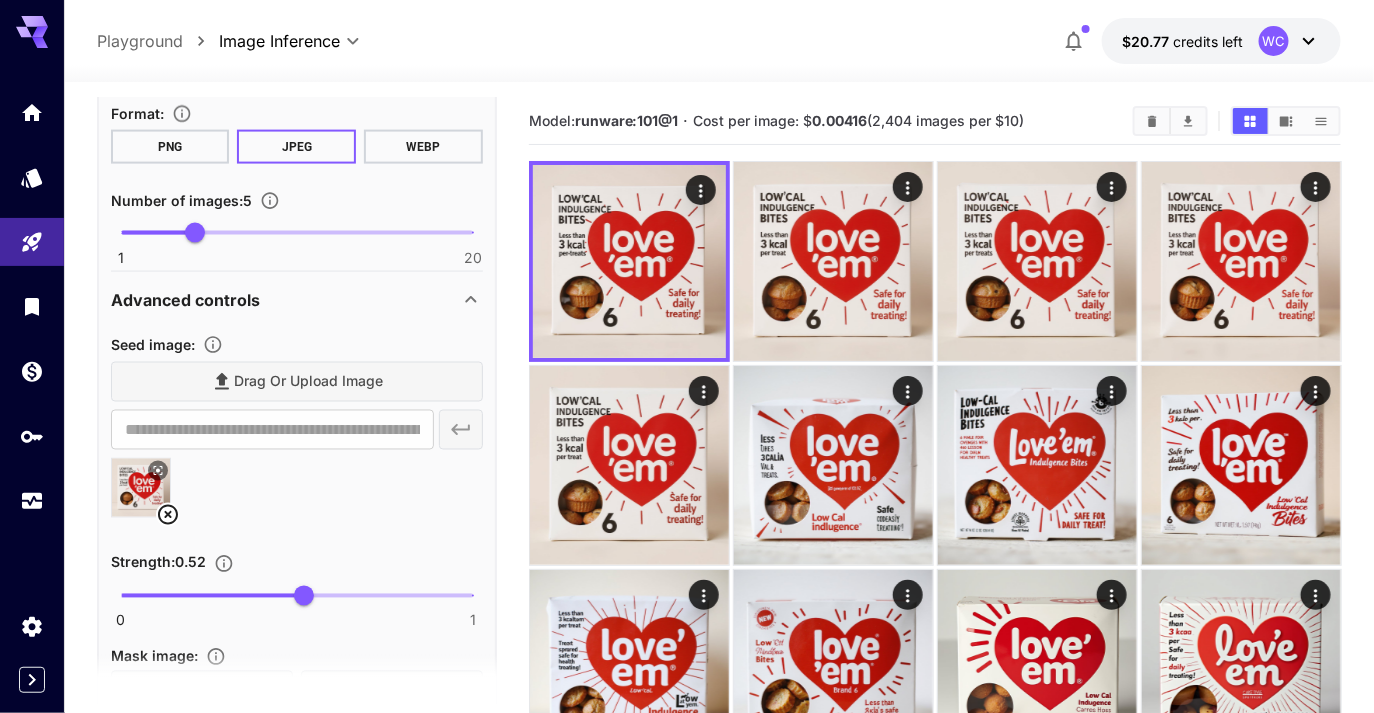 click 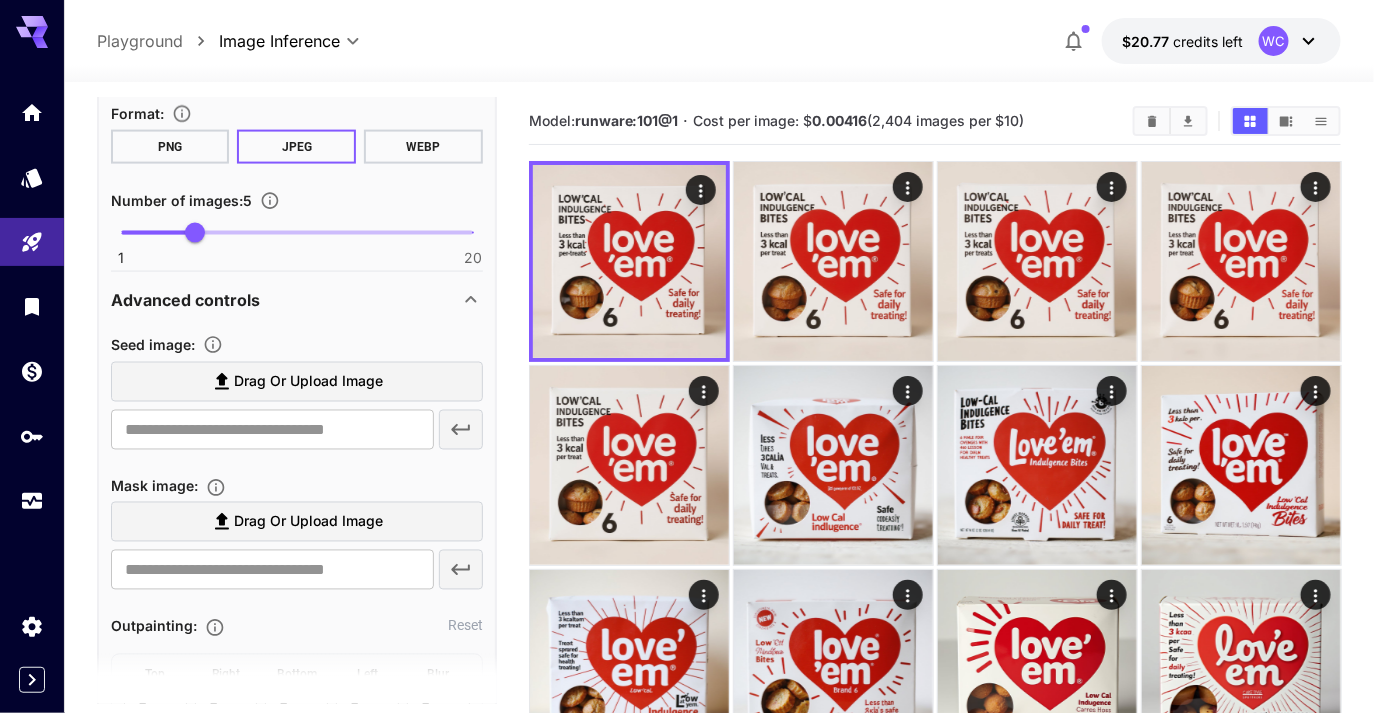 scroll, scrollTop: 0, scrollLeft: 0, axis: both 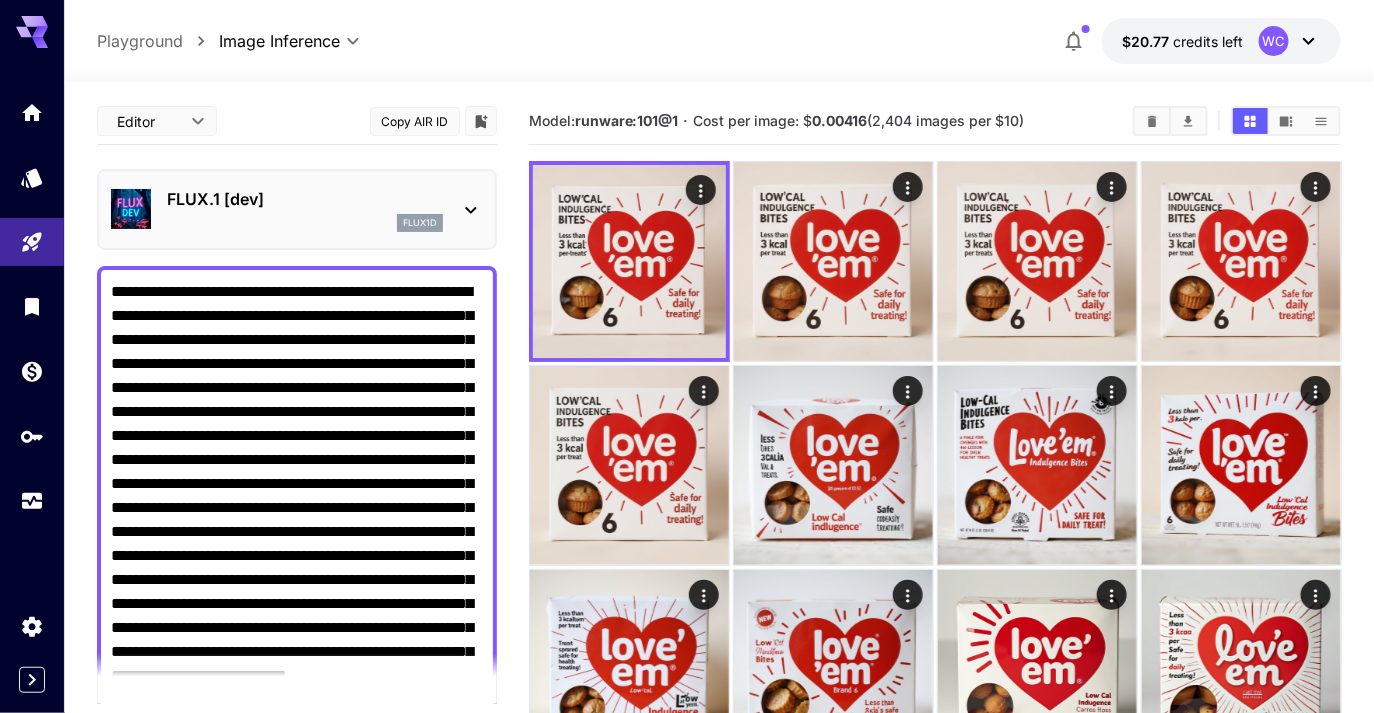 click on "flux1d" at bounding box center (305, 223) 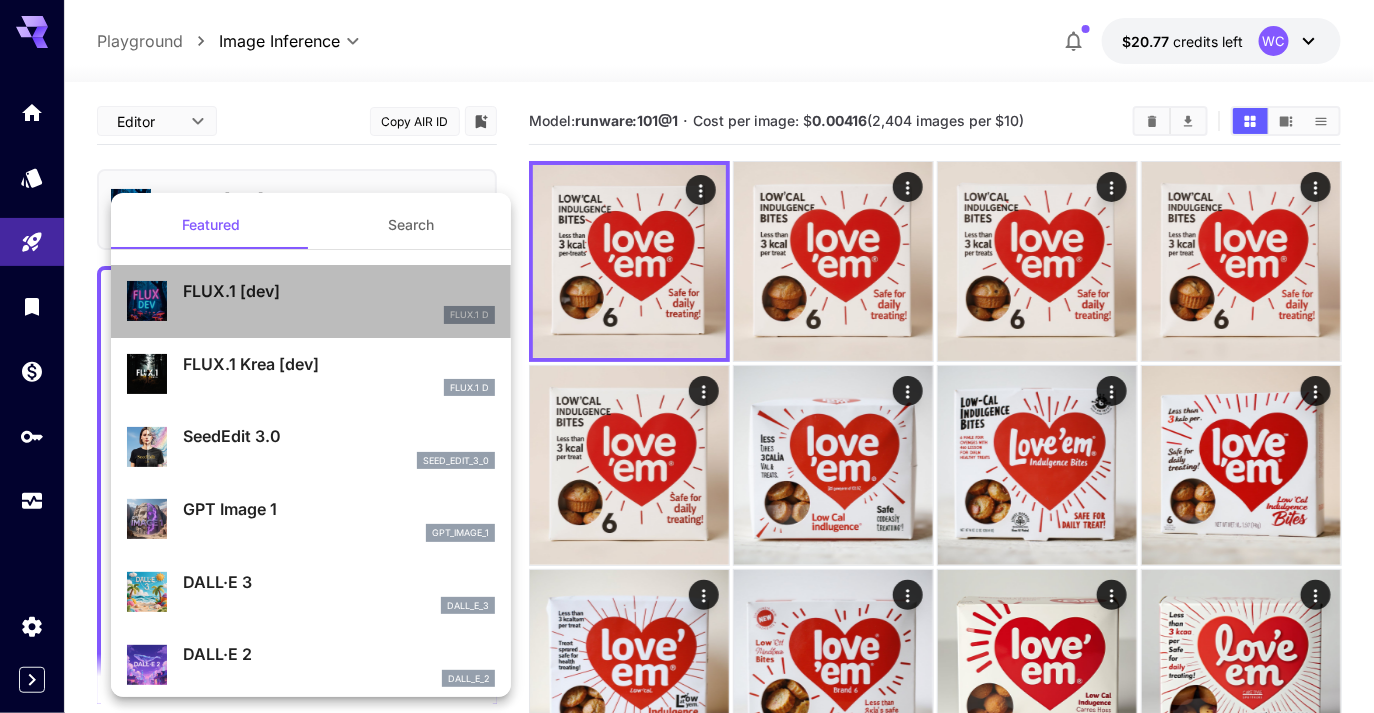 click on "FLUX.1 [dev]" at bounding box center (339, 291) 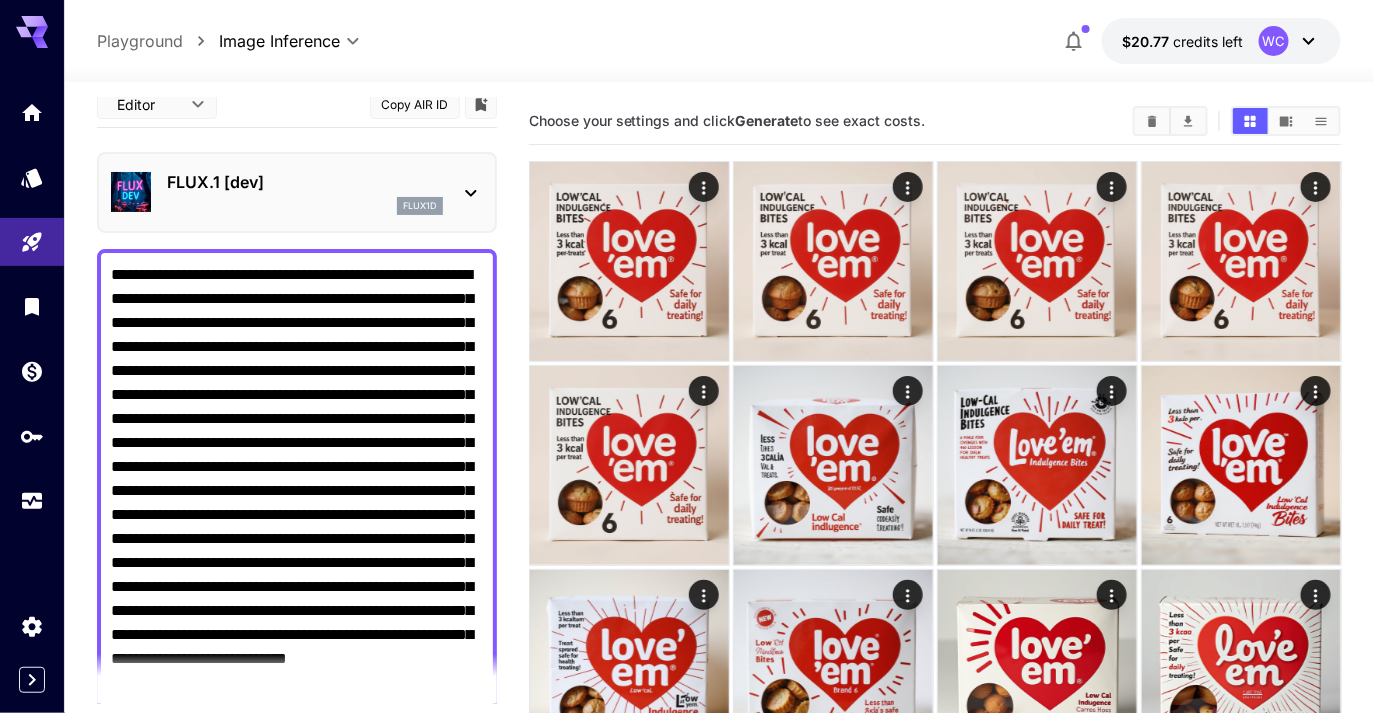 scroll, scrollTop: 22, scrollLeft: 0, axis: vertical 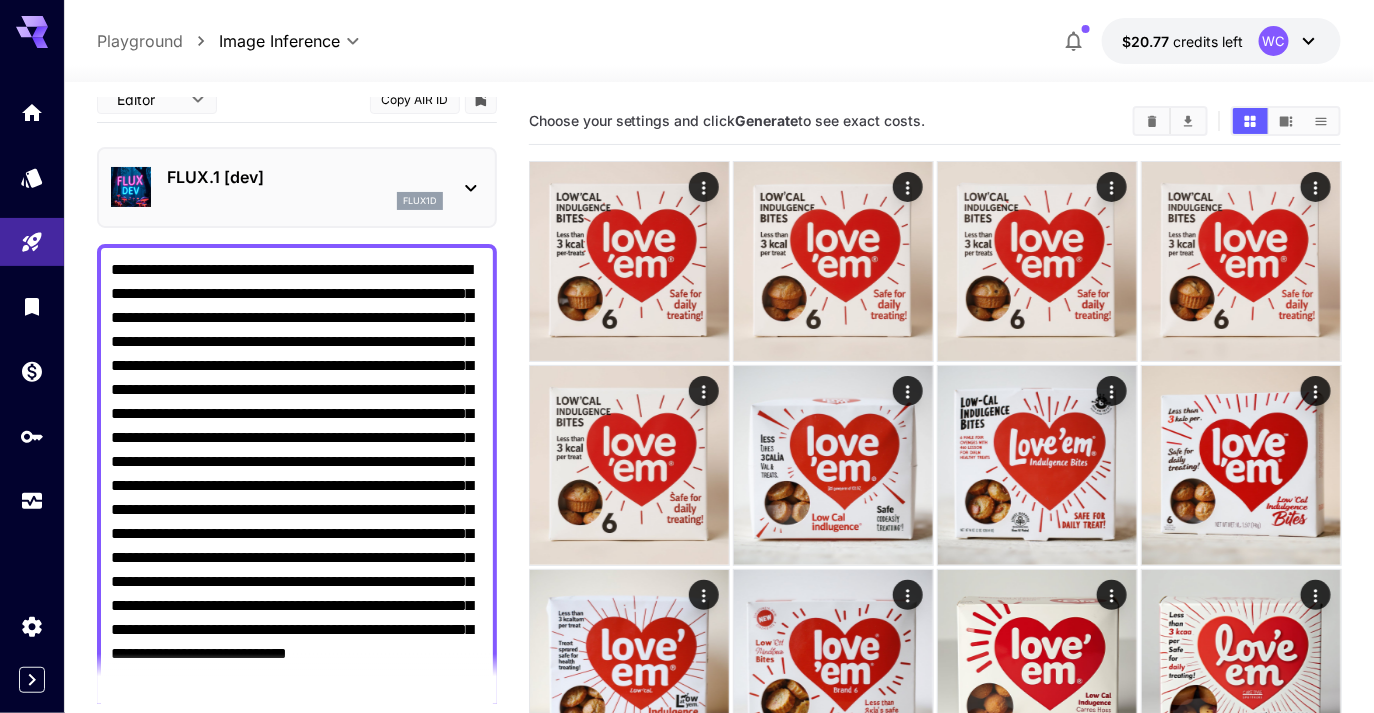 click on "FLUX.1 [dev]" at bounding box center [305, 177] 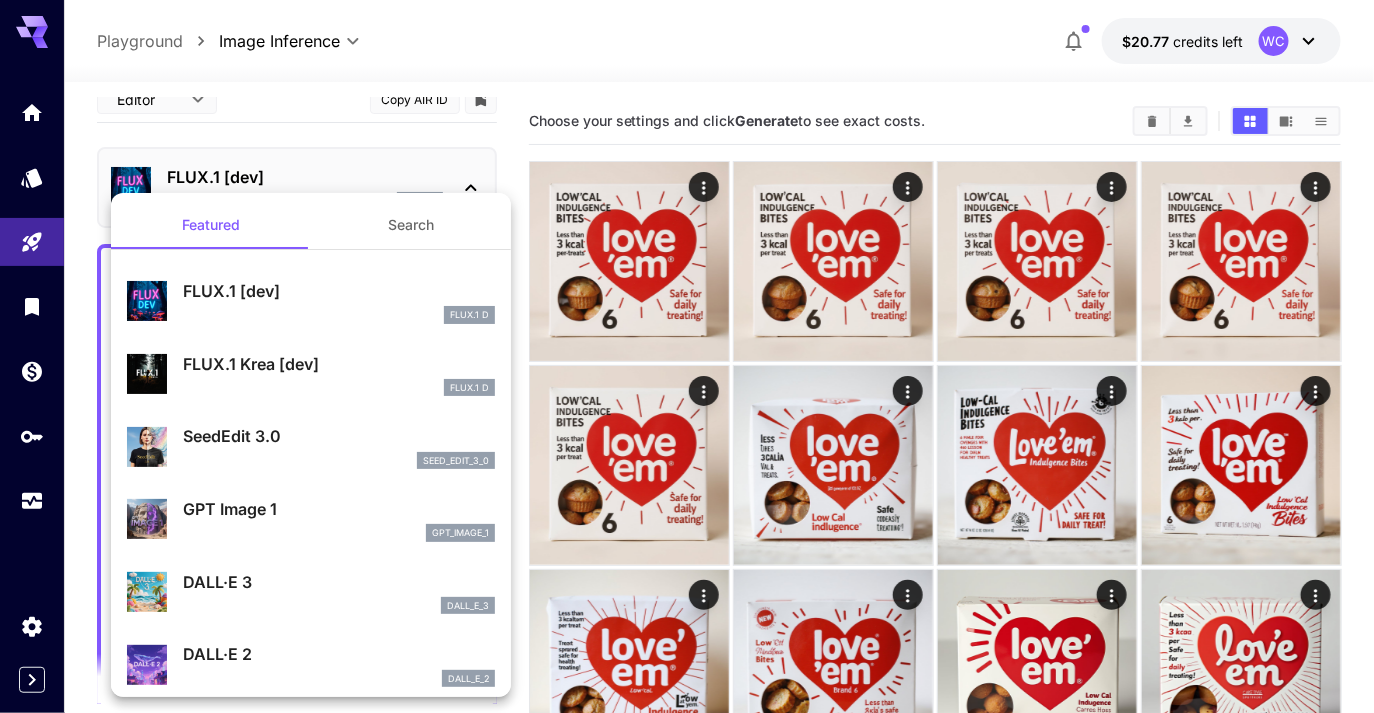 click on "FLUX.1 Krea [dev]" at bounding box center (339, 364) 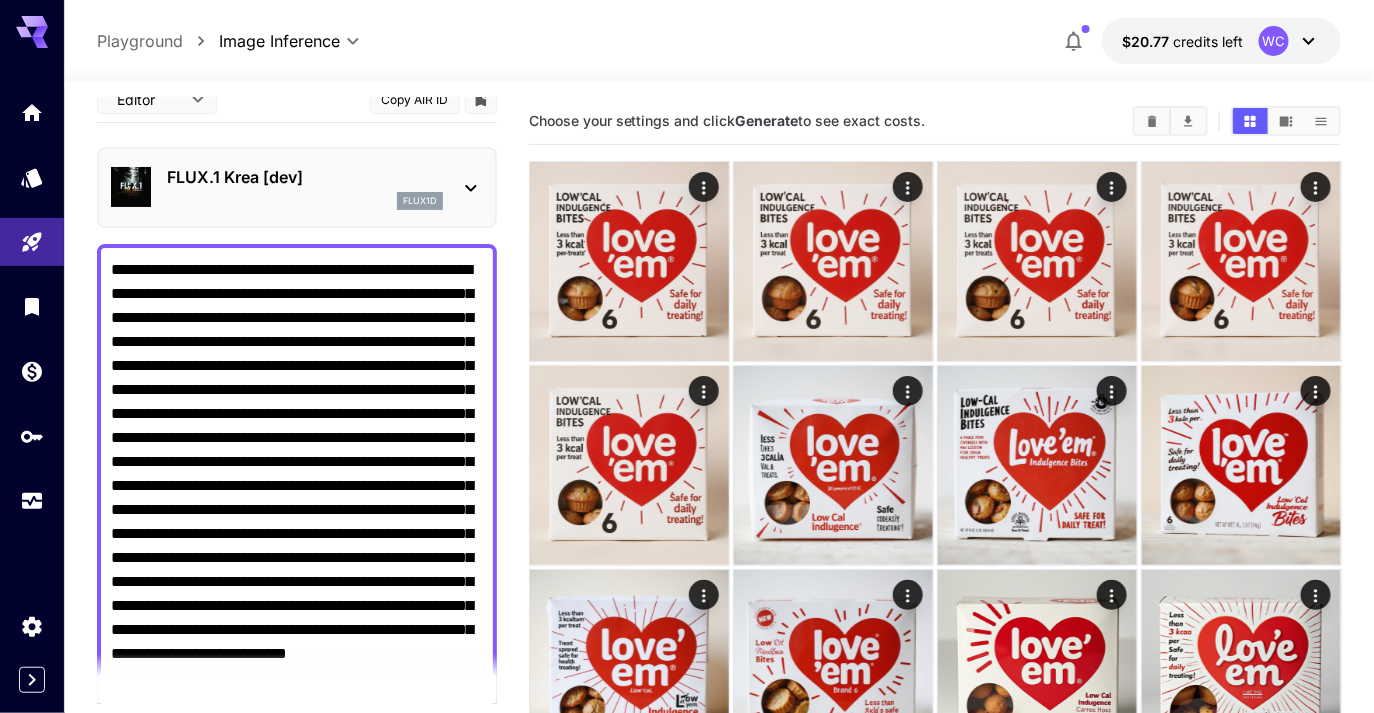 scroll, scrollTop: 162, scrollLeft: 0, axis: vertical 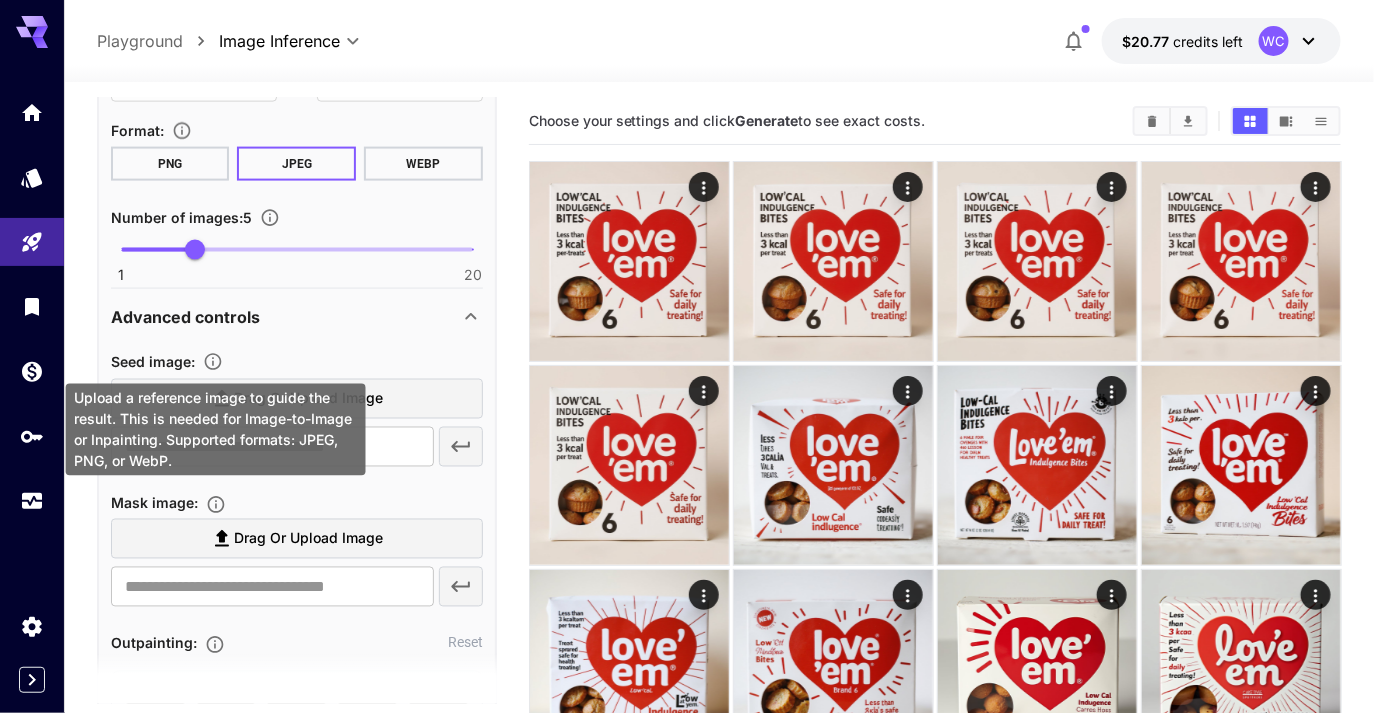 click on "Upload a reference image to guide the result. This is needed for Image-to-Image or Inpainting. Supported formats: JPEG, PNG, or WebP." at bounding box center (216, 430) 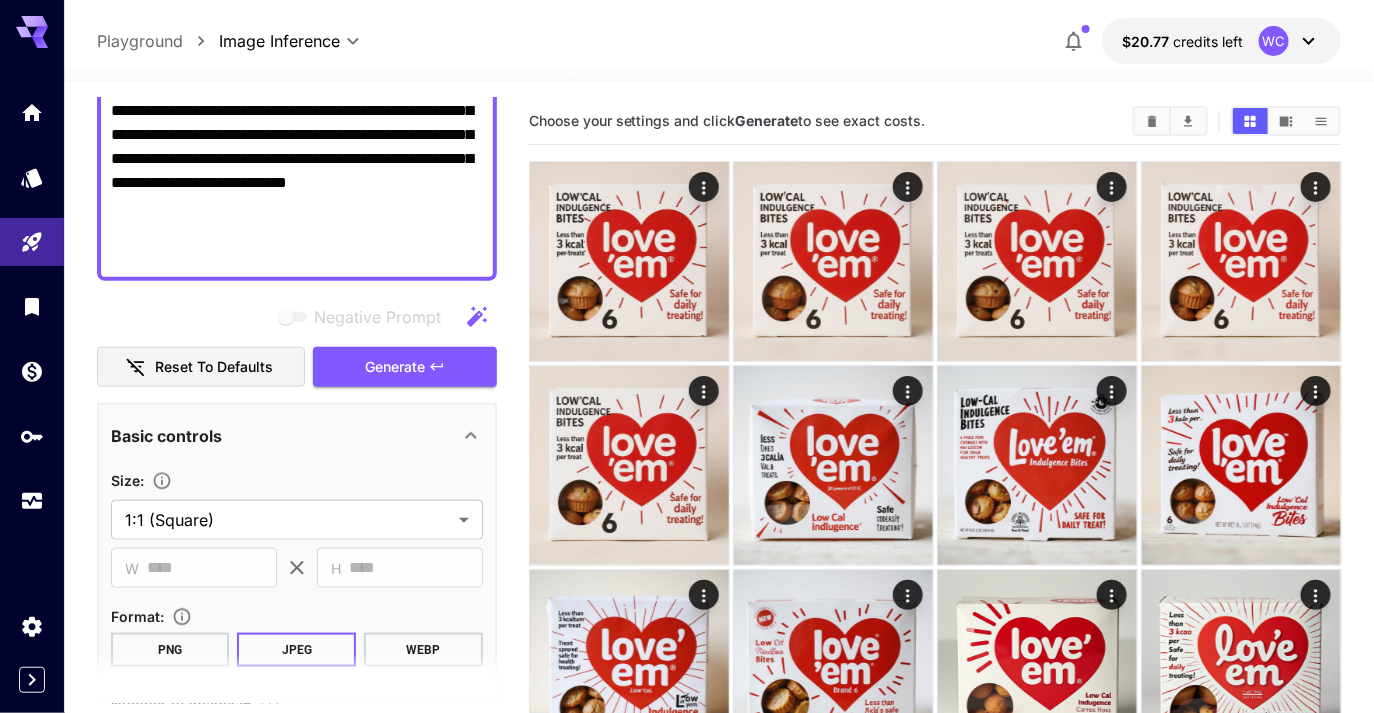 scroll, scrollTop: 0, scrollLeft: 0, axis: both 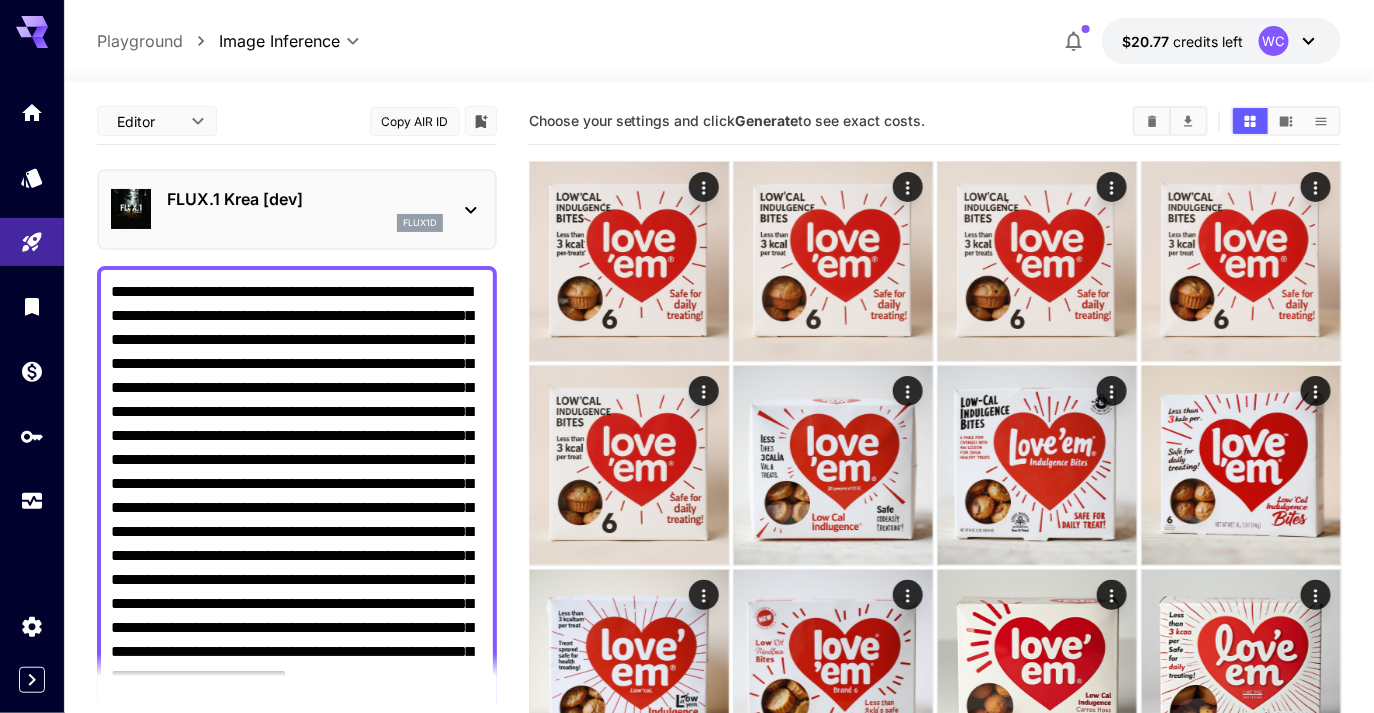click on "**********" at bounding box center (297, 520) 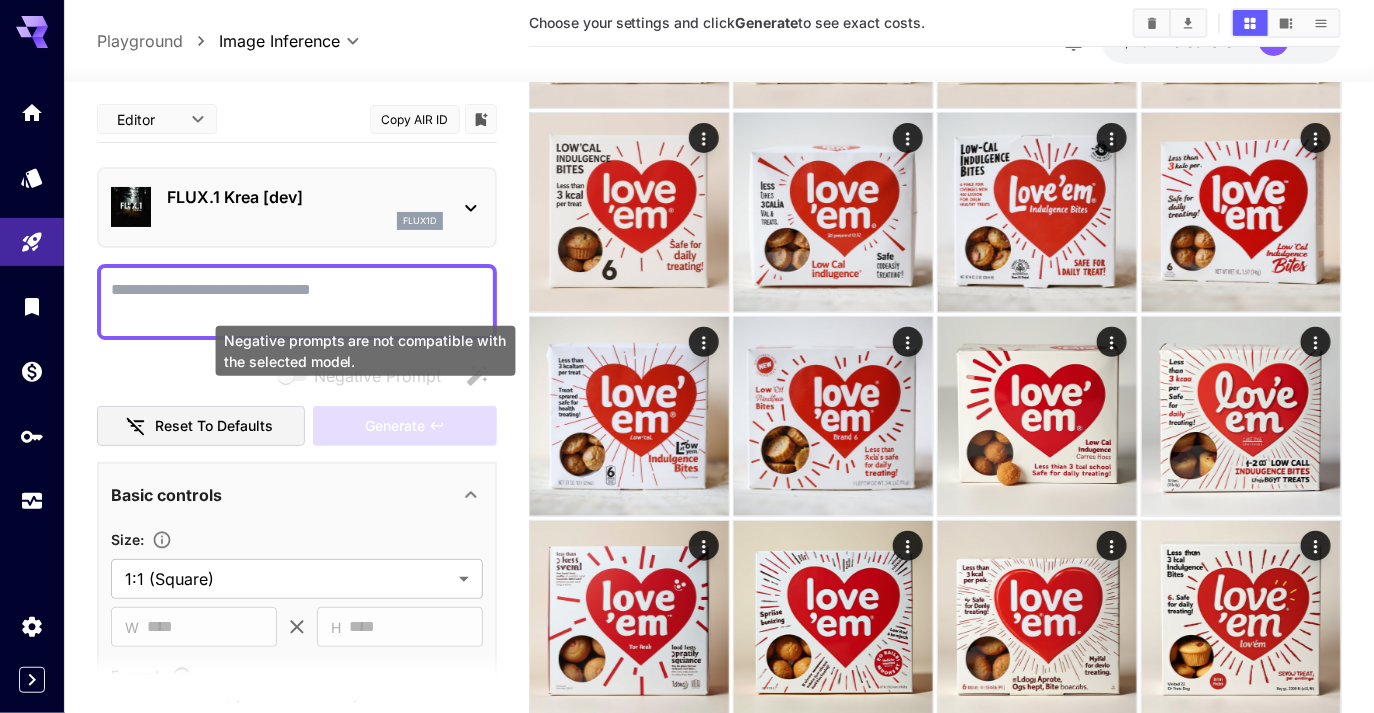scroll, scrollTop: 250, scrollLeft: 0, axis: vertical 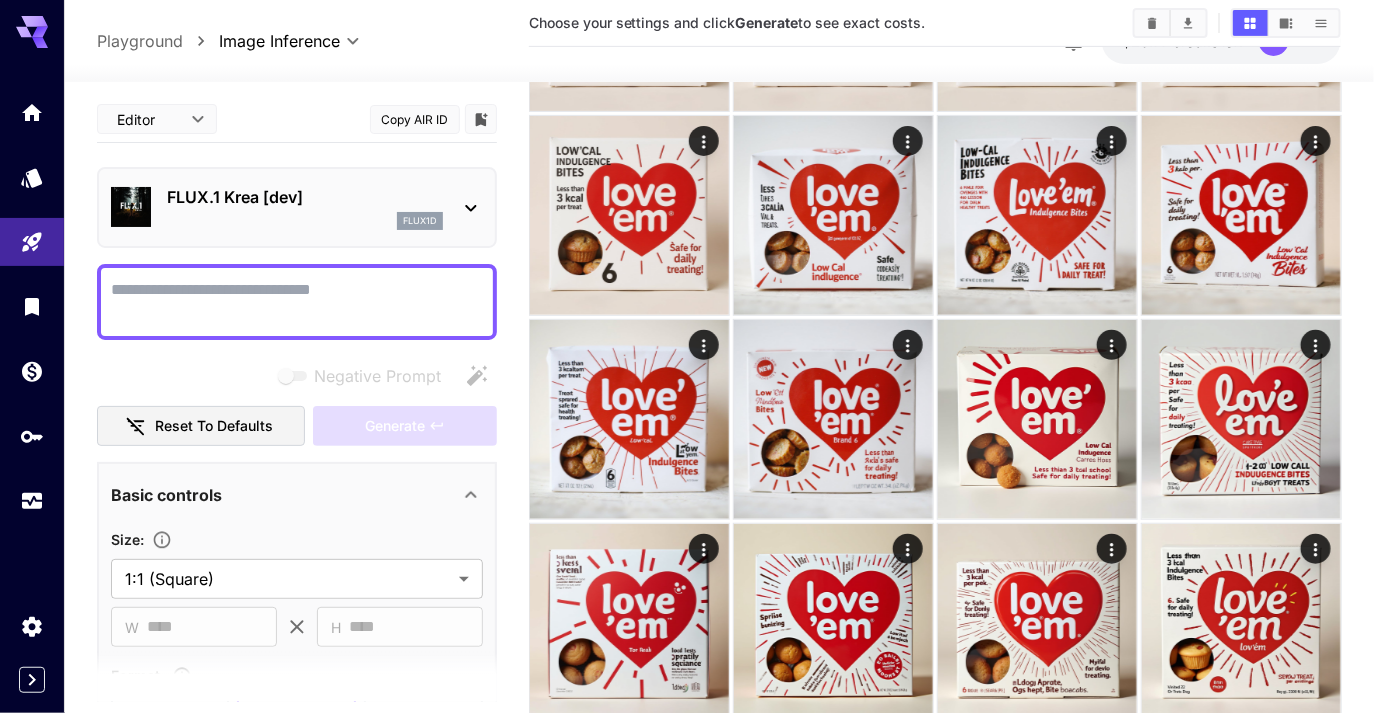 click on "Negative Prompt" at bounding box center (297, 302) 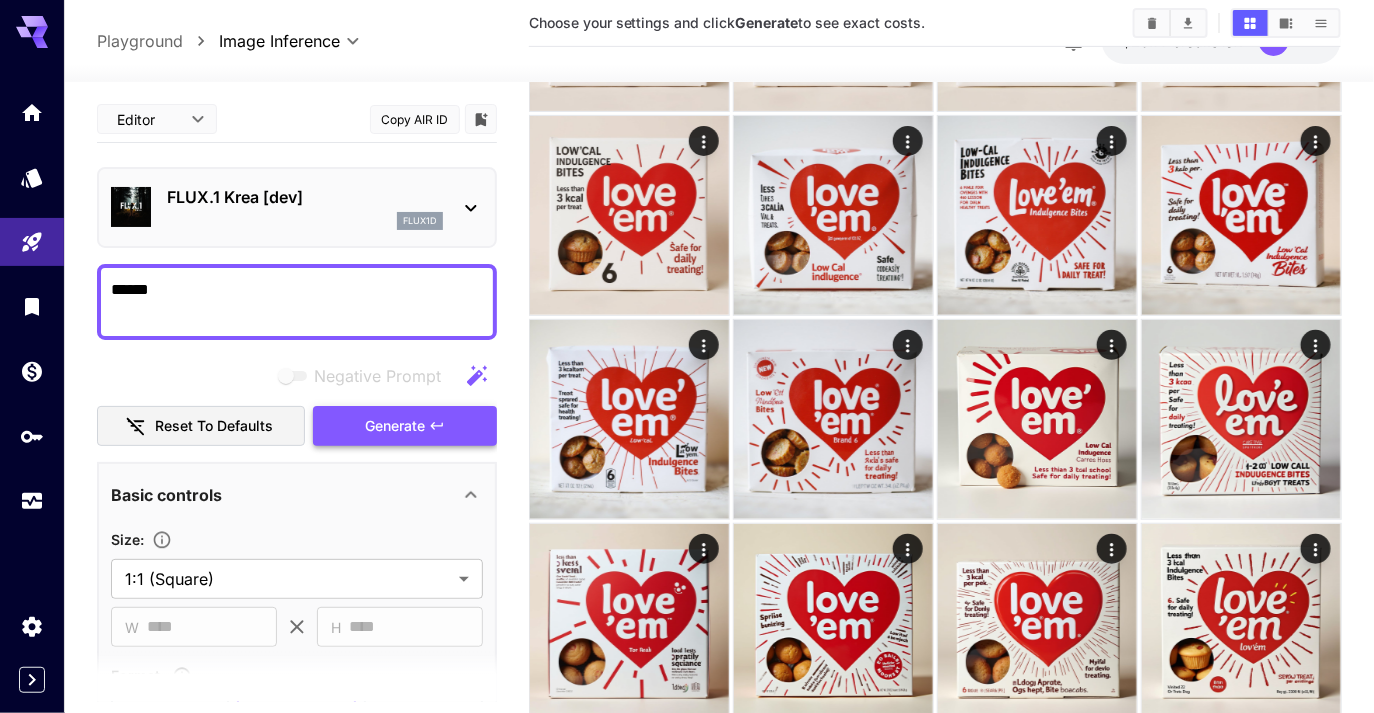 click on "Generate" at bounding box center [405, 426] 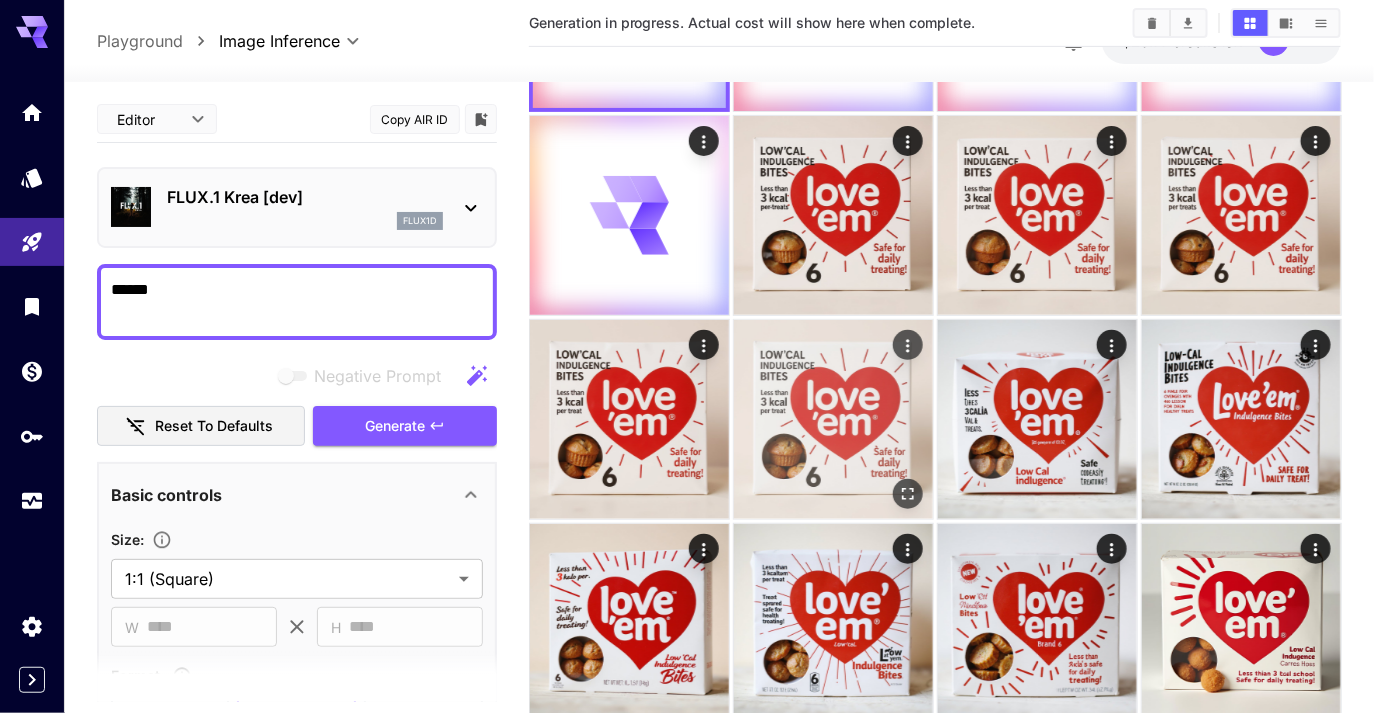 scroll, scrollTop: 0, scrollLeft: 0, axis: both 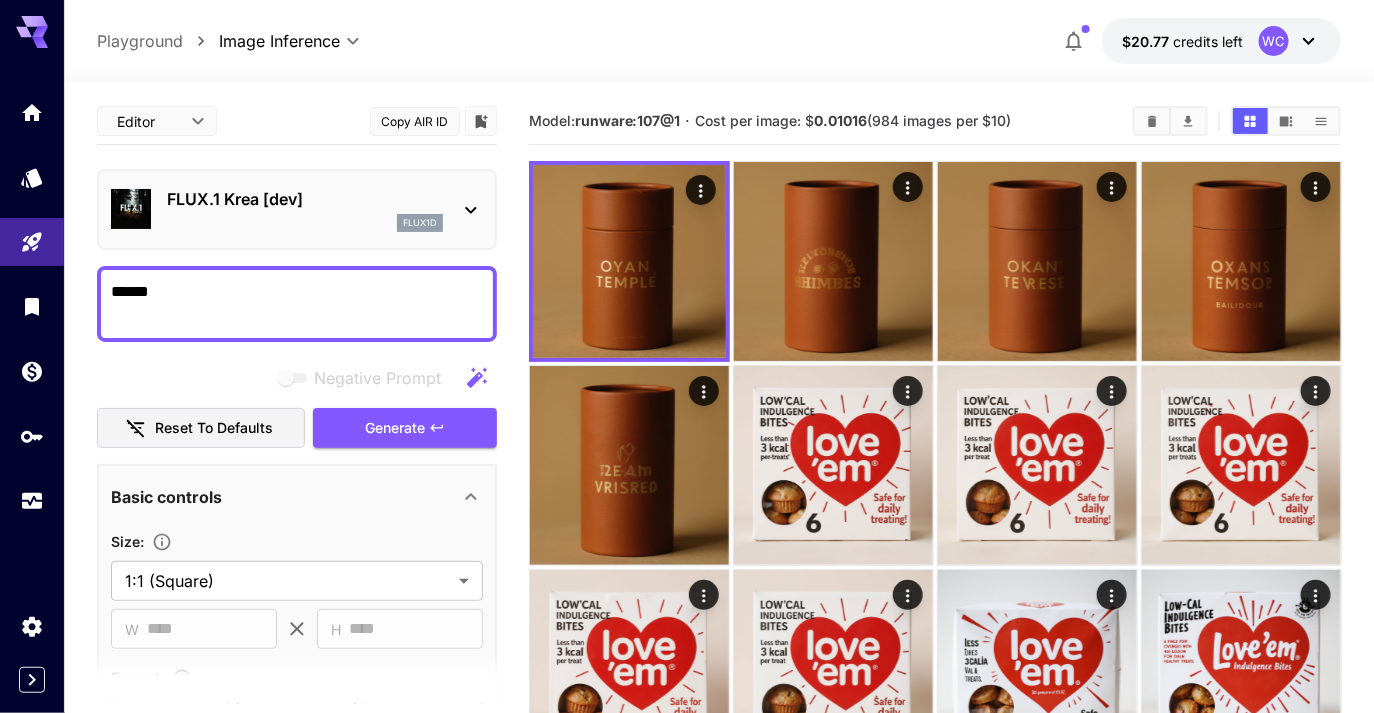 click on "******" at bounding box center [297, 304] 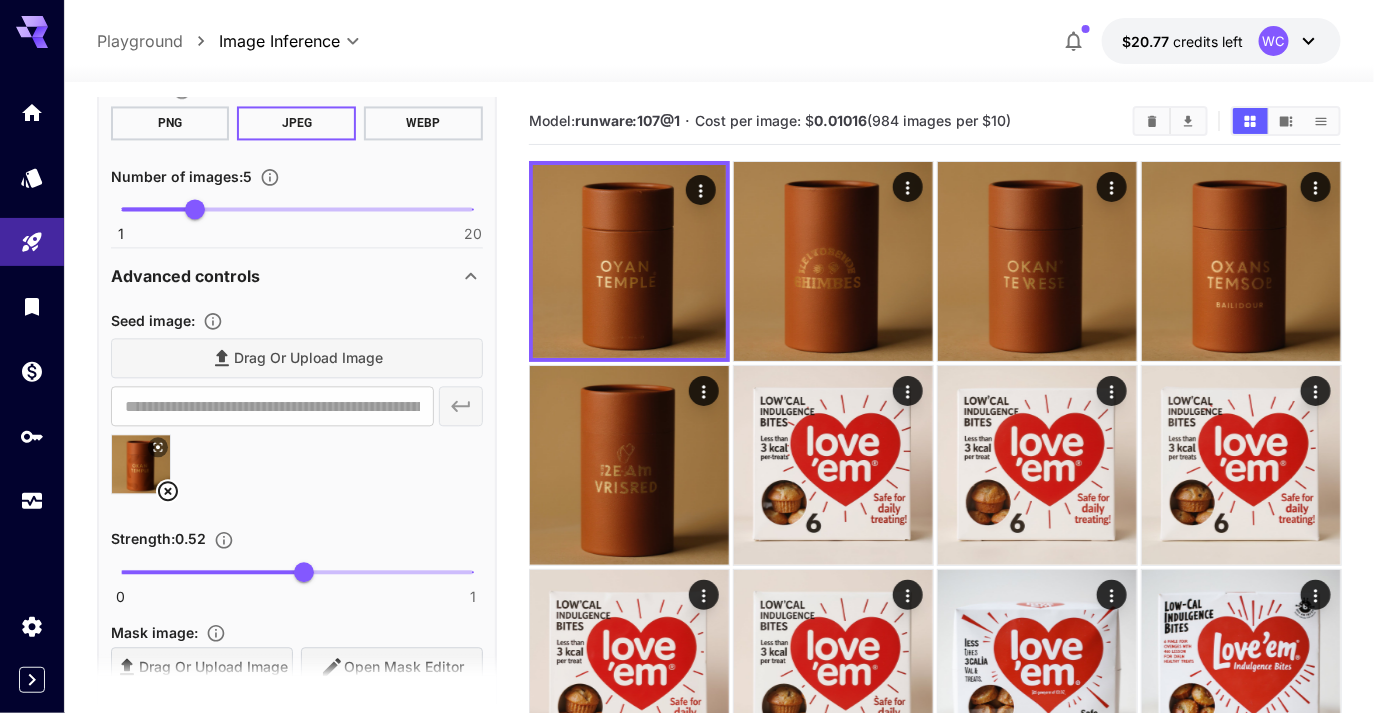 scroll, scrollTop: 1414, scrollLeft: 0, axis: vertical 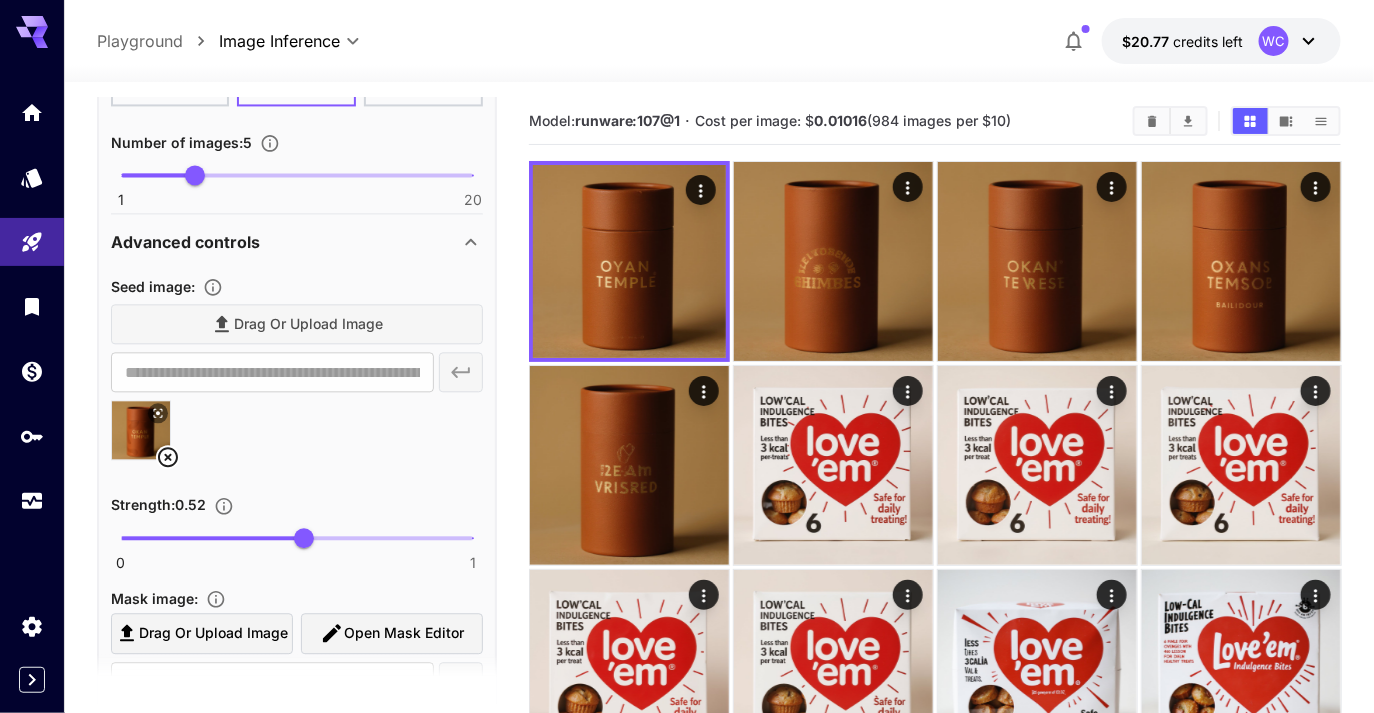 type on "**********" 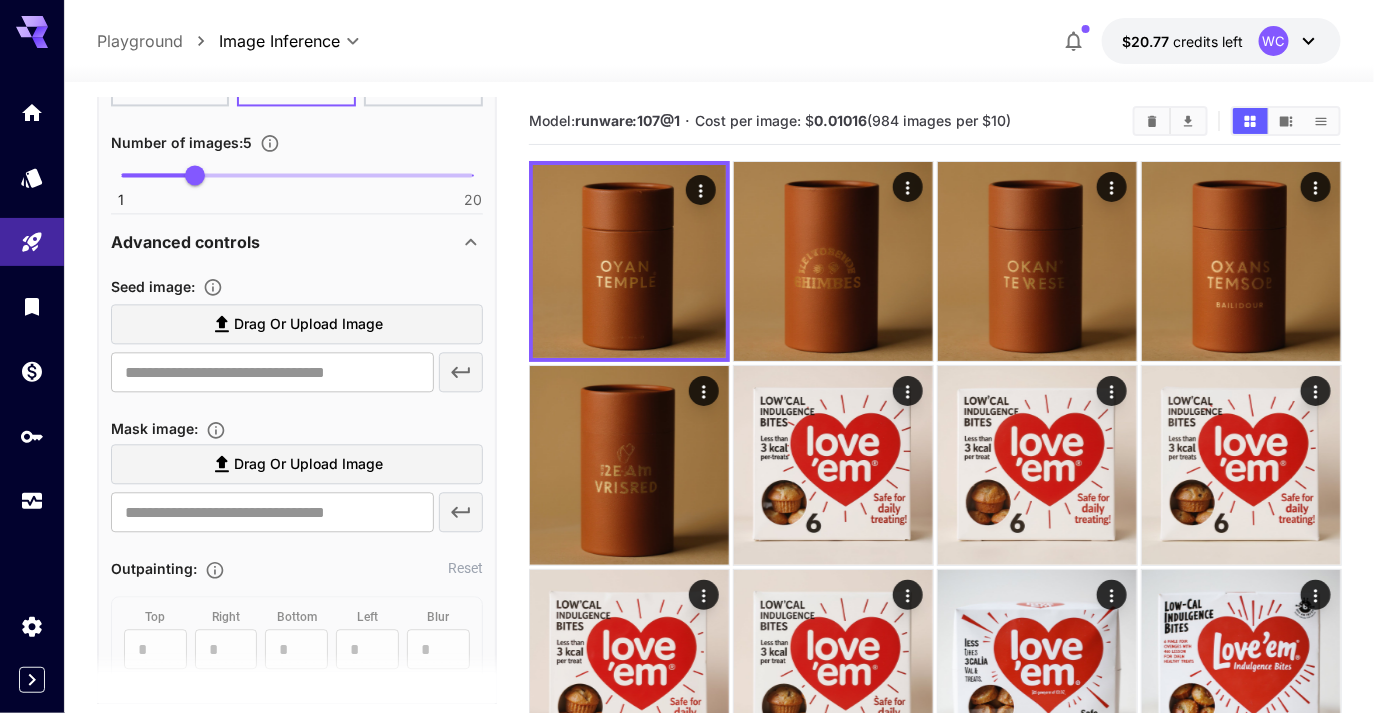 click on "Drag or upload image" at bounding box center (308, 324) 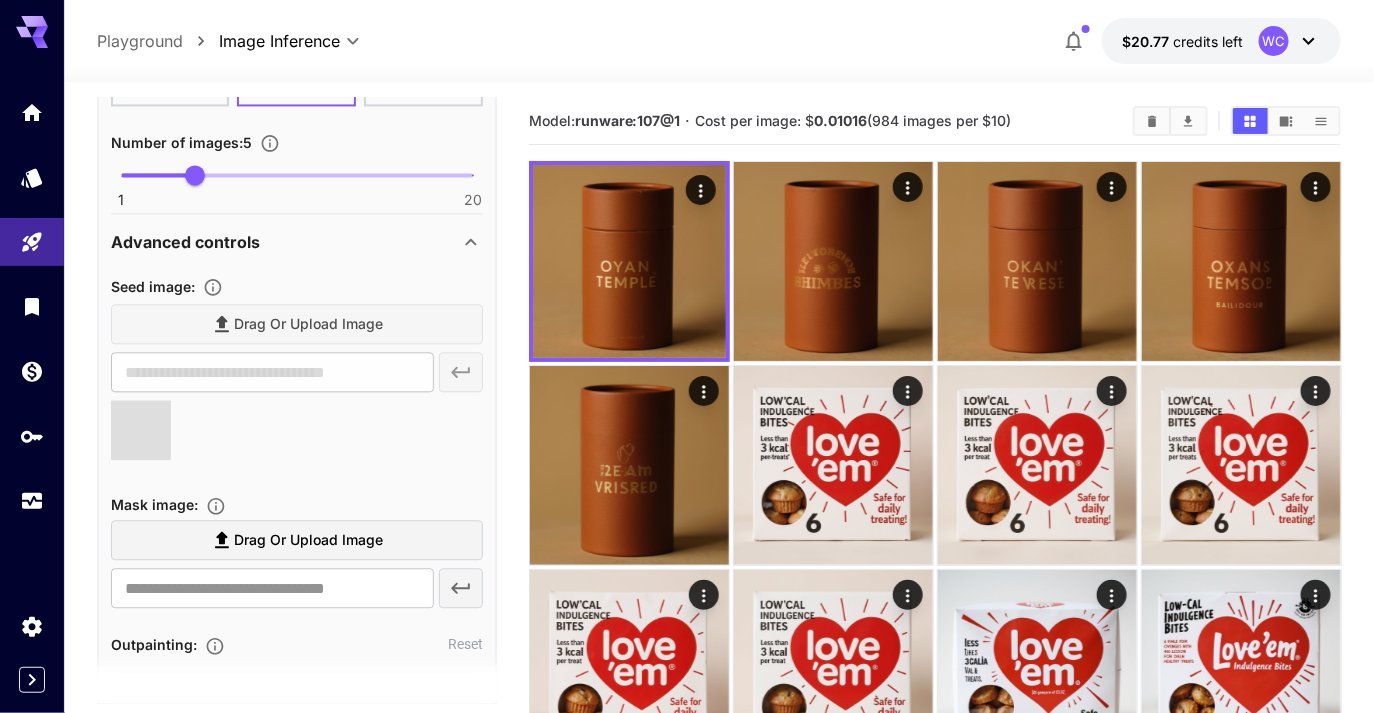 scroll, scrollTop: 779, scrollLeft: 0, axis: vertical 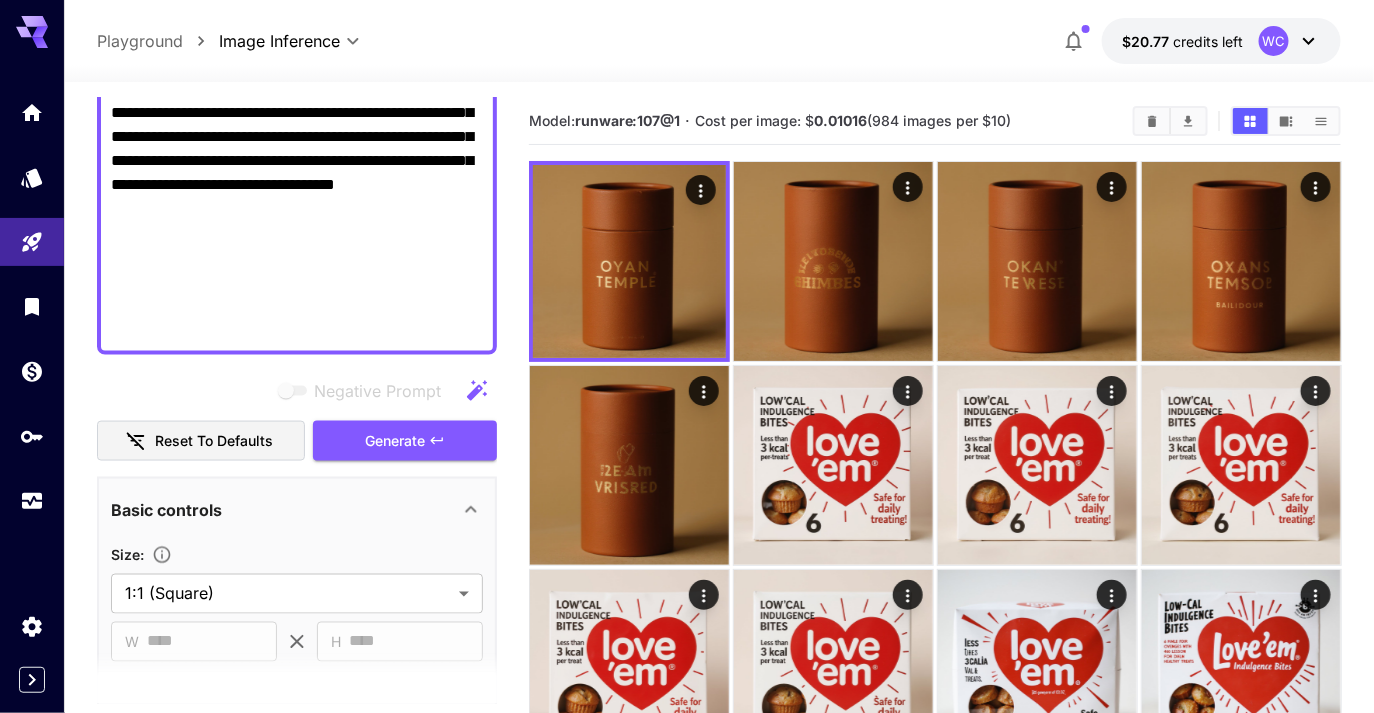 type on "**********" 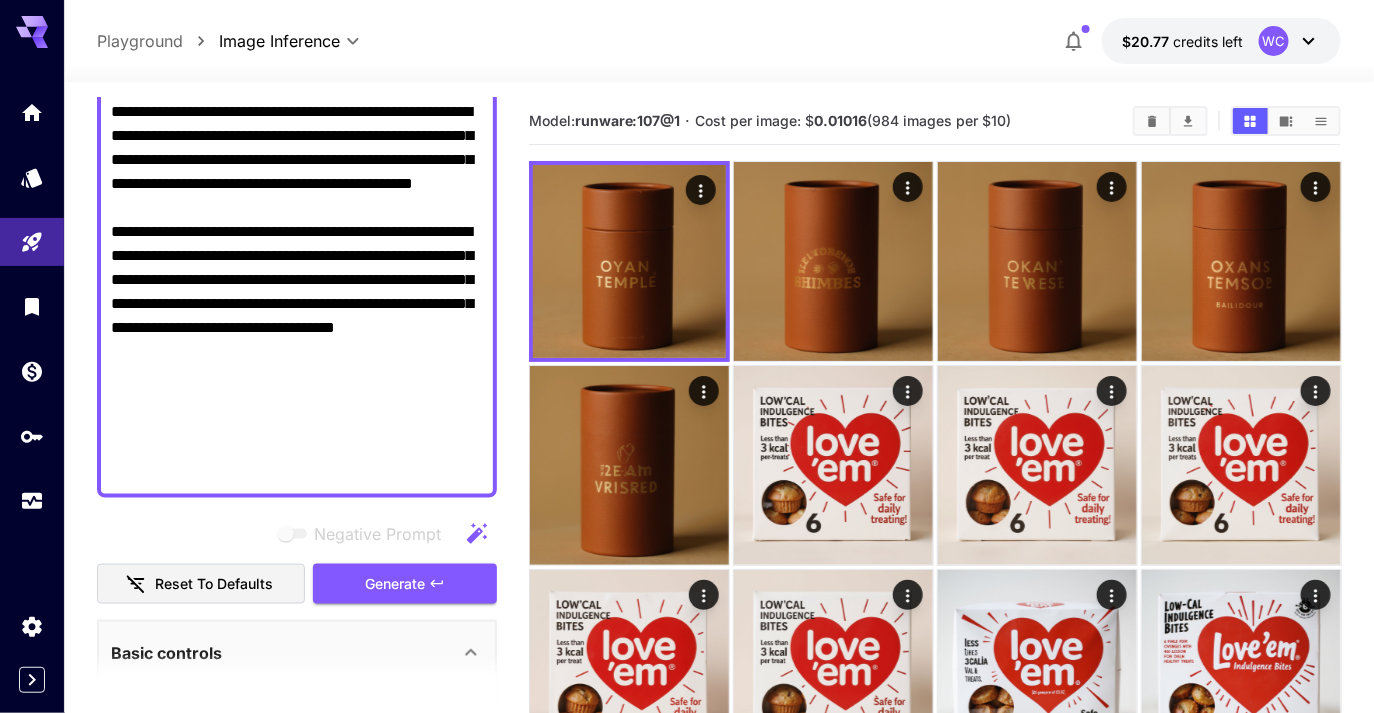 scroll, scrollTop: 658, scrollLeft: 0, axis: vertical 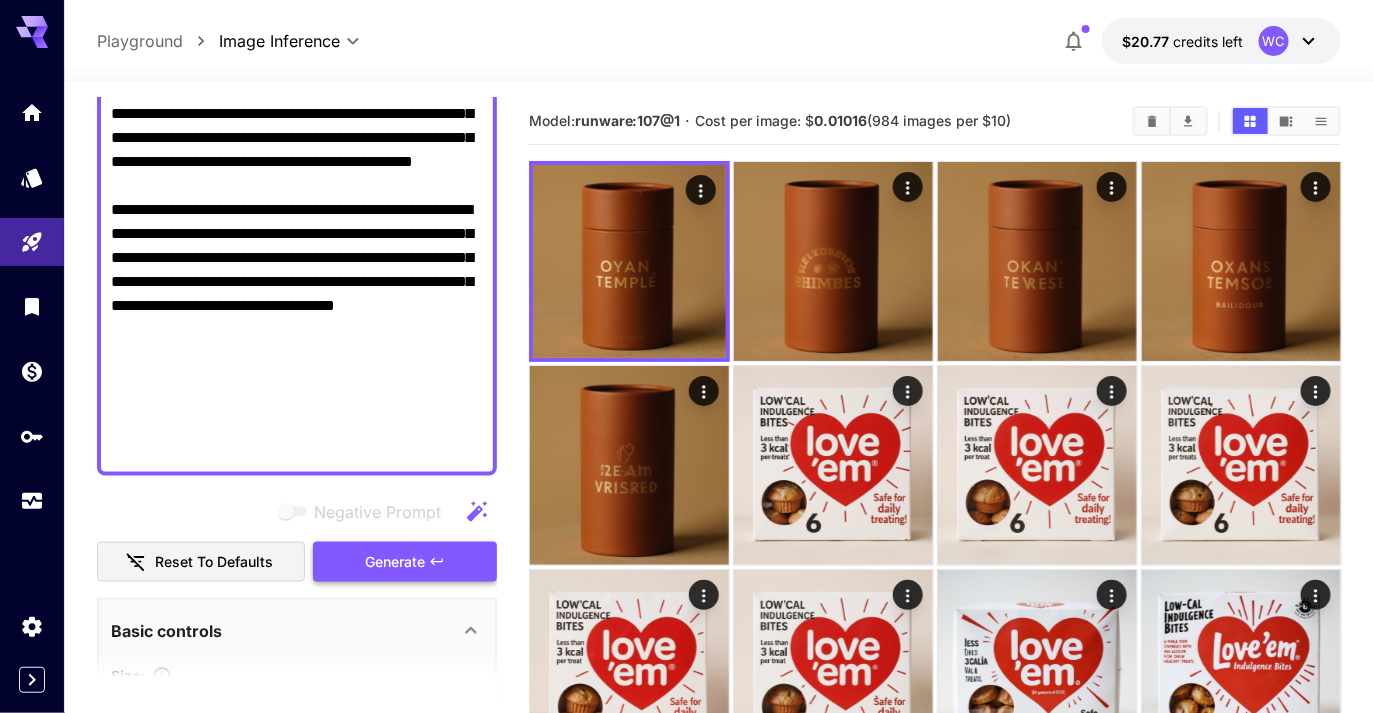 click on "Generate" at bounding box center [395, 562] 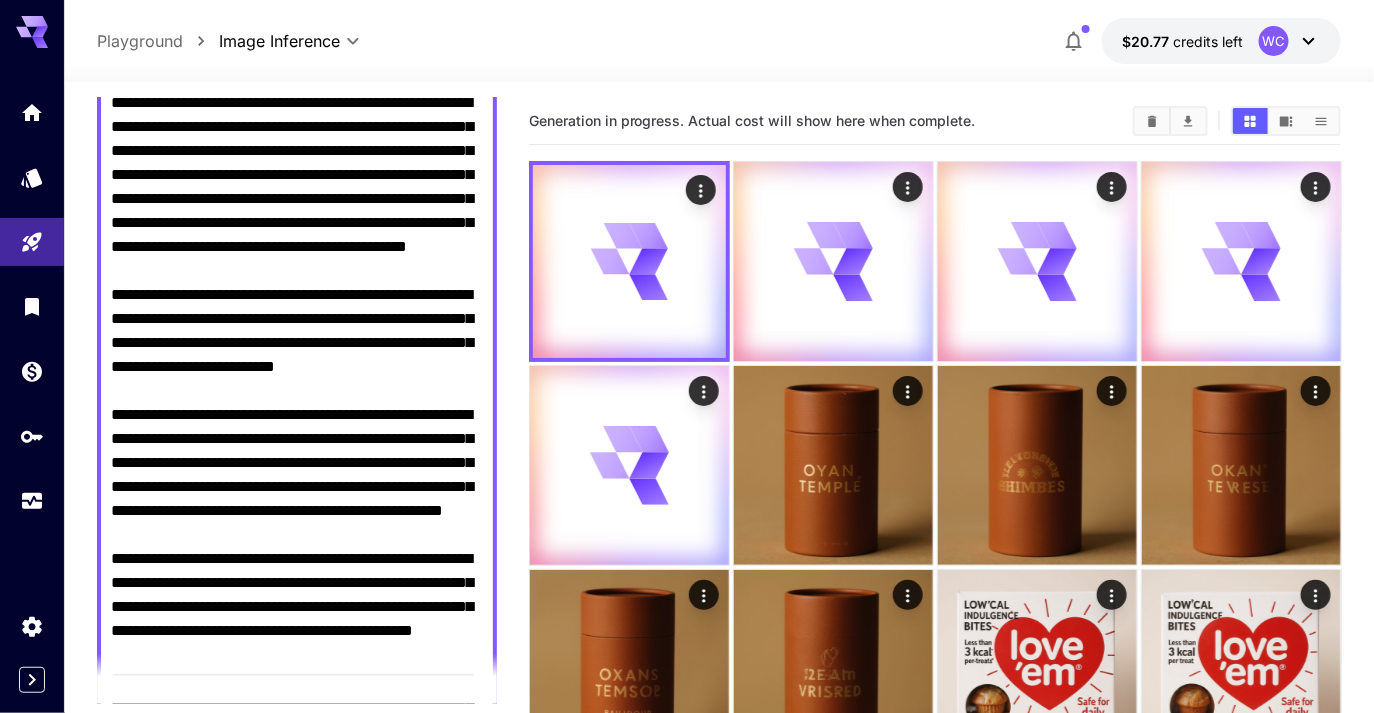 scroll, scrollTop: 0, scrollLeft: 0, axis: both 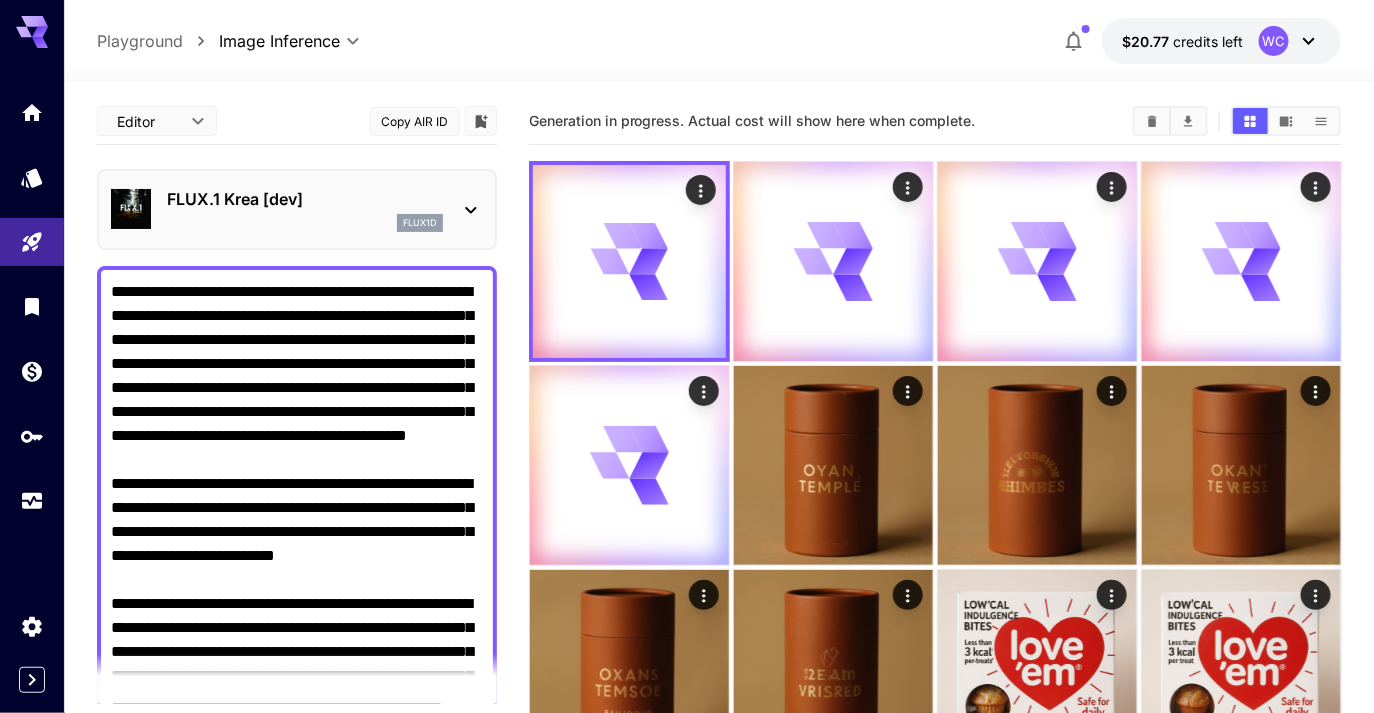 click on "flux1d" at bounding box center [305, 223] 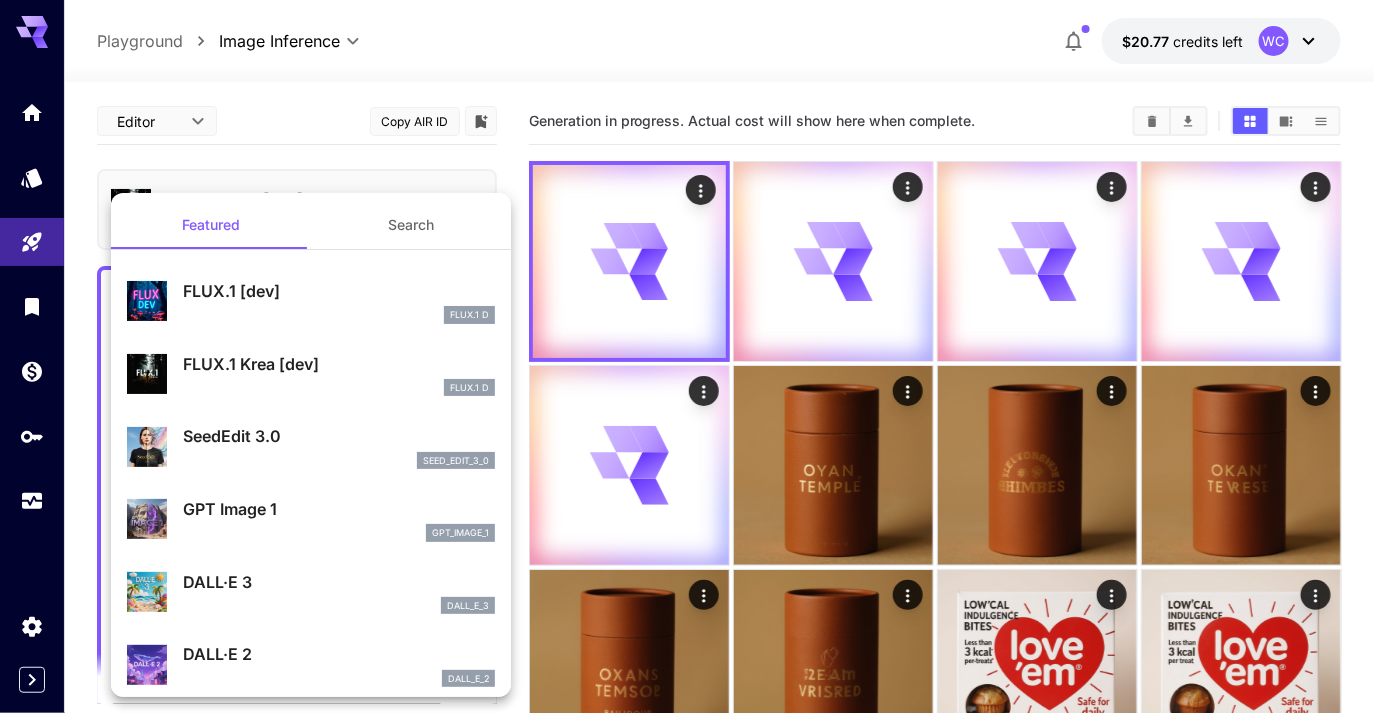 click on "FLUX.1 D" at bounding box center [339, 315] 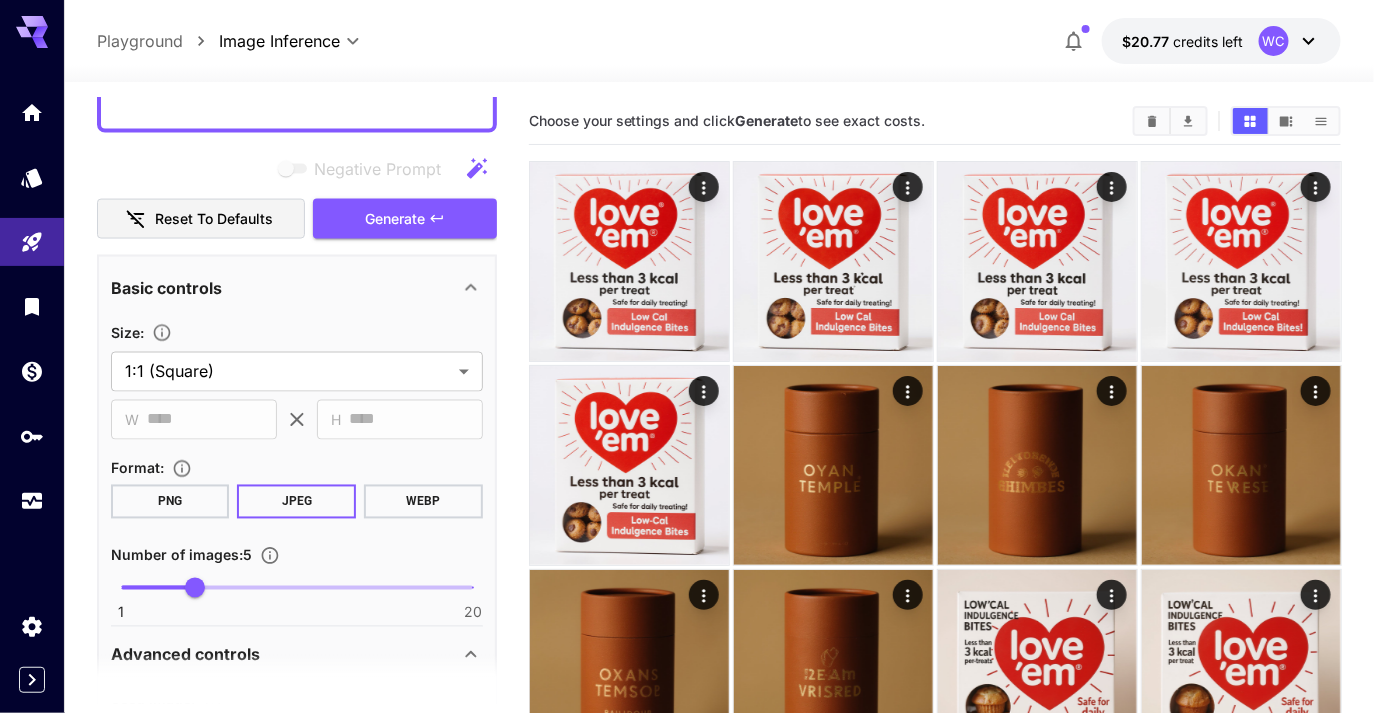 scroll, scrollTop: 1013, scrollLeft: 0, axis: vertical 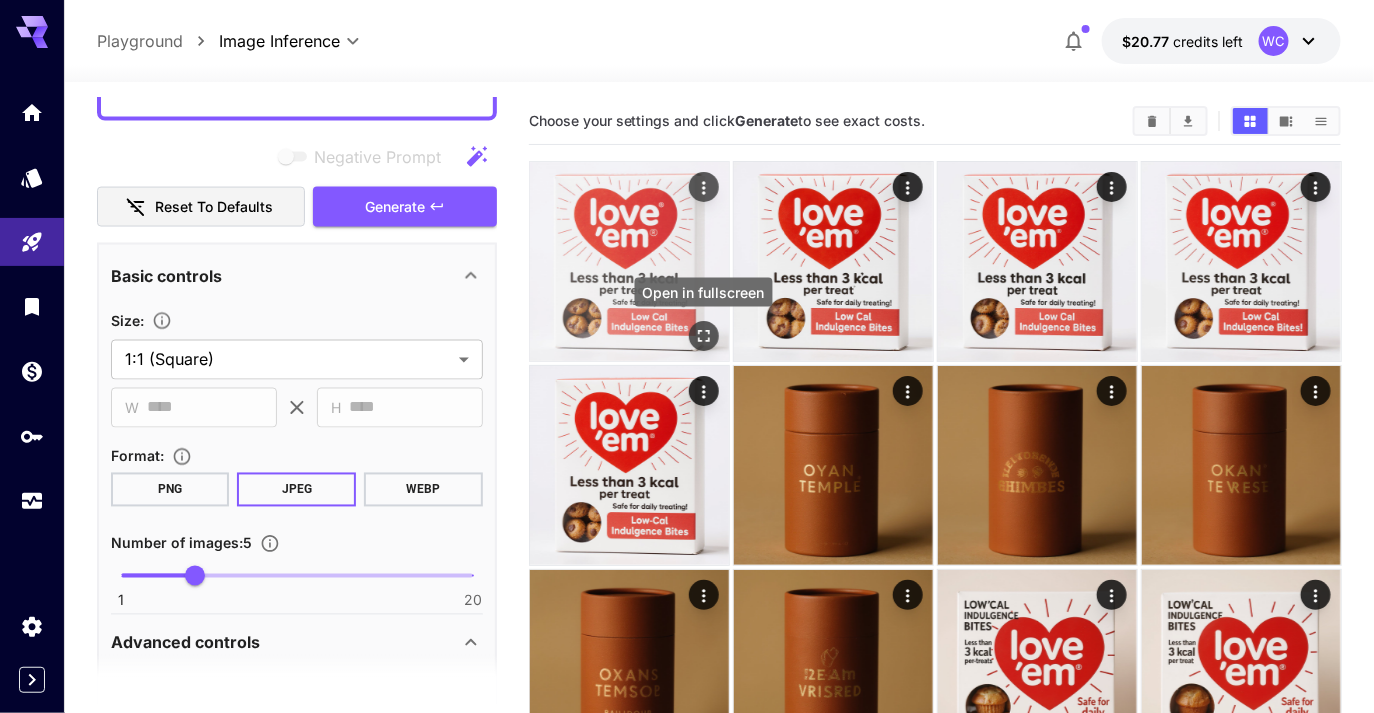 click 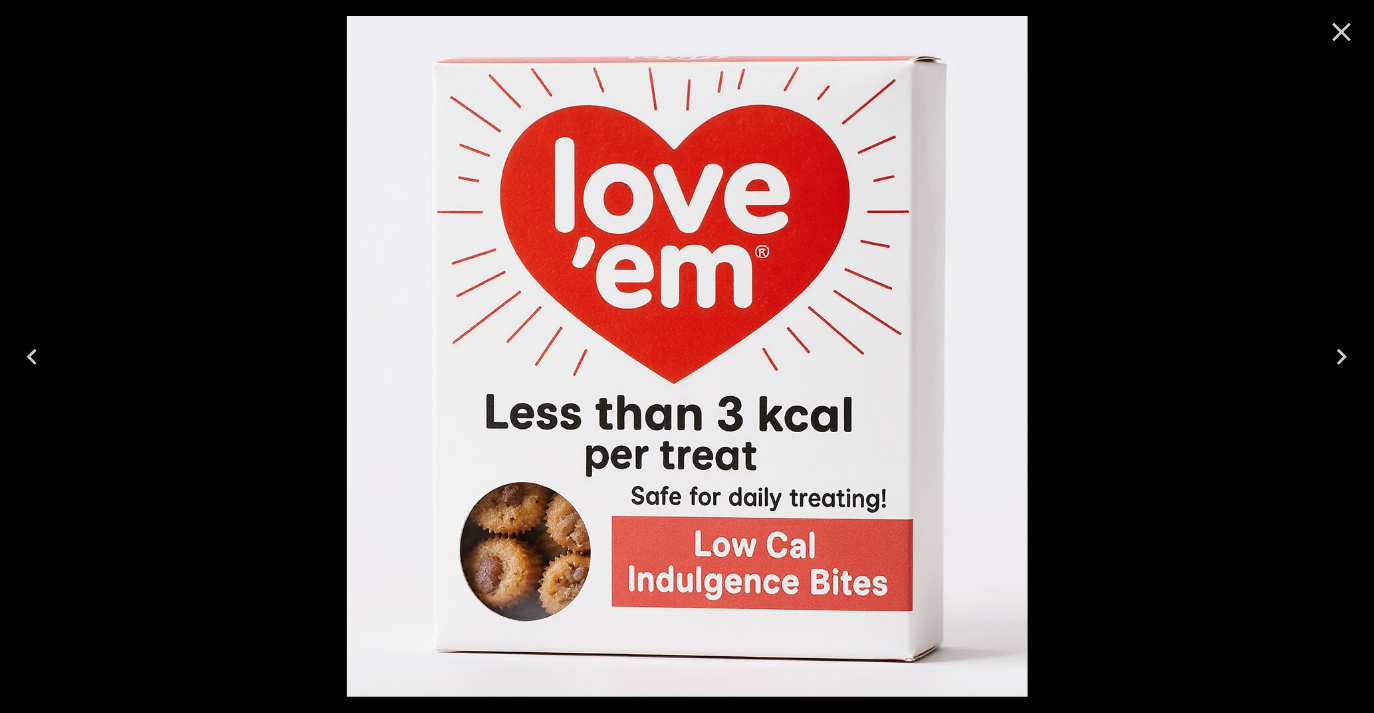 click 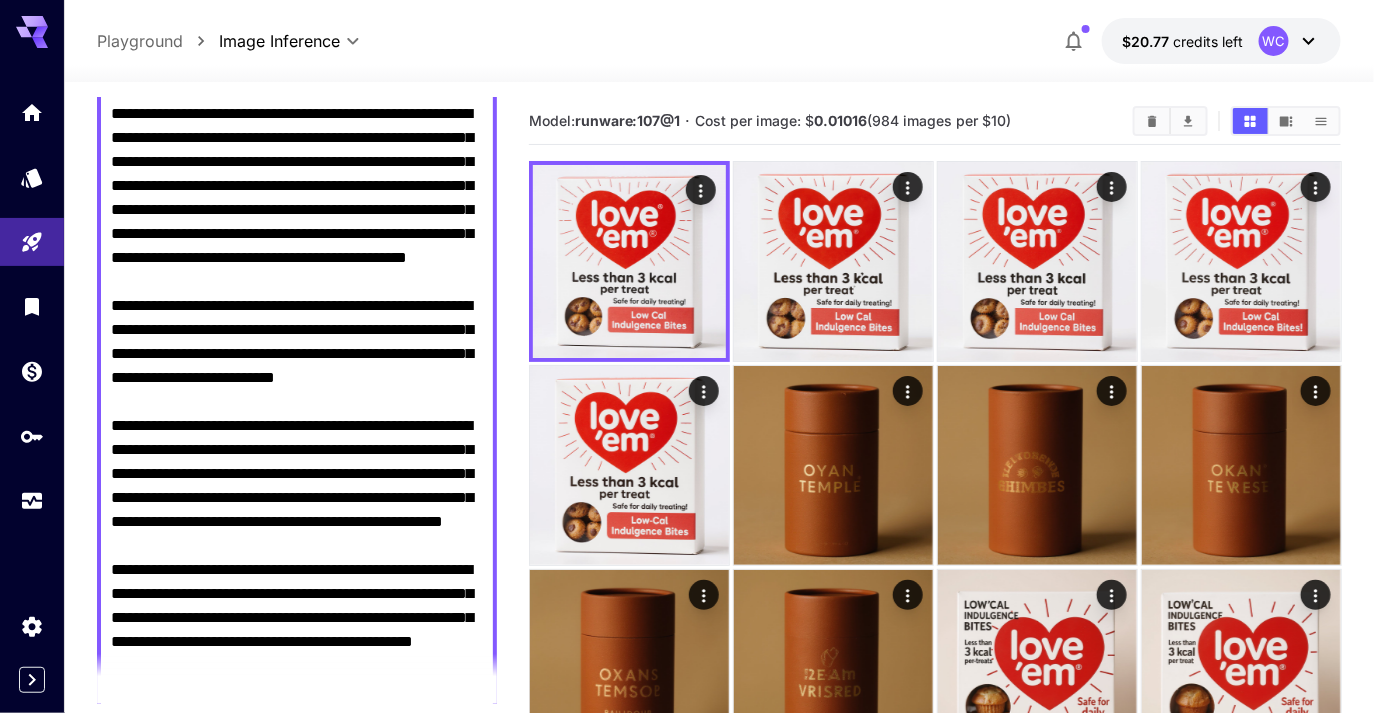 scroll, scrollTop: 0, scrollLeft: 0, axis: both 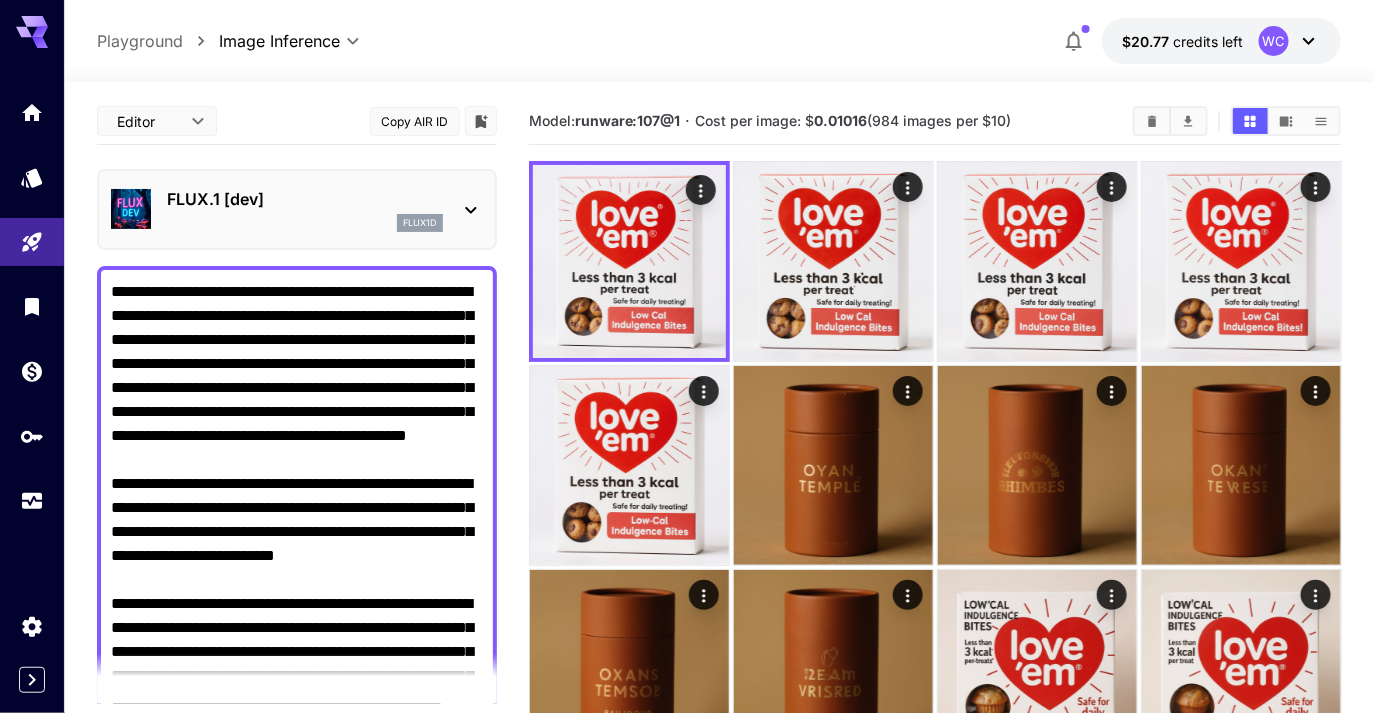 click on "flux1d" at bounding box center (305, 223) 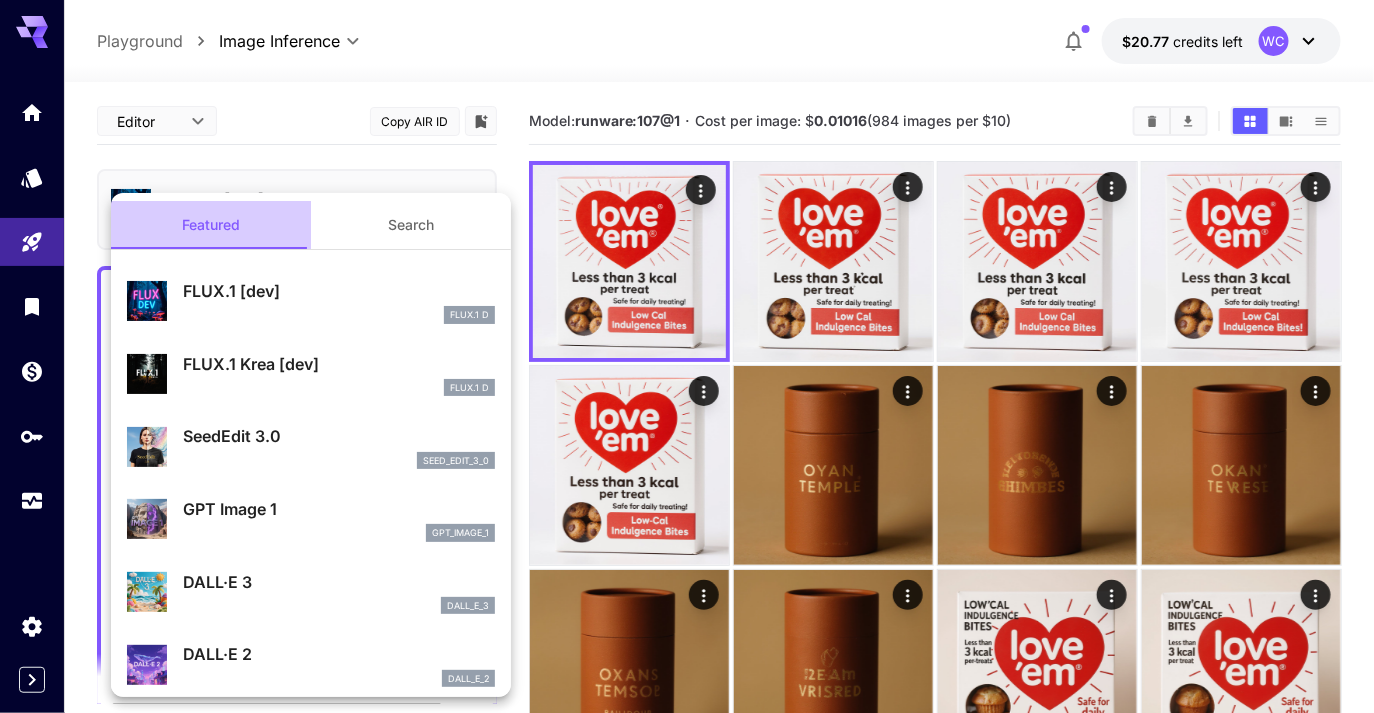click on "Featured" at bounding box center (211, 225) 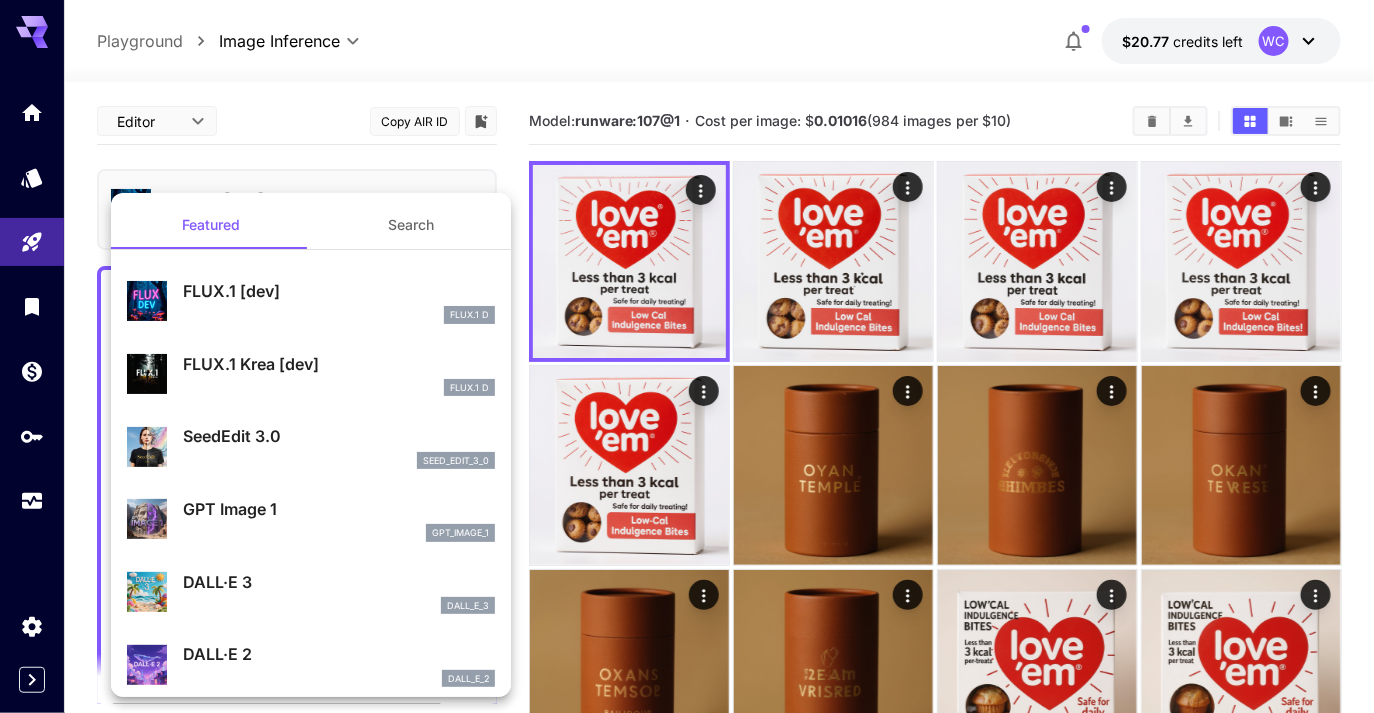 click at bounding box center (687, 356) 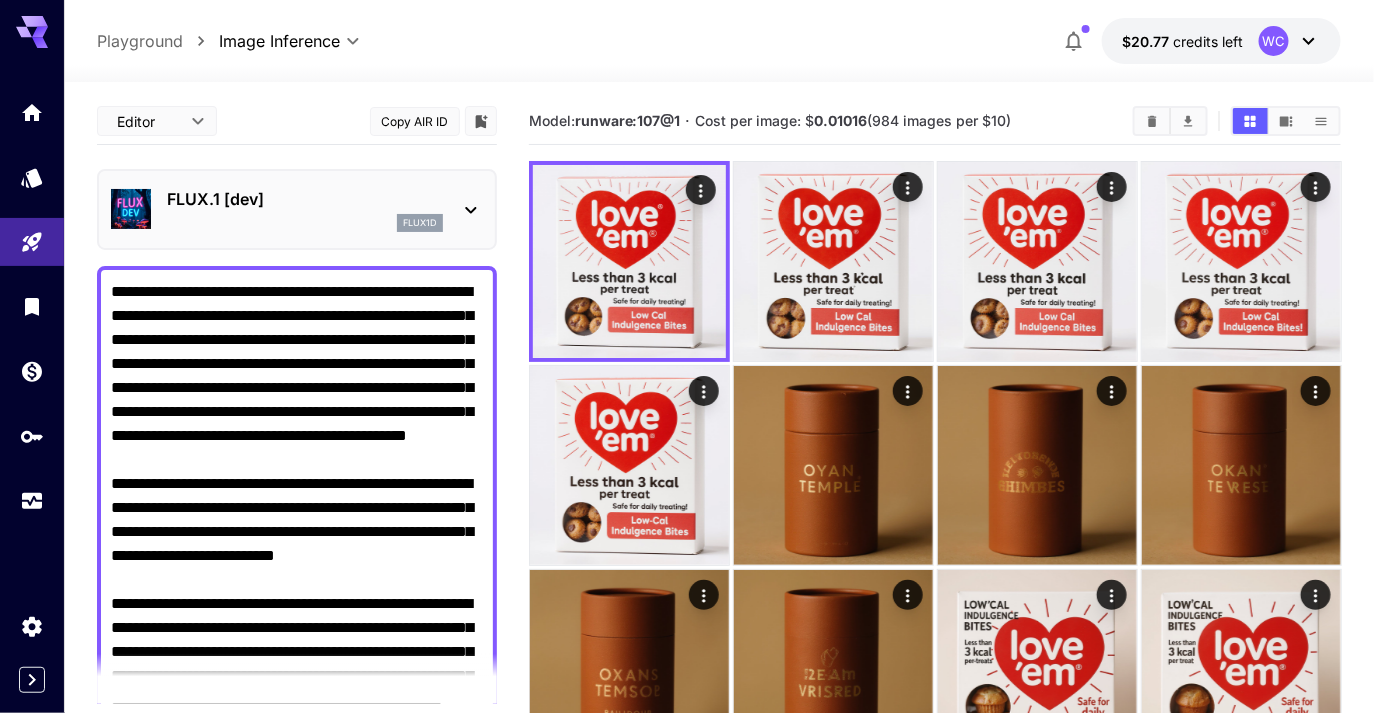 click on "flux1d" at bounding box center (305, 223) 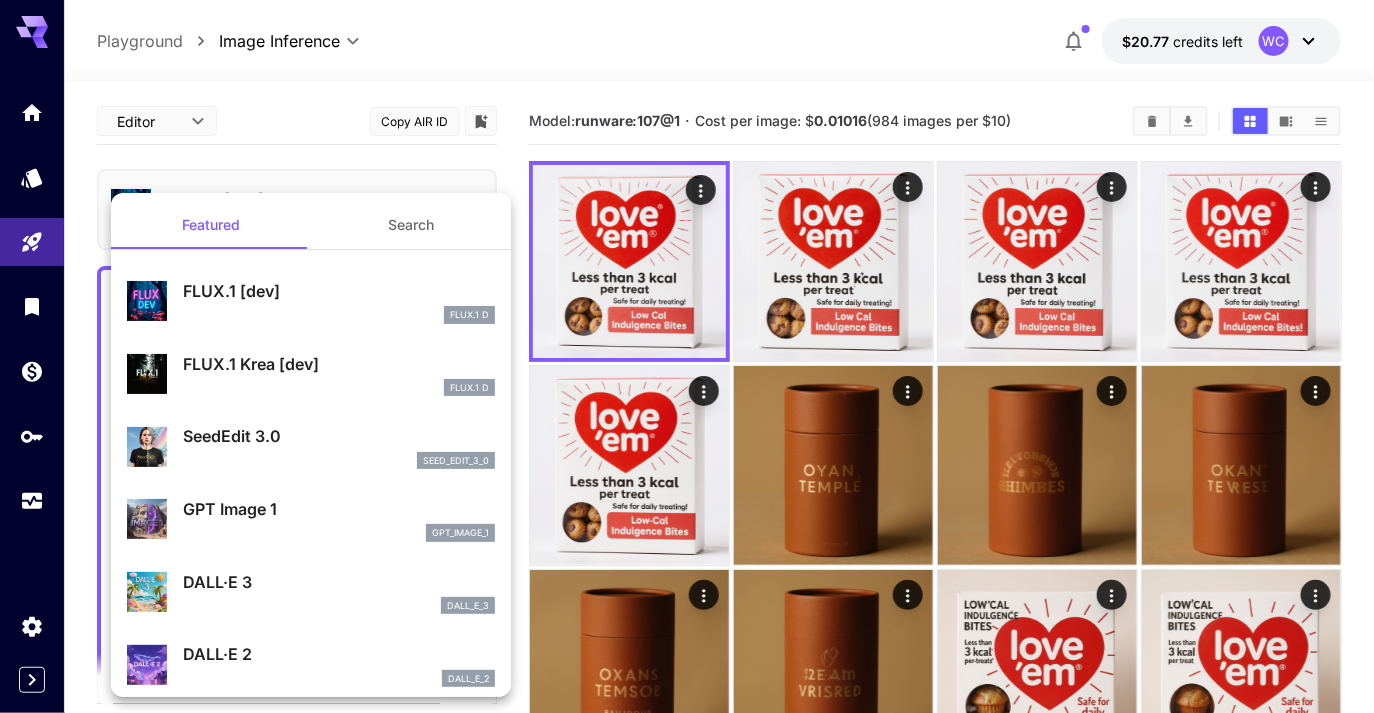 click on "Search" at bounding box center (411, 225) 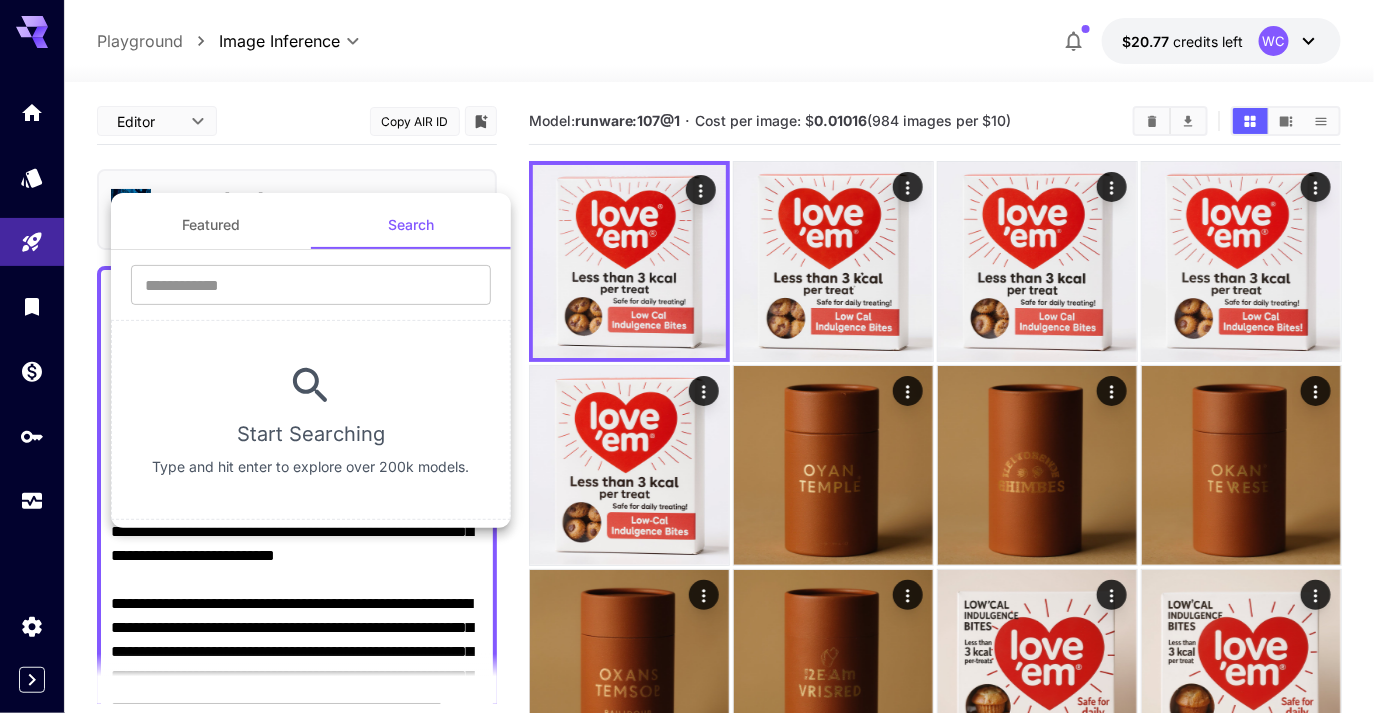 type 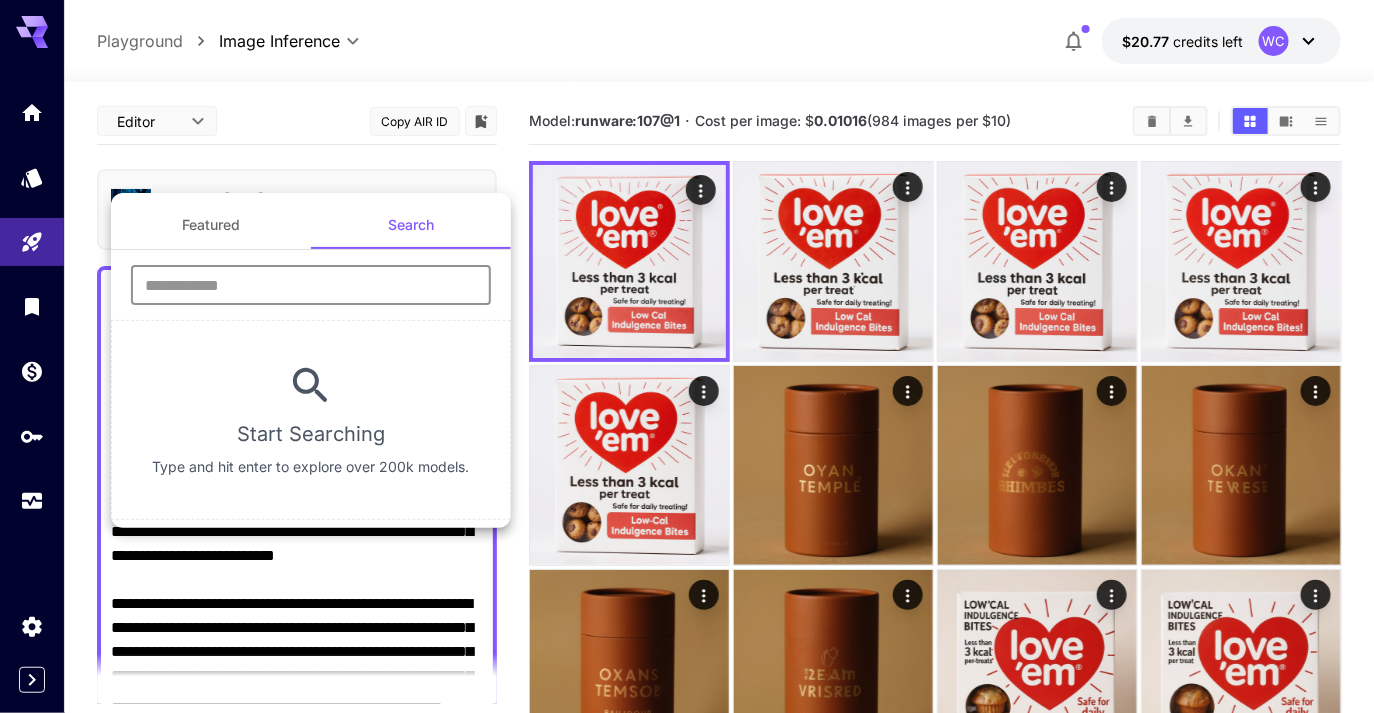 click at bounding box center [311, 285] 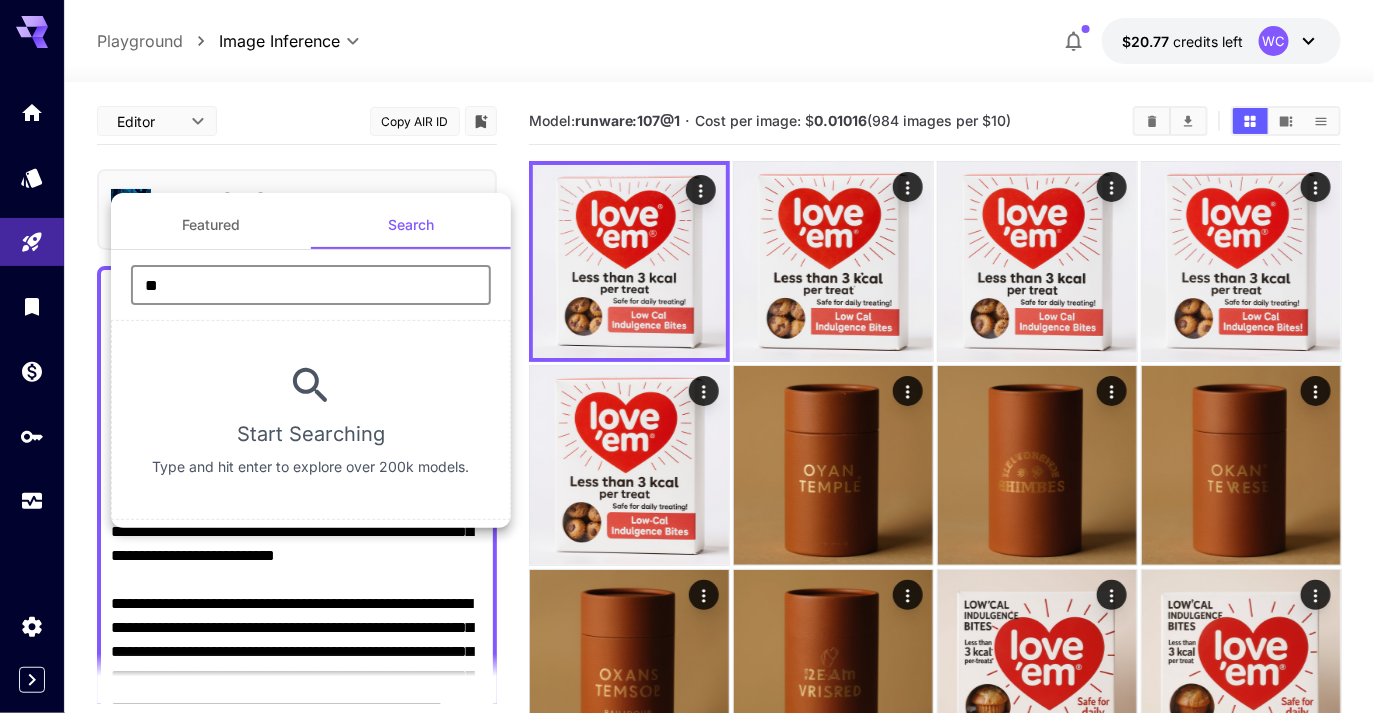 type on "*" 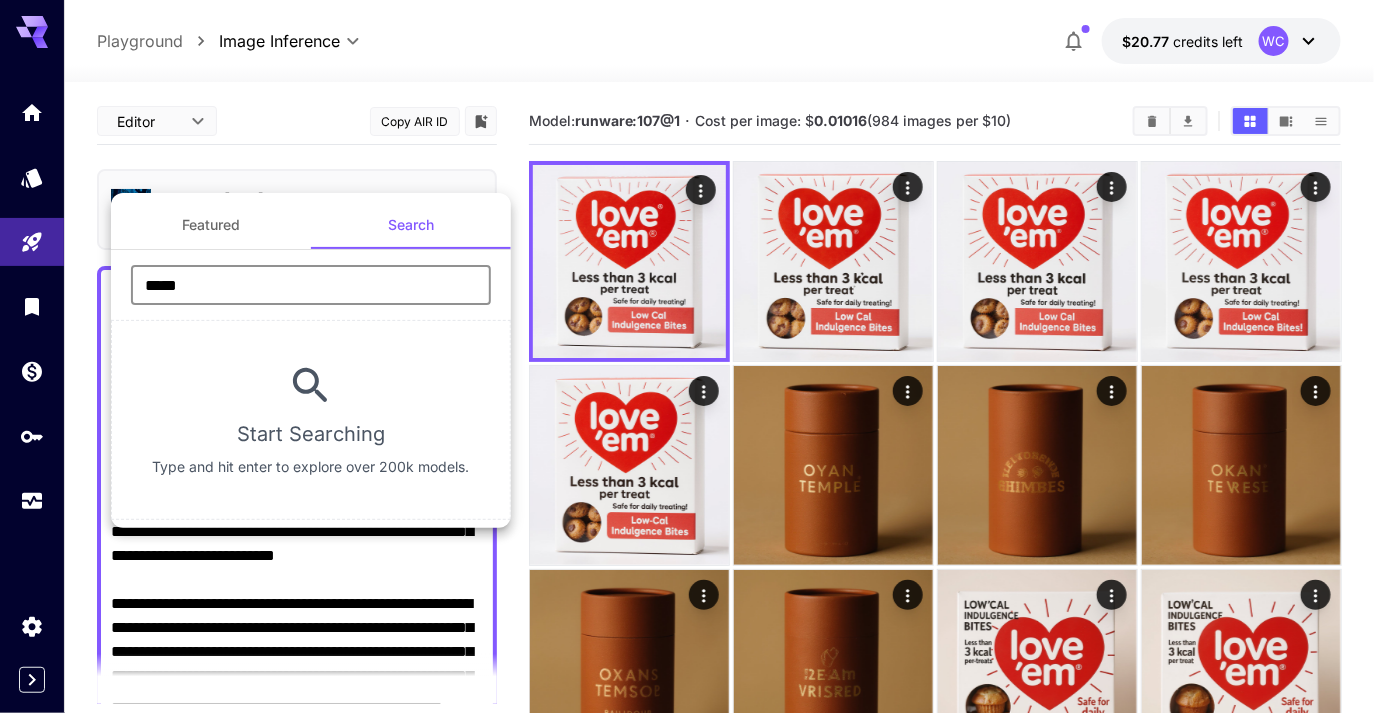 type on "*****" 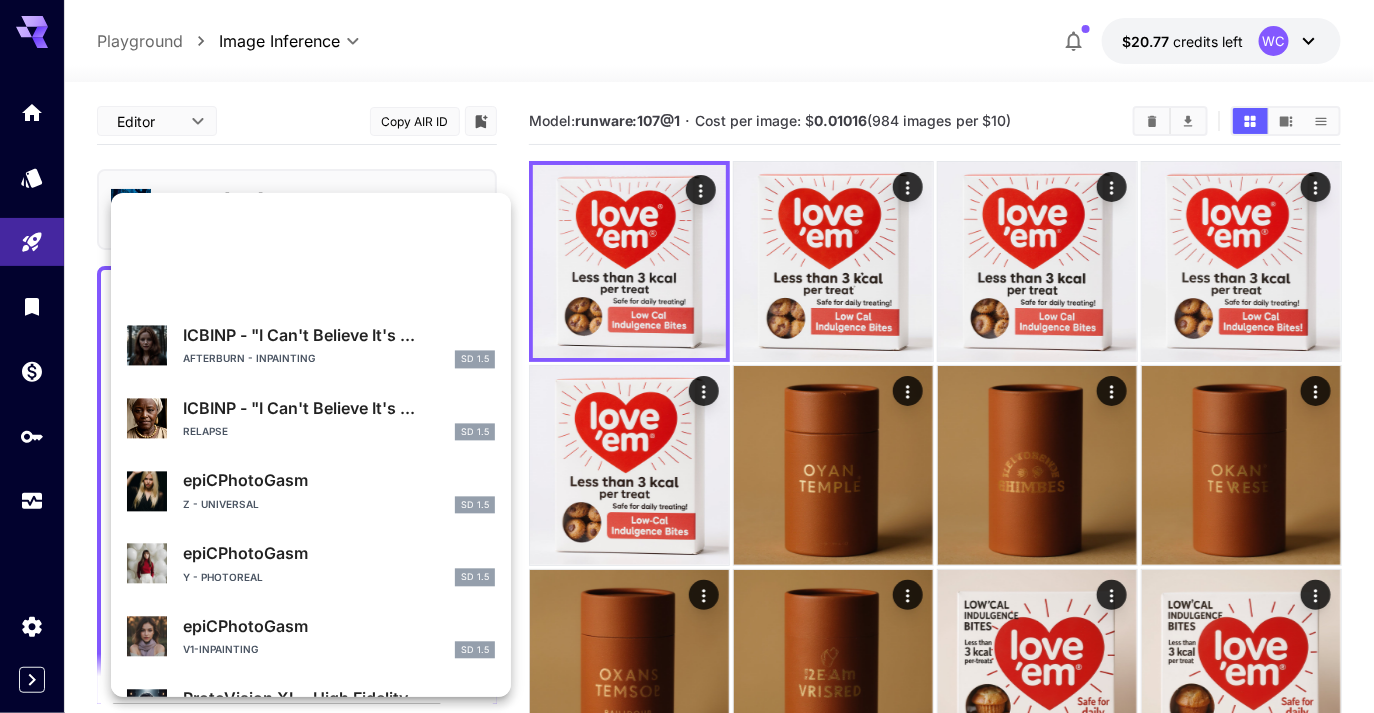 scroll, scrollTop: 1215, scrollLeft: 0, axis: vertical 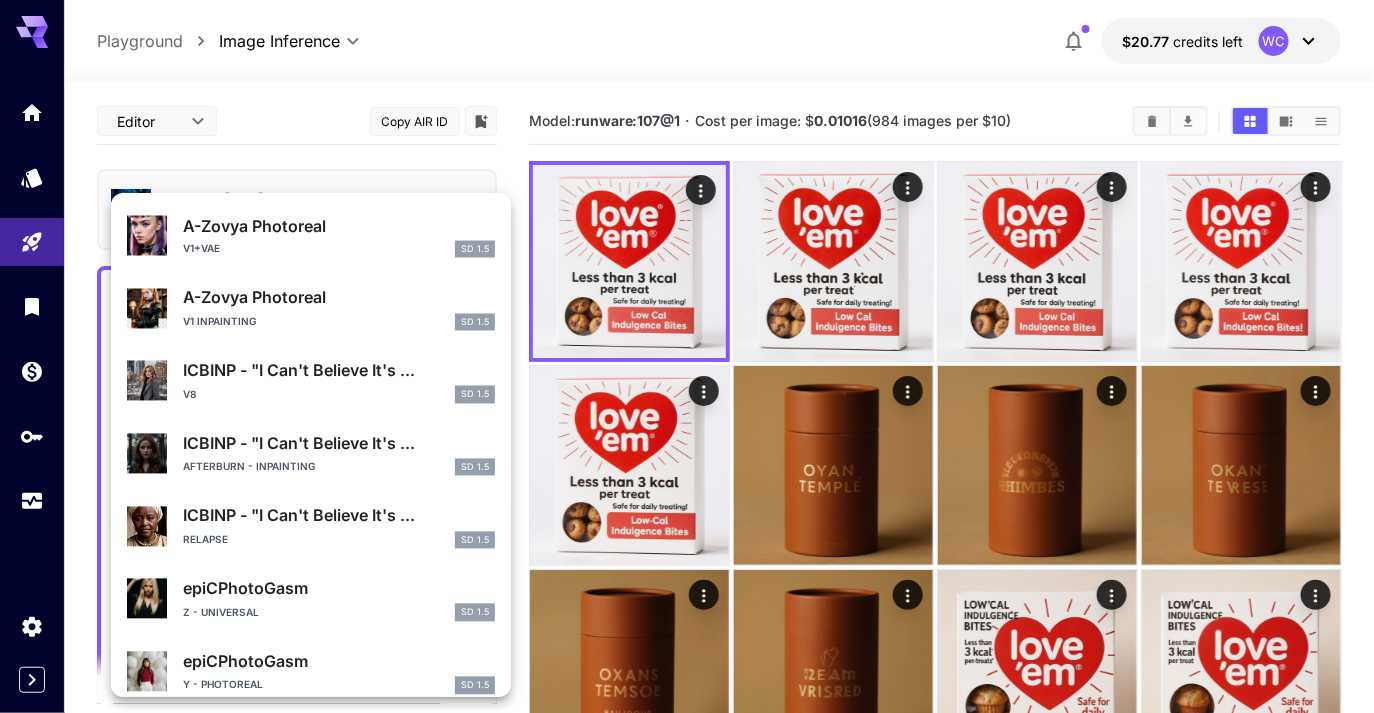 click at bounding box center [687, 356] 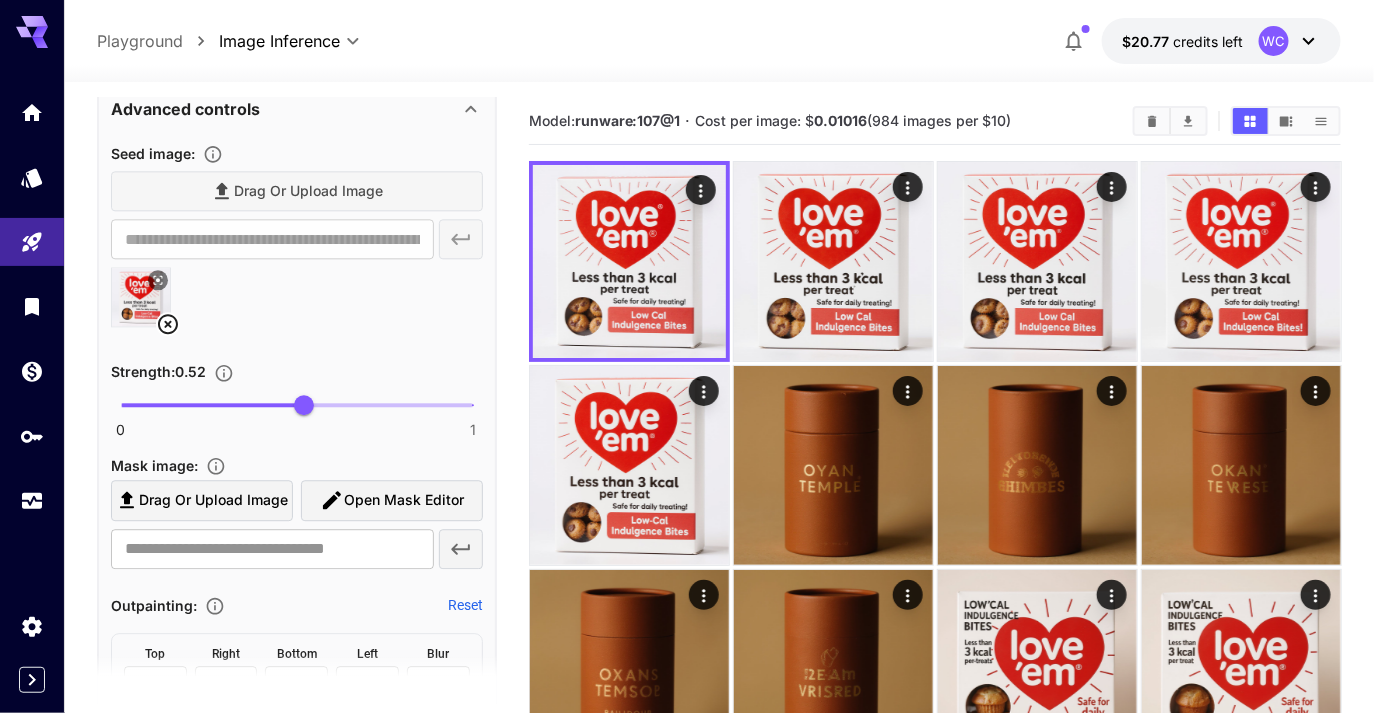 scroll, scrollTop: 1554, scrollLeft: 0, axis: vertical 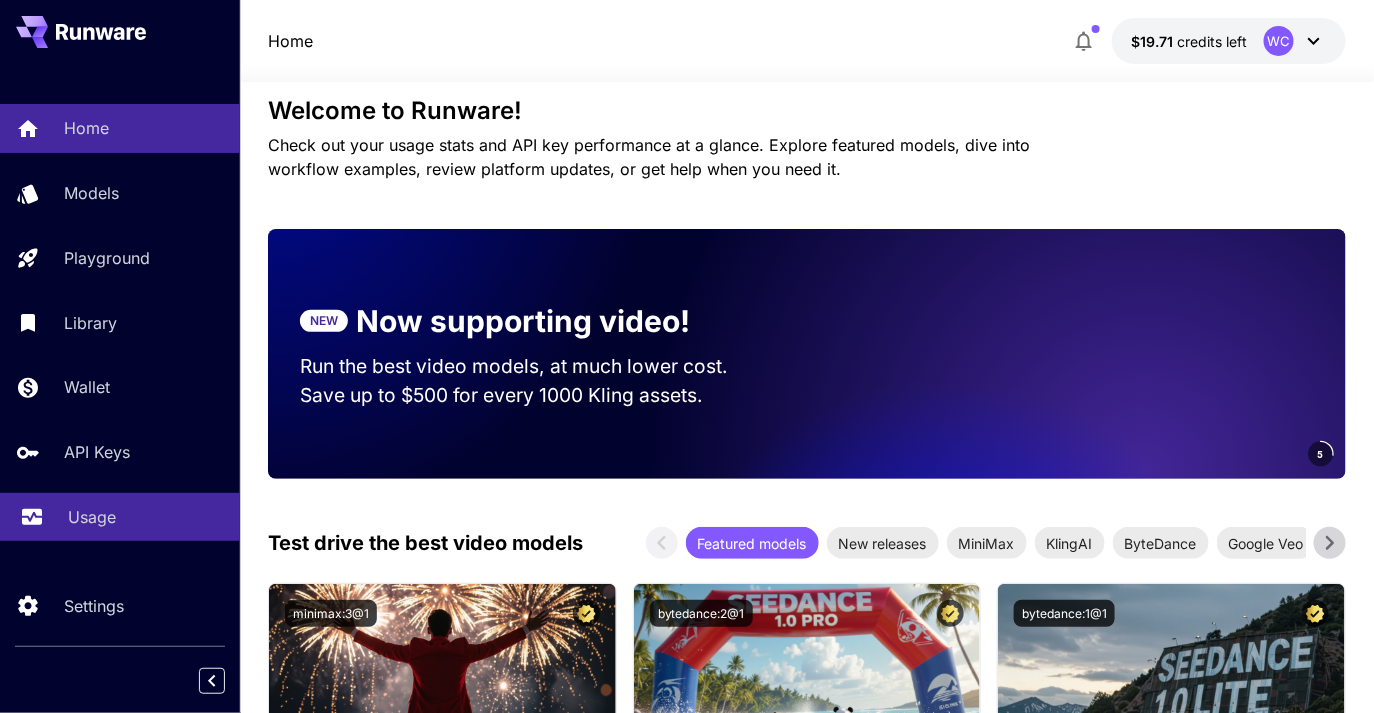 click on "Usage" at bounding box center (146, 517) 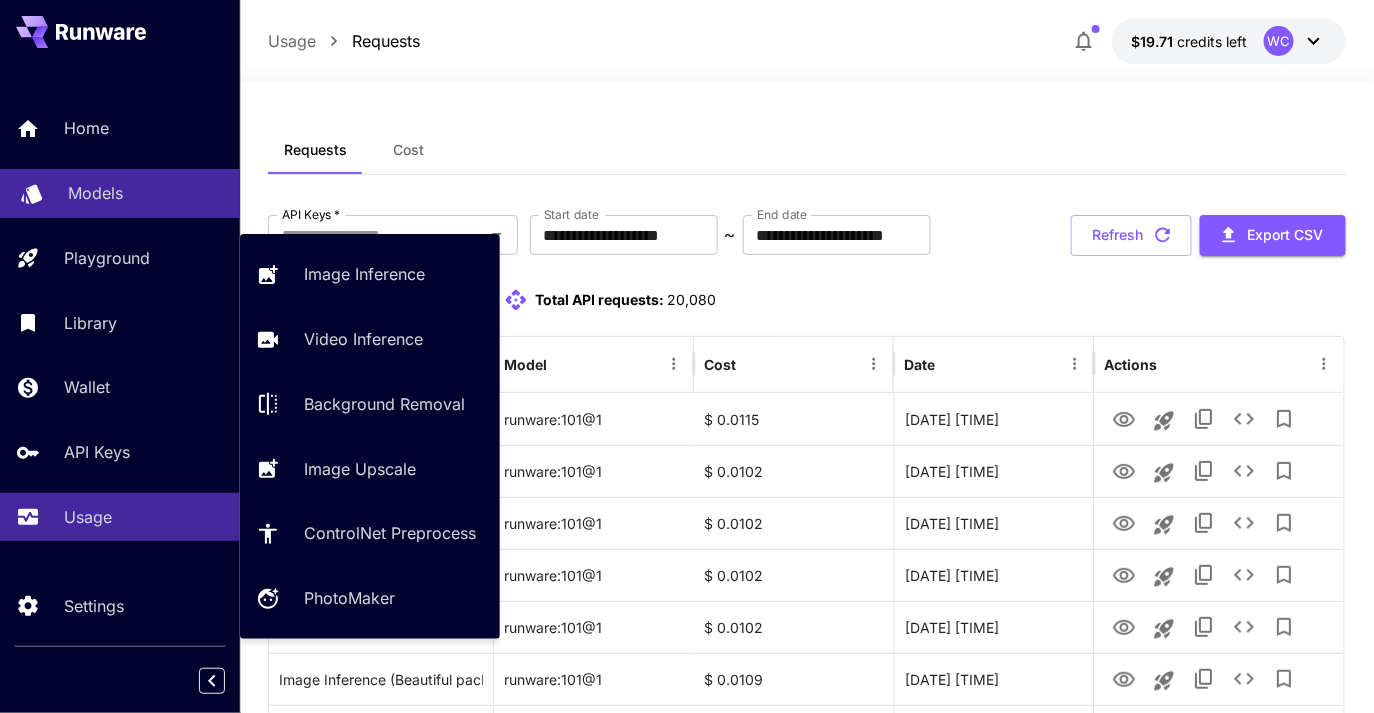 click on "Models" at bounding box center [120, 193] 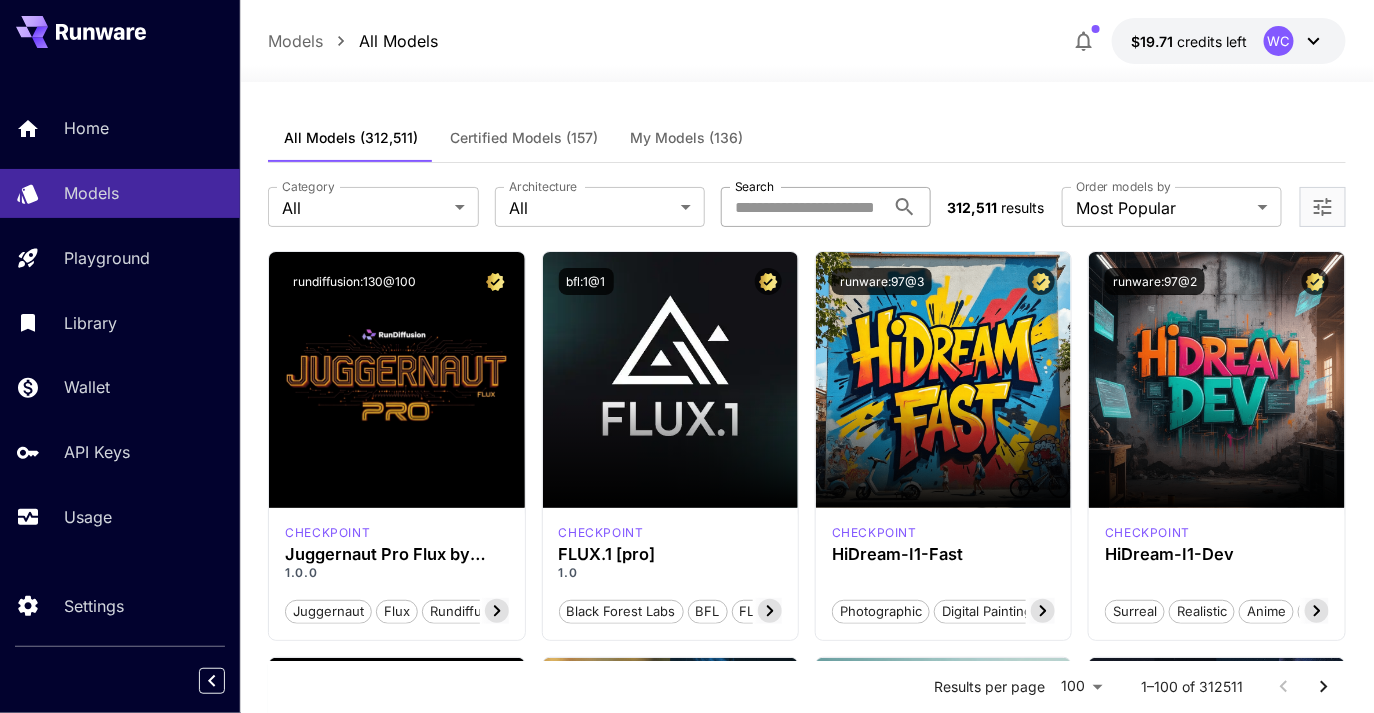 click on "Search" at bounding box center [803, 207] 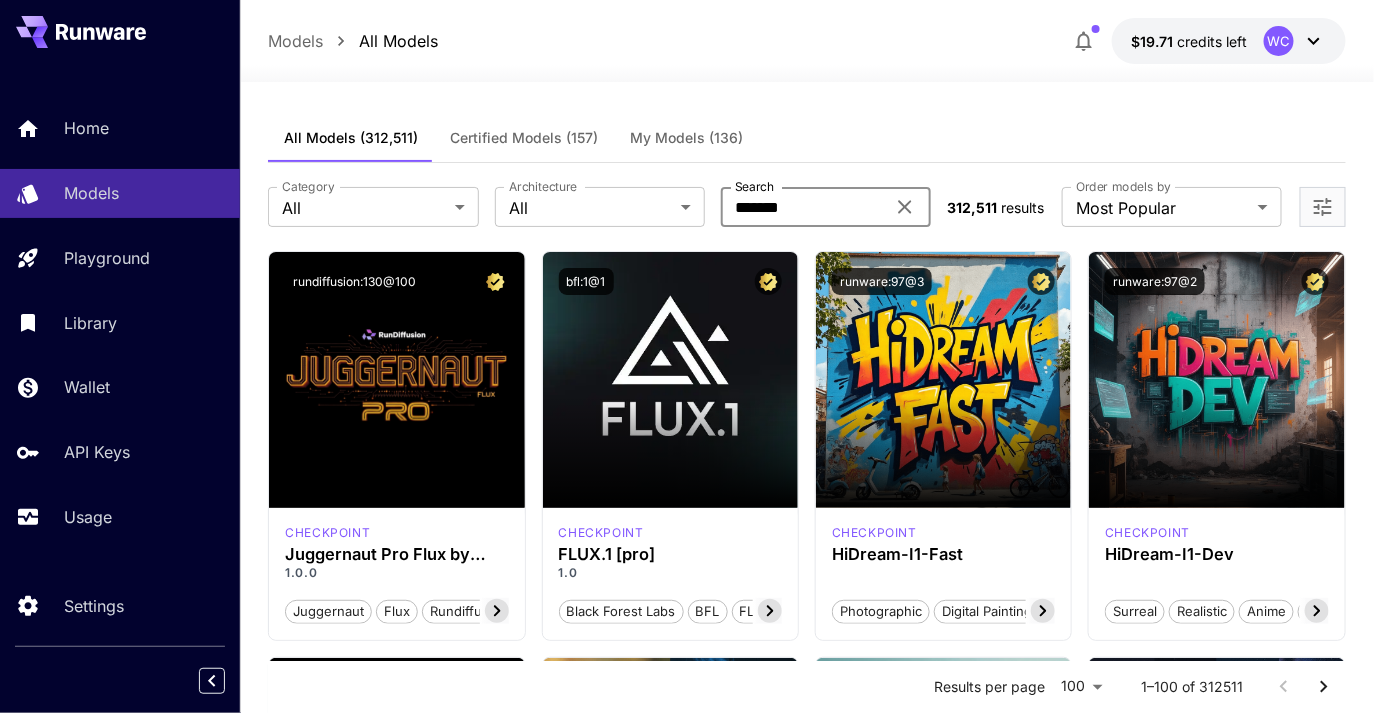 type on "*******" 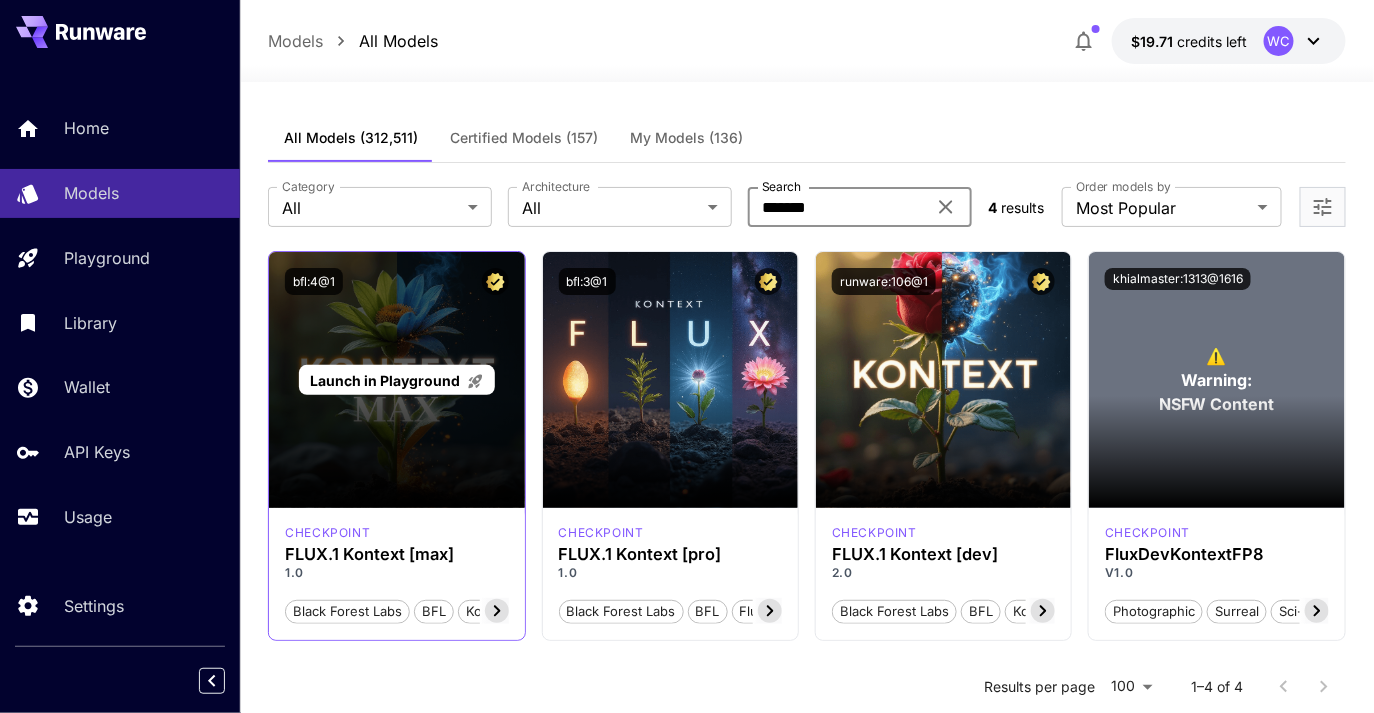 click on "Launch in Playground" at bounding box center [386, 380] 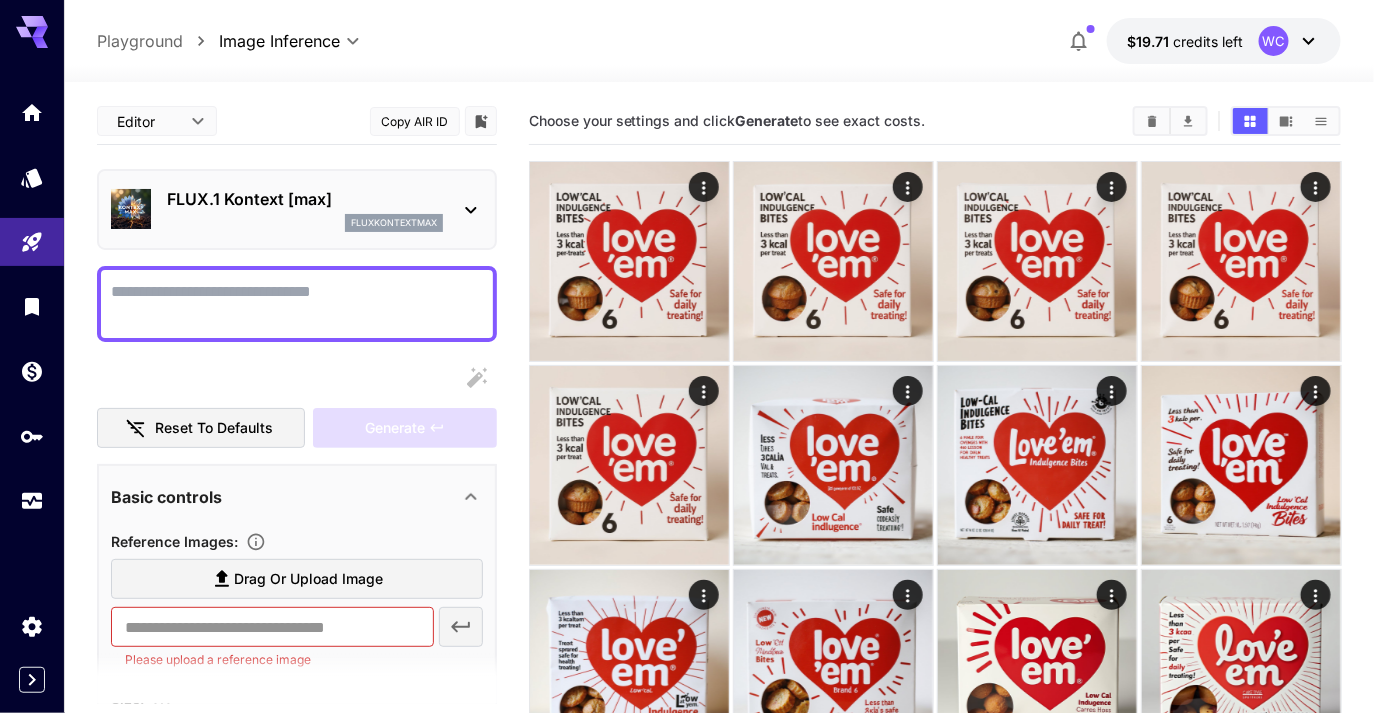 click on "Drag or upload image" at bounding box center (308, 579) 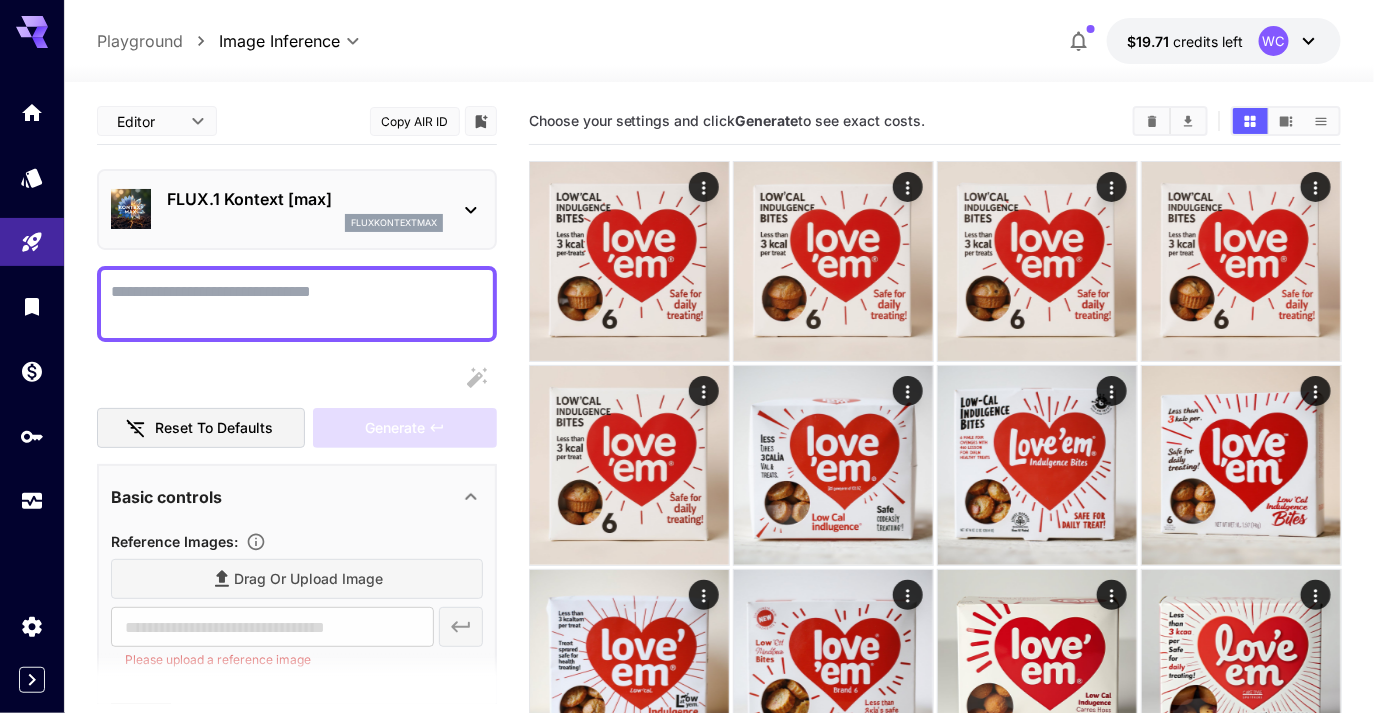 type on "**********" 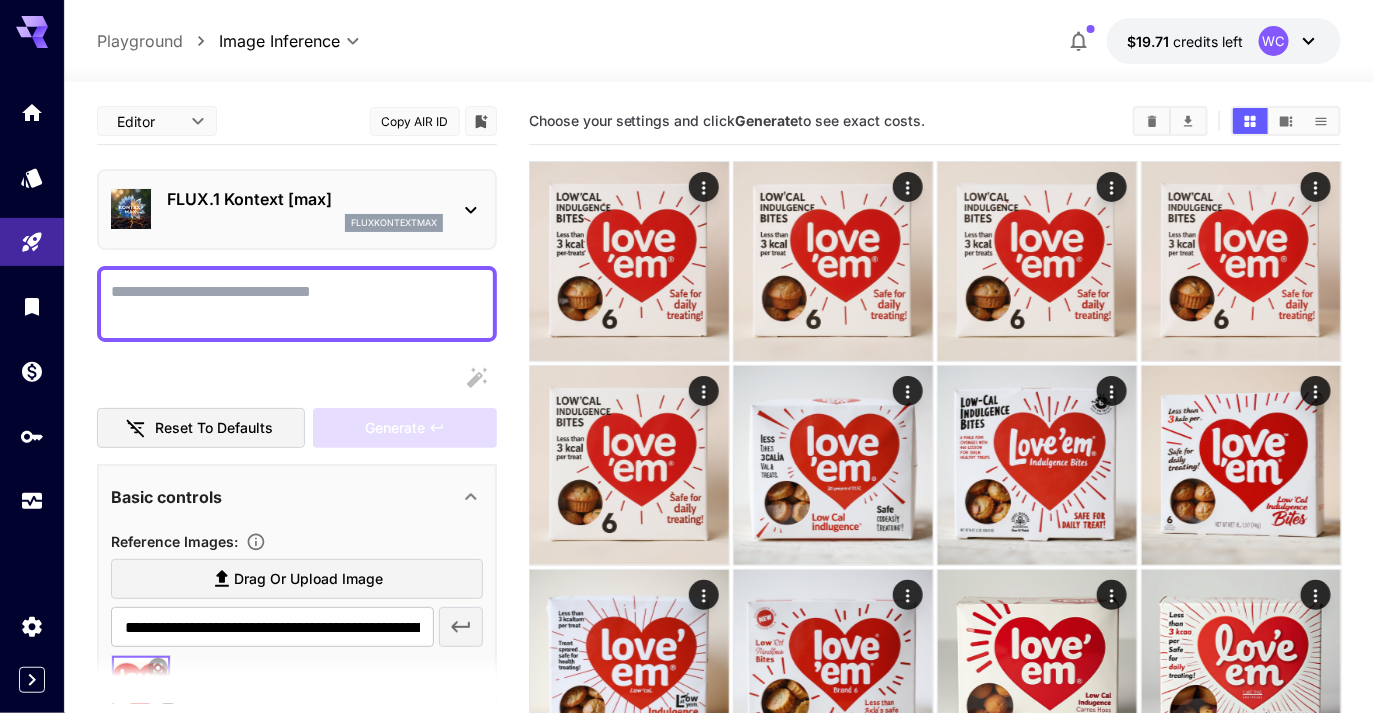 click on "Display cost in response" at bounding box center [297, 304] 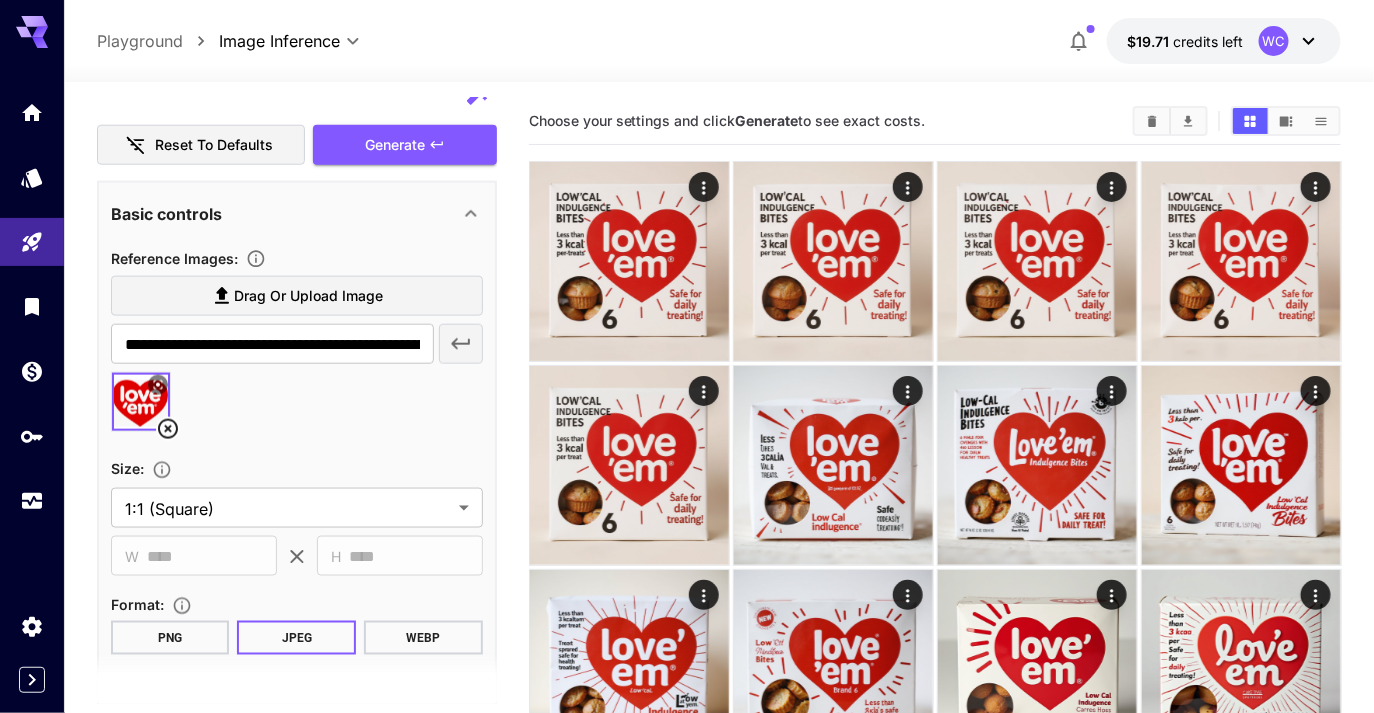scroll, scrollTop: 649, scrollLeft: 0, axis: vertical 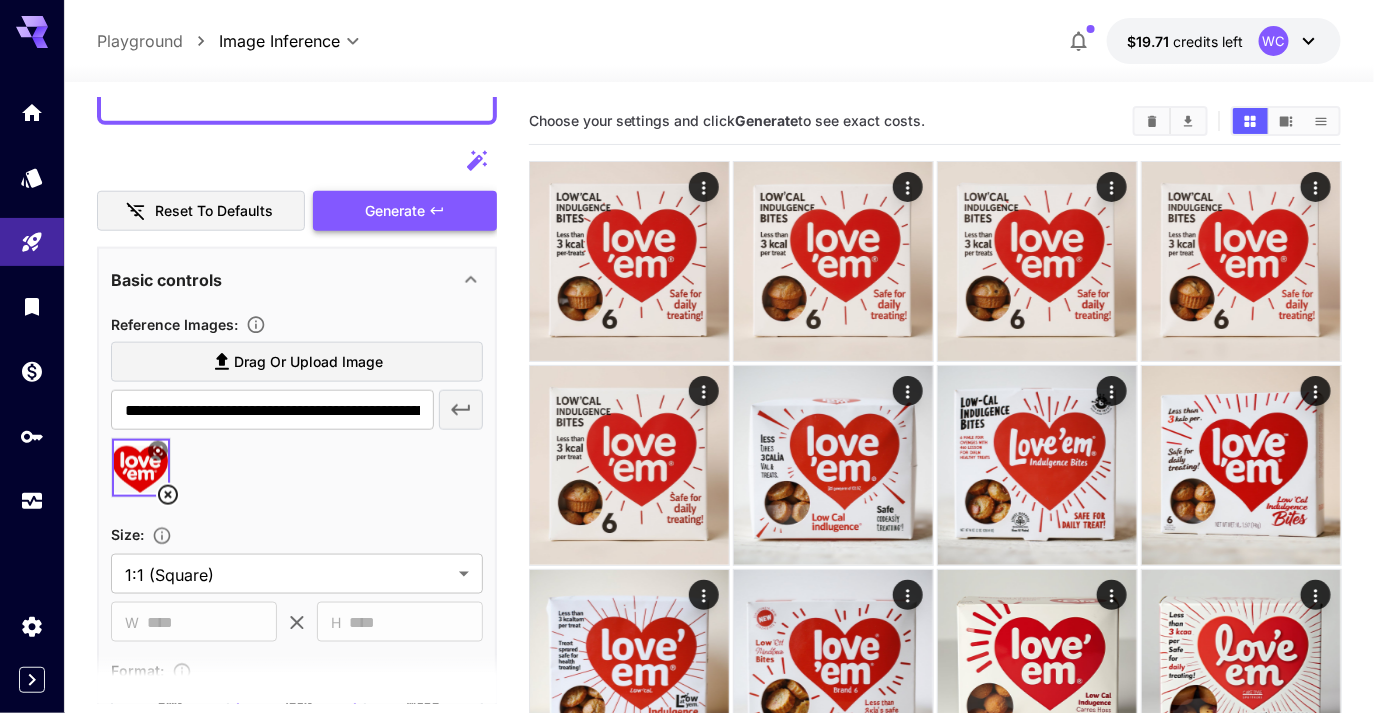 type on "**********" 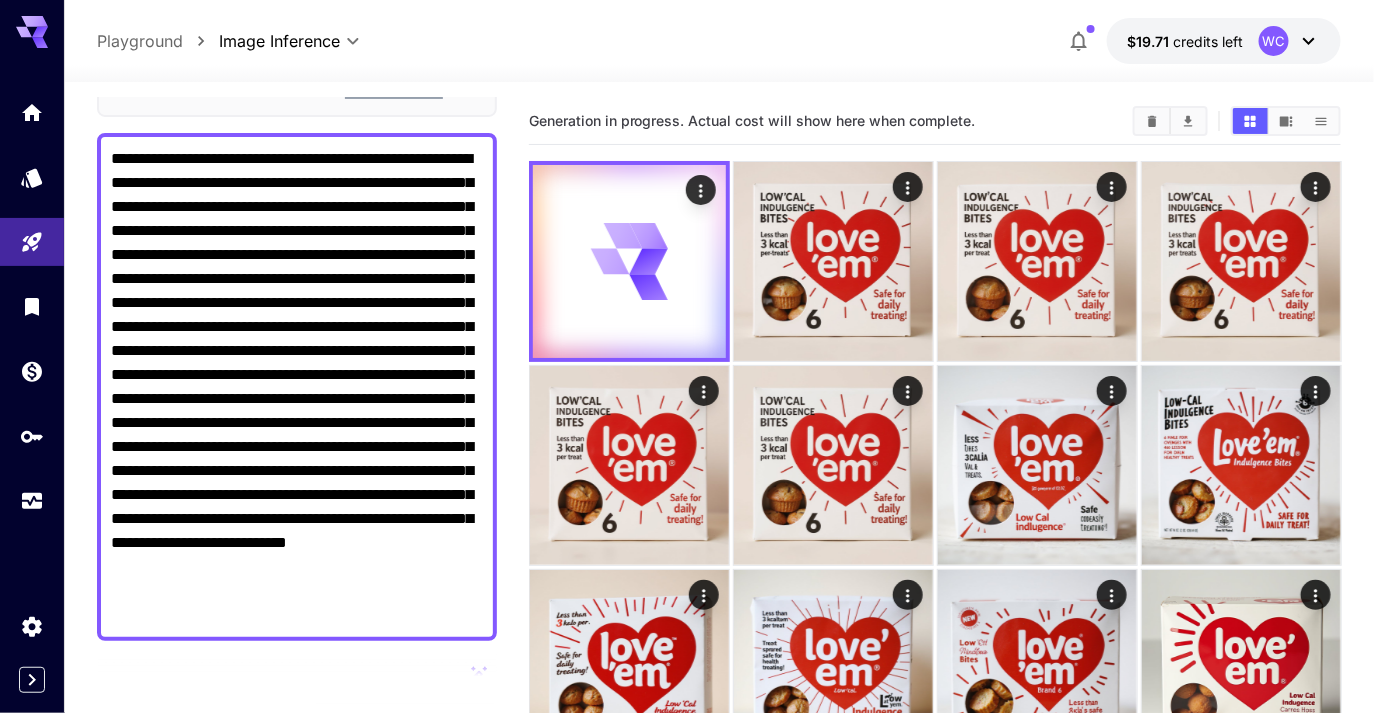 scroll, scrollTop: 147, scrollLeft: 0, axis: vertical 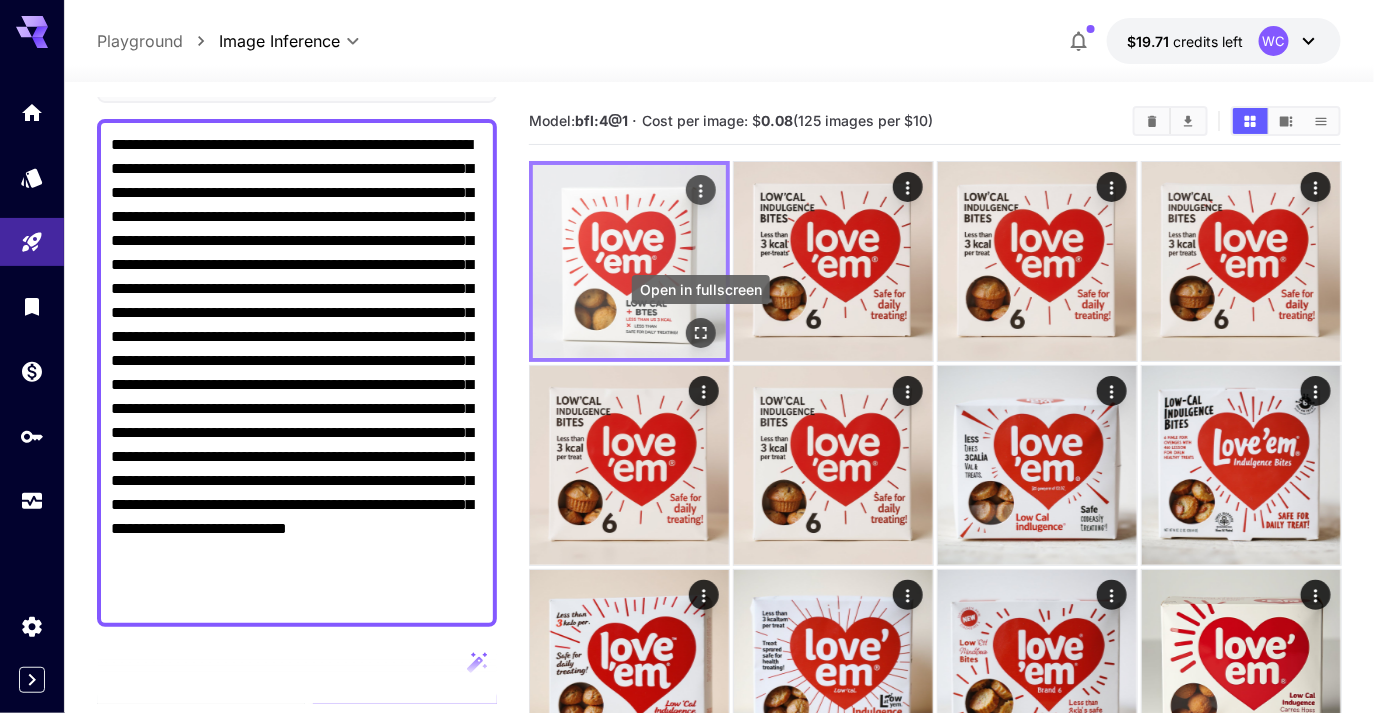 click 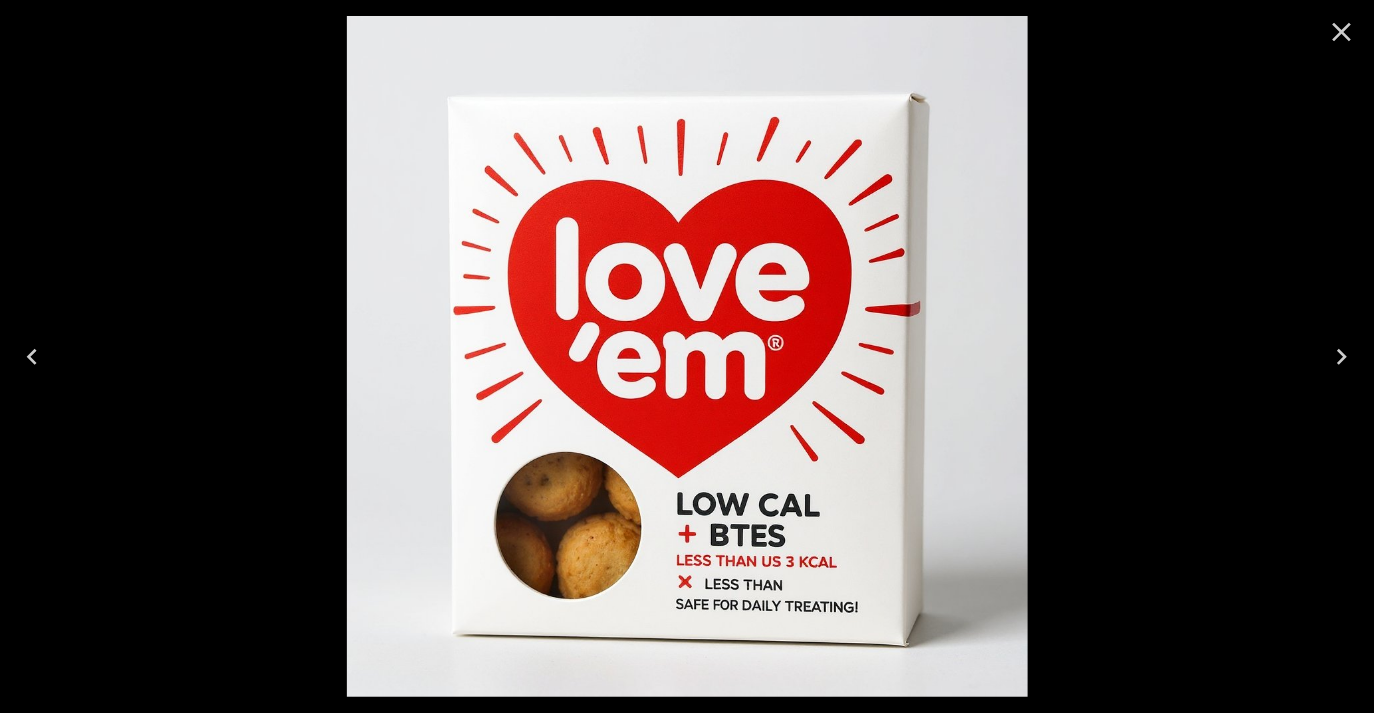 click 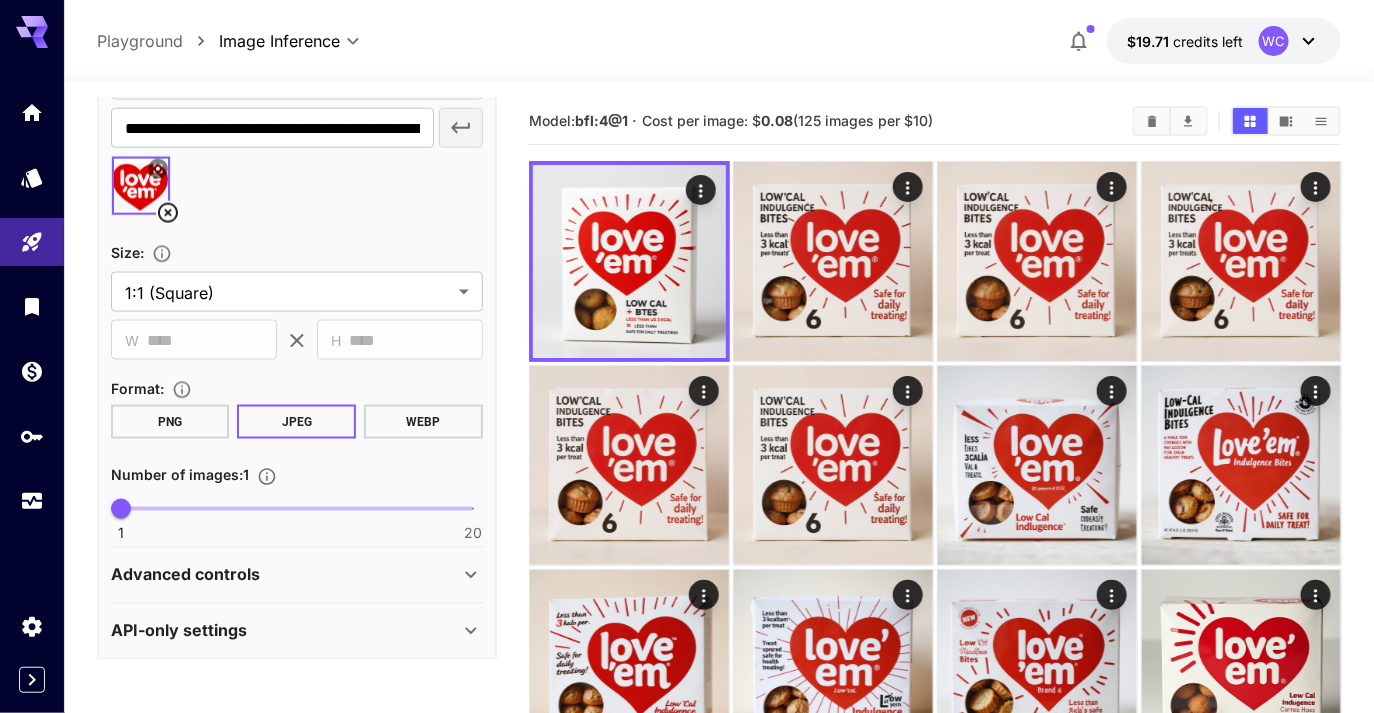 scroll, scrollTop: 933, scrollLeft: 0, axis: vertical 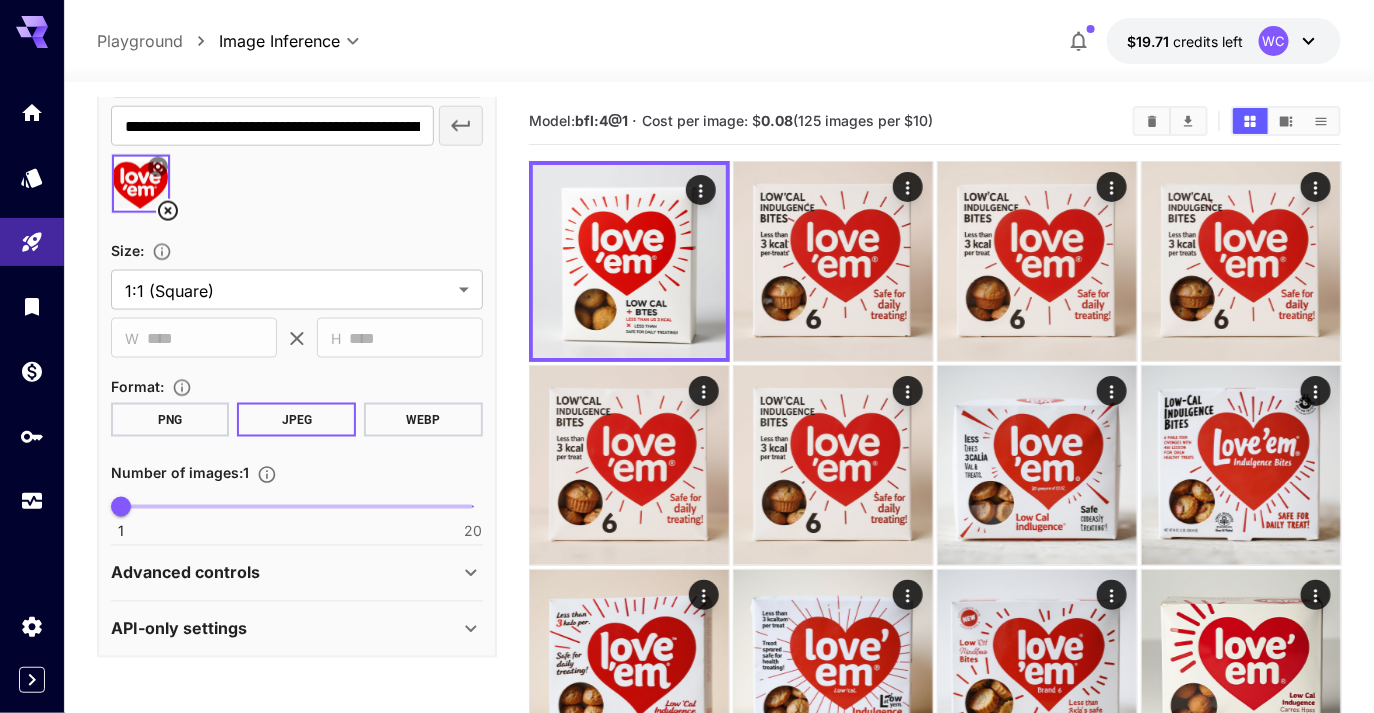 click on "1 20 1" at bounding box center [297, 507] 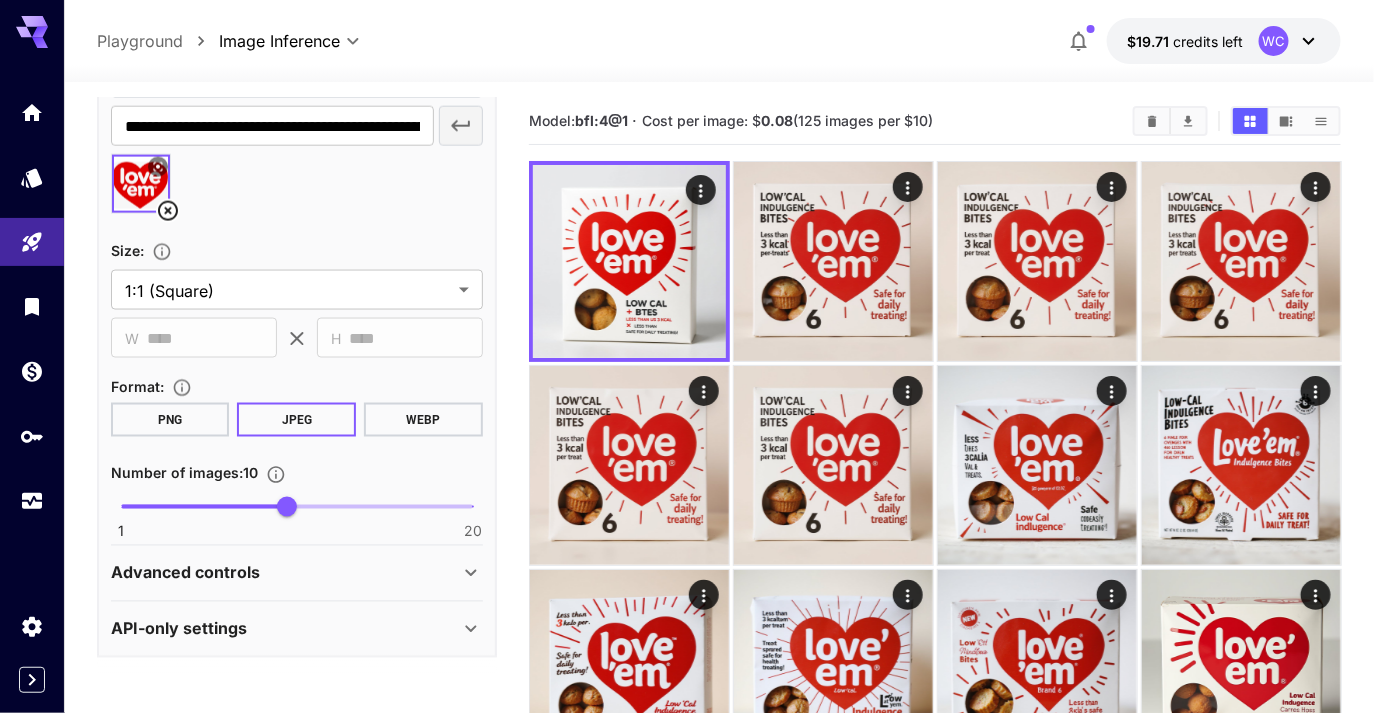 type on "*" 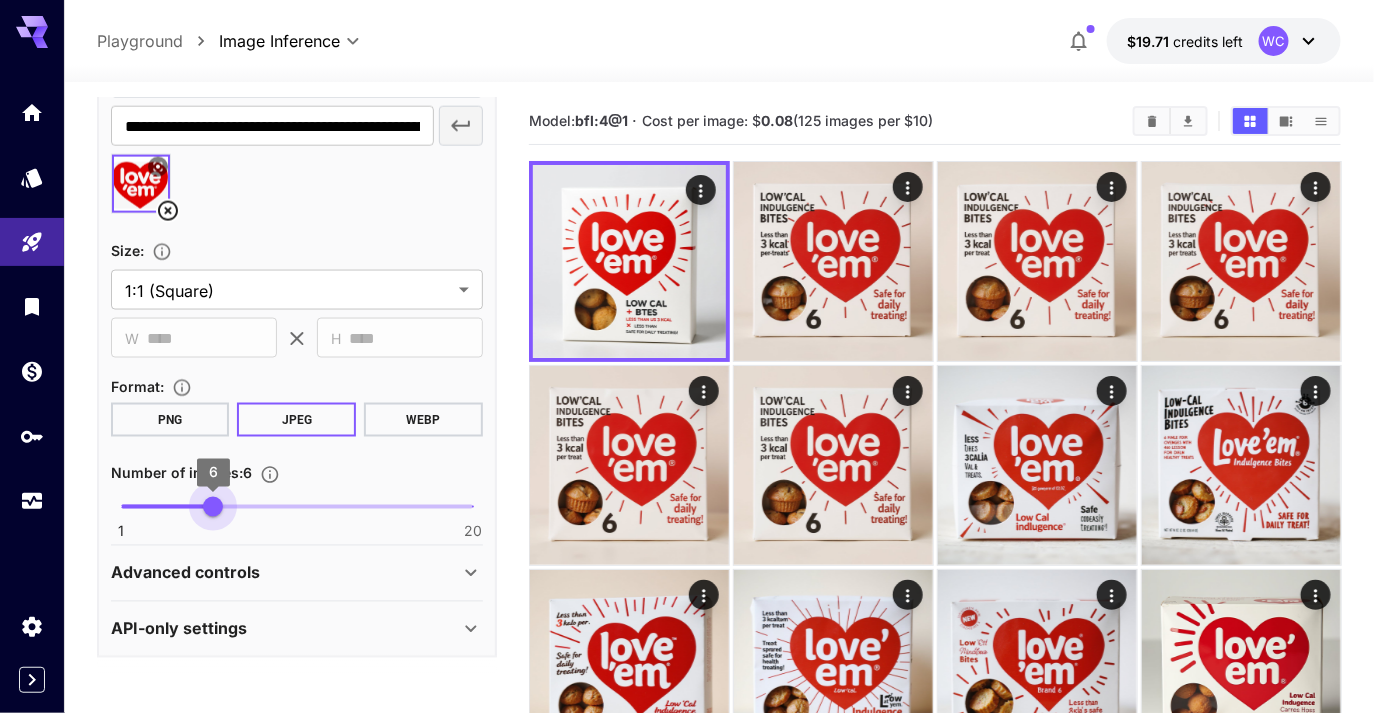 click on "1 20 6" at bounding box center (297, 507) 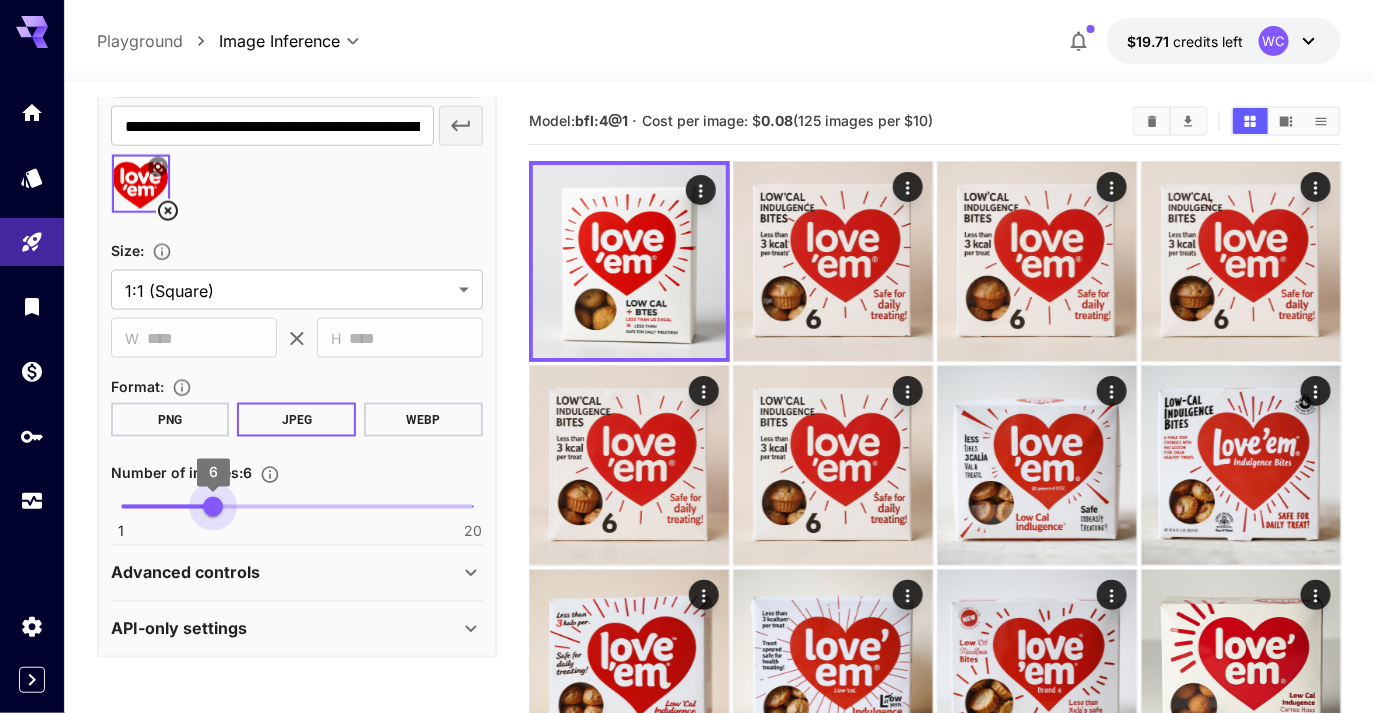 click on "6" at bounding box center (213, 507) 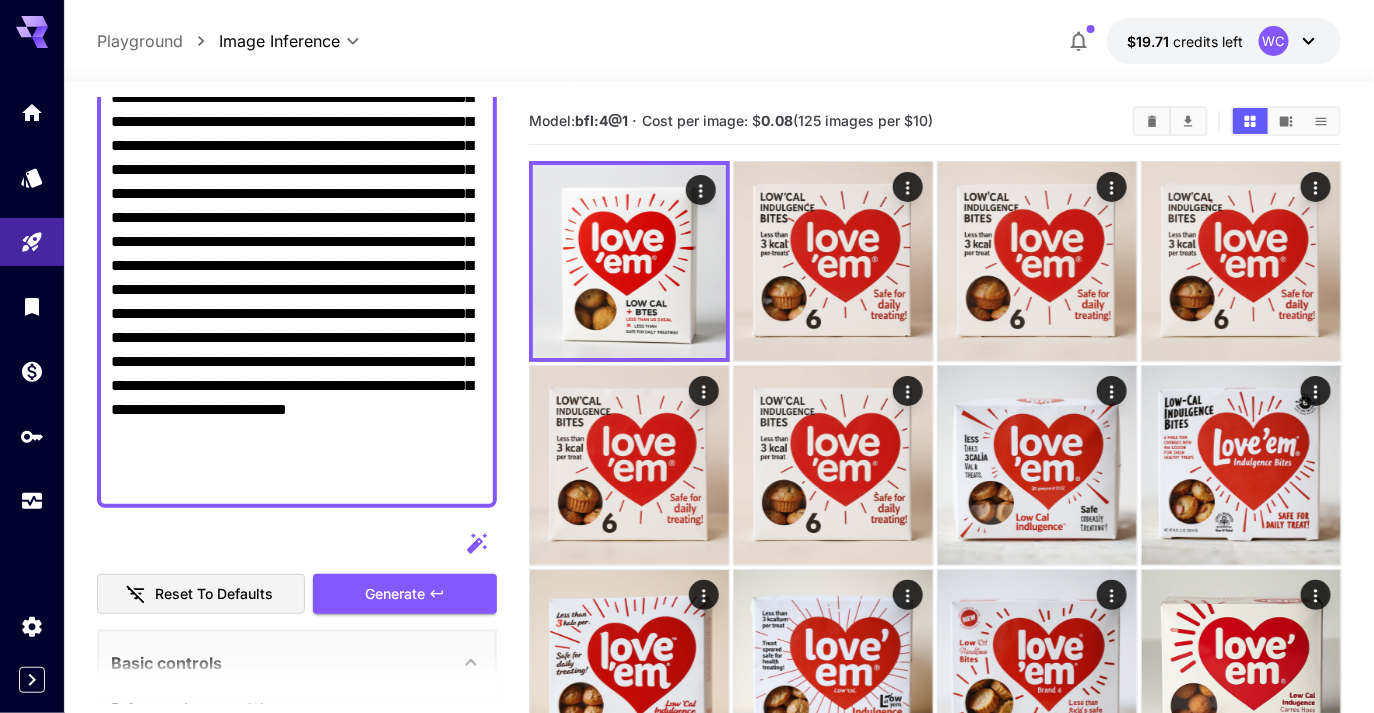 scroll, scrollTop: 278, scrollLeft: 0, axis: vertical 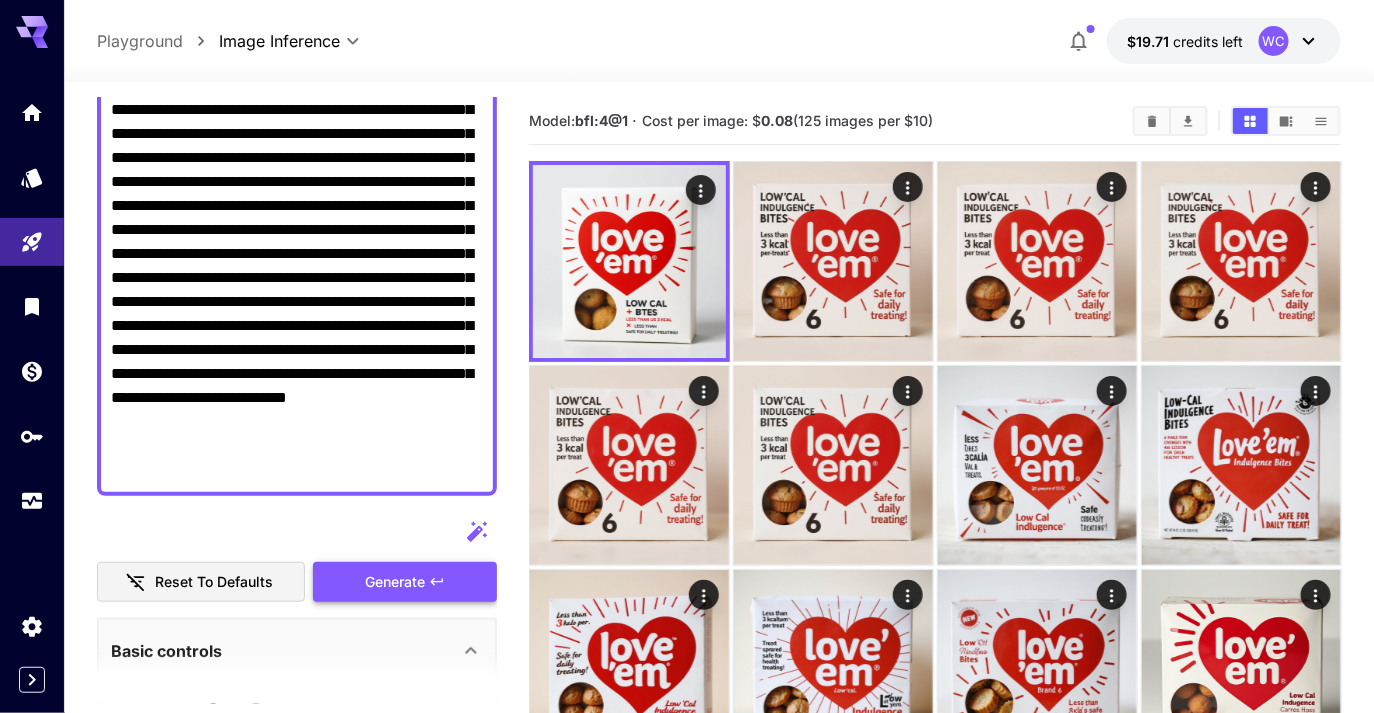 click on "Generate" at bounding box center [395, 582] 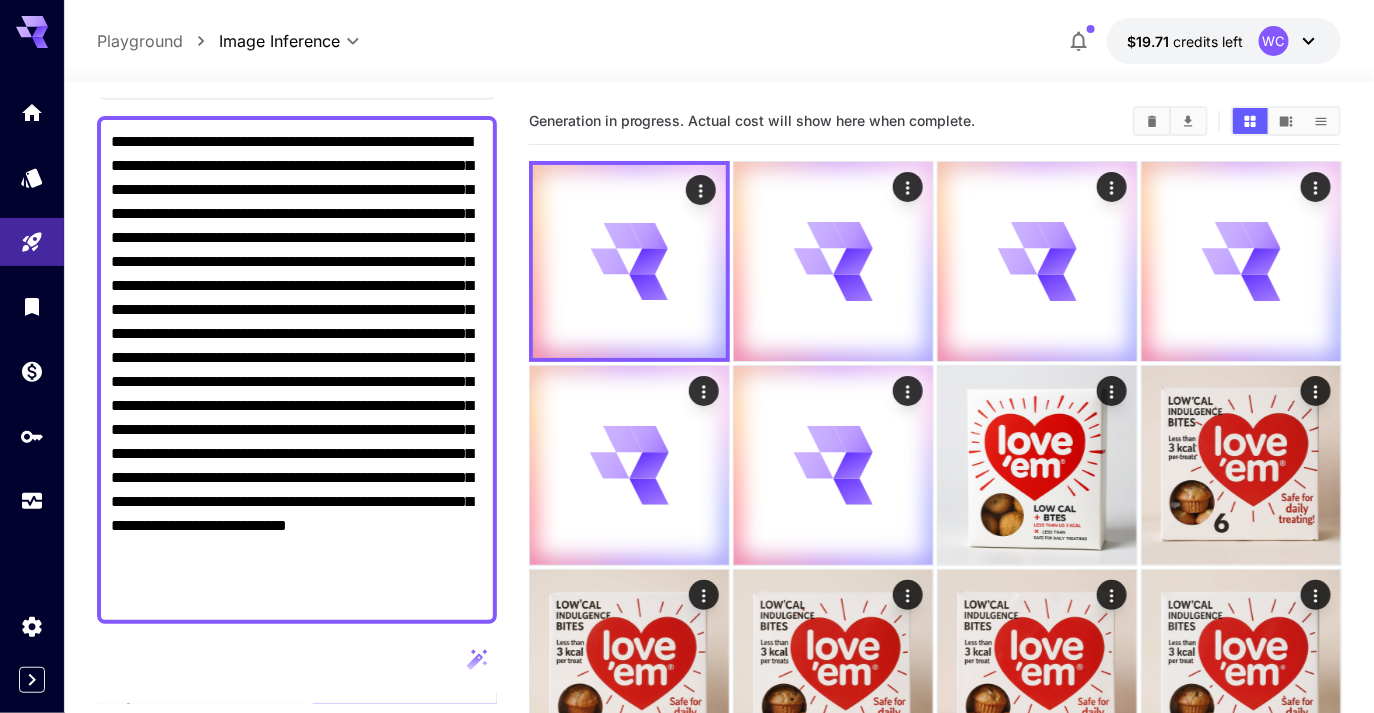 scroll, scrollTop: 130, scrollLeft: 0, axis: vertical 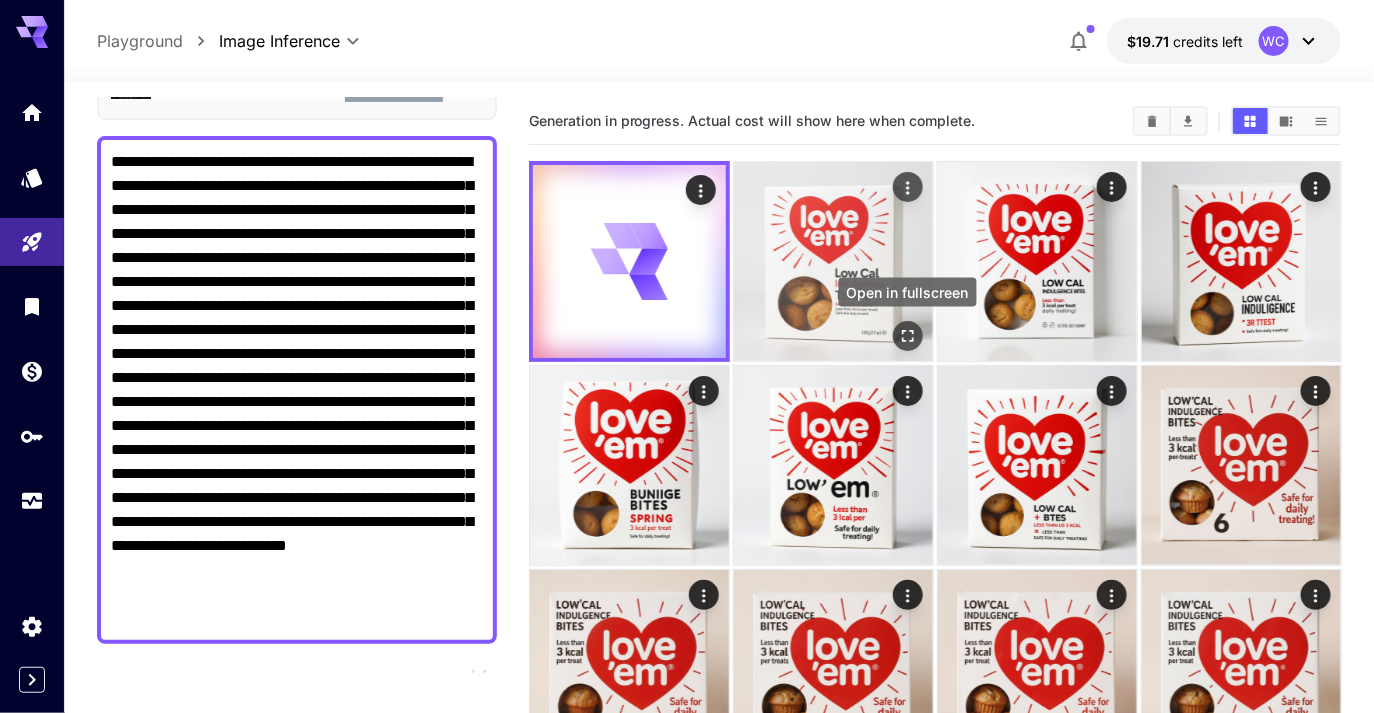 click 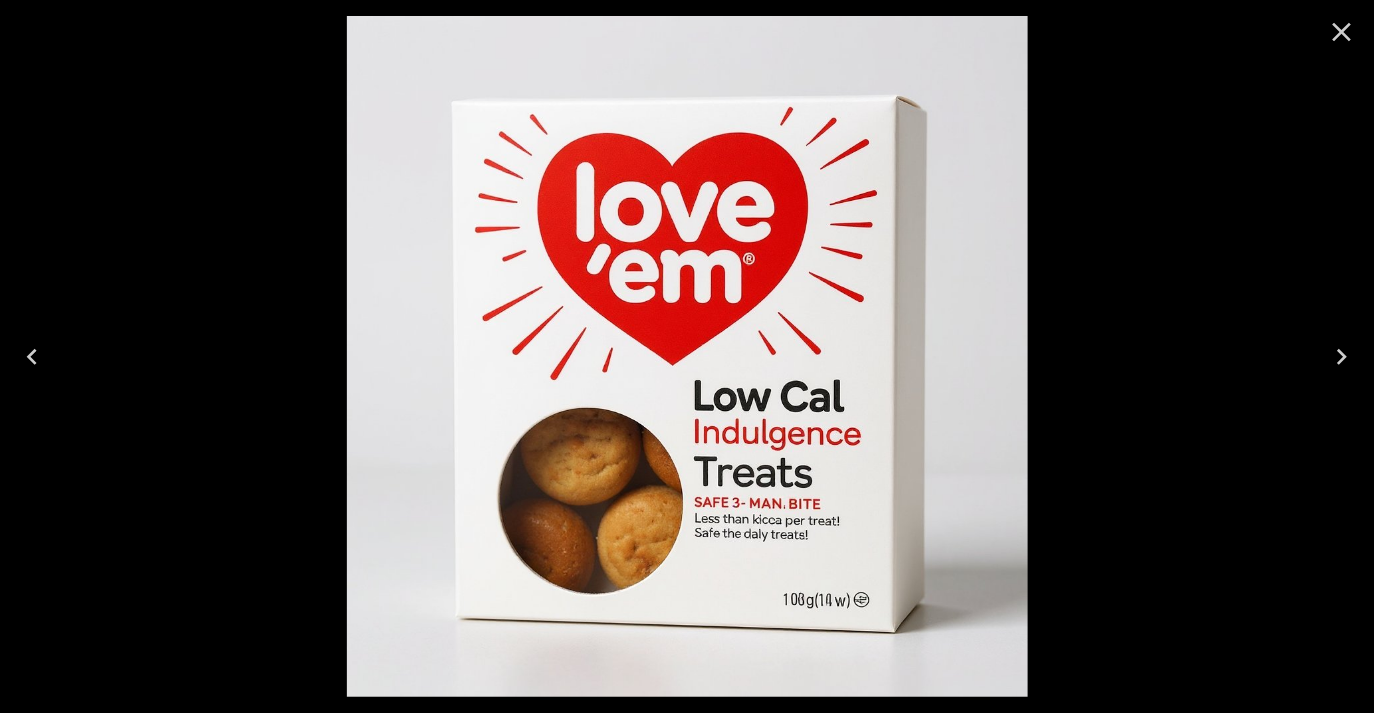 click 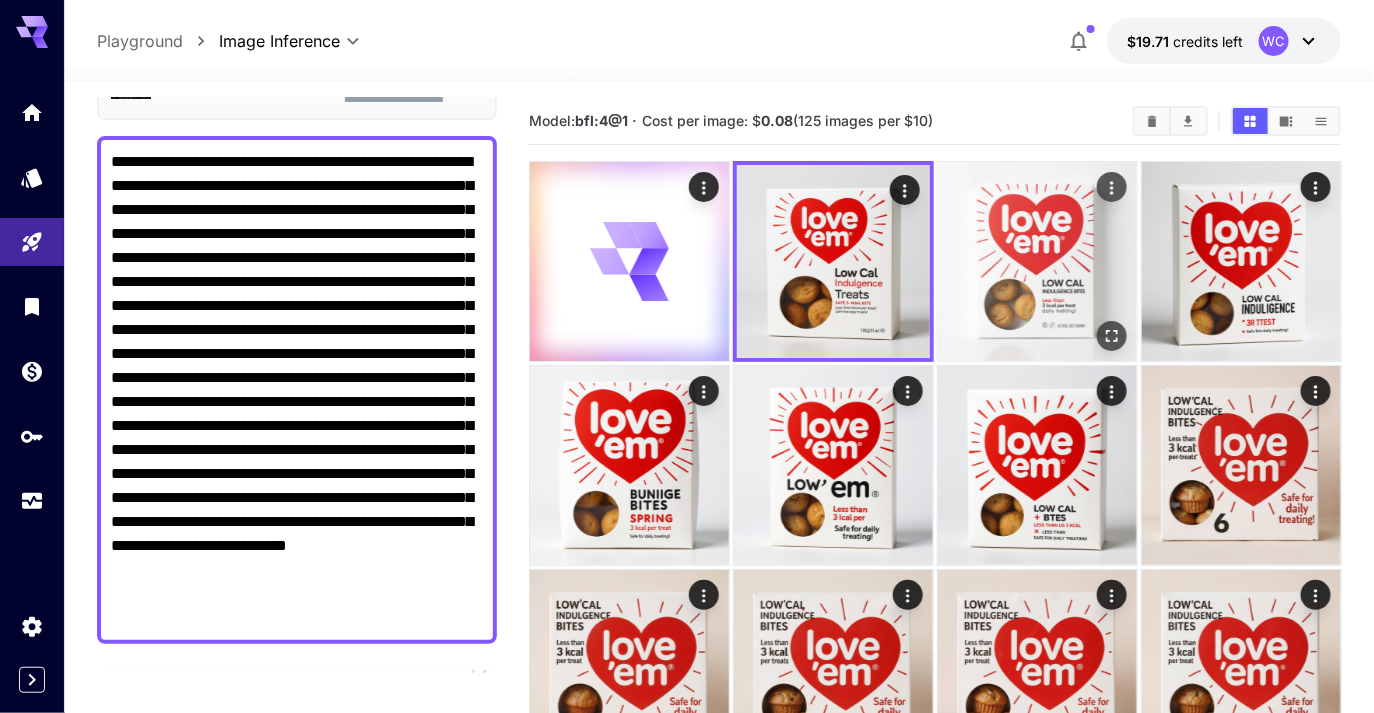 click 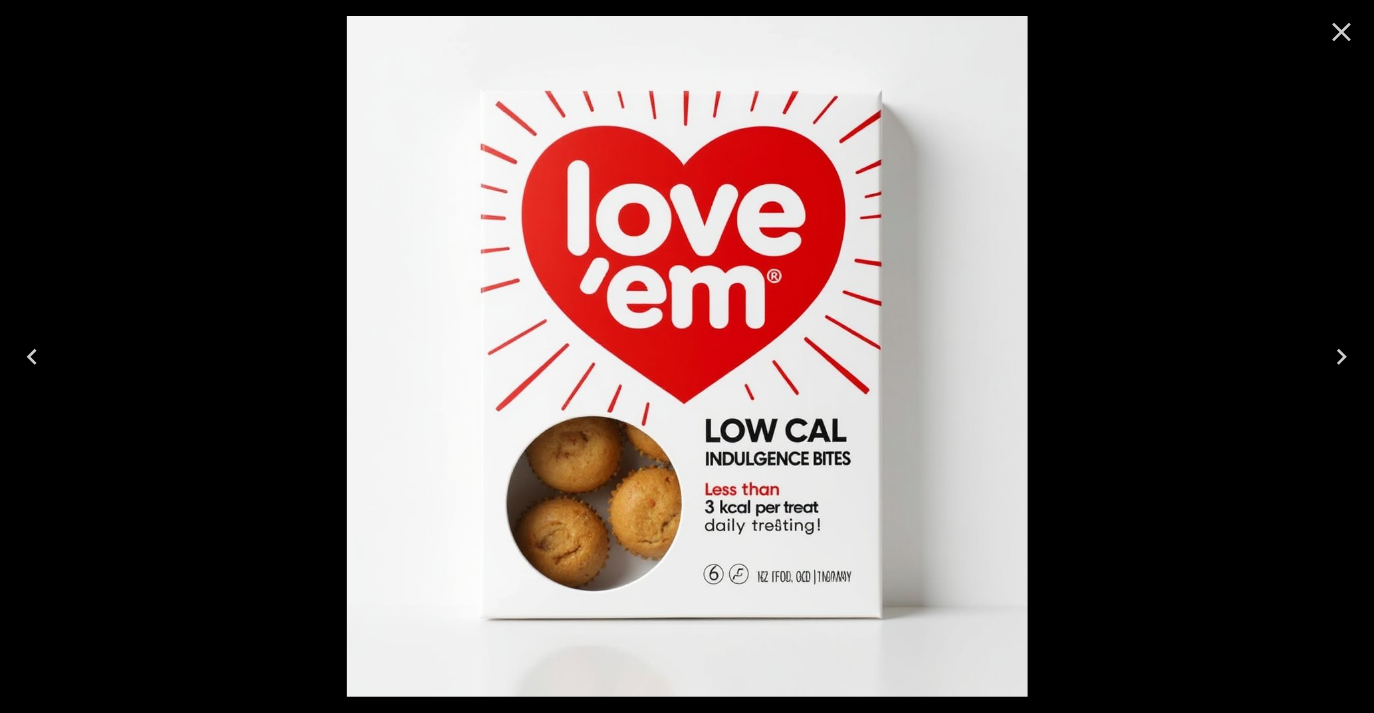 click 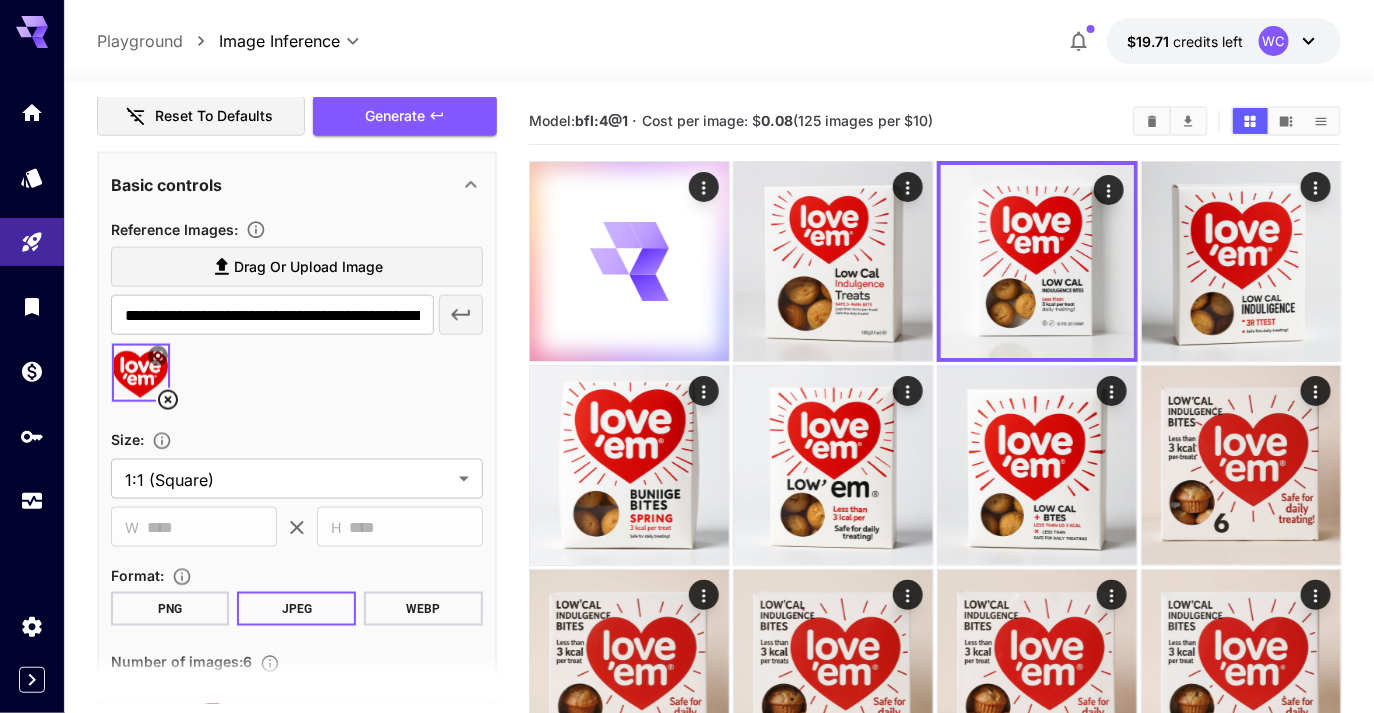 scroll, scrollTop: 933, scrollLeft: 0, axis: vertical 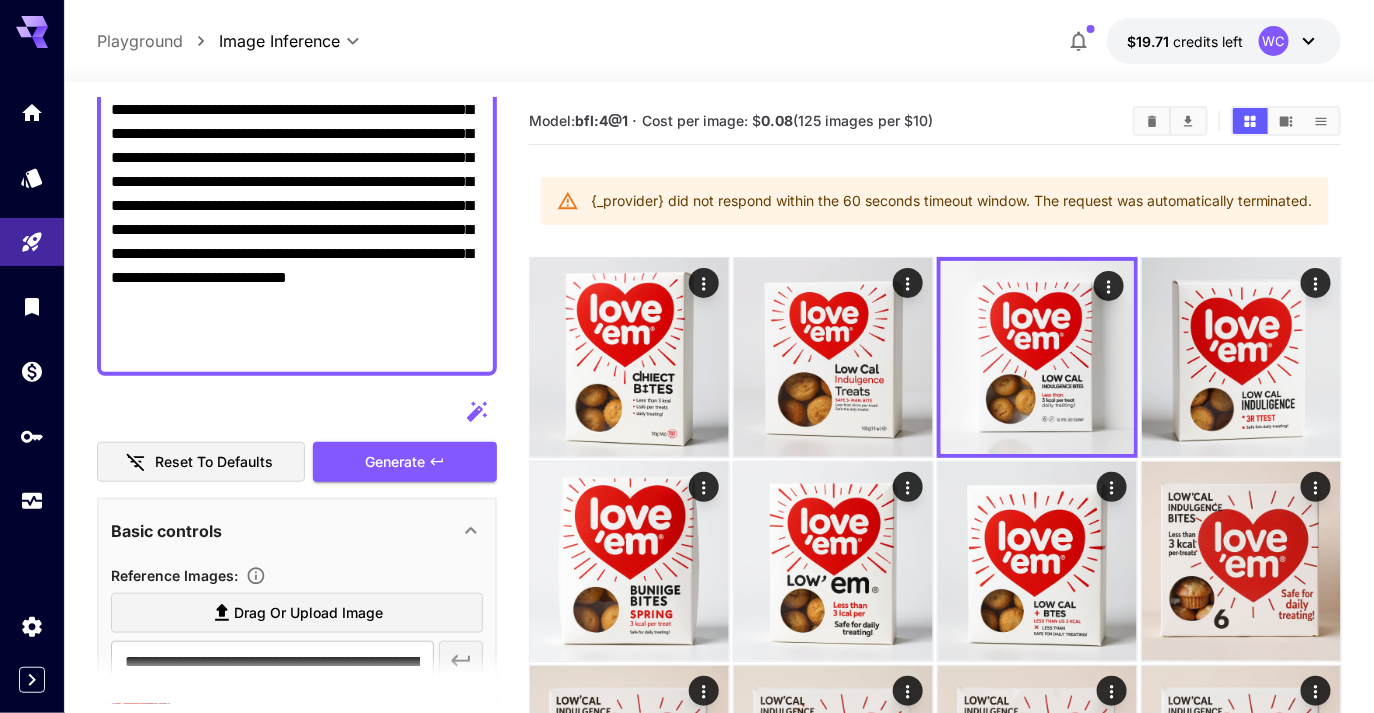 click on "**********" at bounding box center [297, 122] 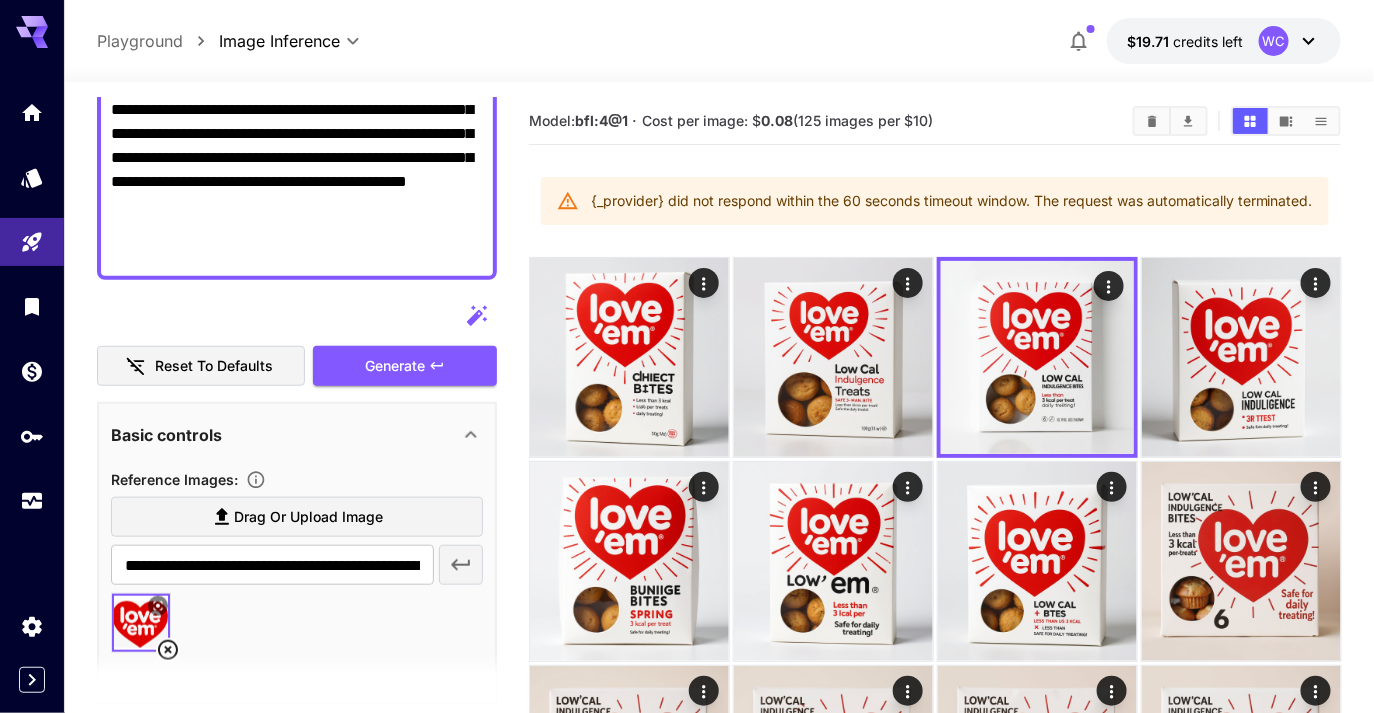 type on "**********" 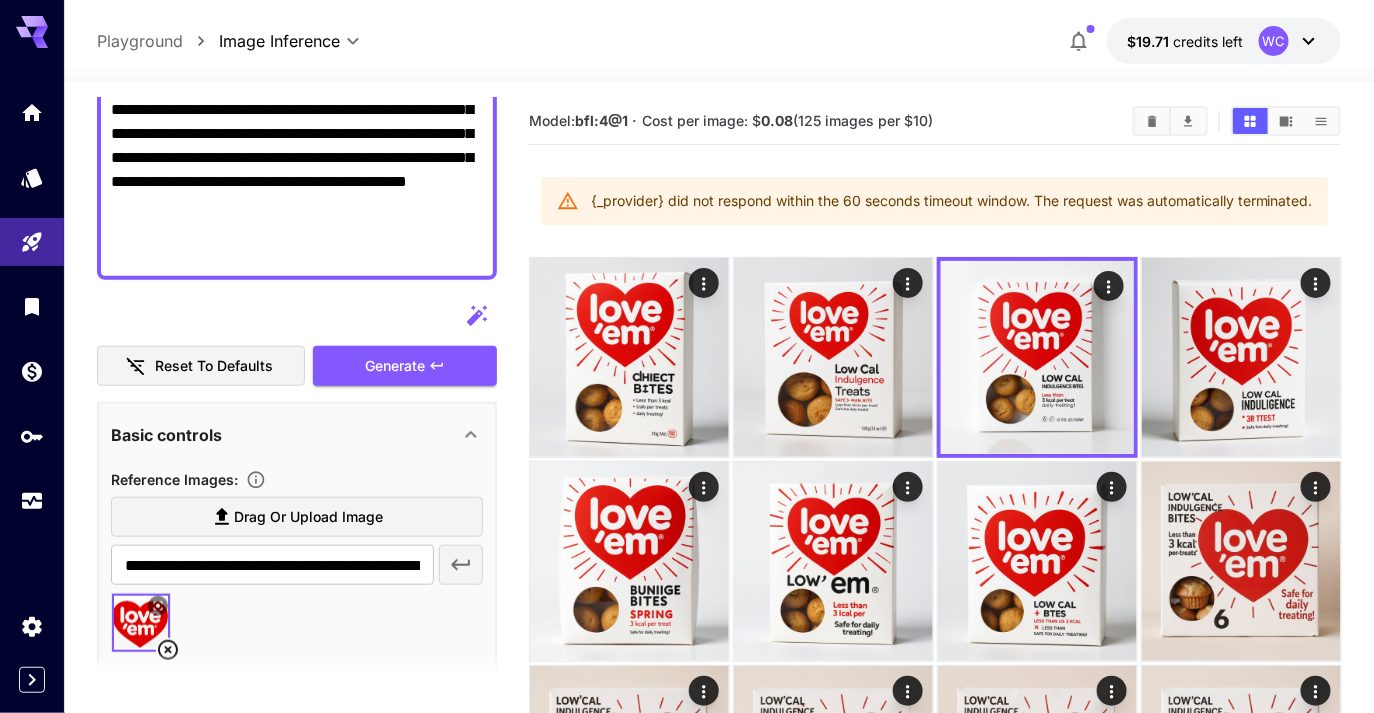 click on "Drag or upload image" at bounding box center [308, 517] 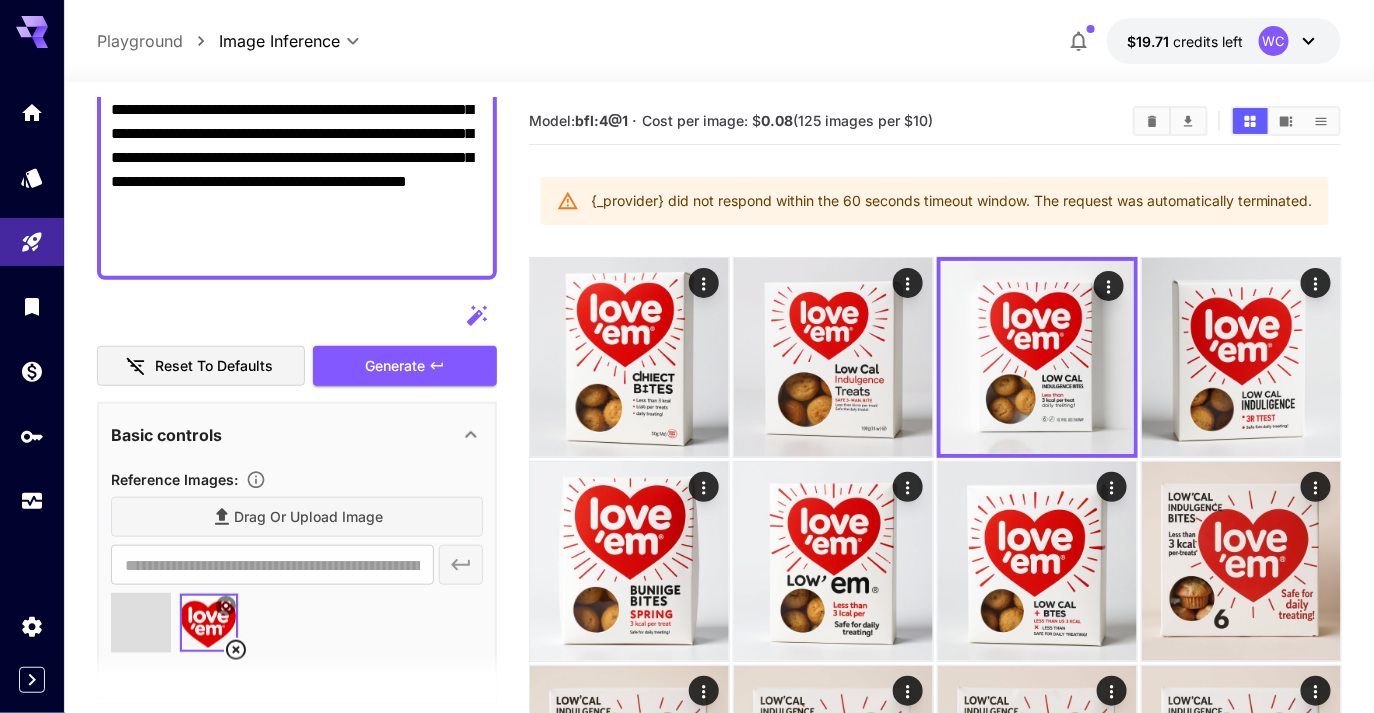 type on "**********" 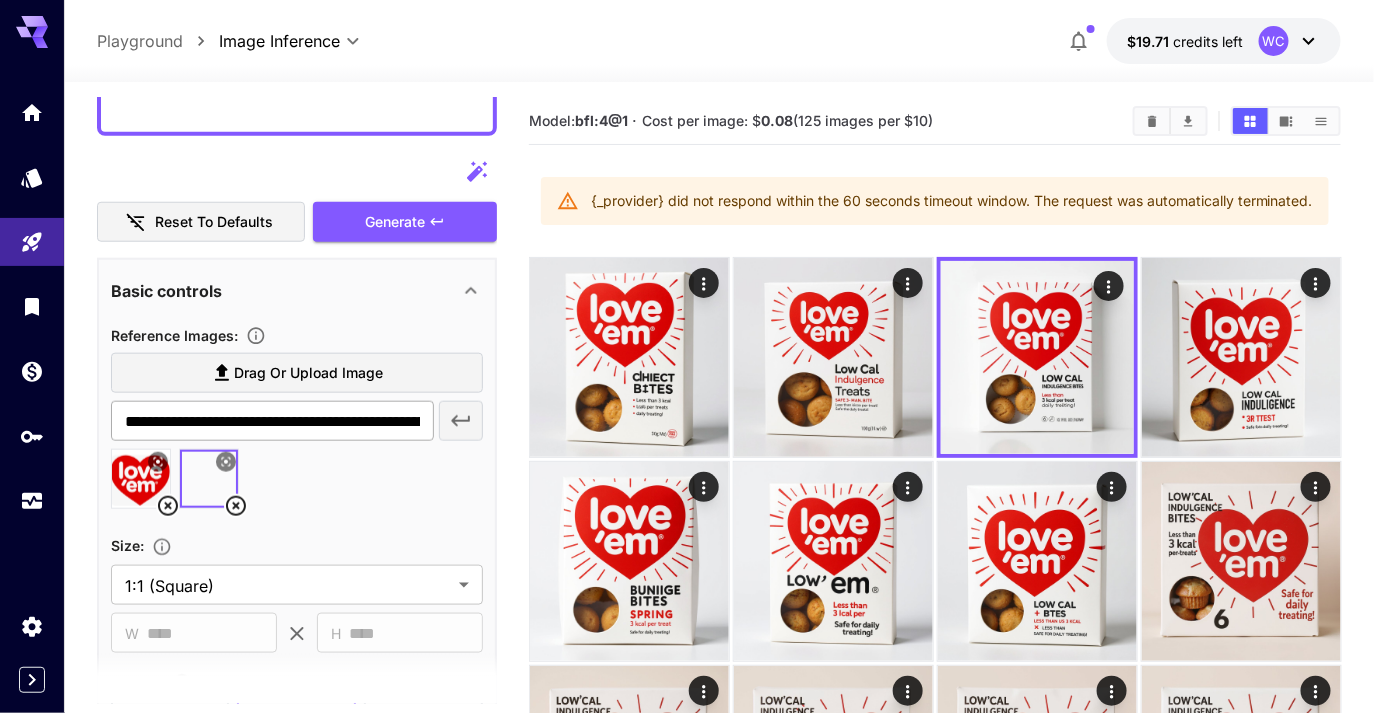 scroll, scrollTop: 536, scrollLeft: 0, axis: vertical 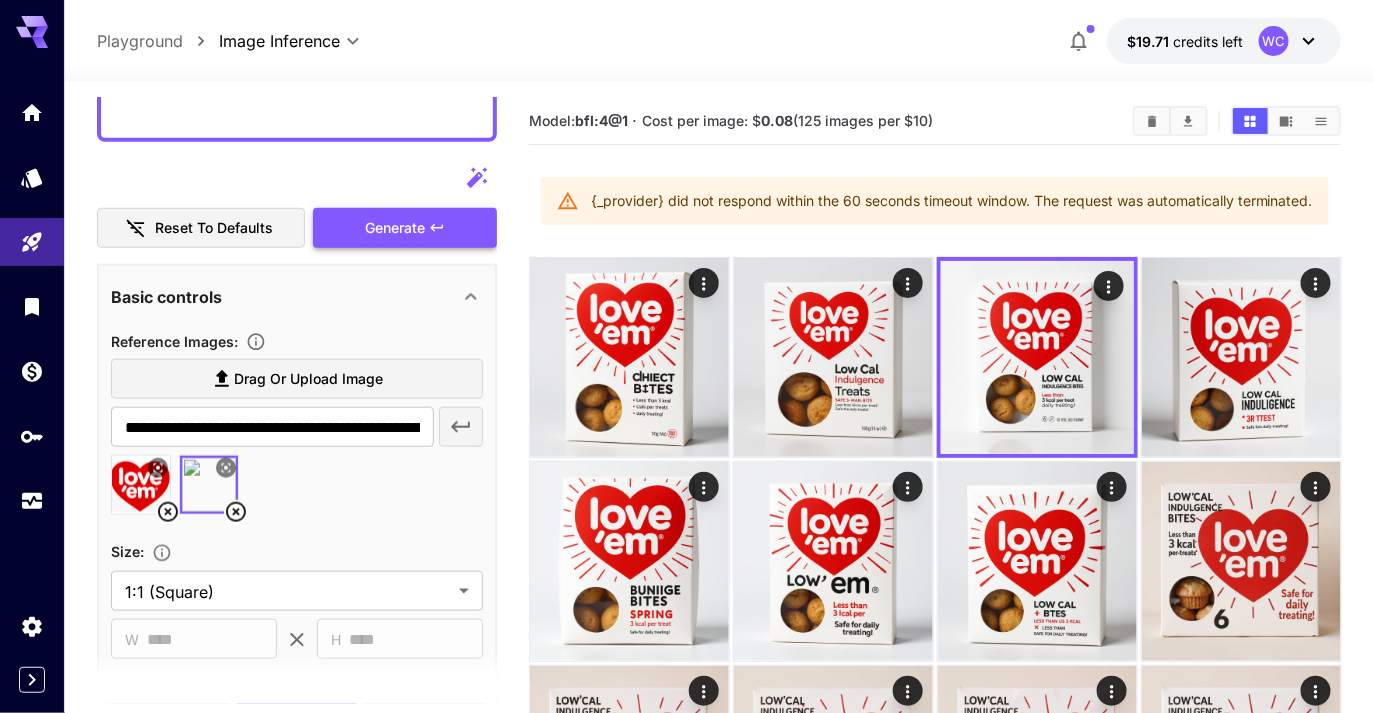 click on "Generate" at bounding box center [395, 228] 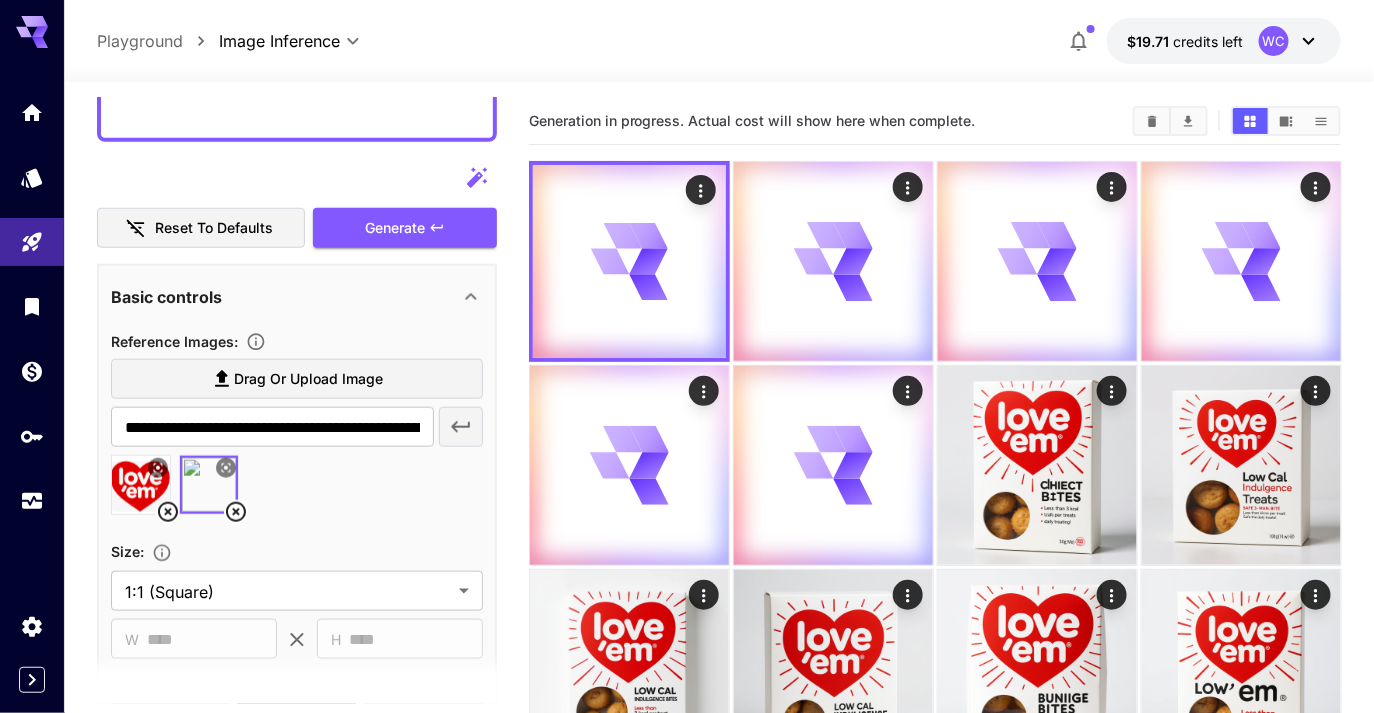 click 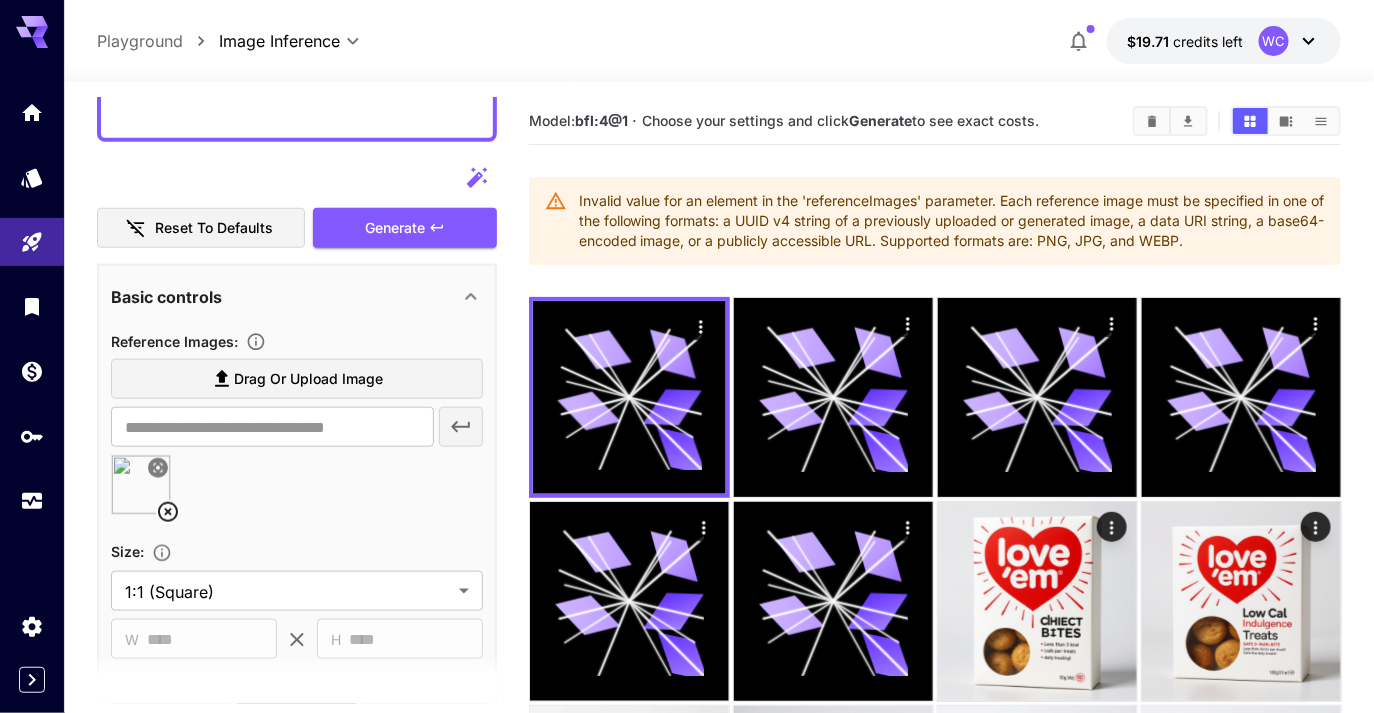 click 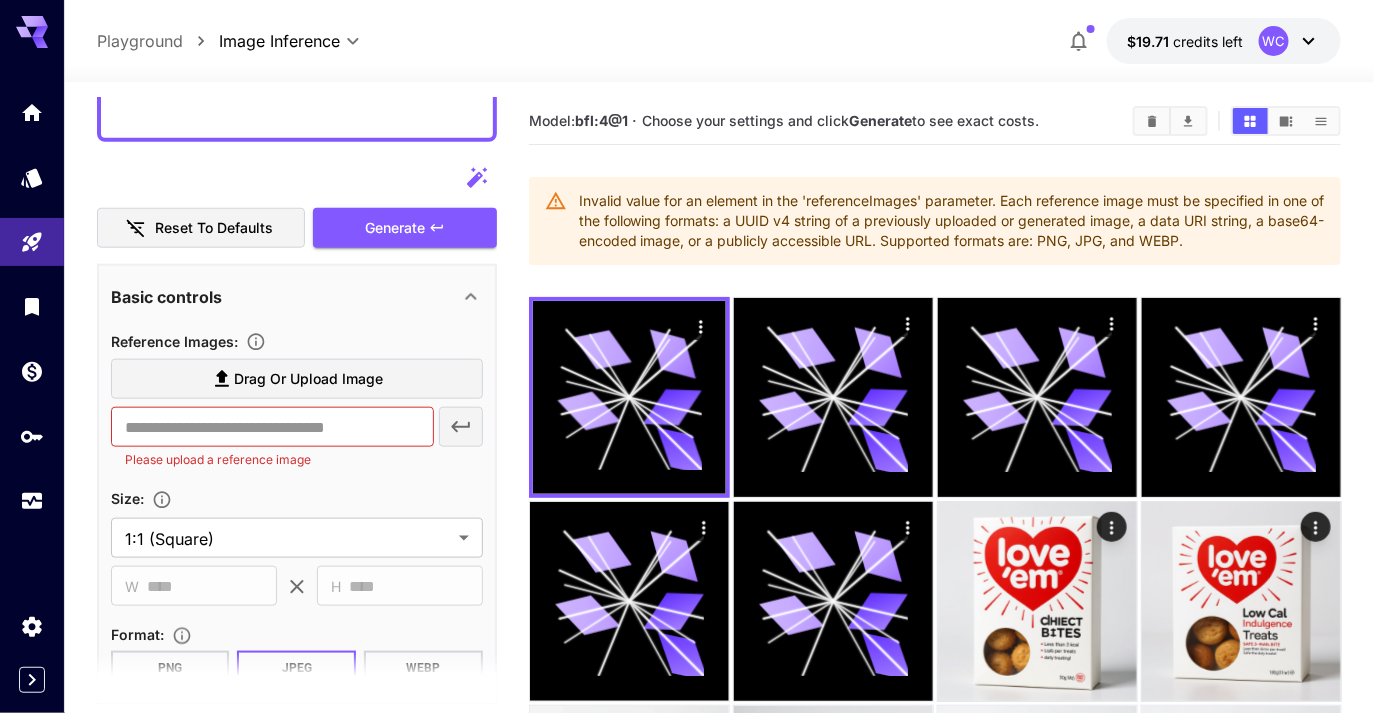 click on "Drag or upload image" at bounding box center [308, 379] 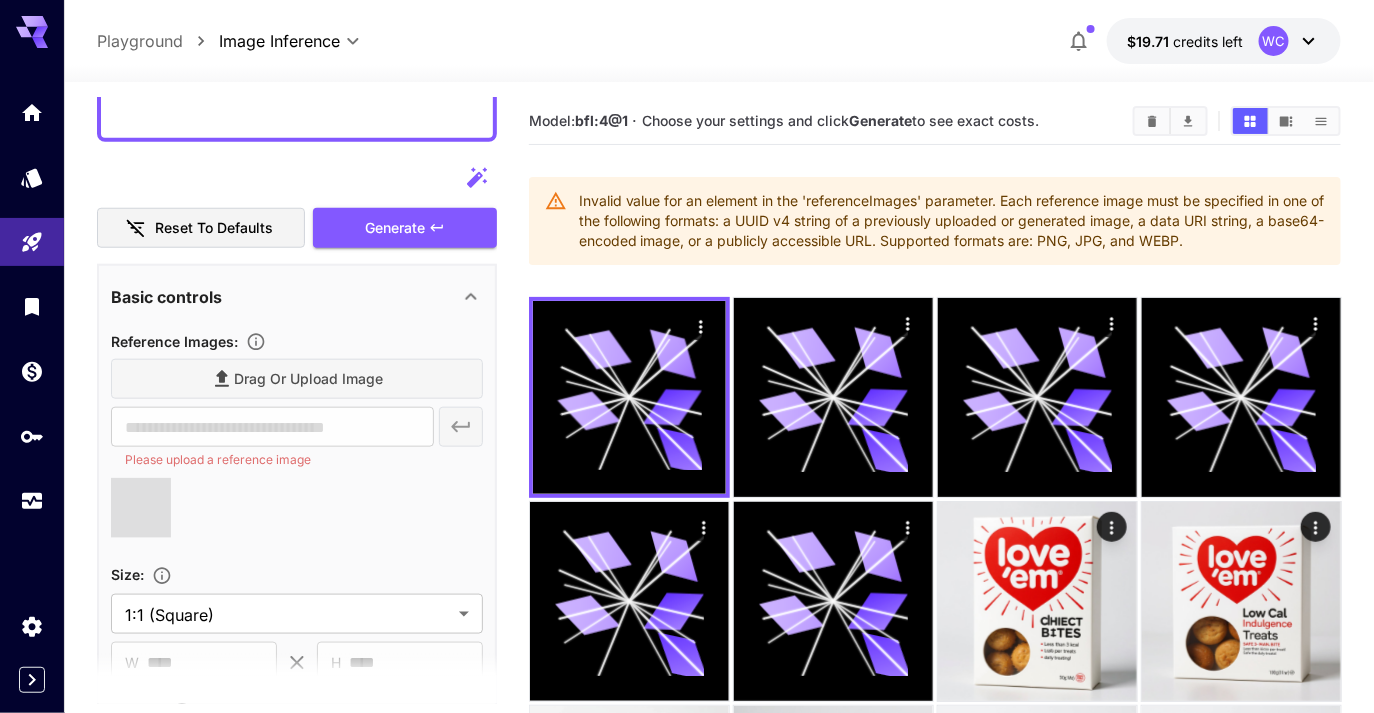 type on "**********" 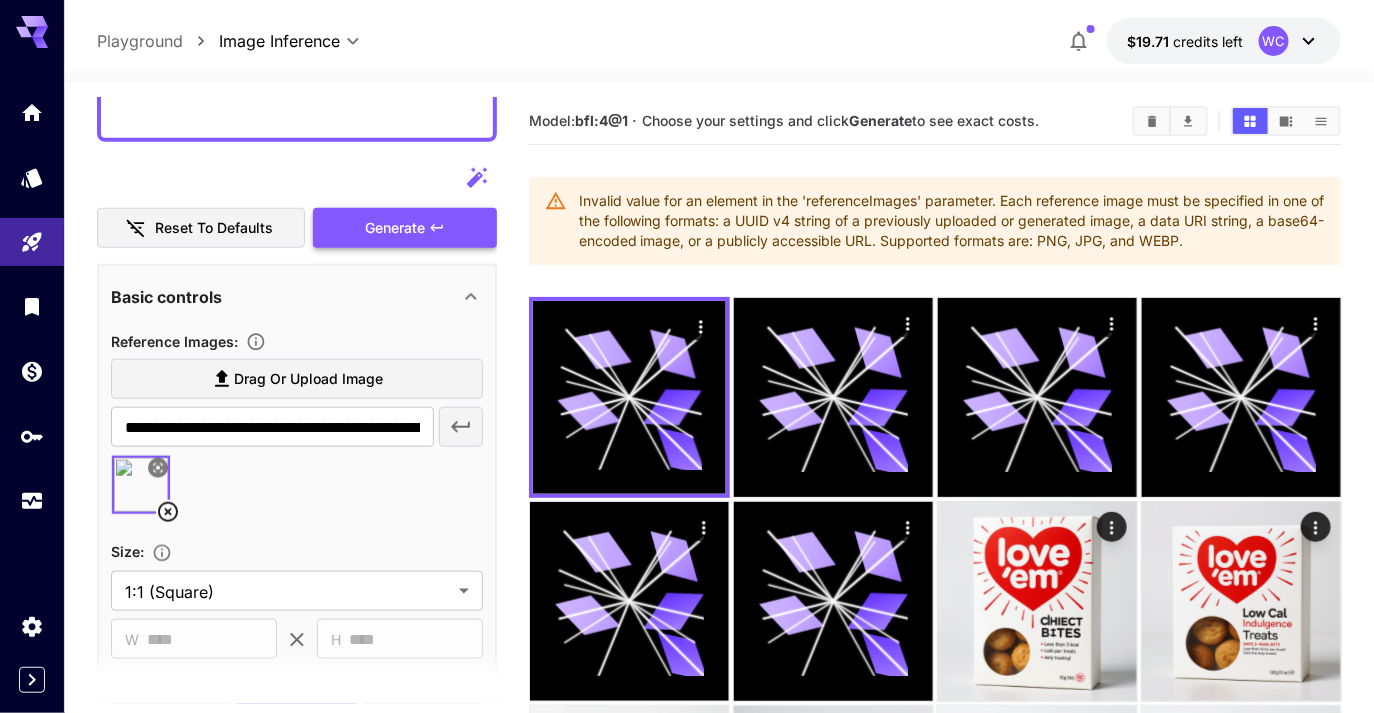 click on "Generate" at bounding box center [395, 228] 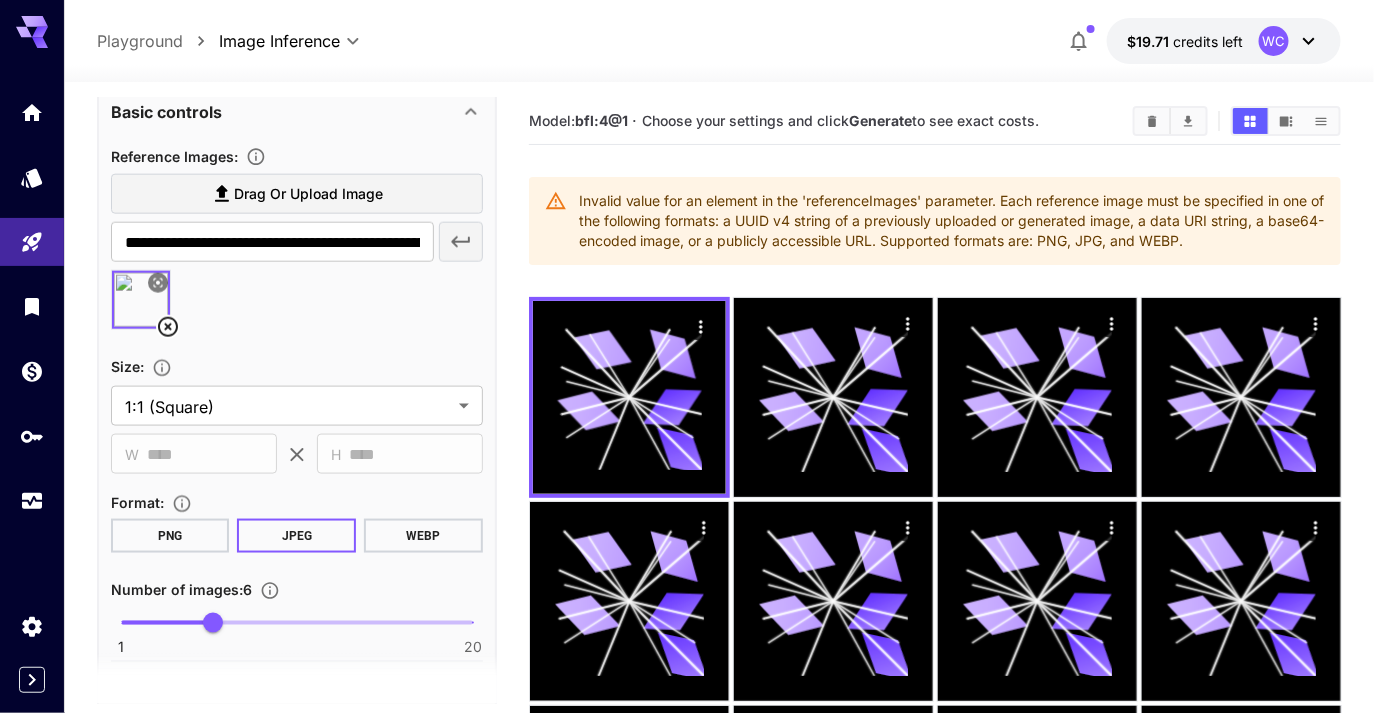 scroll, scrollTop: 837, scrollLeft: 0, axis: vertical 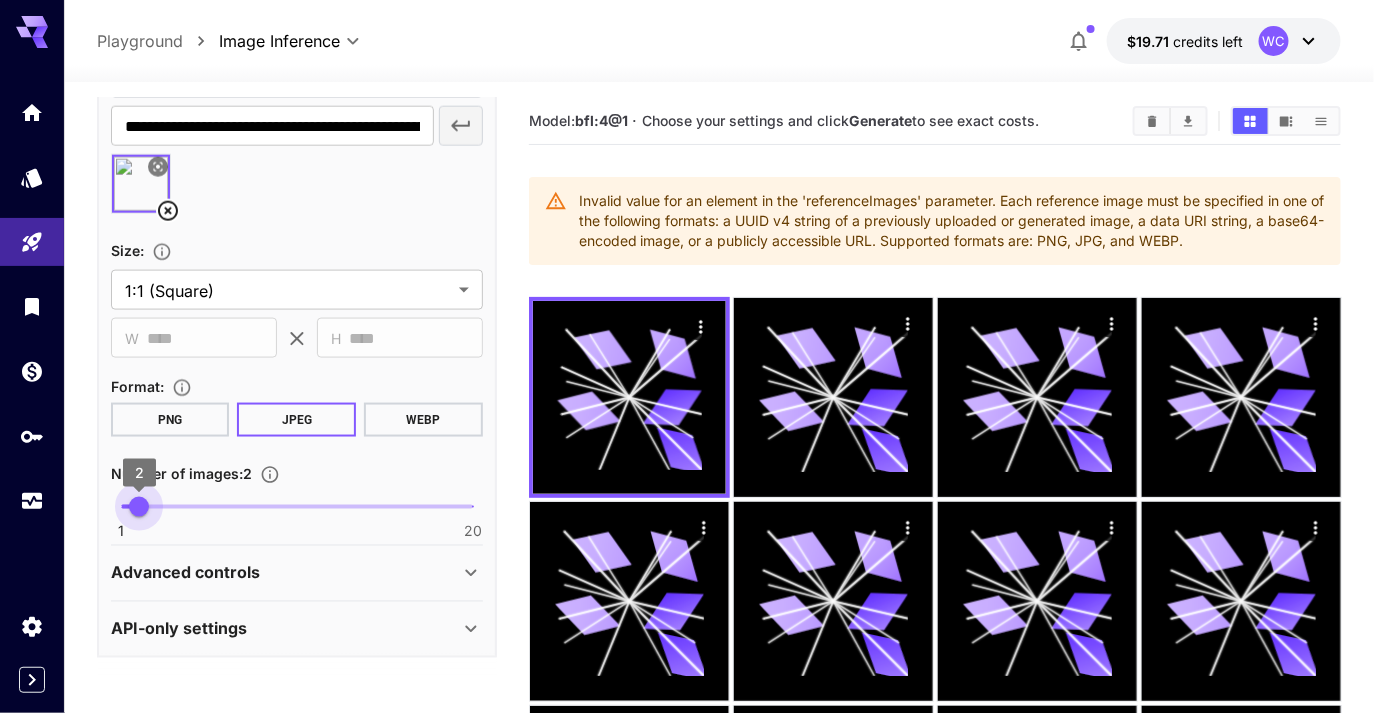 type on "*" 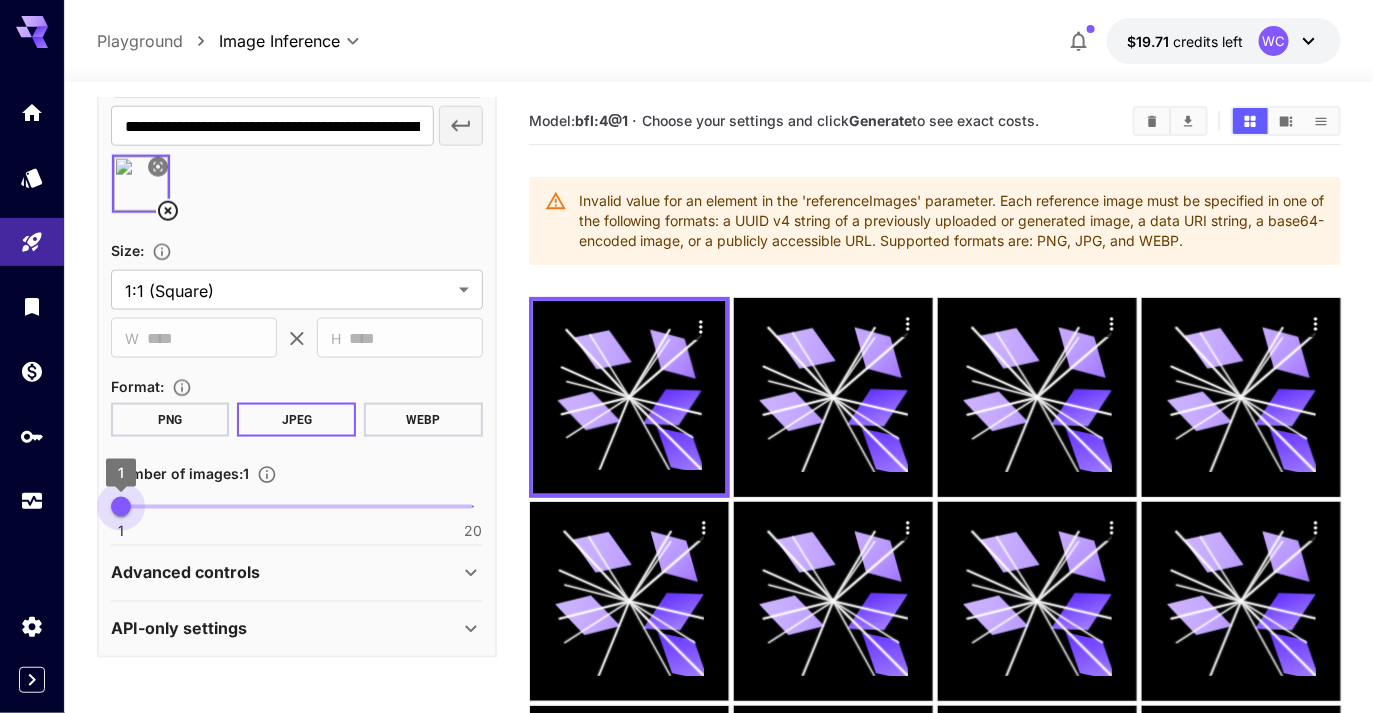 drag, startPoint x: 136, startPoint y: 507, endPoint x: 102, endPoint y: 507, distance: 34 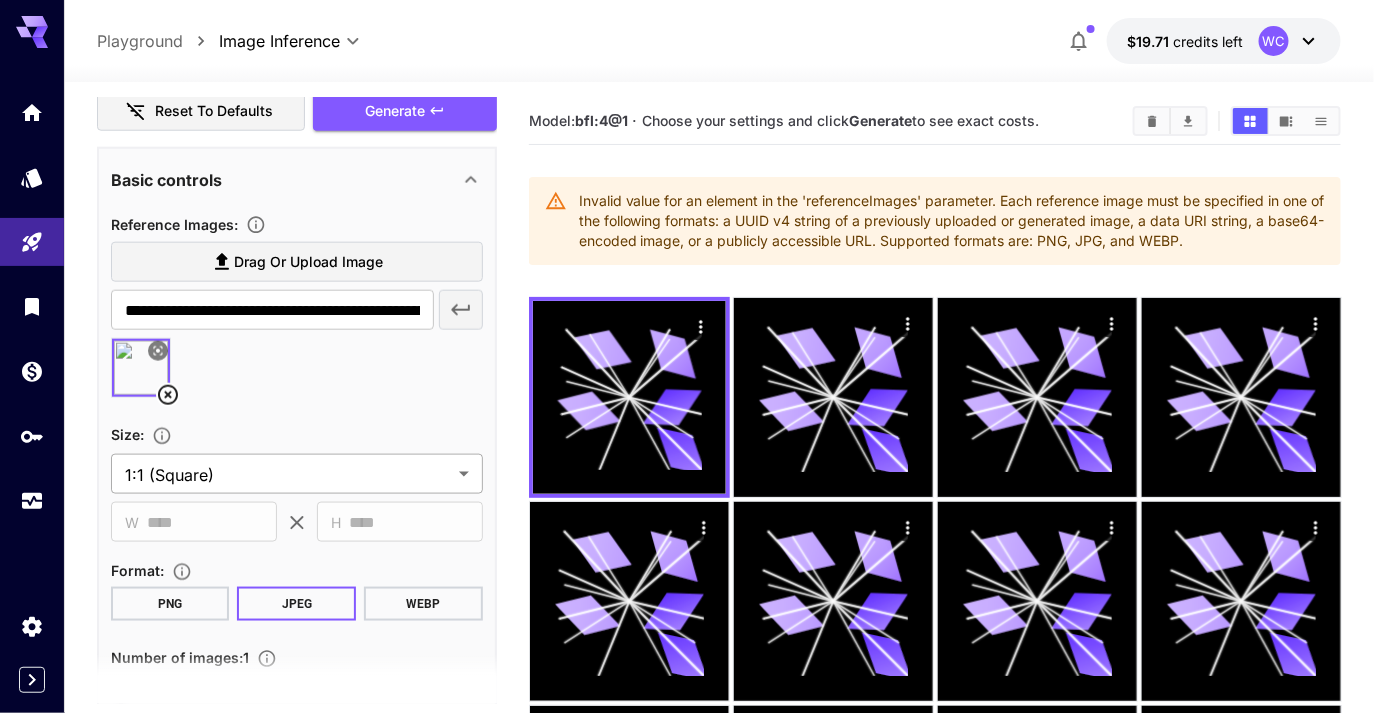 scroll, scrollTop: 637, scrollLeft: 0, axis: vertical 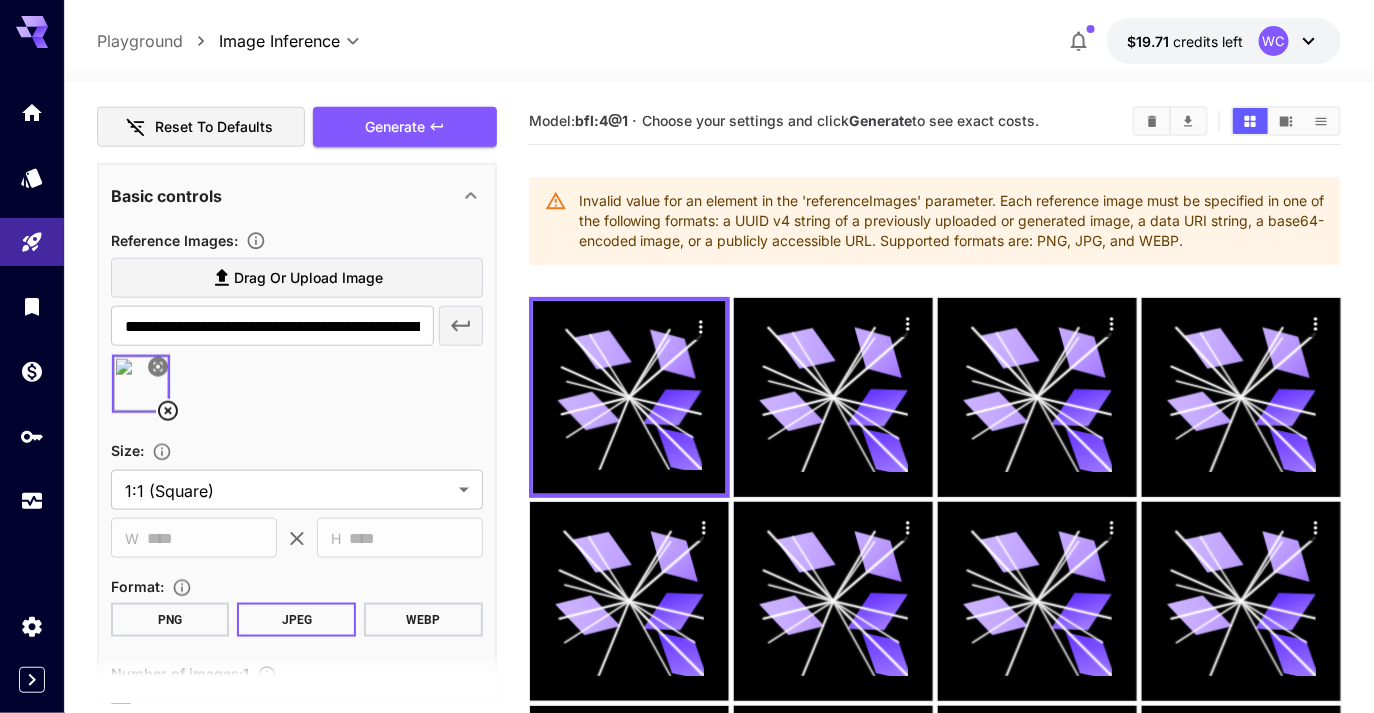 click 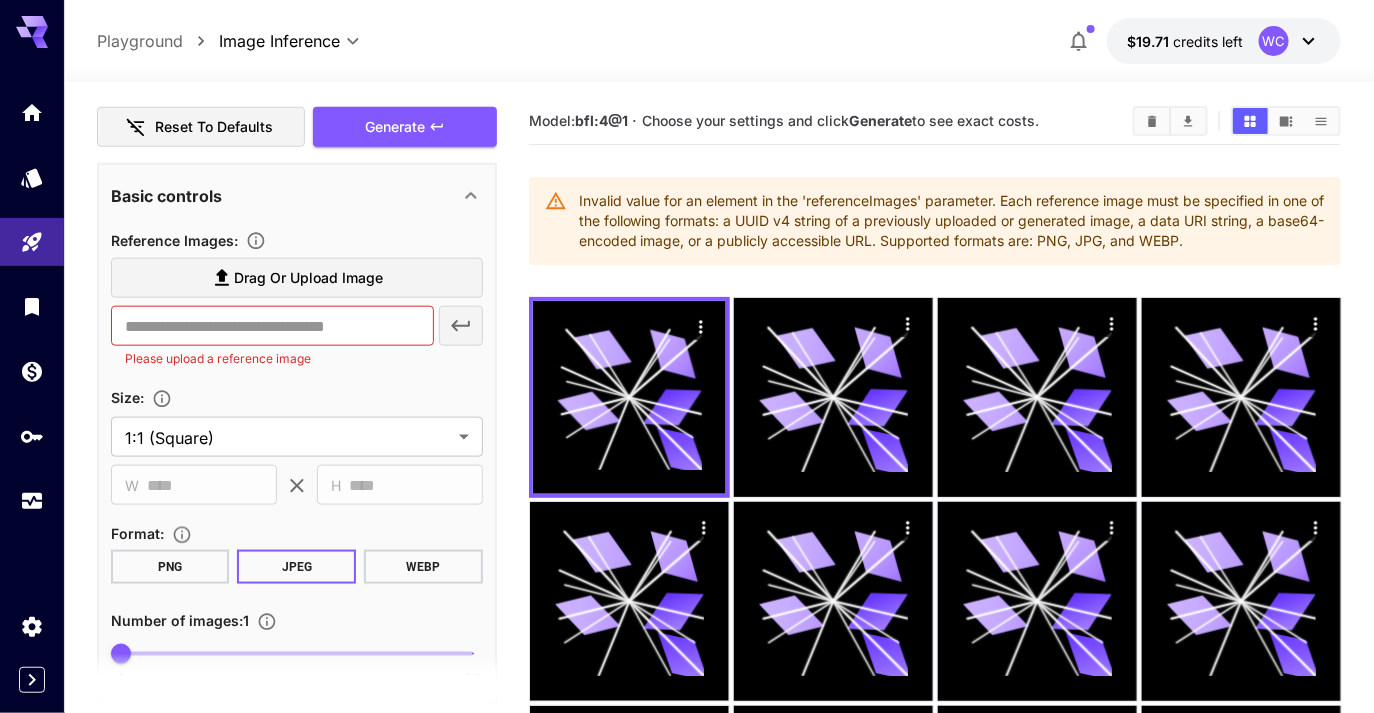 click on "Drag or upload image" at bounding box center (308, 278) 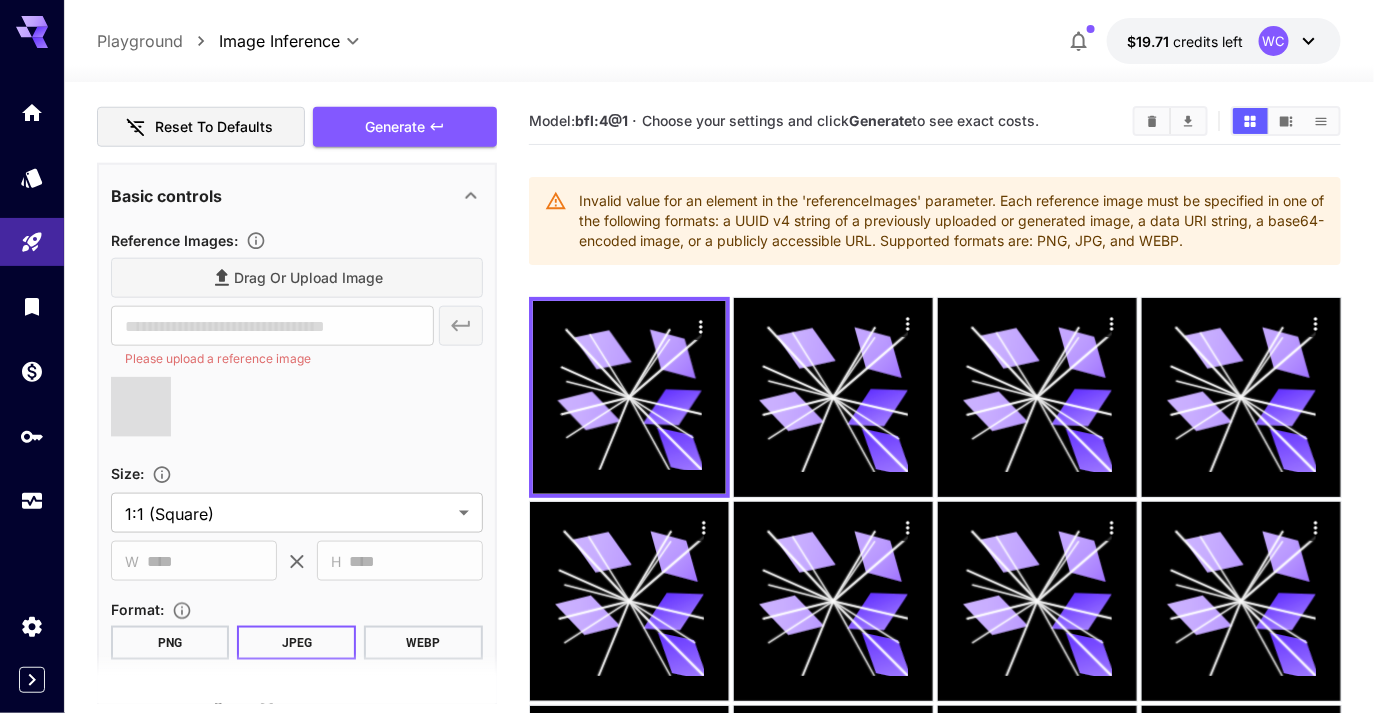 type on "**********" 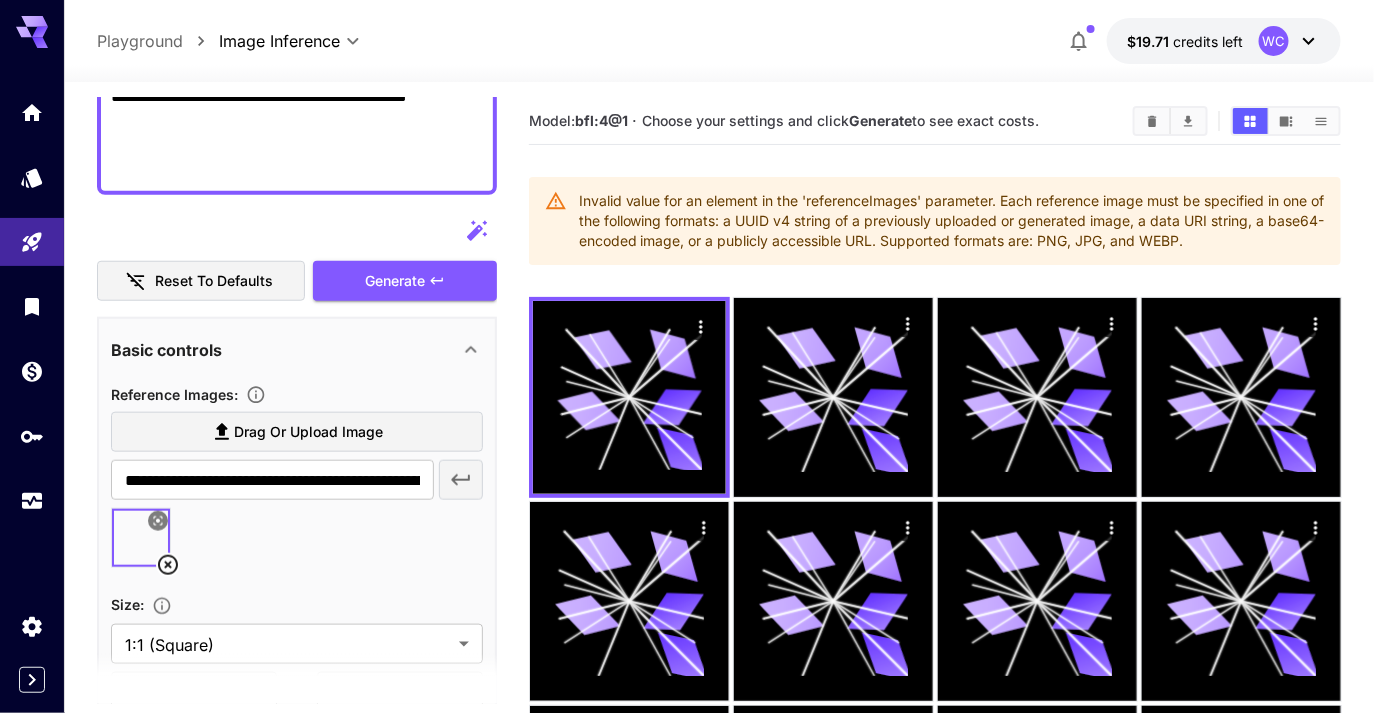 scroll, scrollTop: 439, scrollLeft: 0, axis: vertical 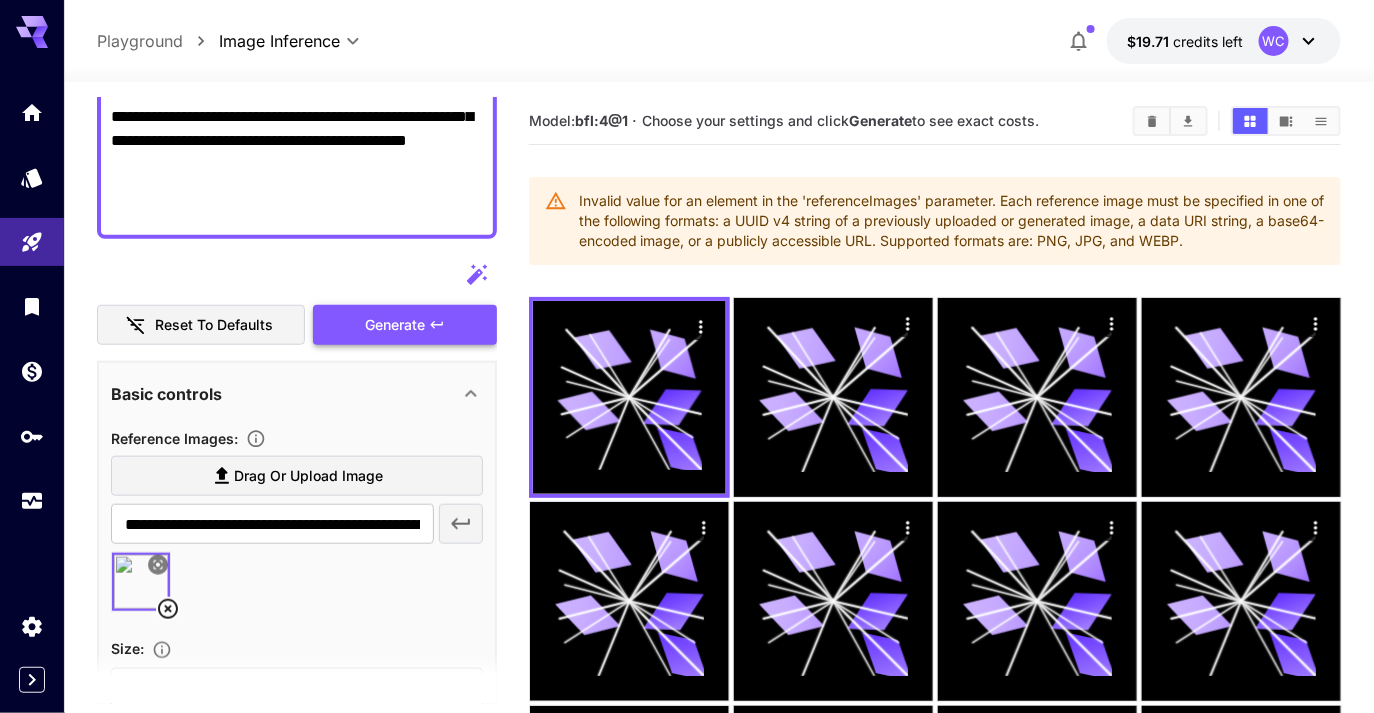 click on "Generate" at bounding box center (395, 325) 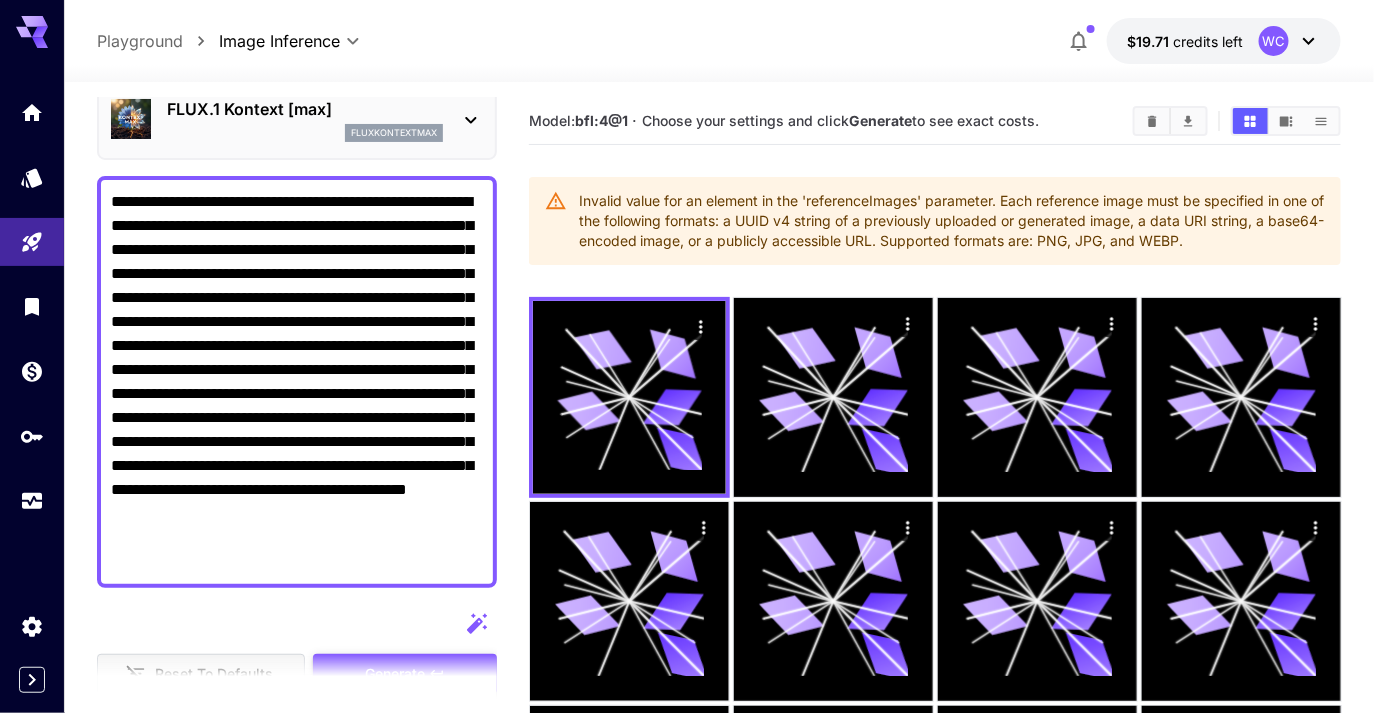 scroll, scrollTop: 0, scrollLeft: 0, axis: both 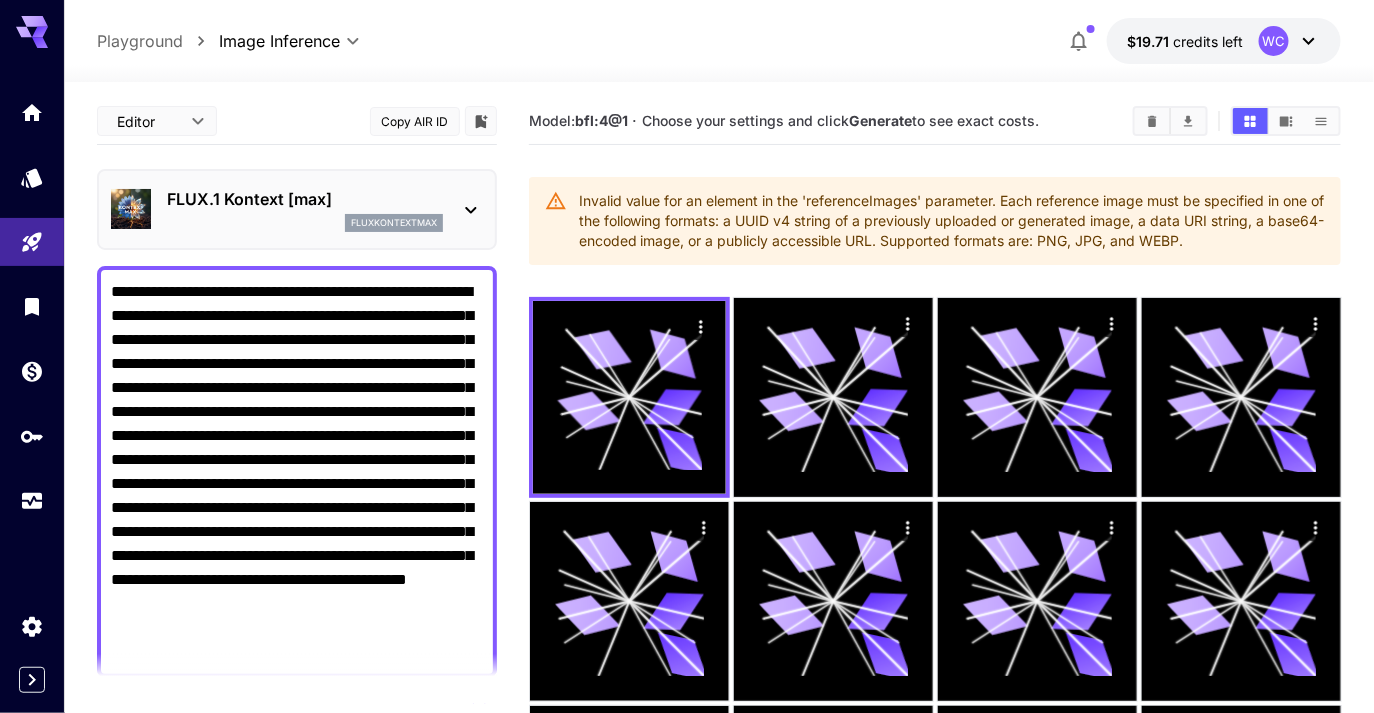 type 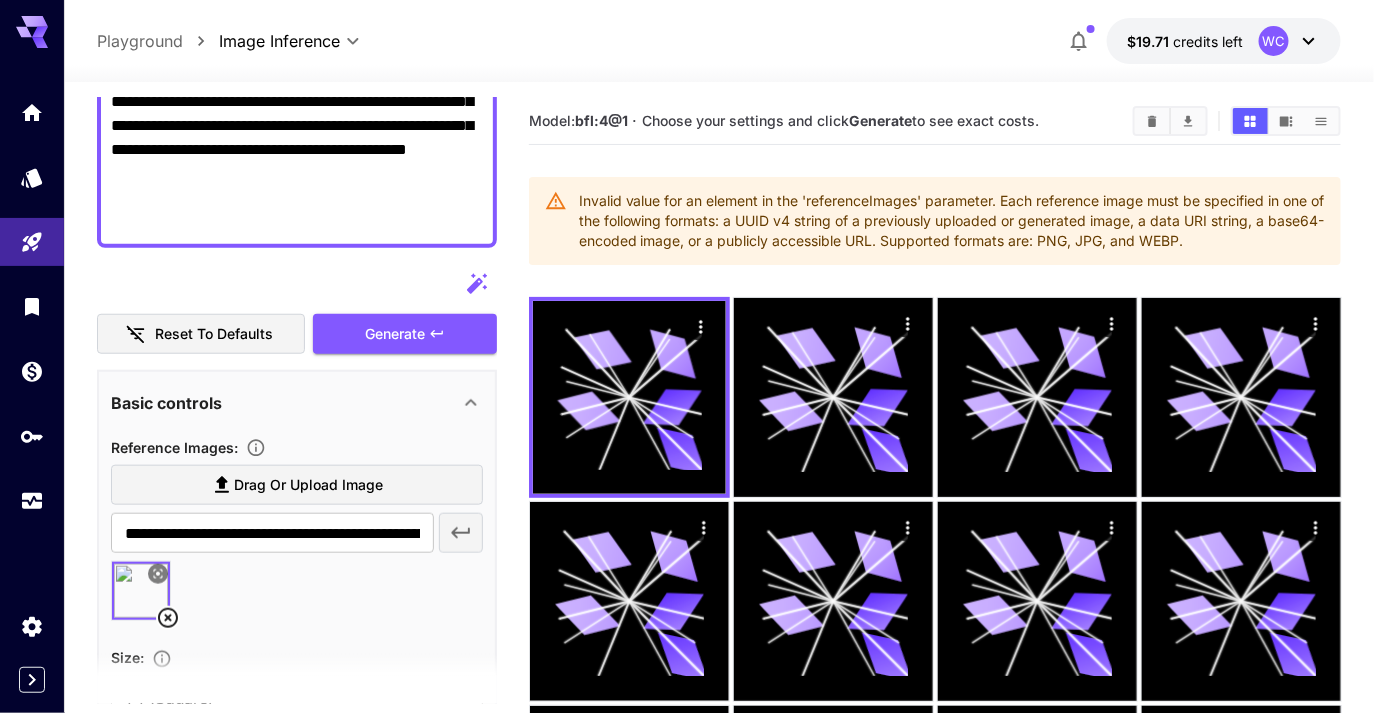 scroll, scrollTop: 436, scrollLeft: 0, axis: vertical 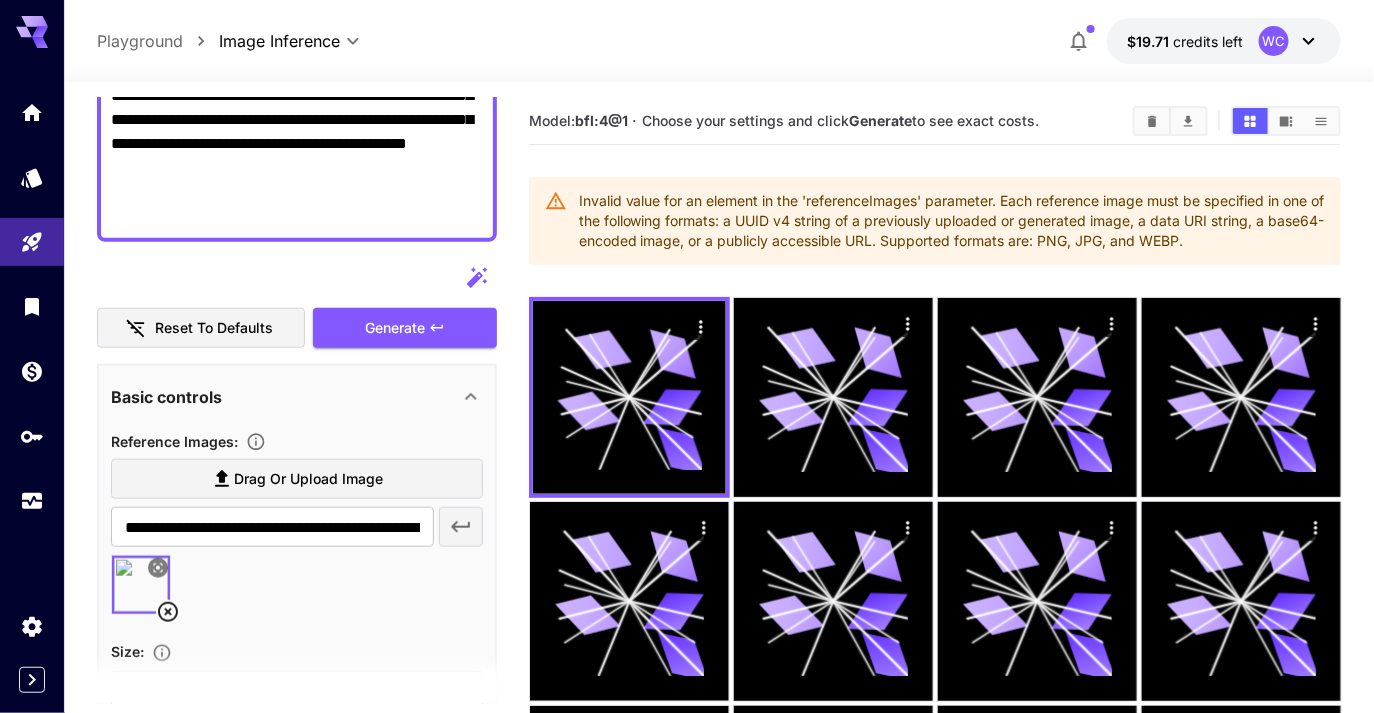 click 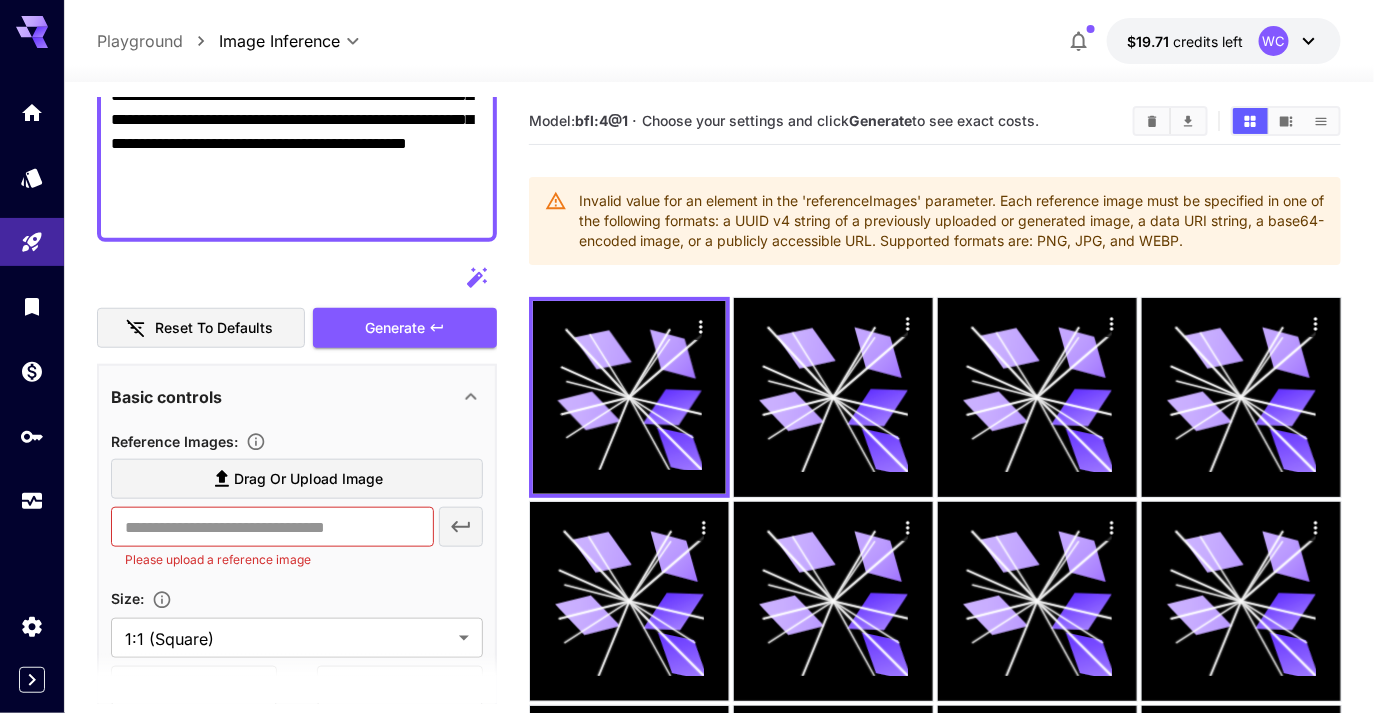 click on "Drag or upload image" at bounding box center (308, 479) 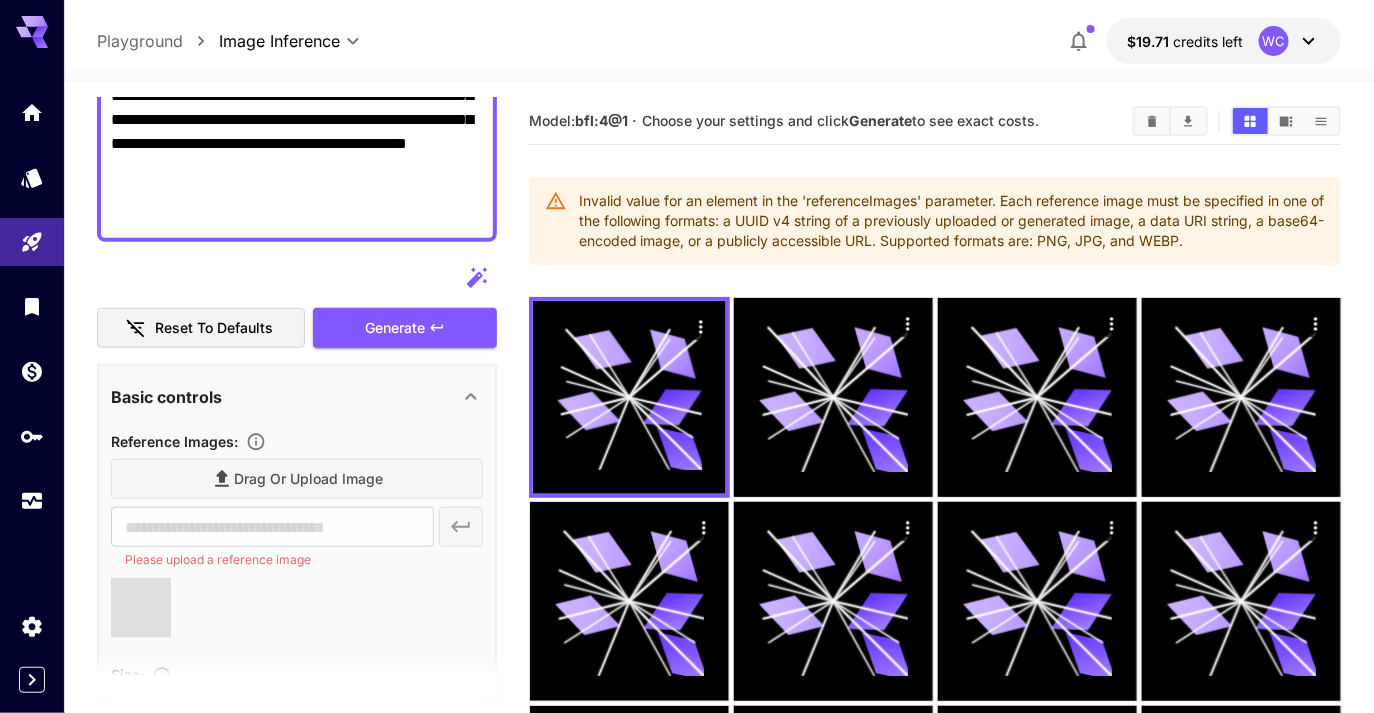 type on "**********" 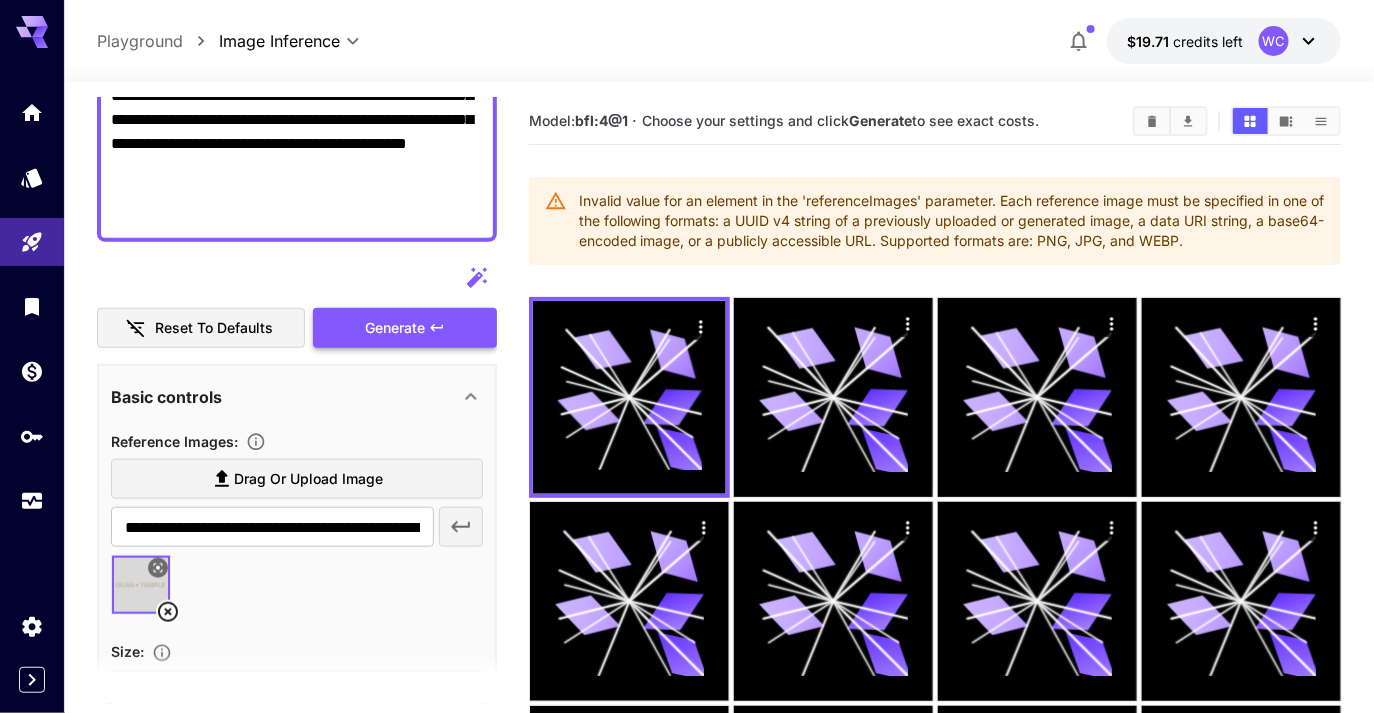 click on "Generate" at bounding box center (395, 328) 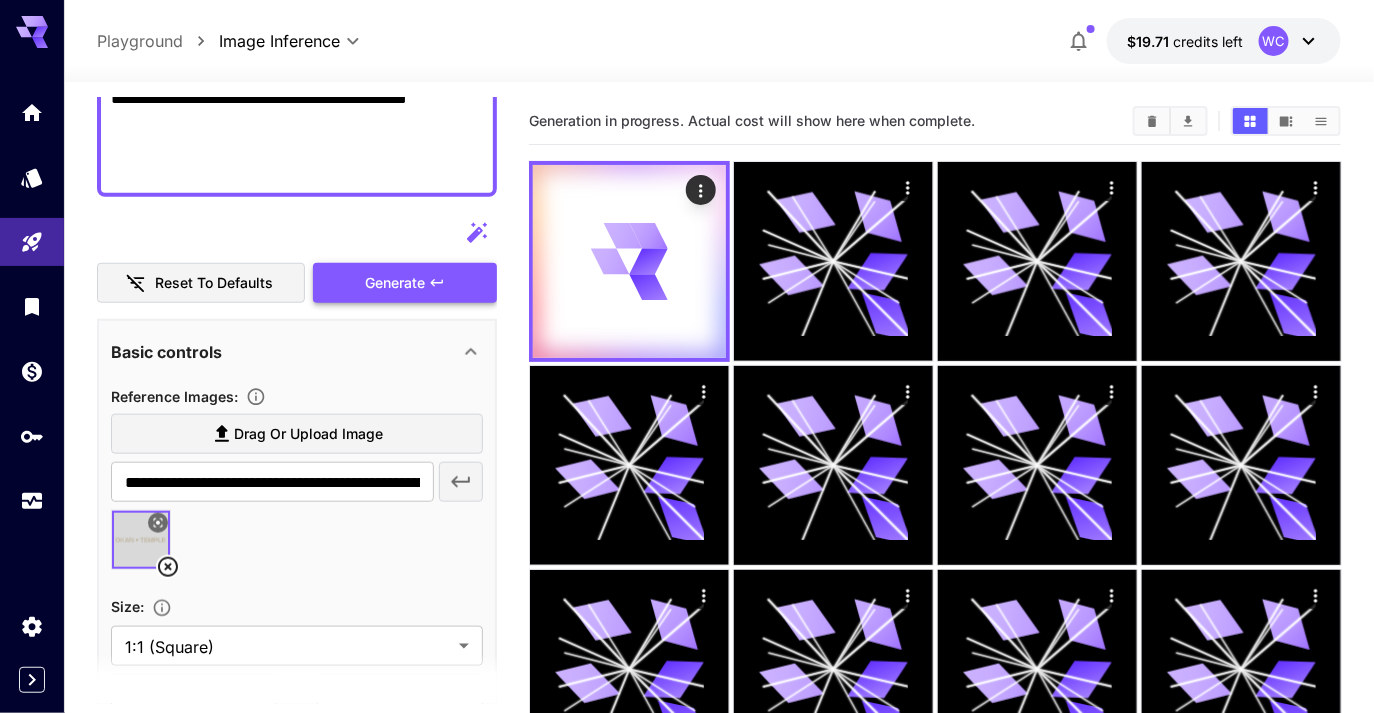 scroll, scrollTop: 489, scrollLeft: 0, axis: vertical 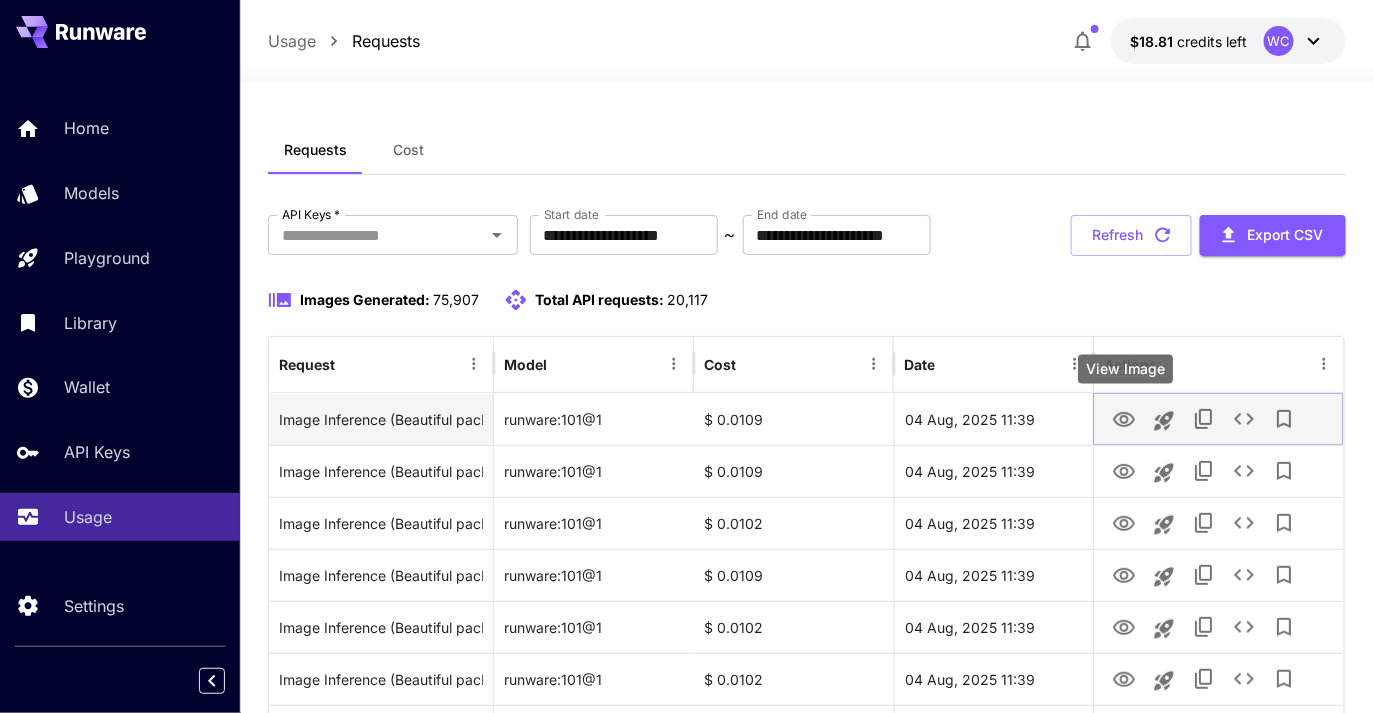 click 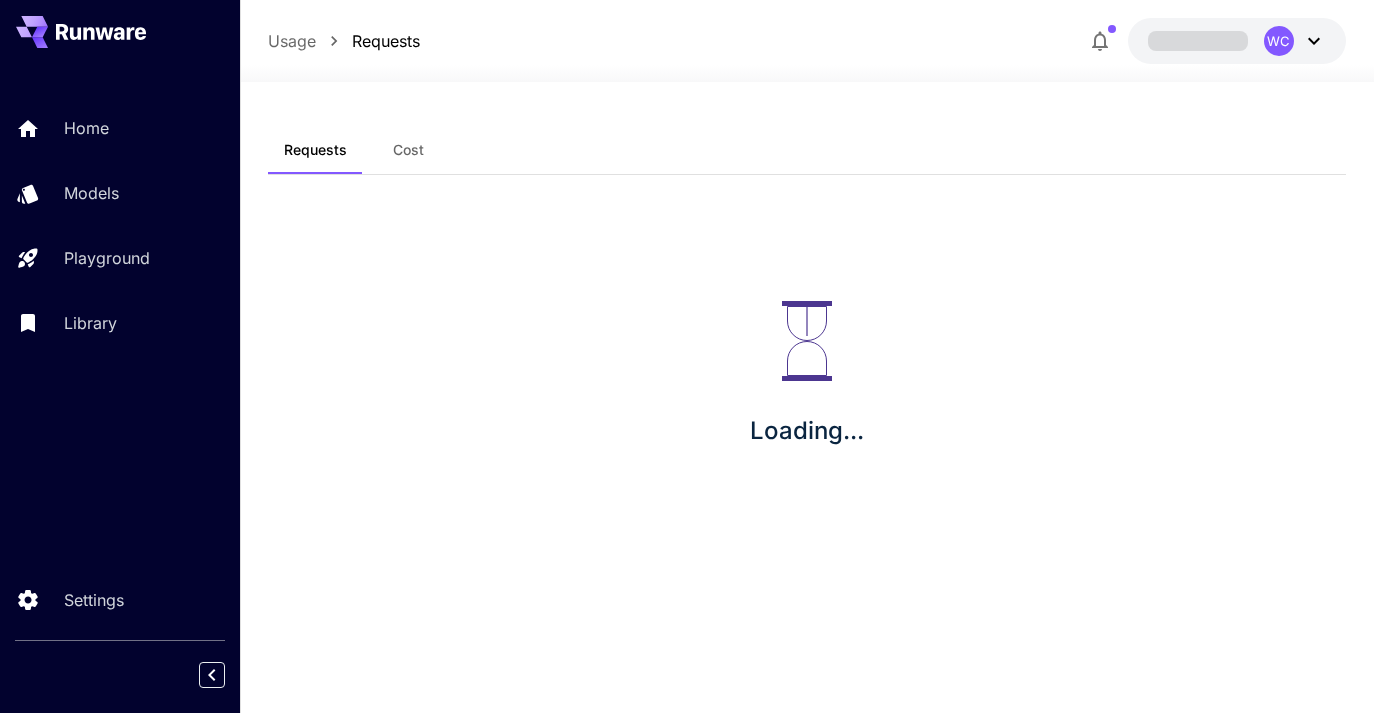 scroll, scrollTop: 0, scrollLeft: 0, axis: both 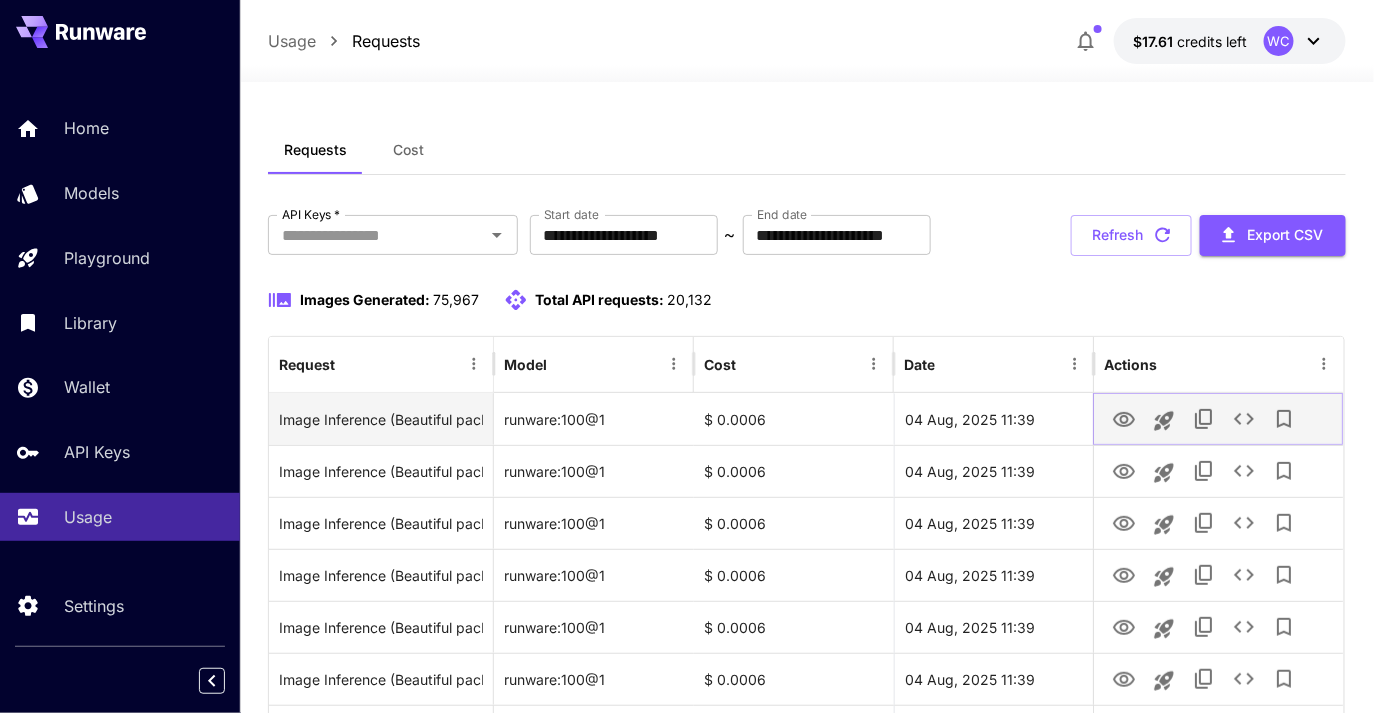 click 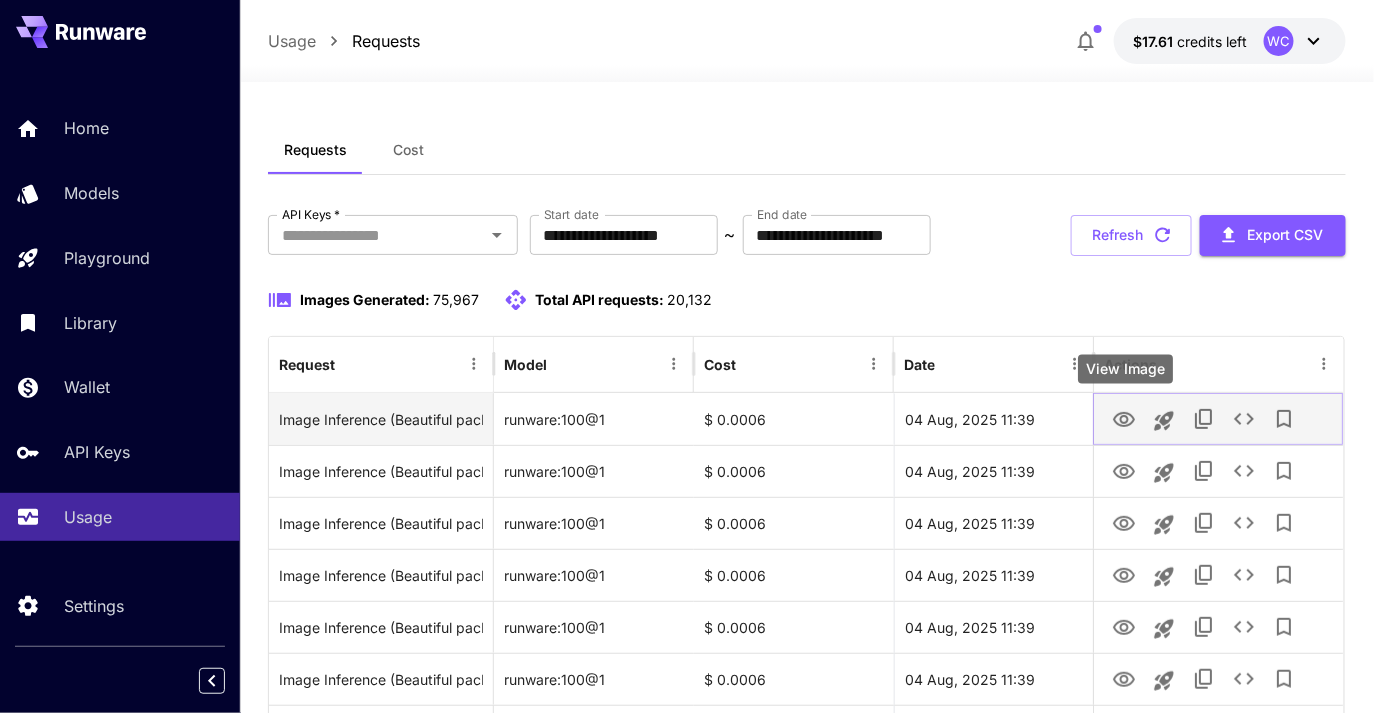 click 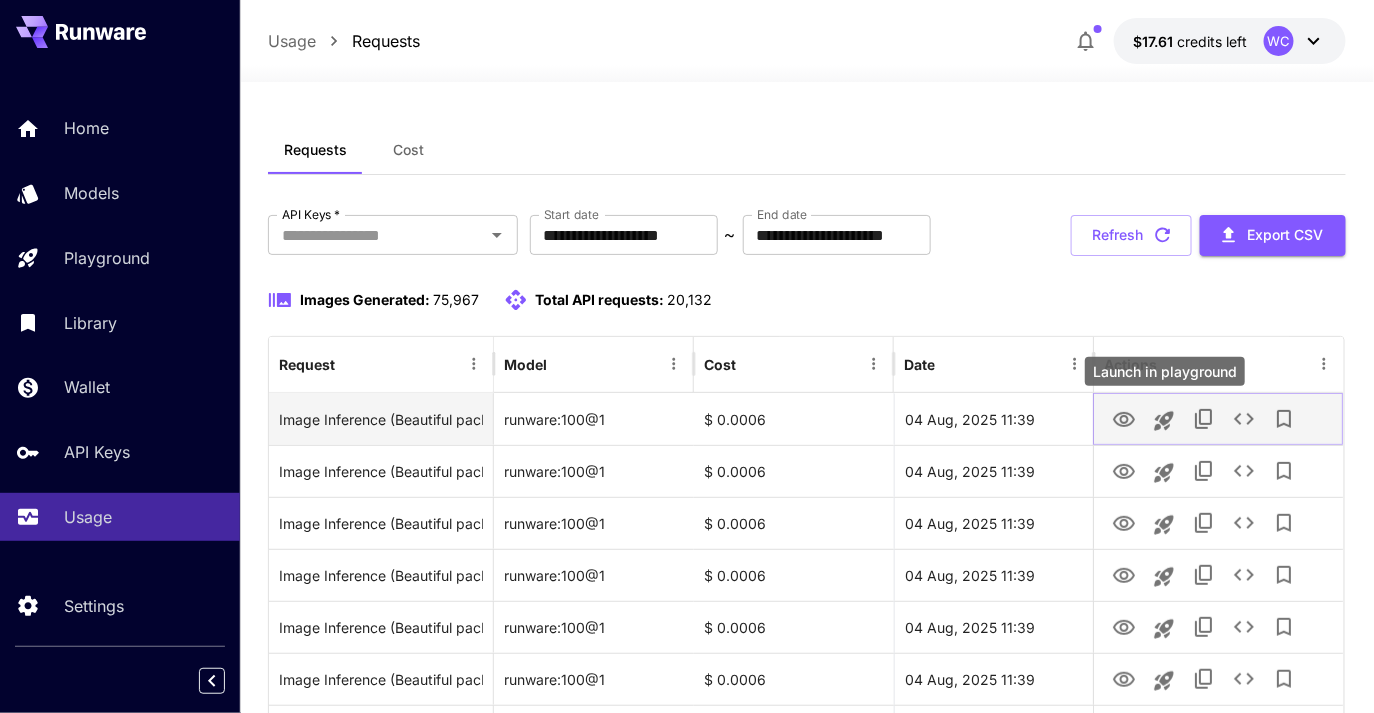 click 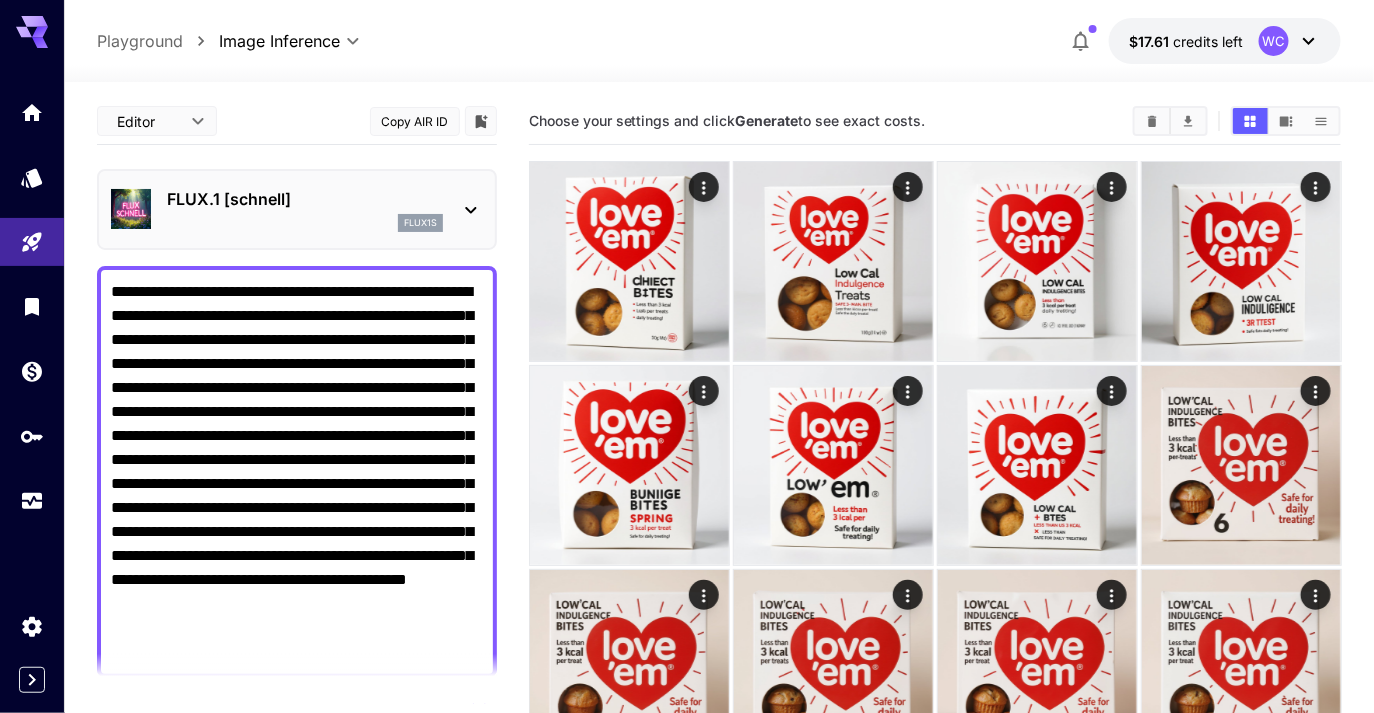 click on "**********" at bounding box center (297, 472) 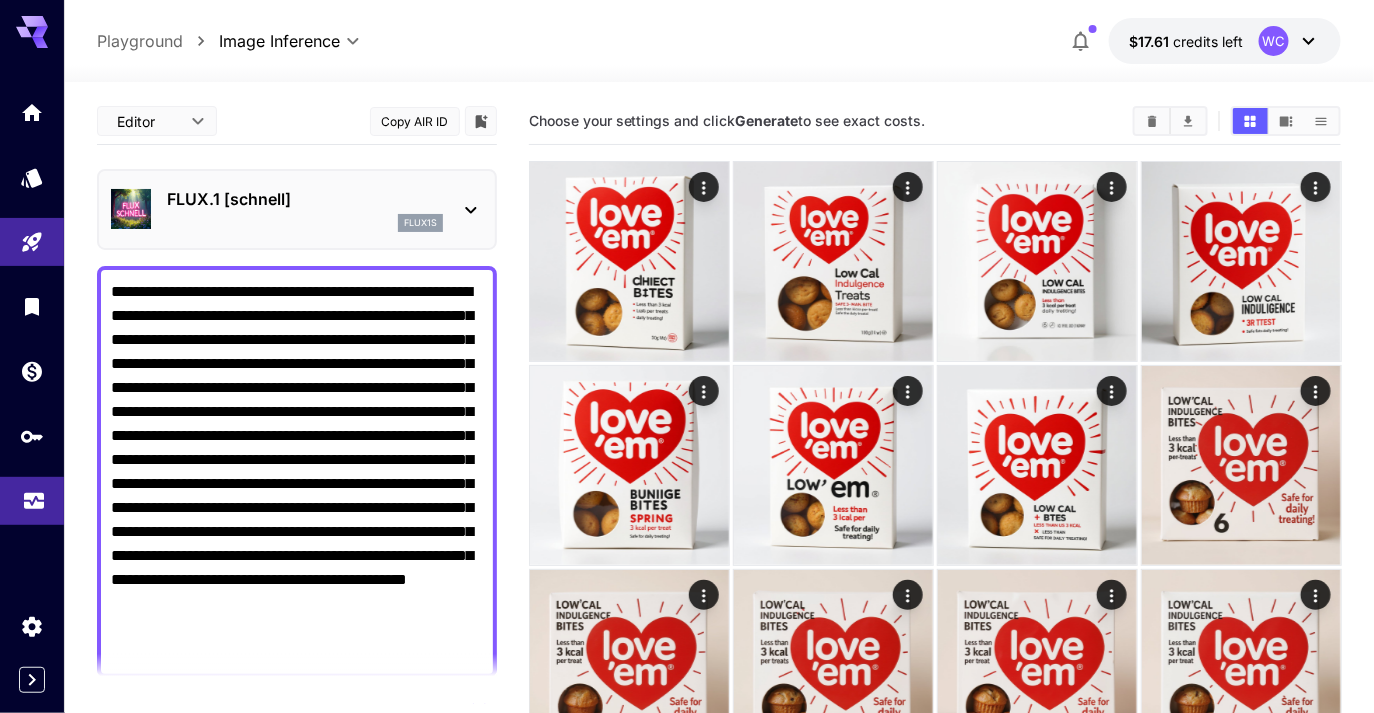 click at bounding box center (32, 501) 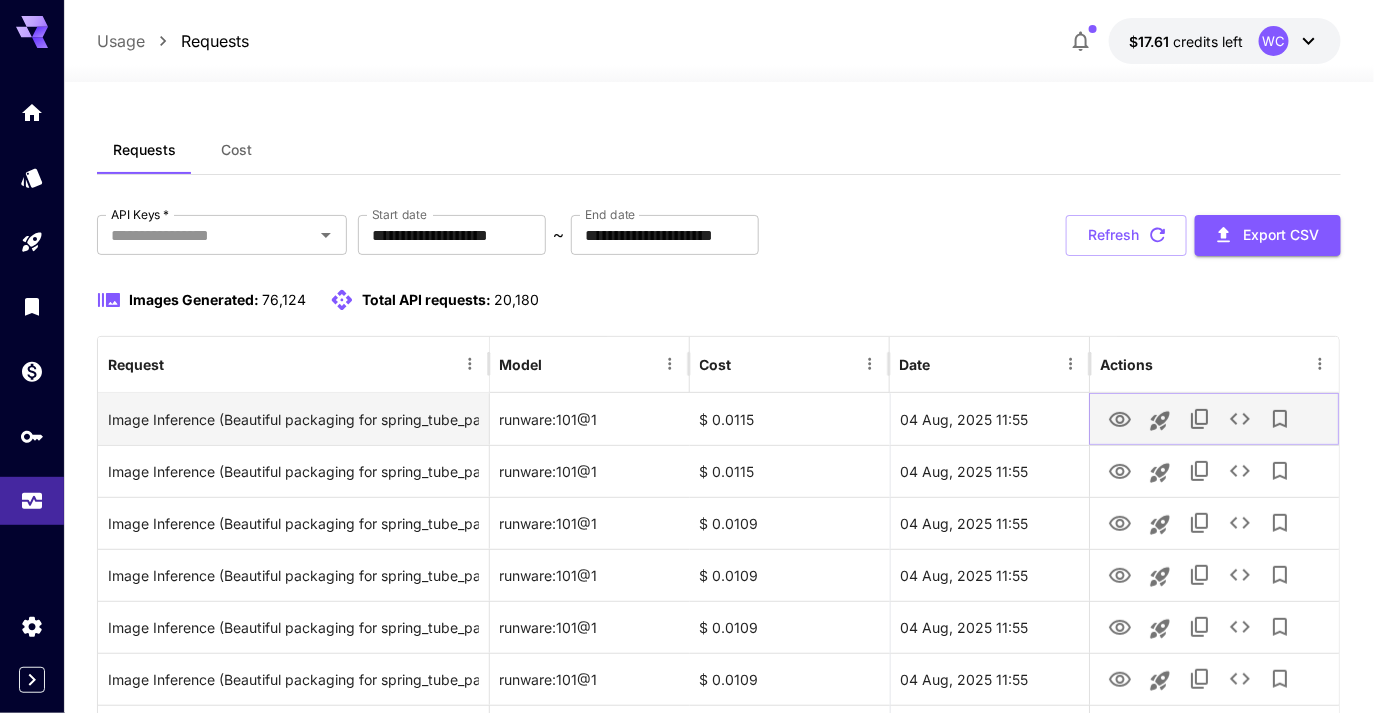 click 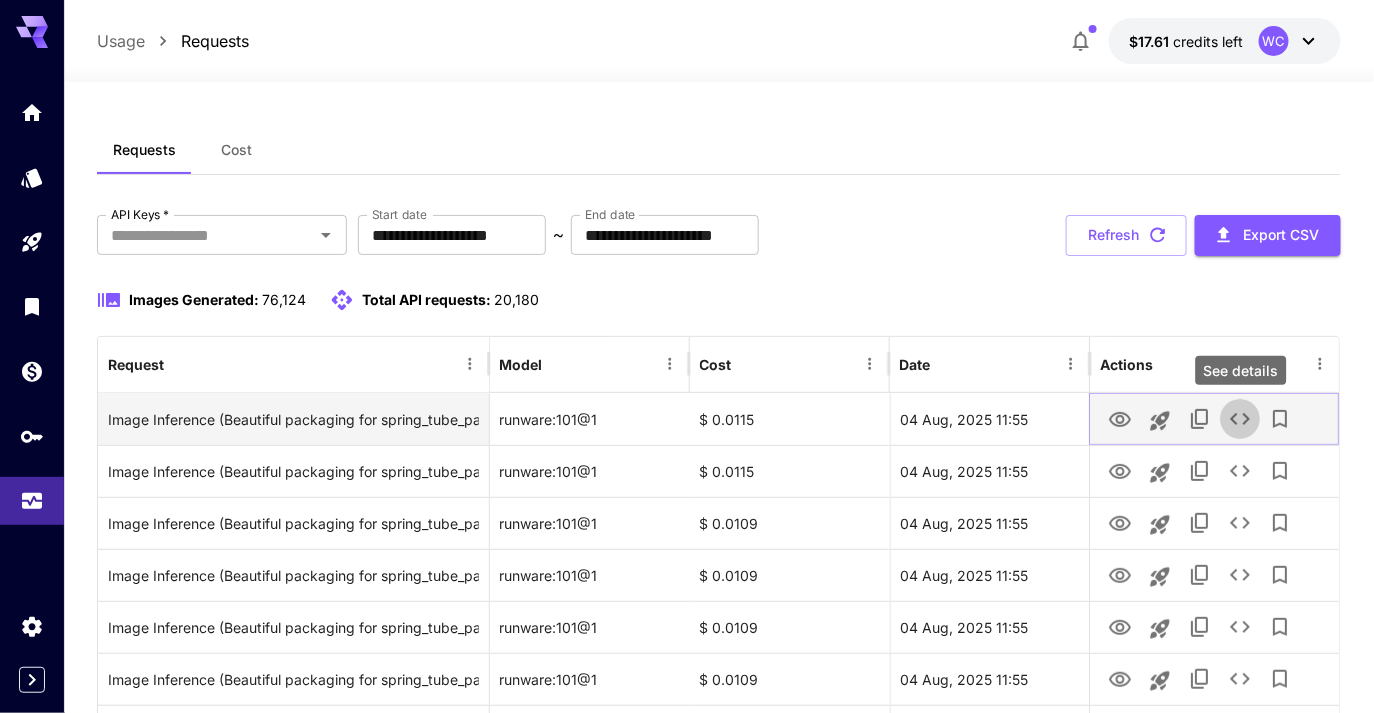 click 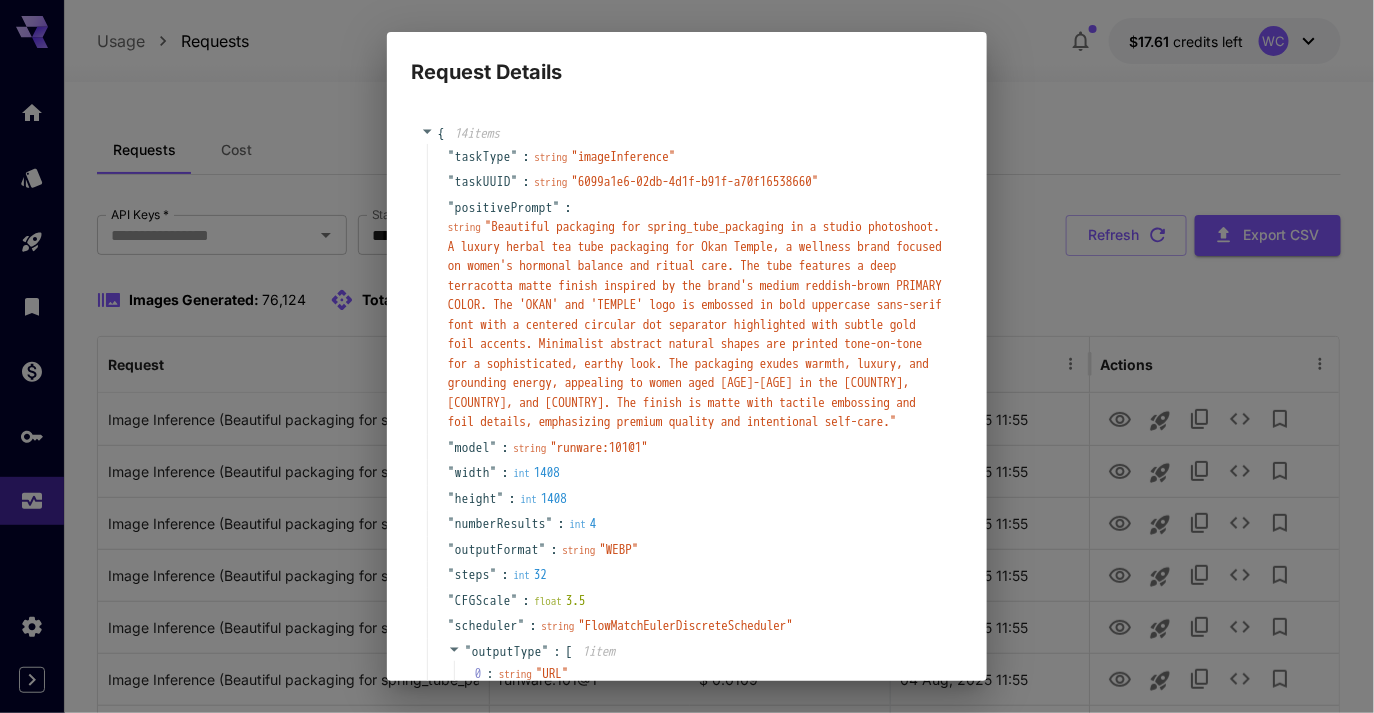 click on "" Beautiful packaging for spring_tube_packaging in a studio photoshoot. A luxury herbal tea tube packaging for Okan Temple, a wellness brand focused on women's hormonal balance and ritual care. The tube features a deep terracotta matte finish inspired by the brand's medium reddish-brown PRIMARY COLOR. The 'OKAN' and 'TEMPLE' logo is embossed in bold uppercase sans-serif font with a centered circular dot separator highlighted with subtle gold foil accents. Minimalist abstract natural shapes are printed tone-on-tone for a sophisticated, earthy look. The packaging exudes warmth, luxury, and grounding energy, appealing to women aged 25-55 in the UK, US, and Africa. The finish is matte with tactile embossing and foil details, emphasizing premium quality and intentional self-care. "" at bounding box center [695, 324] 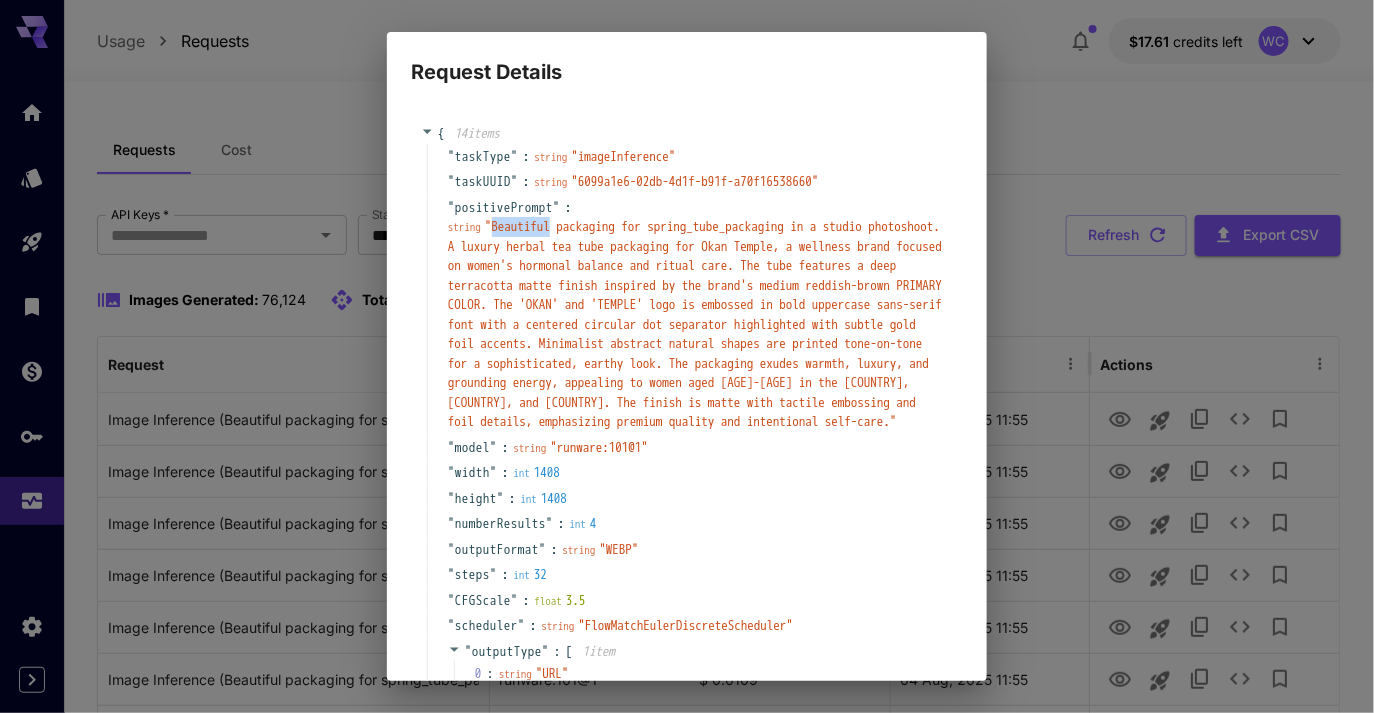 click on "" Beautiful packaging for spring_tube_packaging in a studio photoshoot. A luxury herbal tea tube packaging for Okan Temple, a wellness brand focused on women's hormonal balance and ritual care. The tube features a deep terracotta matte finish inspired by the brand's medium reddish-brown PRIMARY COLOR. The 'OKAN' and 'TEMPLE' logo is embossed in bold uppercase sans-serif font with a centered circular dot separator highlighted with subtle gold foil accents. Minimalist abstract natural shapes are printed tone-on-tone for a sophisticated, earthy look. The packaging exudes warmth, luxury, and grounding energy, appealing to women aged 25-55 in the UK, US, and Africa. The finish is matte with tactile embossing and foil details, emphasizing premium quality and intentional self-care. "" at bounding box center (695, 324) 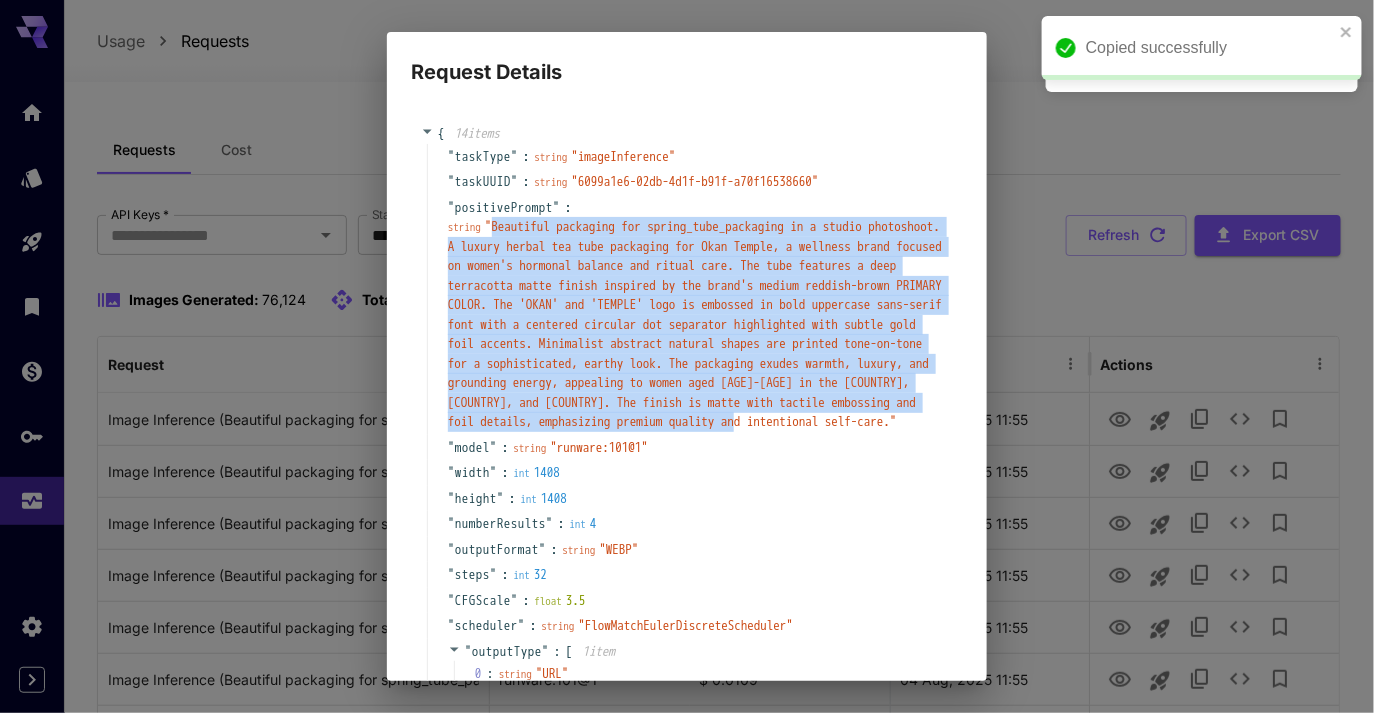click on "" Beautiful packaging for spring_tube_packaging in a studio photoshoot. A luxury herbal tea tube packaging for Okan Temple, a wellness brand focused on women's hormonal balance and ritual care. The tube features a deep terracotta matte finish inspired by the brand's medium reddish-brown PRIMARY COLOR. The 'OKAN' and 'TEMPLE' logo is embossed in bold uppercase sans-serif font with a centered circular dot separator highlighted with subtle gold foil accents. Minimalist abstract natural shapes are printed tone-on-tone for a sophisticated, earthy look. The packaging exudes warmth, luxury, and grounding energy, appealing to women aged 25-55 in the UK, US, and Africa. The finish is matte with tactile embossing and foil details, emphasizing premium quality and intentional self-care. "" at bounding box center (695, 324) 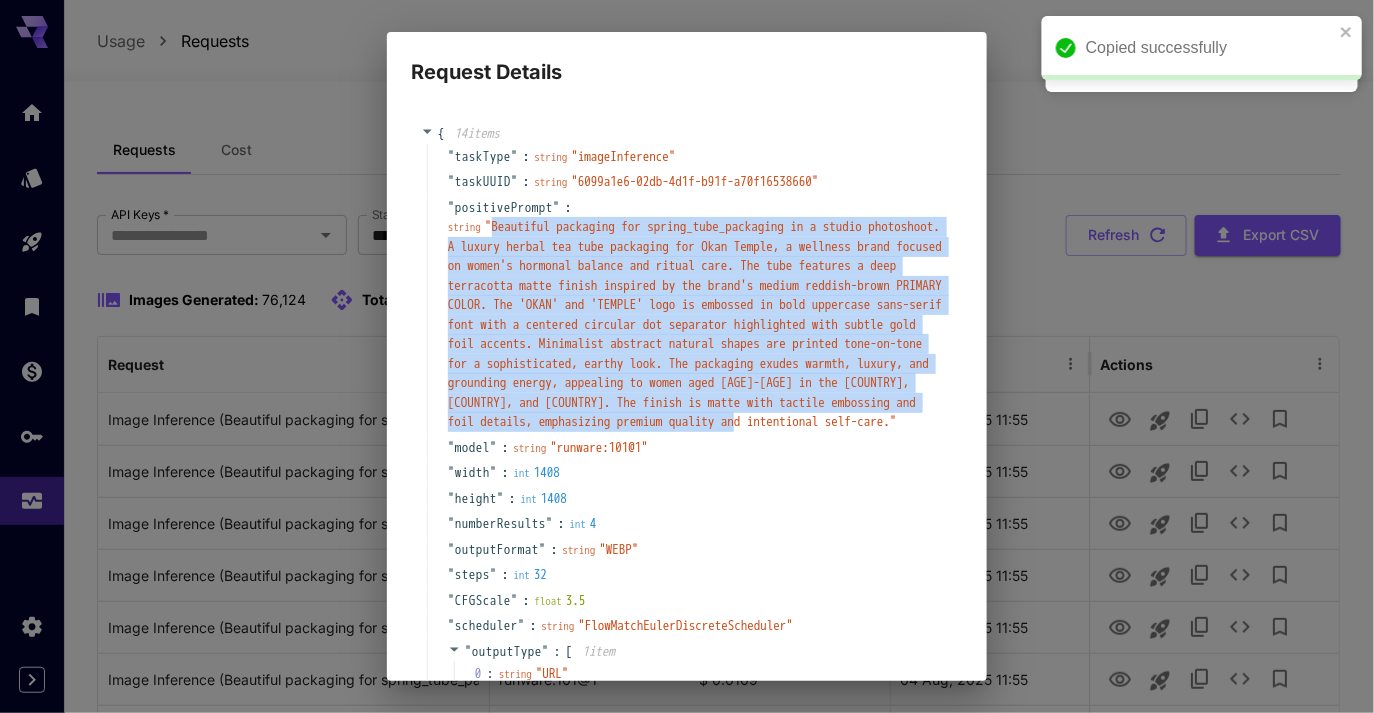 copy on "Beautiful packaging for spring_tube_packaging in a studio photoshoot. A luxury herbal tea tube packaging for Okan Temple, a wellness brand focused on women's hormonal balance and ritual care. The tube features a deep terracotta matte finish inspired by the brand's medium reddish-brown PRIMARY COLOR. The 'OKAN' and 'TEMPLE' logo is embossed in bold uppercase sans-serif font with a centered circular dot separator highlighted with subtle gold foil accents. Minimalist abstract natural shapes are printed tone-on-tone for a sophisticated, earthy look. The packaging exudes warmth, luxury, and grounding energy, appealing to women aged 25-55 in the UK, US, and Africa. The finish is matte with tactile embossing and foil details, emphasizing premium quality and intentional self-care" 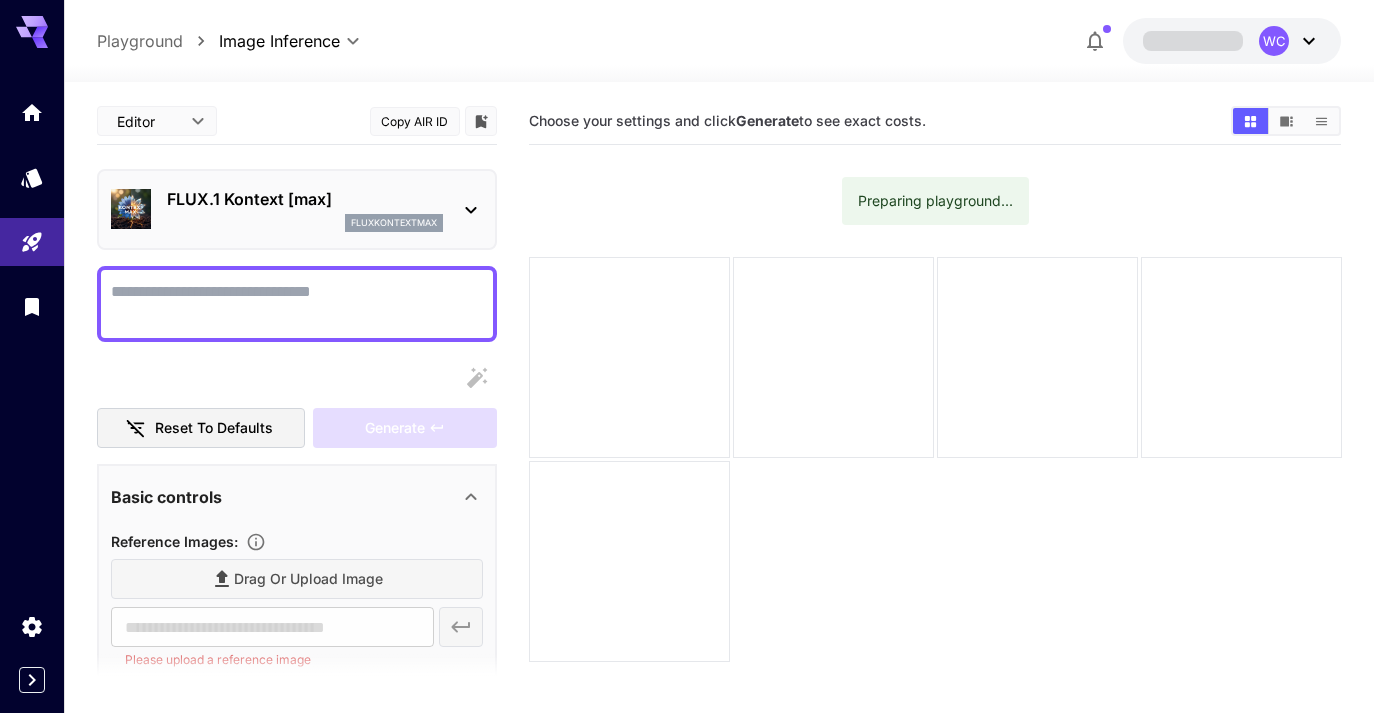 scroll, scrollTop: 0, scrollLeft: 0, axis: both 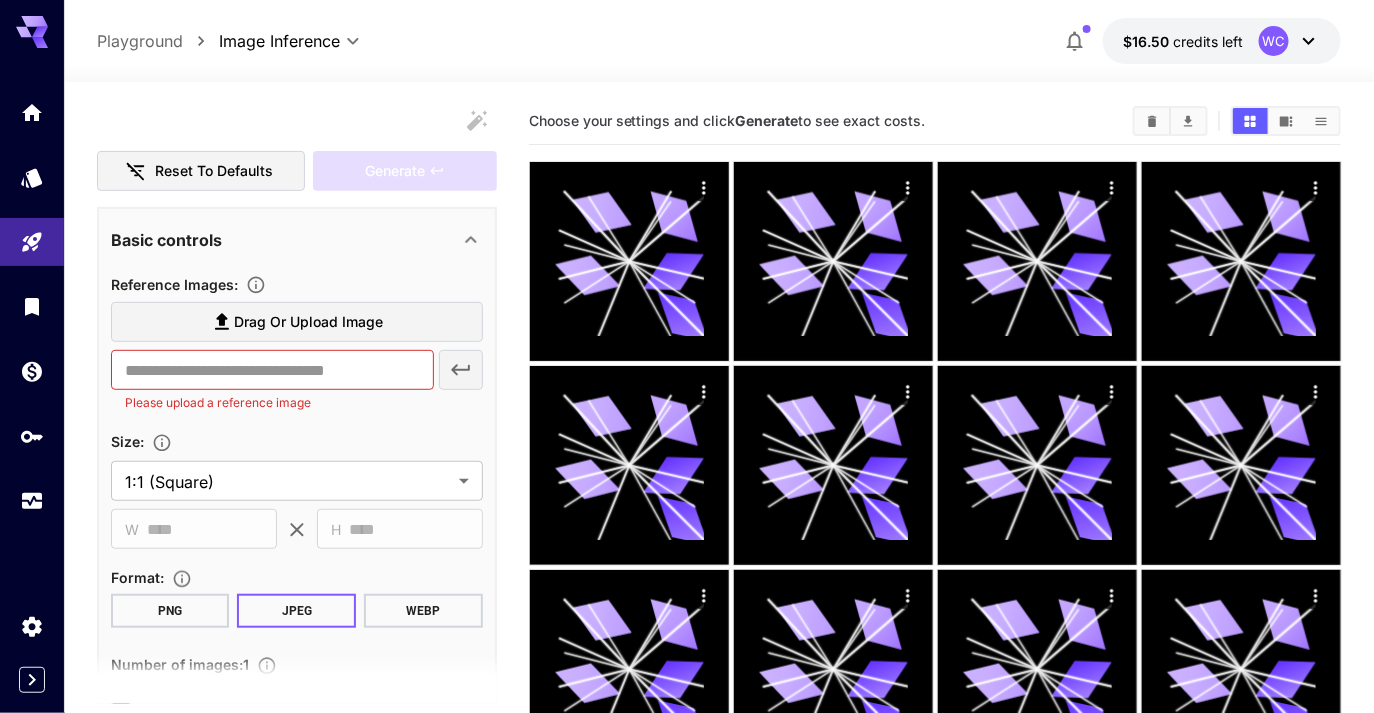 click on "Drag or upload image" at bounding box center [297, 322] 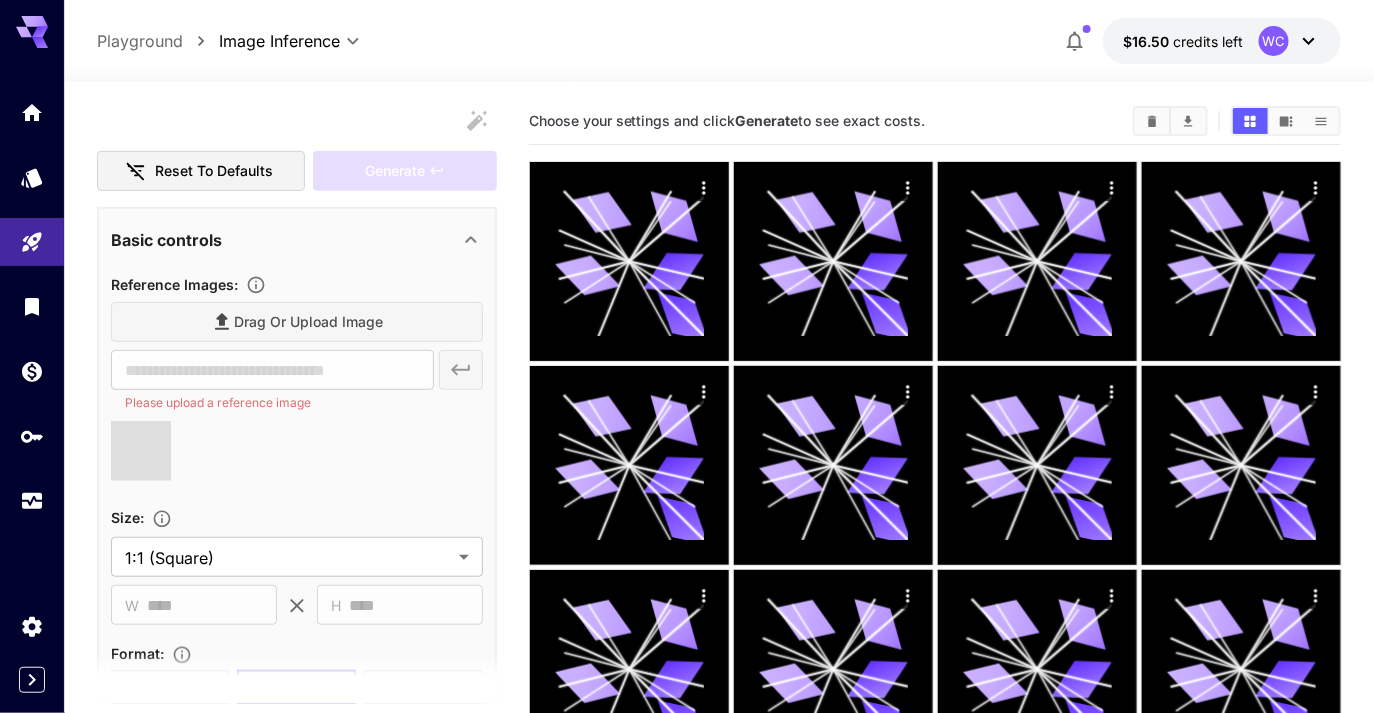 type on "**********" 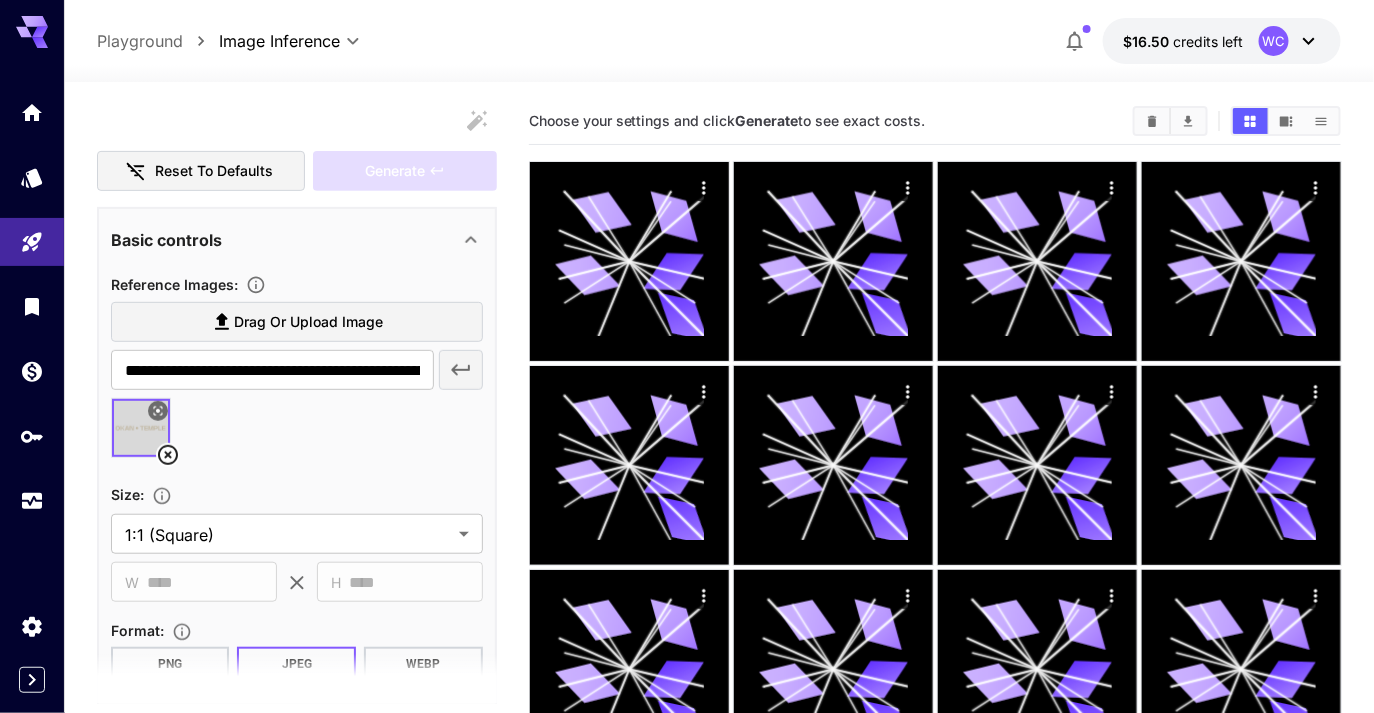 click on "Reference Images :" at bounding box center (297, 284) 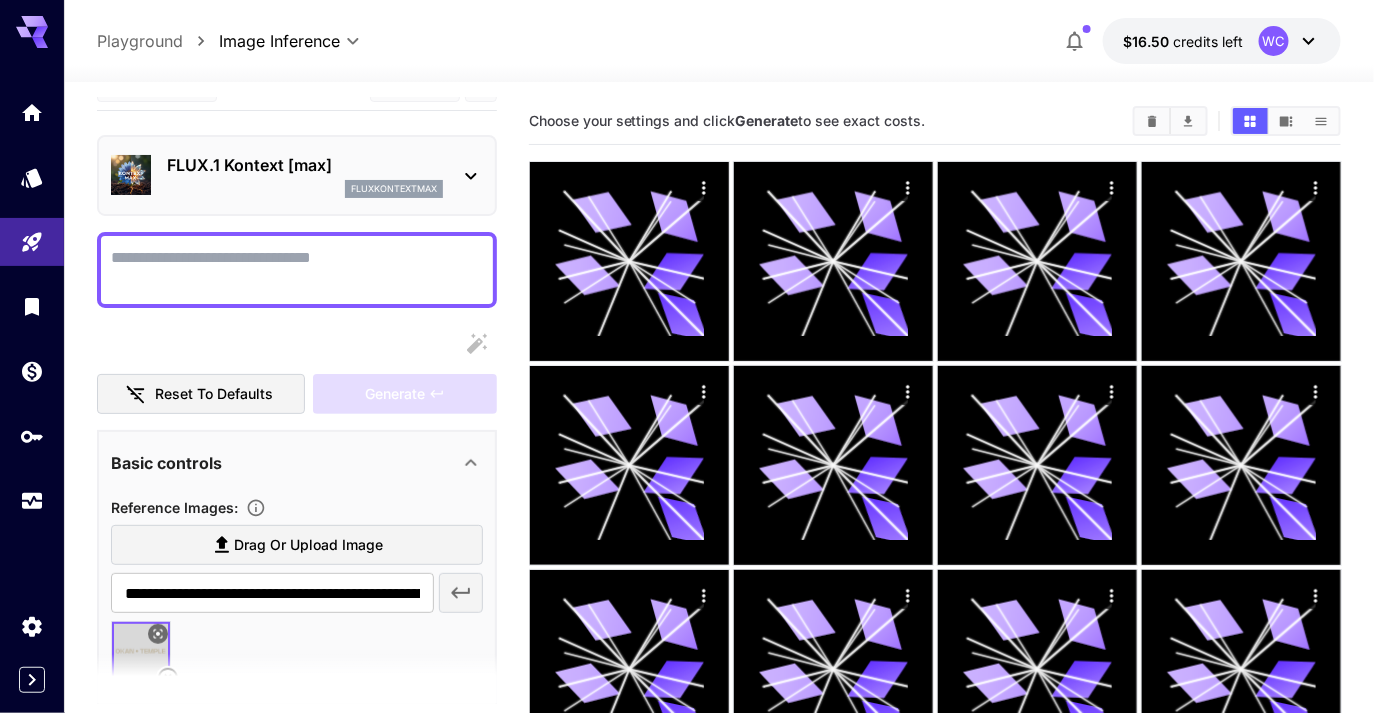 scroll, scrollTop: 0, scrollLeft: 0, axis: both 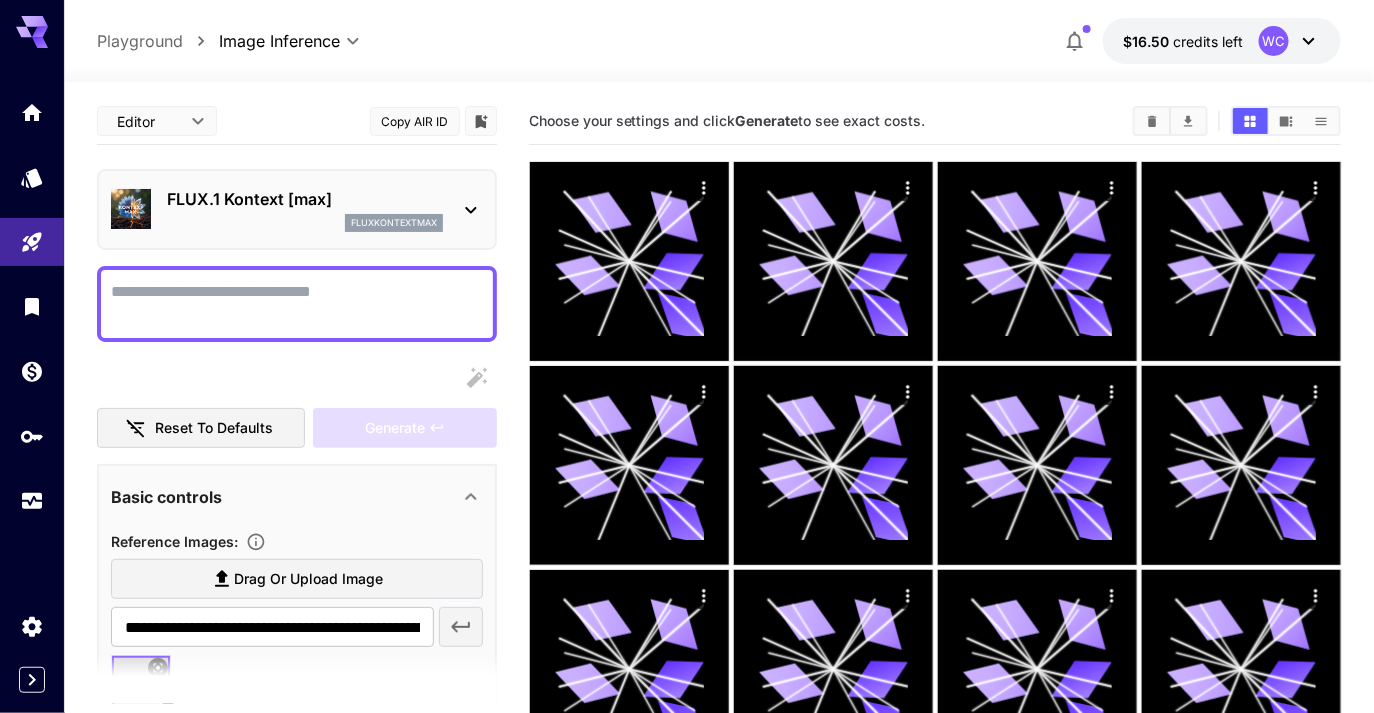 click on "Display cost in response" at bounding box center [297, 304] 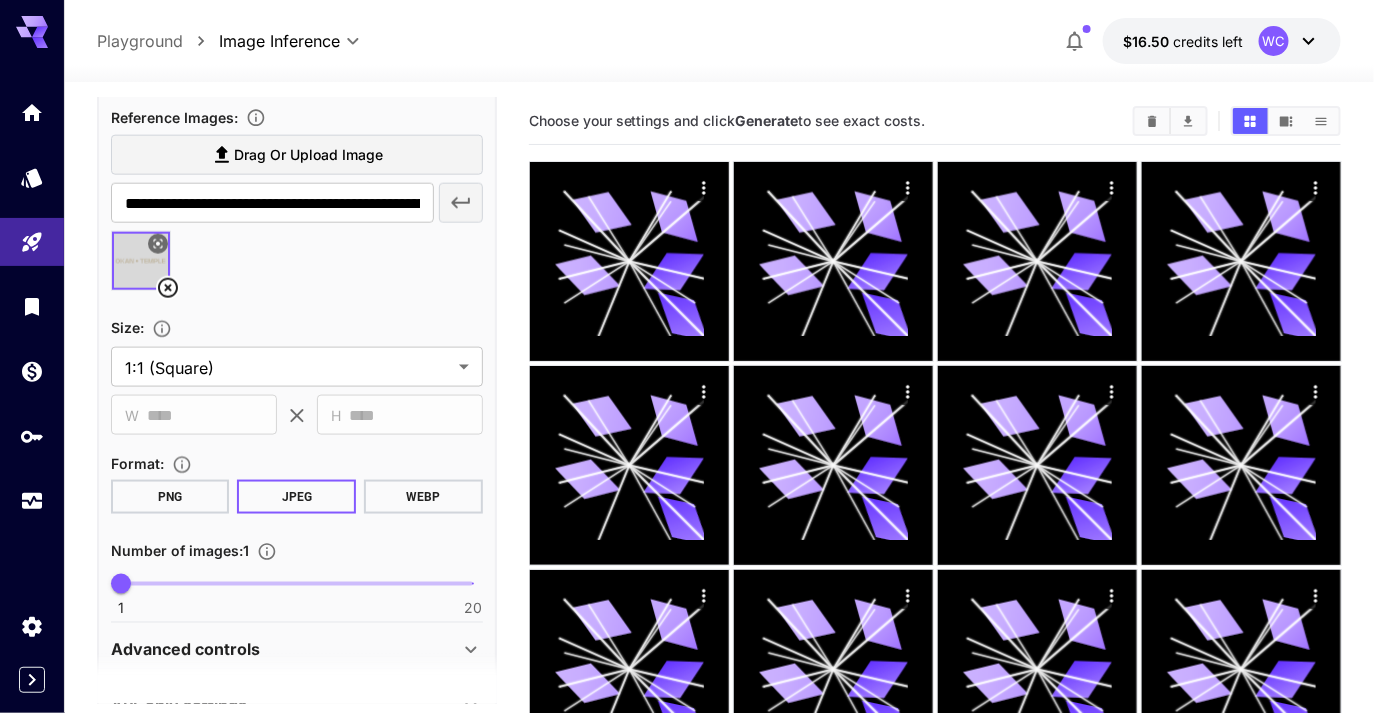 scroll, scrollTop: 771, scrollLeft: 0, axis: vertical 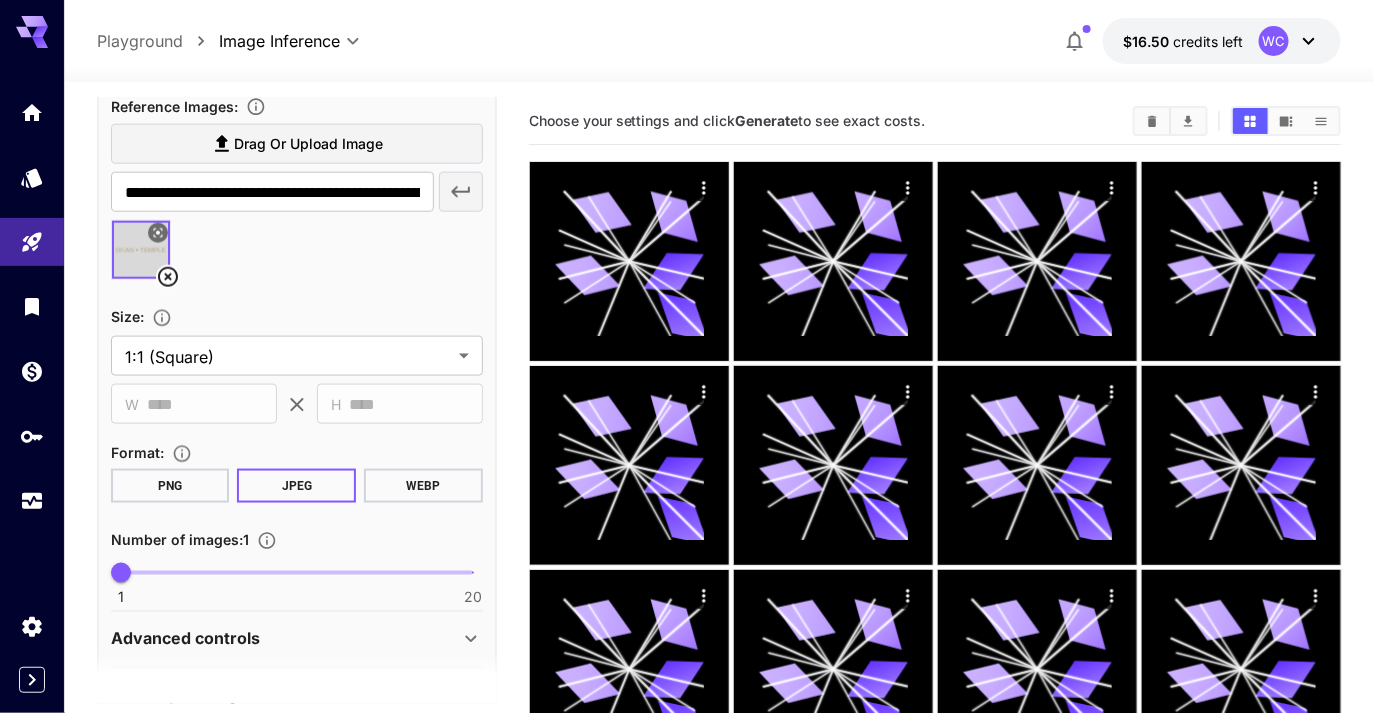 type on "**********" 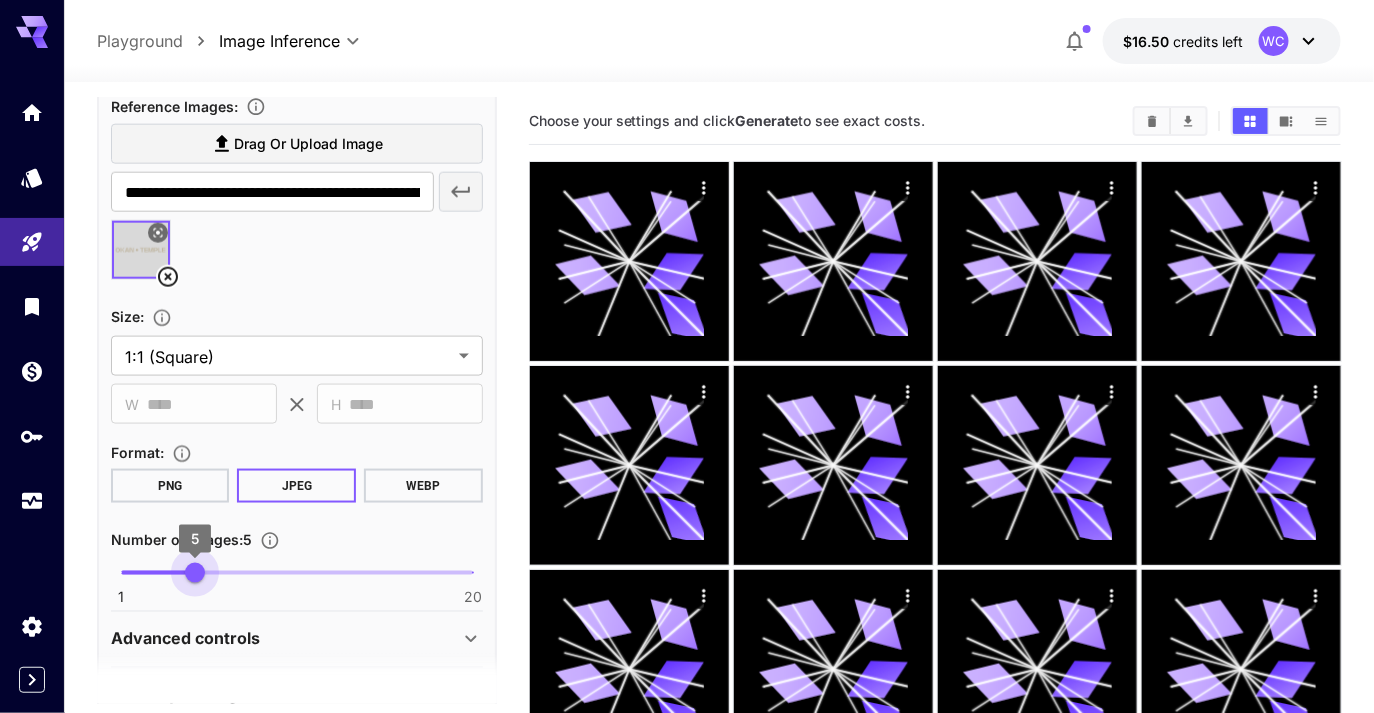 click on "1 20 5" at bounding box center [297, 573] 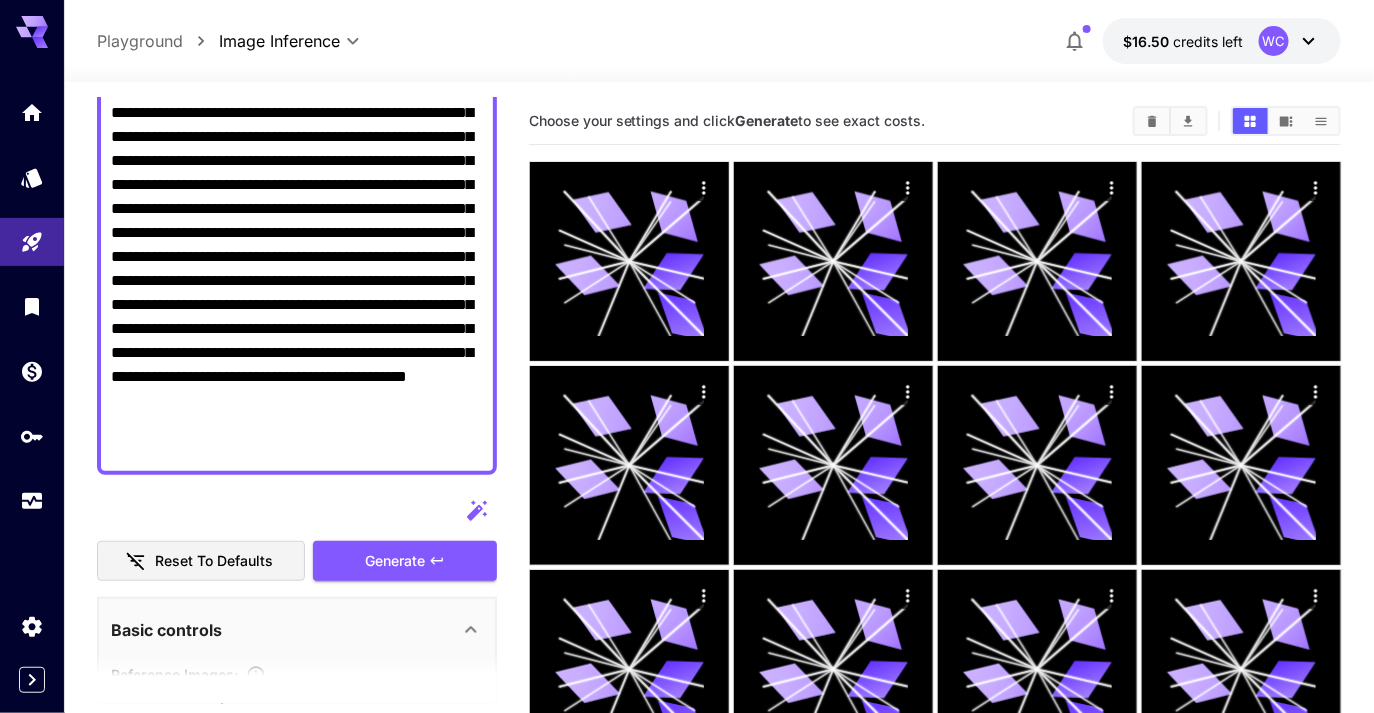 scroll, scrollTop: 271, scrollLeft: 0, axis: vertical 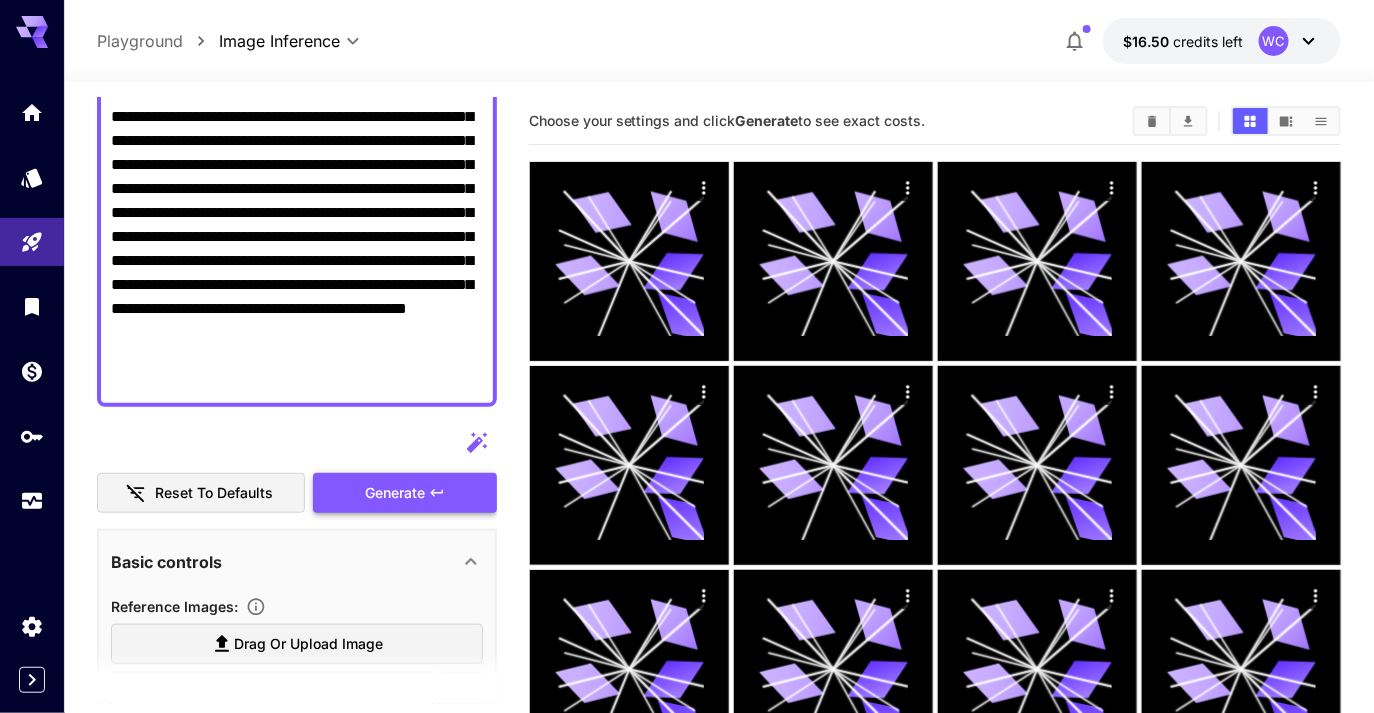click on "Generate" at bounding box center (395, 493) 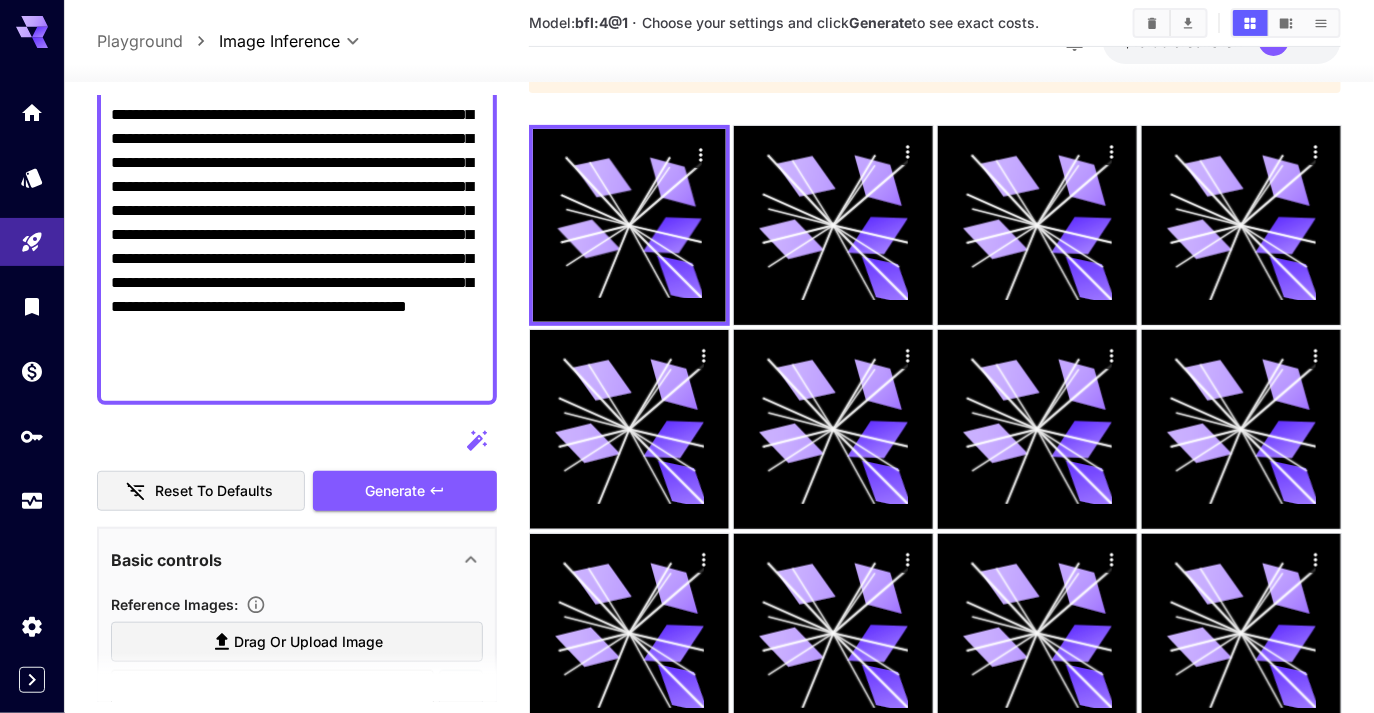 scroll, scrollTop: 174, scrollLeft: 0, axis: vertical 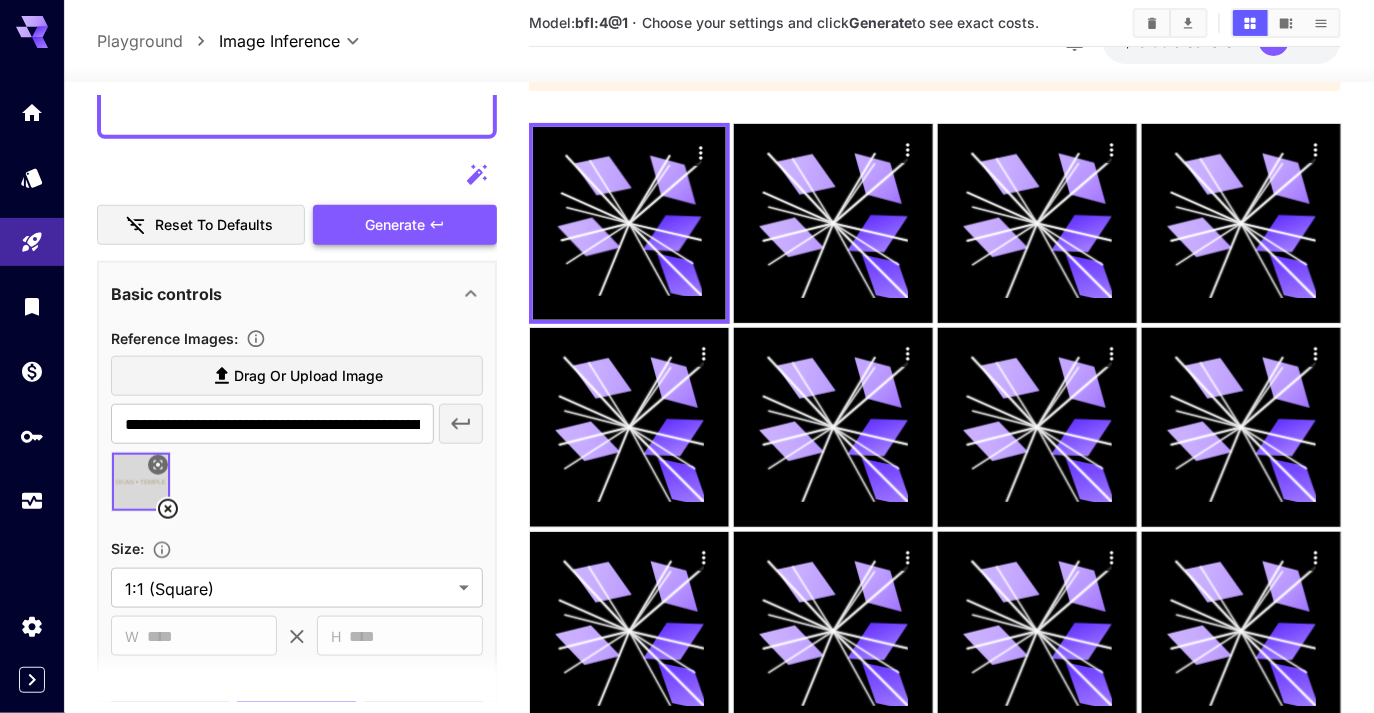 click on "Generate" at bounding box center (395, 225) 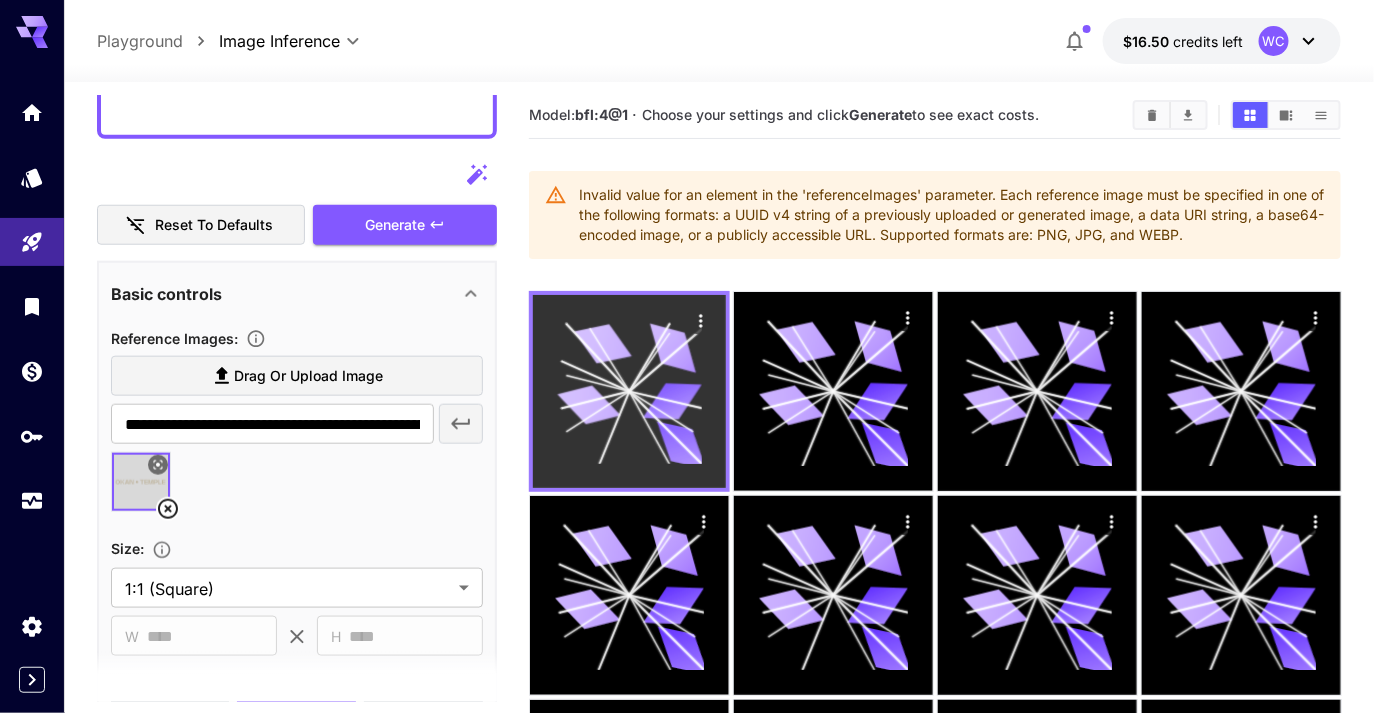 scroll, scrollTop: 0, scrollLeft: 0, axis: both 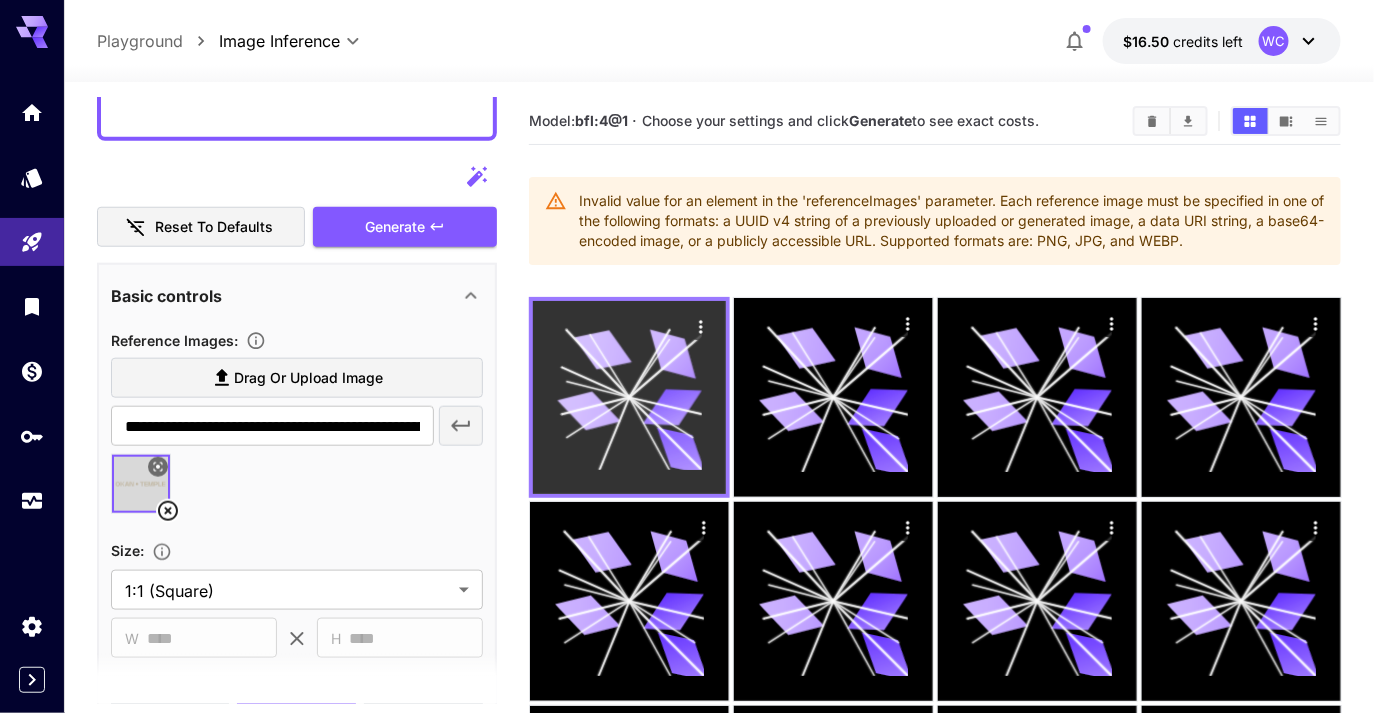 click 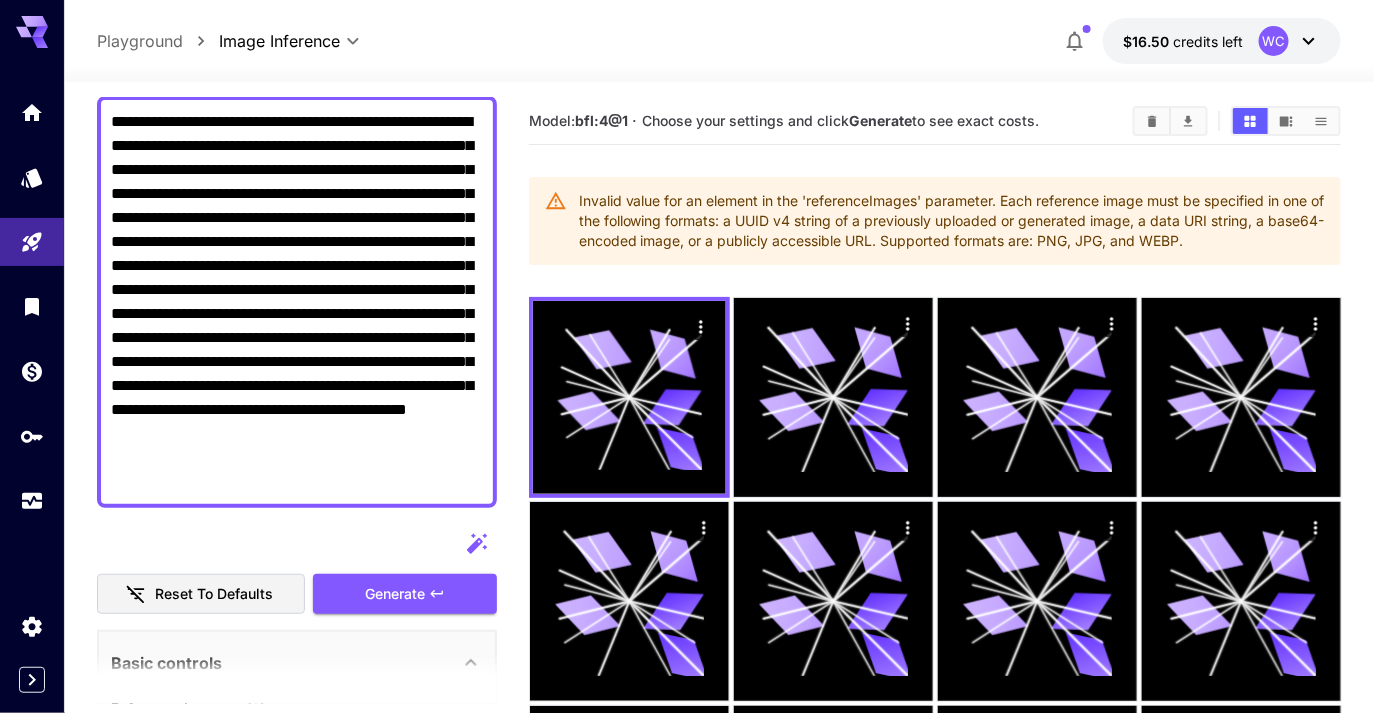 scroll, scrollTop: 47, scrollLeft: 0, axis: vertical 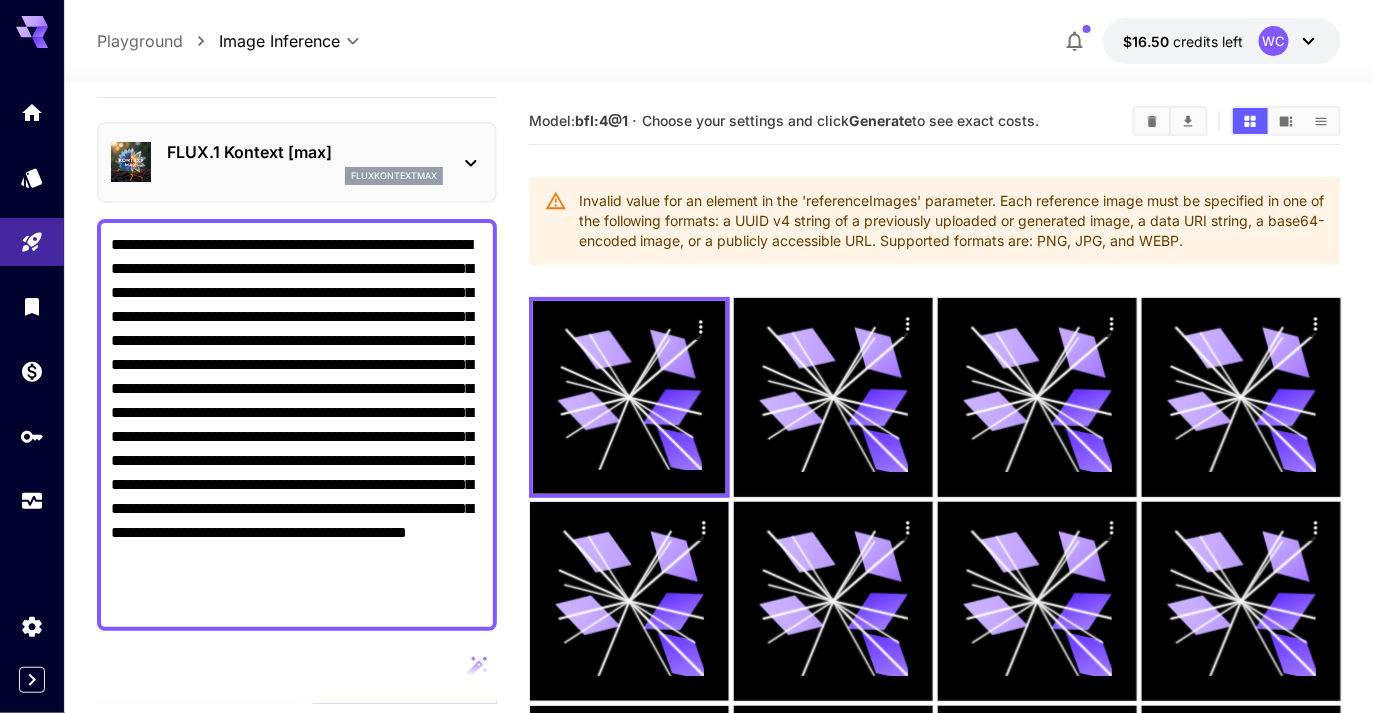 click on "FLUX.1 Kontext [max]" at bounding box center [305, 152] 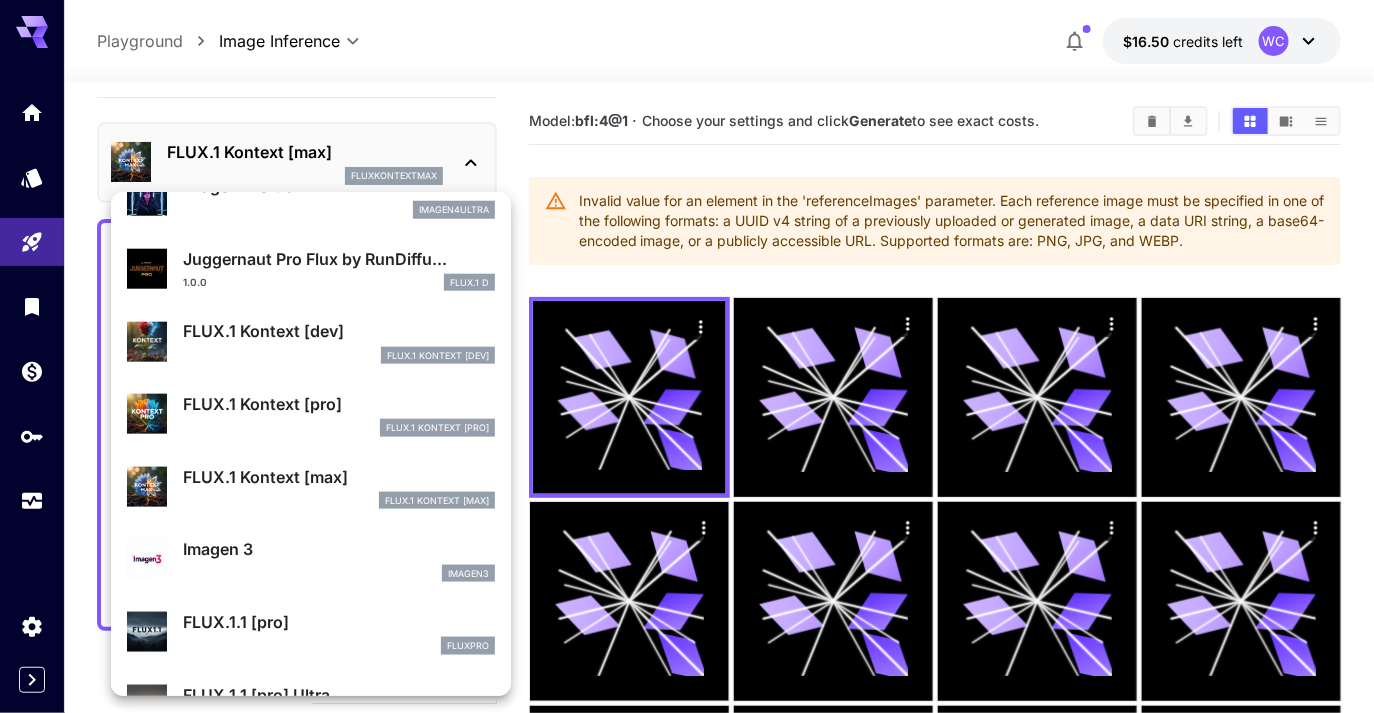 scroll, scrollTop: 690, scrollLeft: 0, axis: vertical 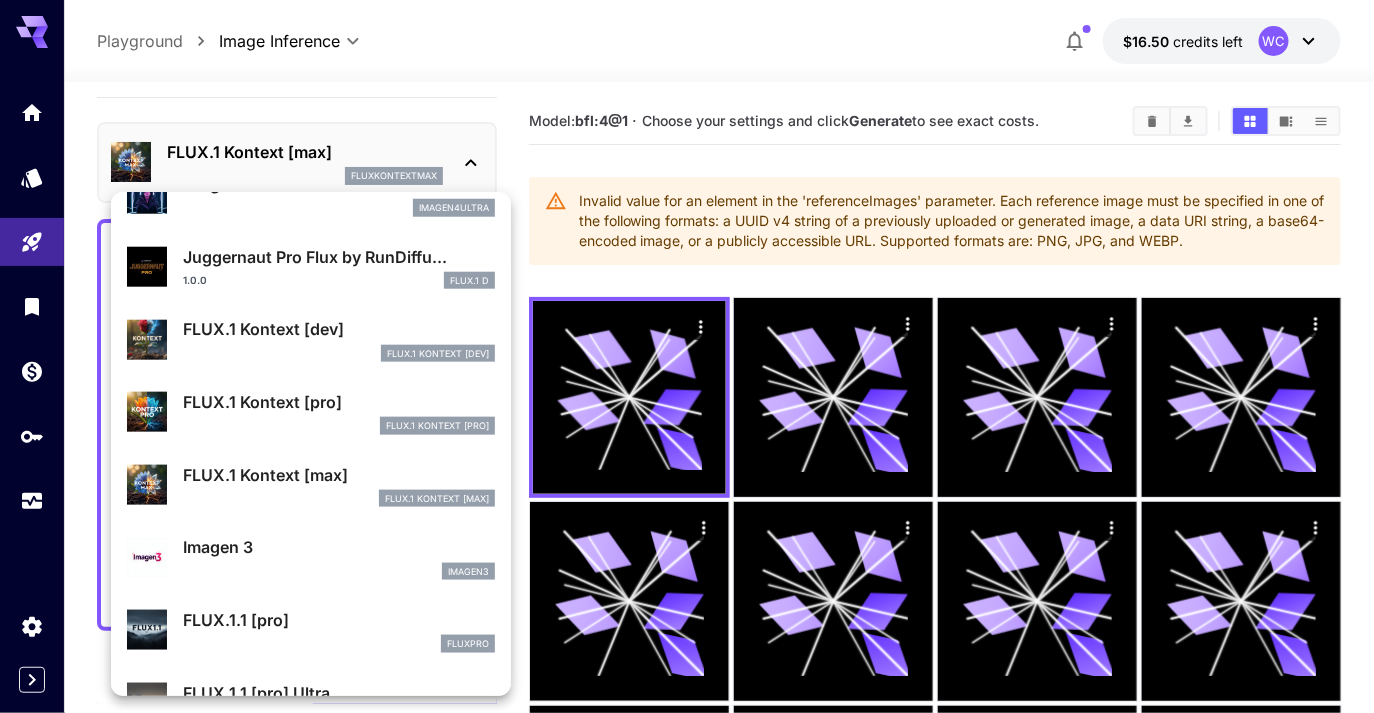 click on "FLUX.1 Kontext [dev]" at bounding box center (339, 329) 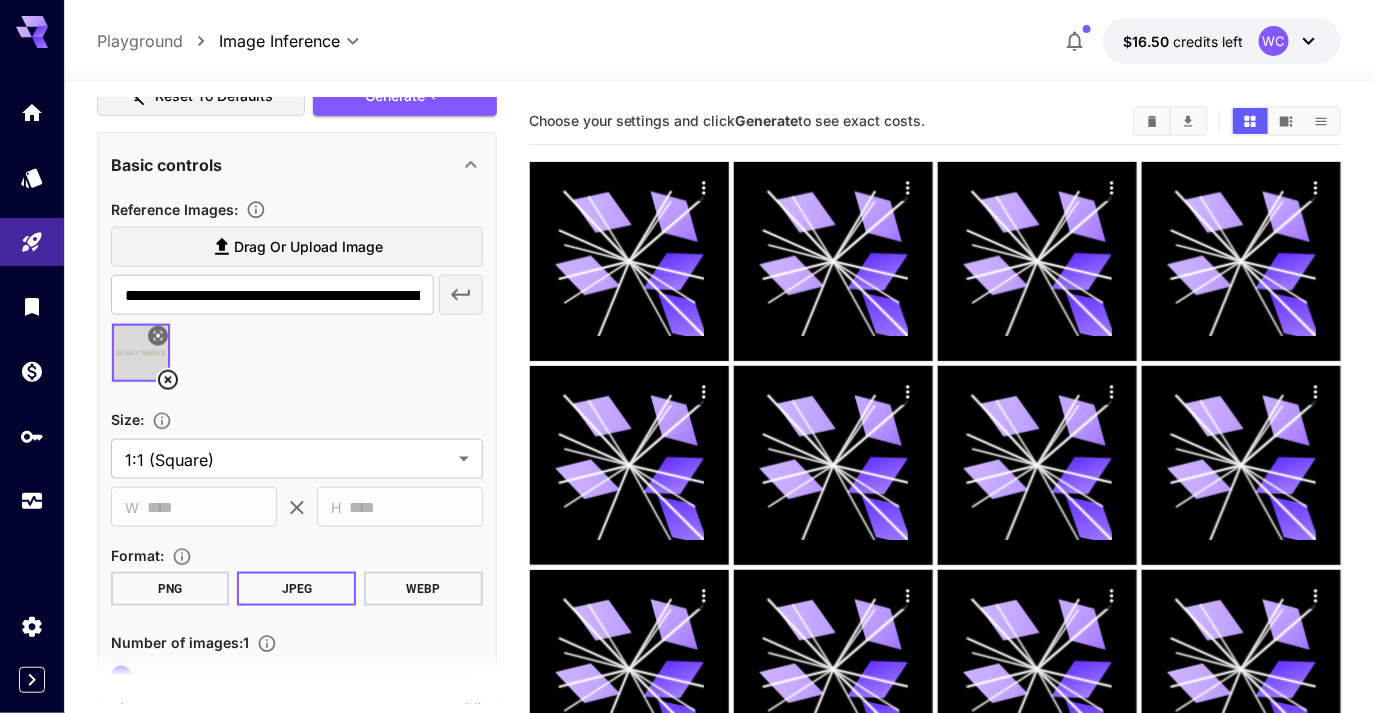 scroll, scrollTop: 600, scrollLeft: 0, axis: vertical 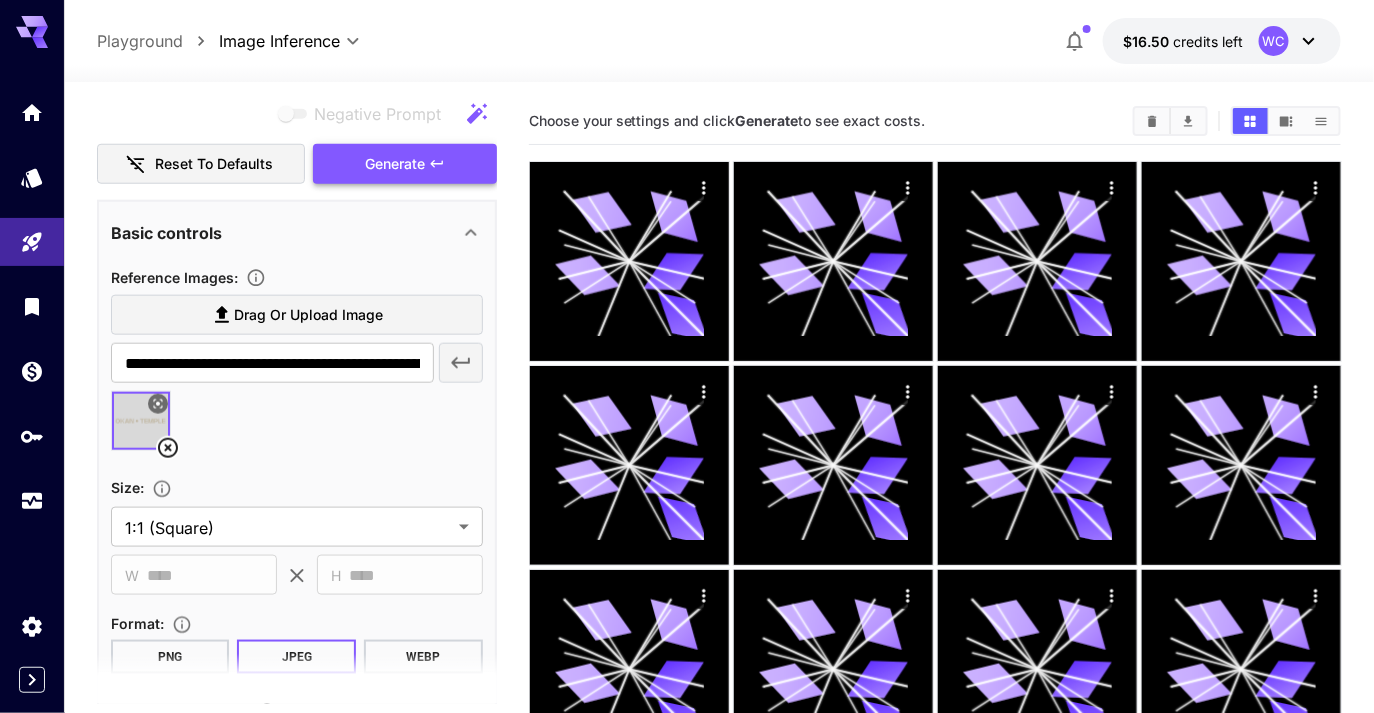click on "Generate" at bounding box center [395, 164] 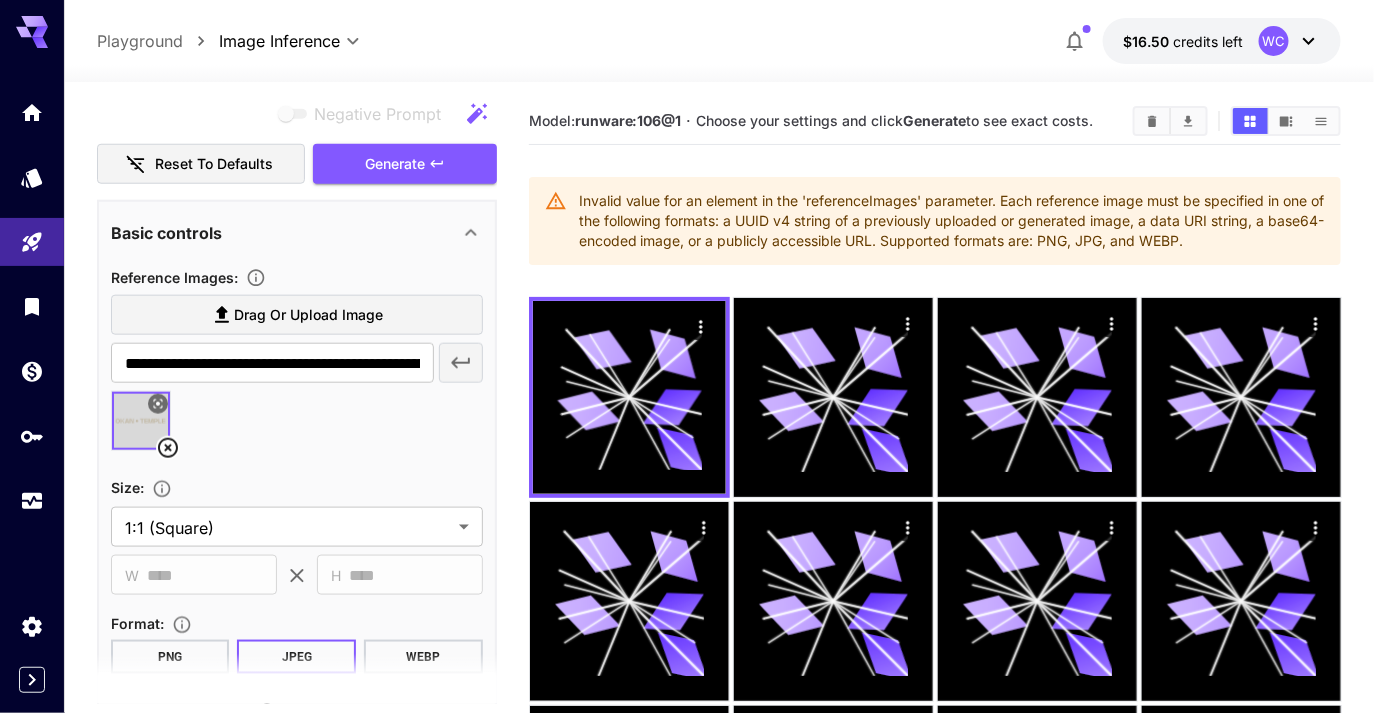 click 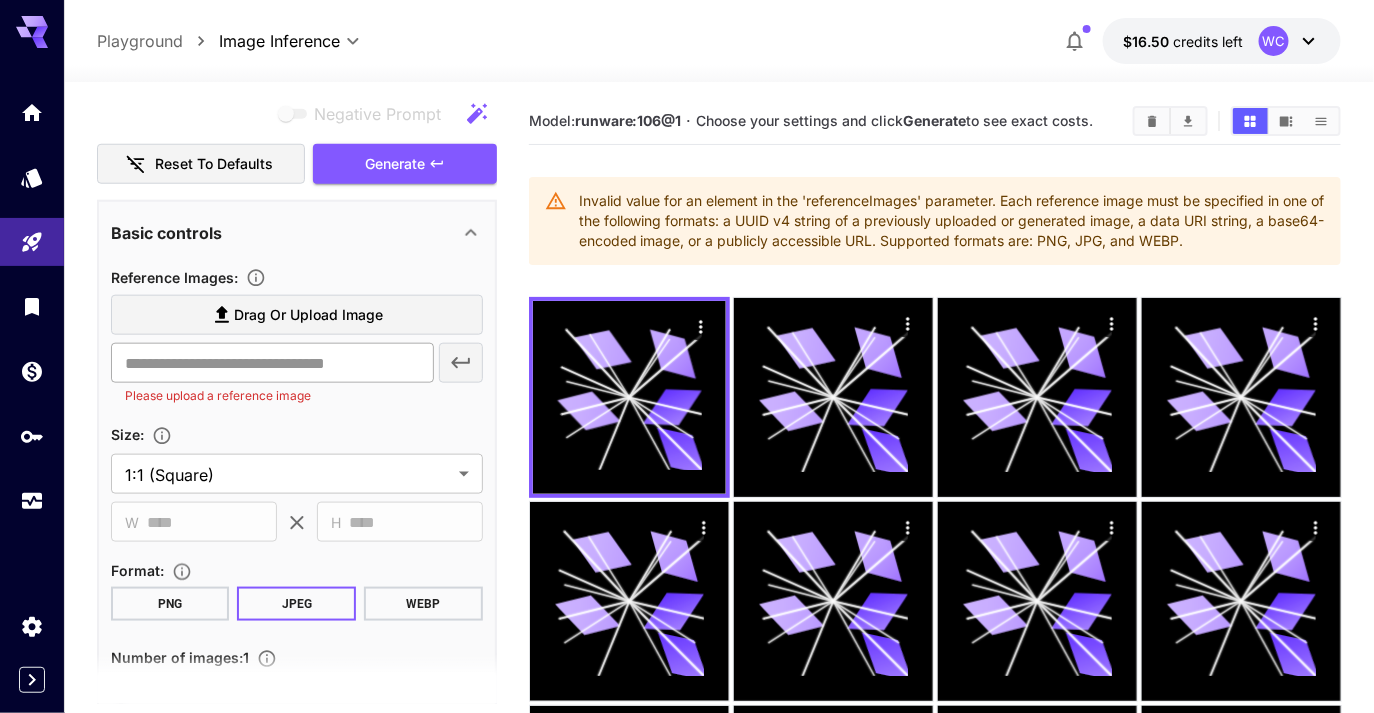 click at bounding box center [272, 363] 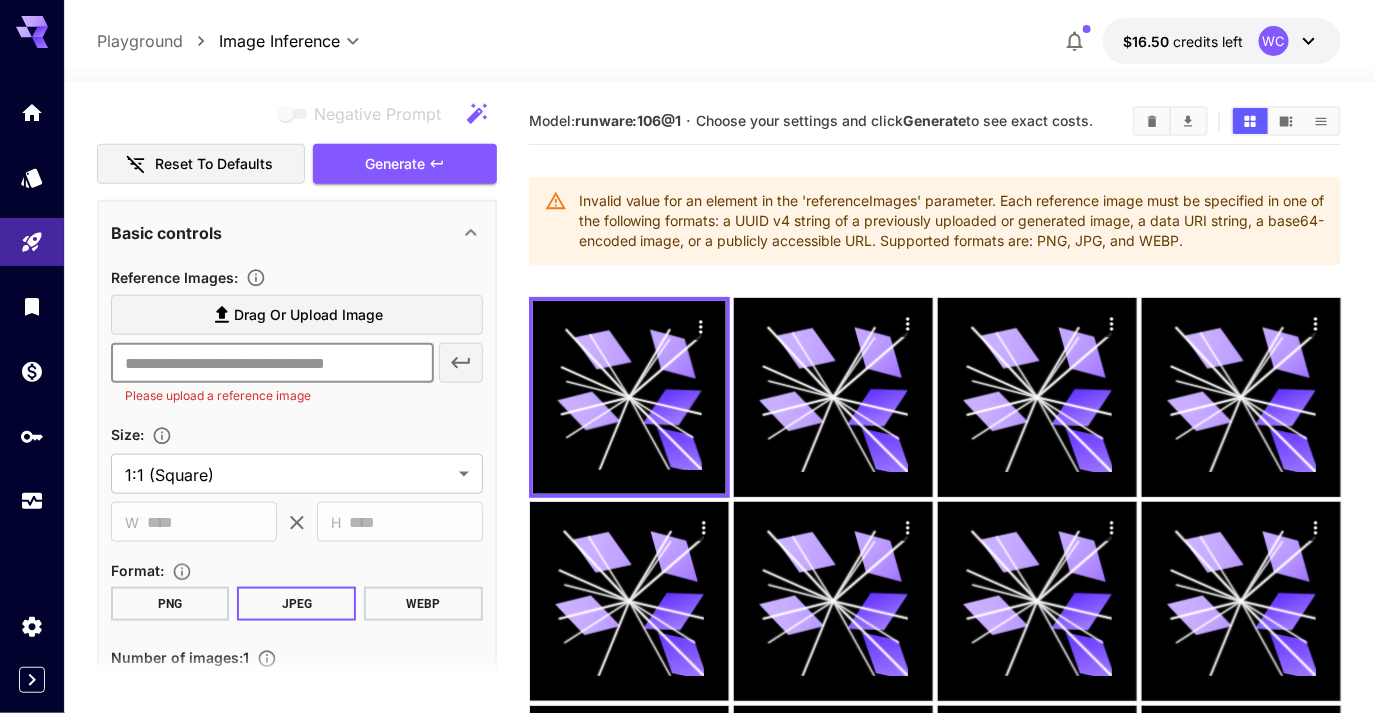 click on "Drag or upload image" at bounding box center [308, 315] 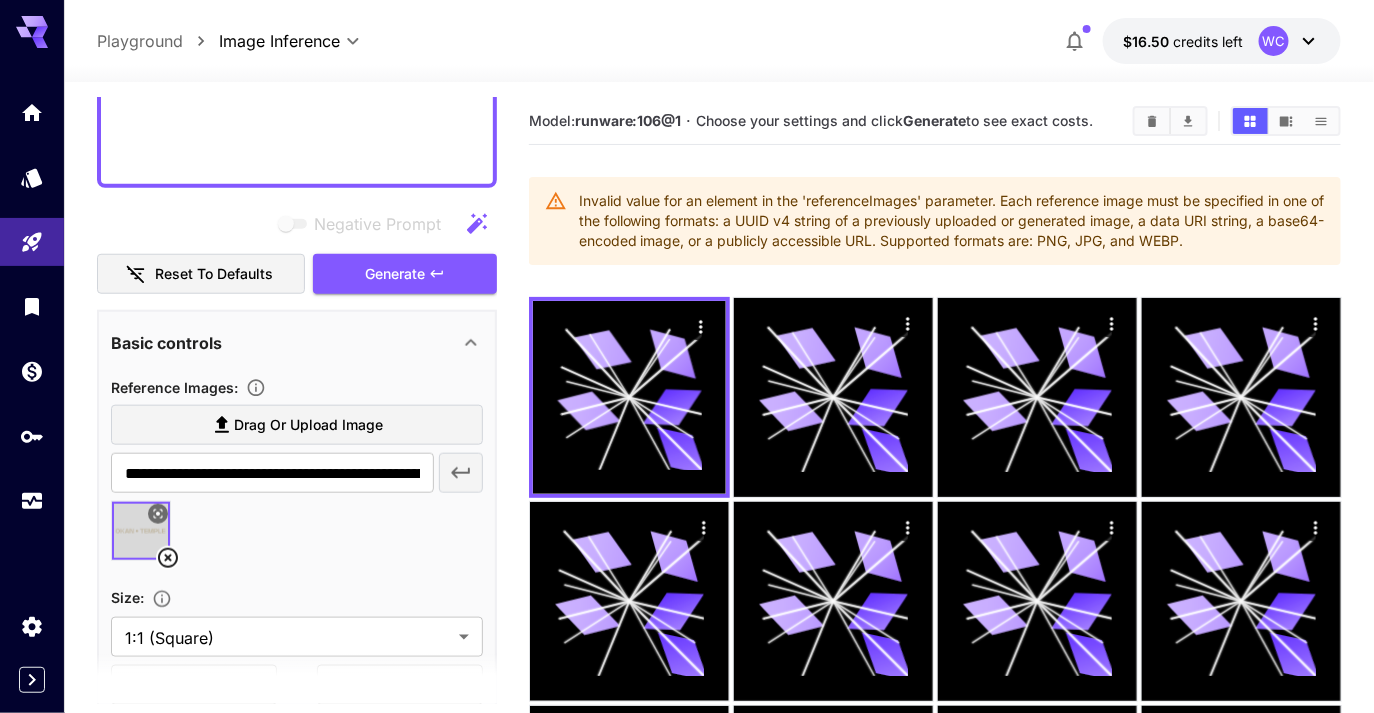 scroll, scrollTop: 421, scrollLeft: 0, axis: vertical 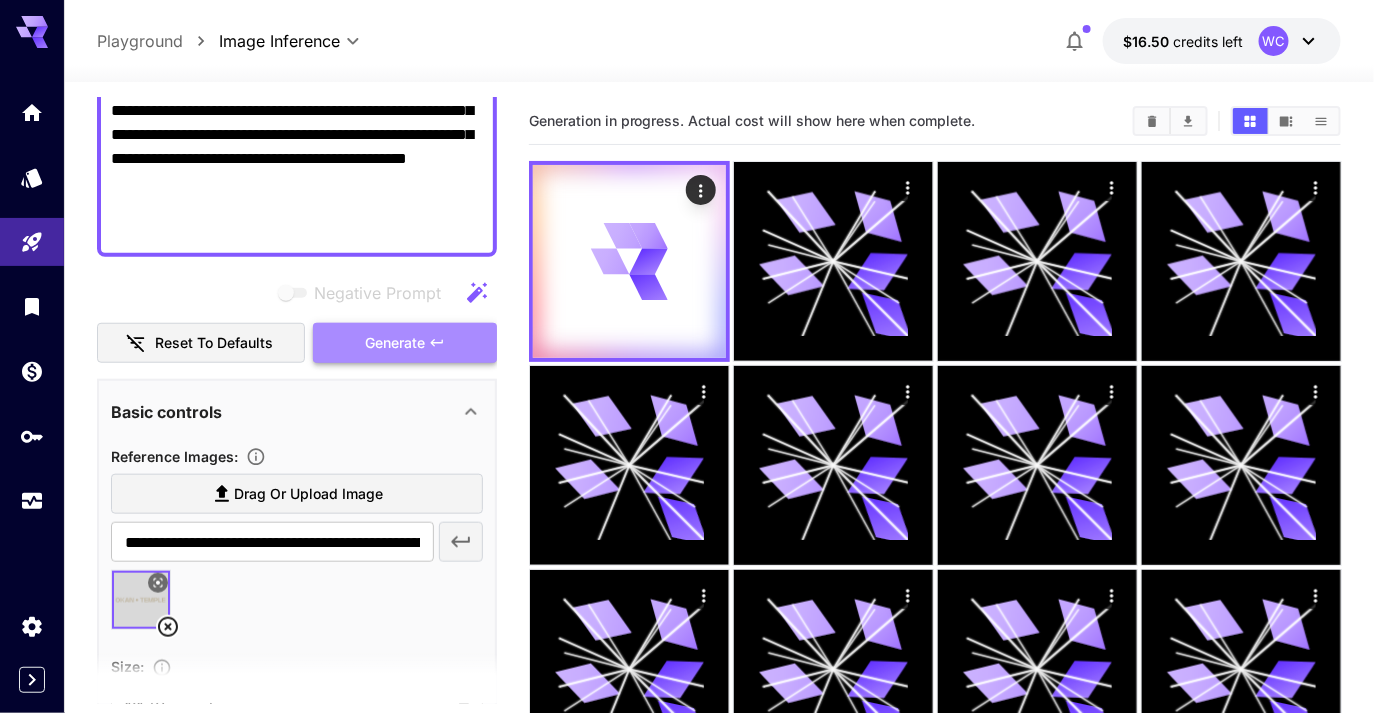 click on "Generate" at bounding box center (405, 343) 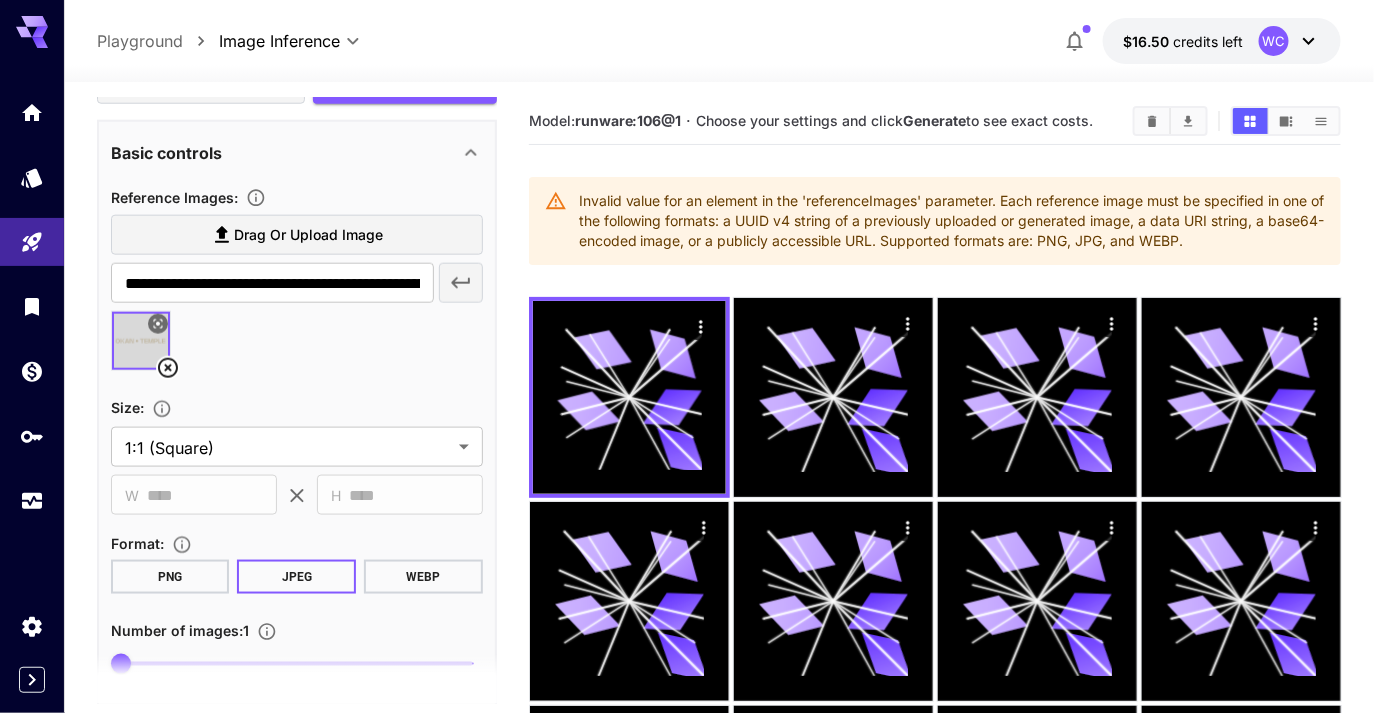 scroll, scrollTop: 945, scrollLeft: 0, axis: vertical 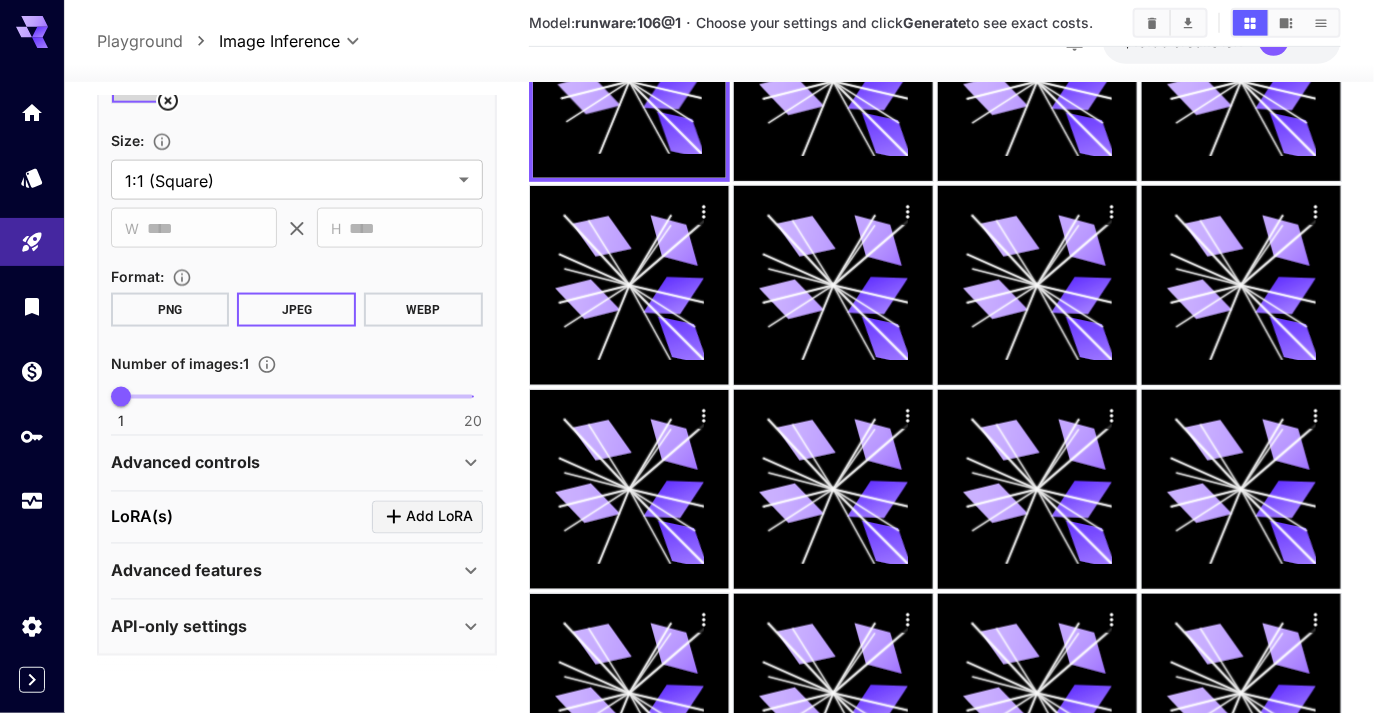 click on "Advanced controls" at bounding box center [285, 463] 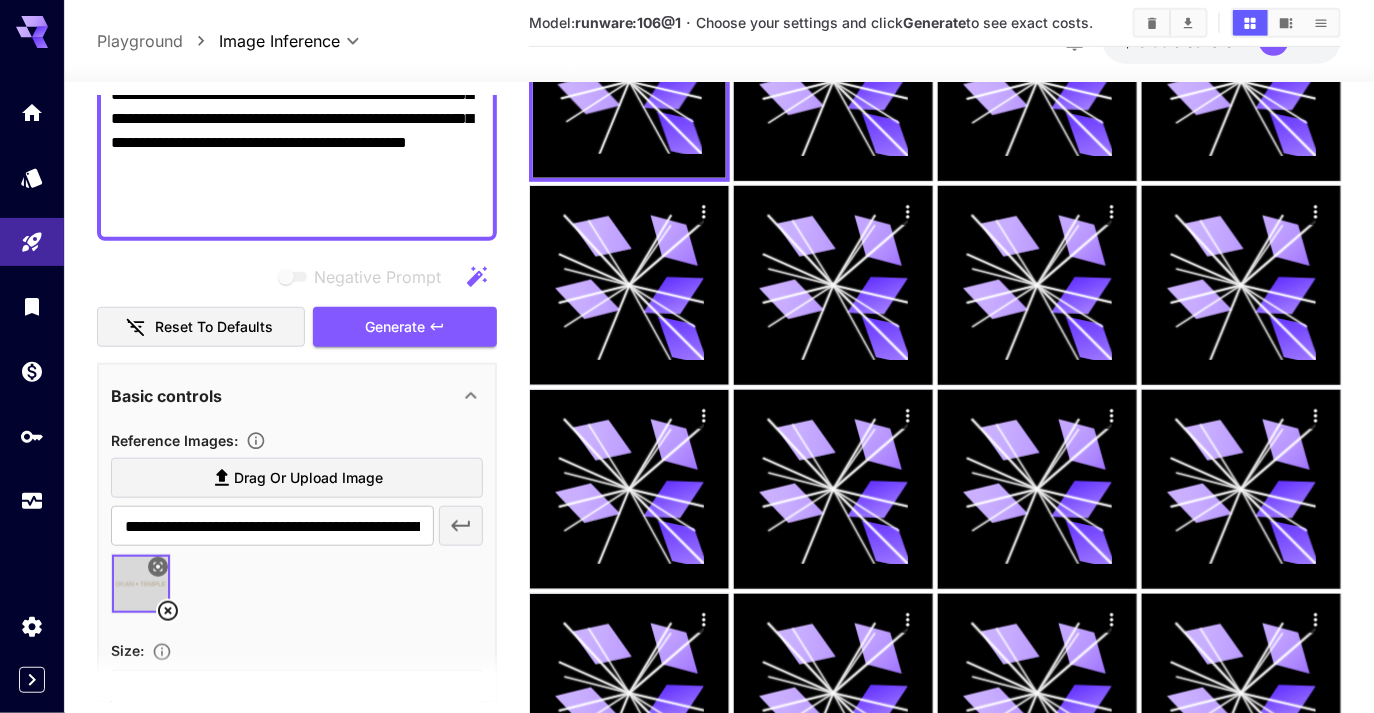 scroll, scrollTop: 421, scrollLeft: 0, axis: vertical 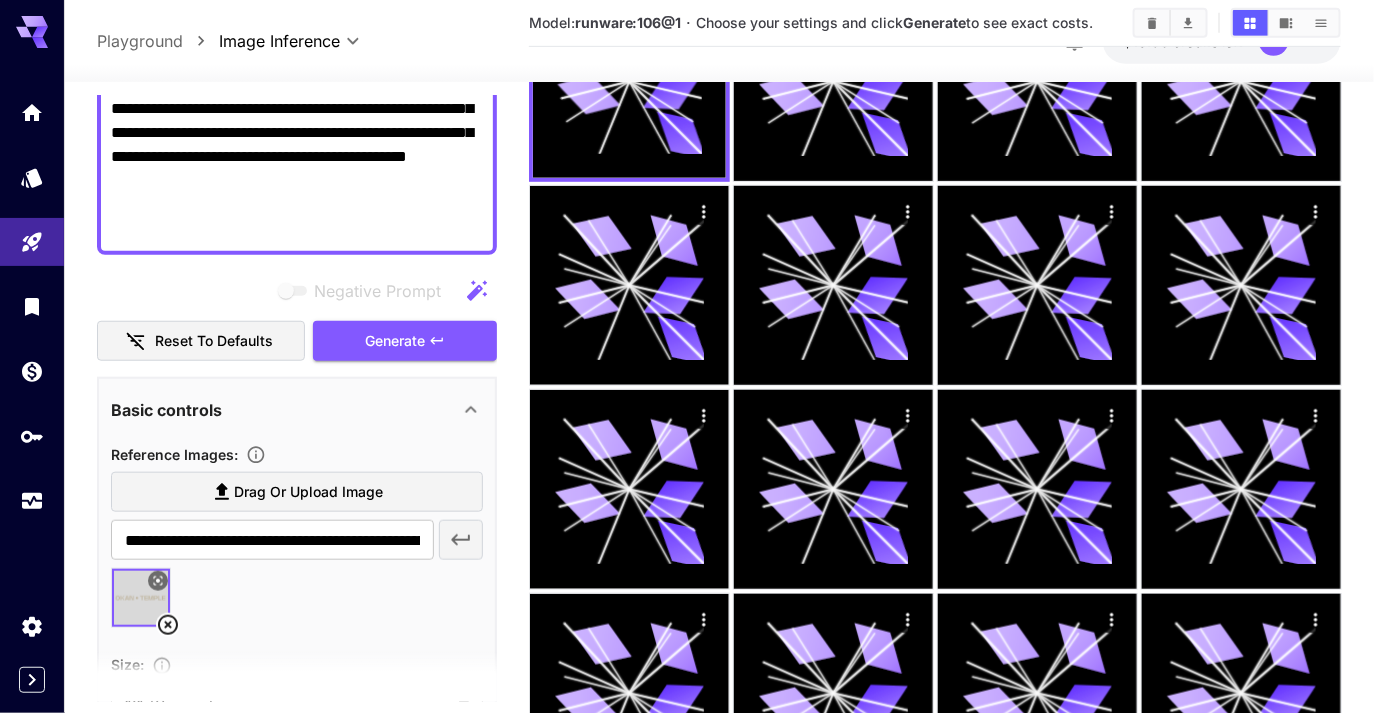 click on "**********" at bounding box center (272, 540) 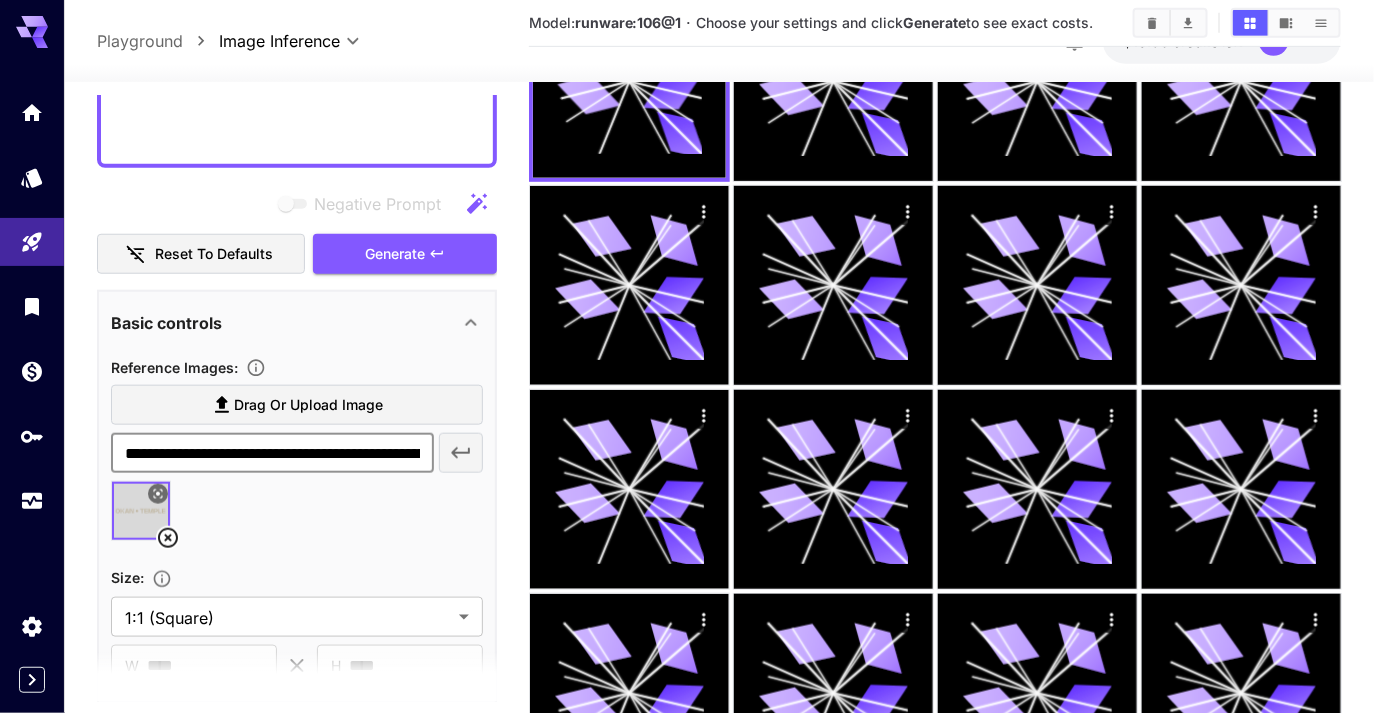 scroll, scrollTop: 506, scrollLeft: 0, axis: vertical 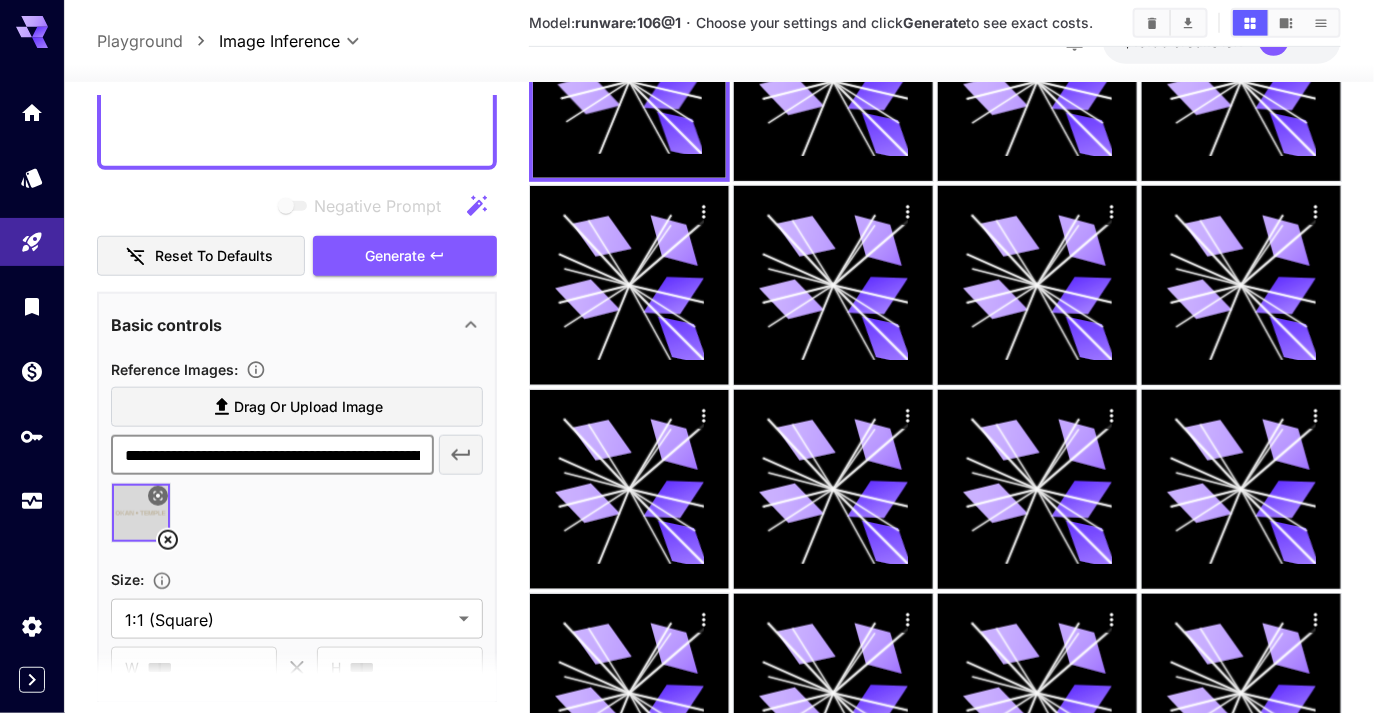 click on "**********" at bounding box center [272, 455] 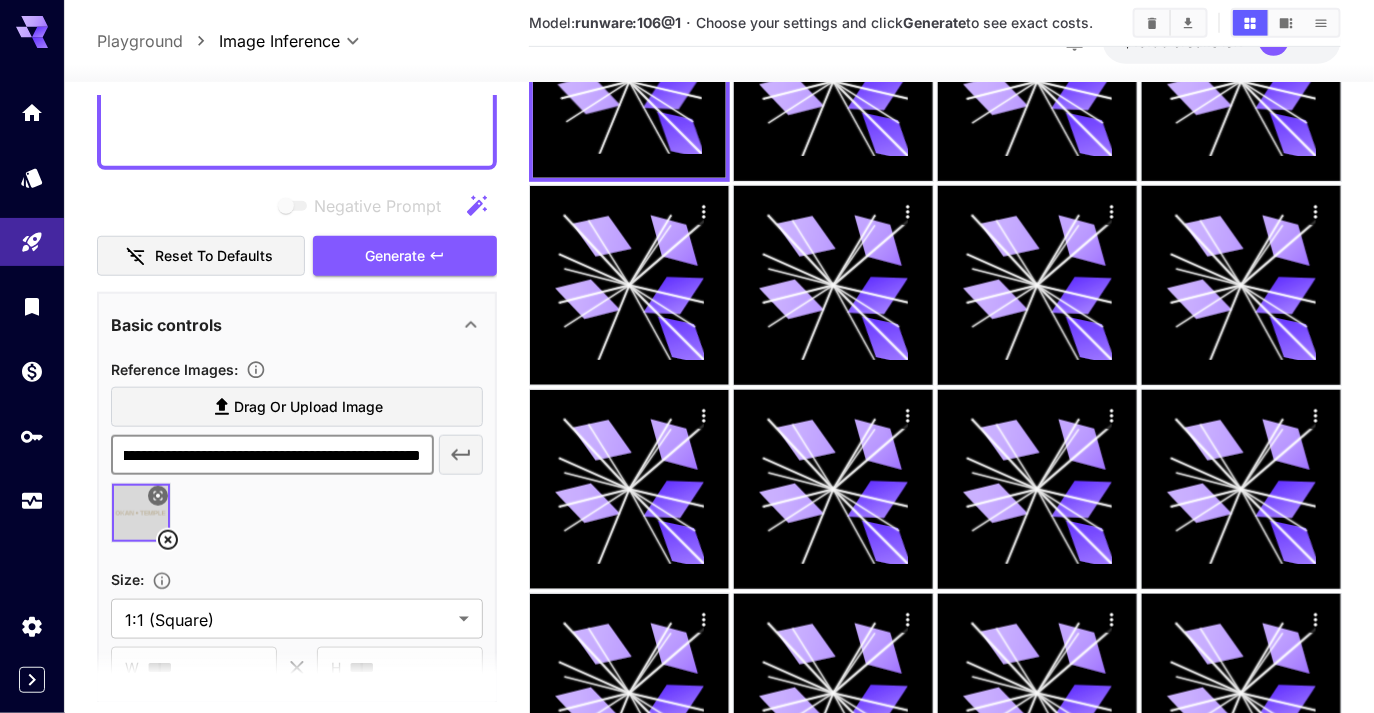 scroll, scrollTop: 477, scrollLeft: 0, axis: vertical 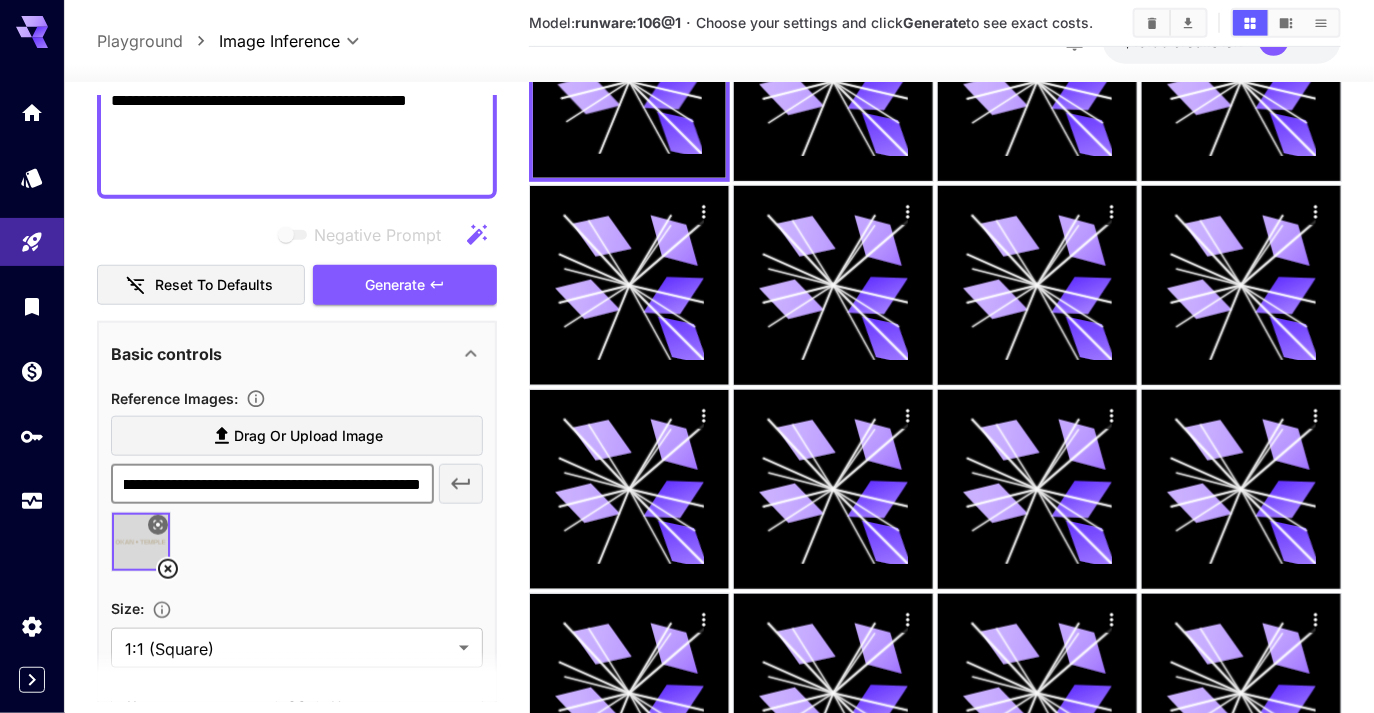 paste 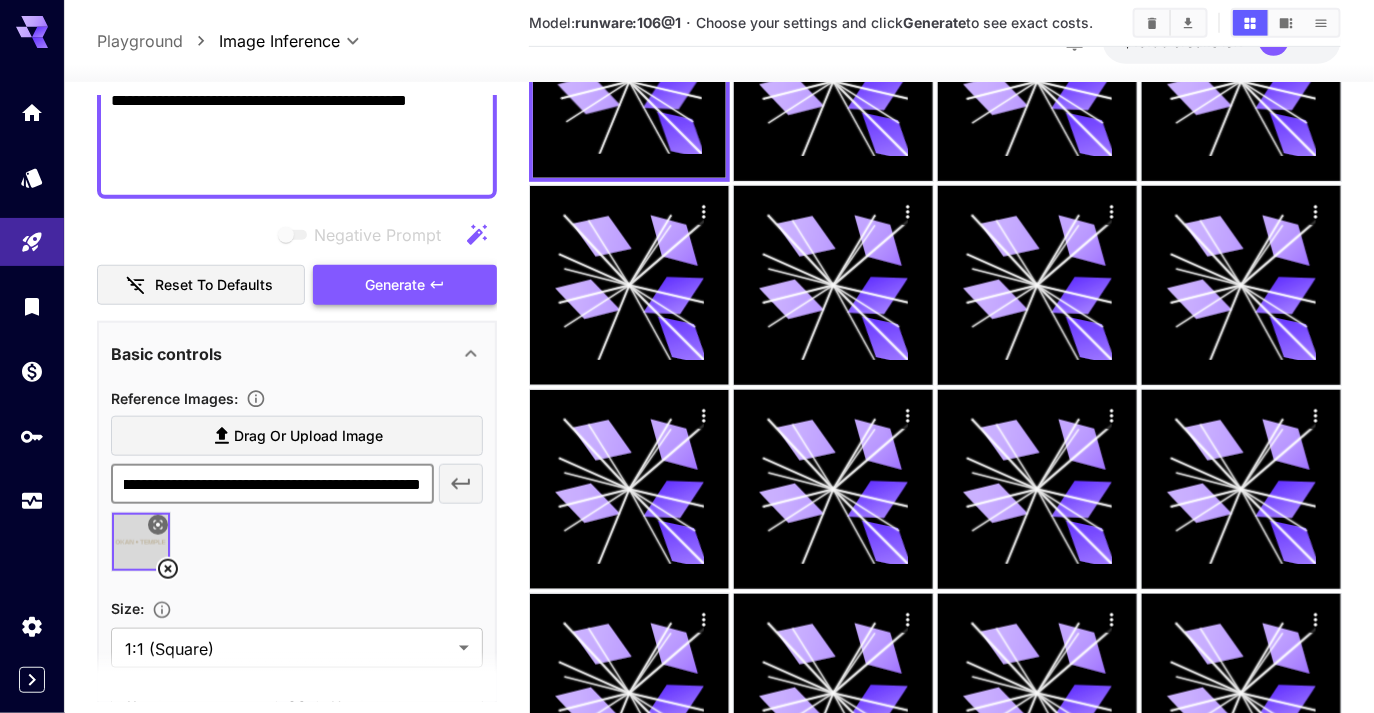 type on "**********" 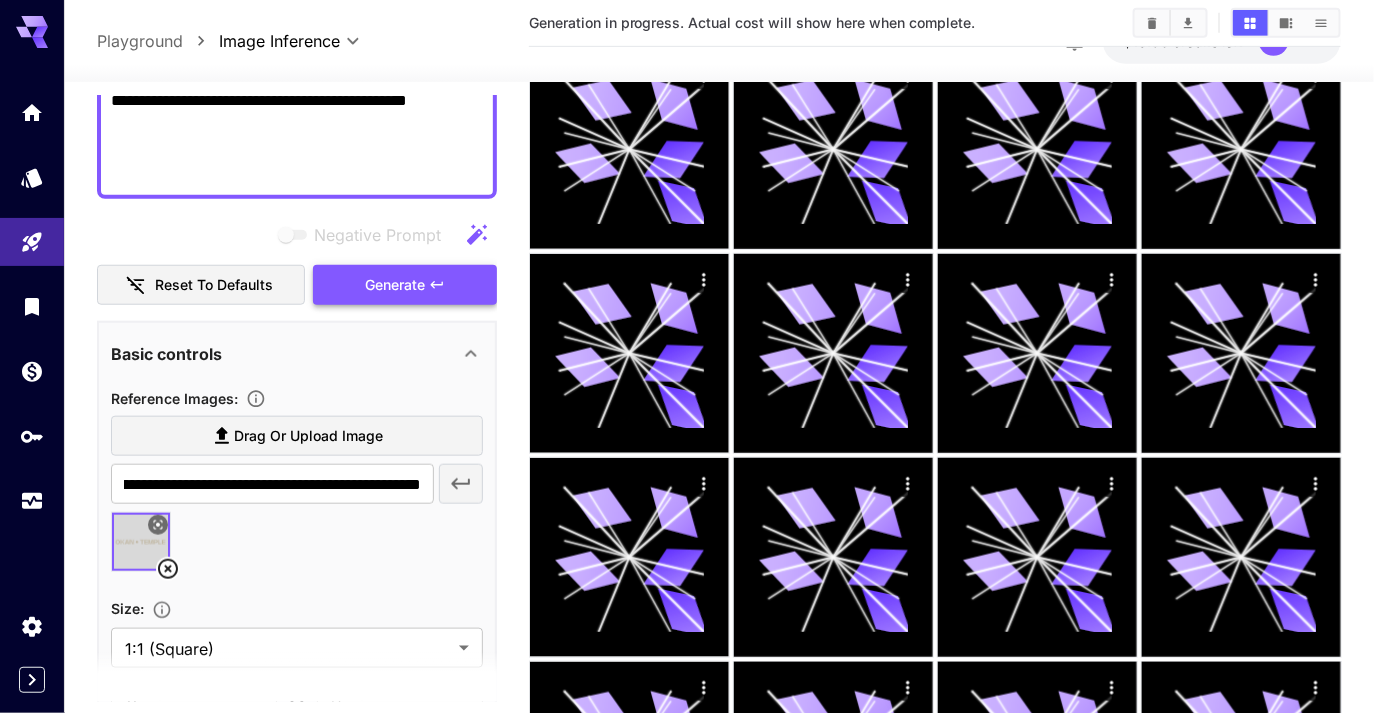 scroll, scrollTop: 0, scrollLeft: 0, axis: both 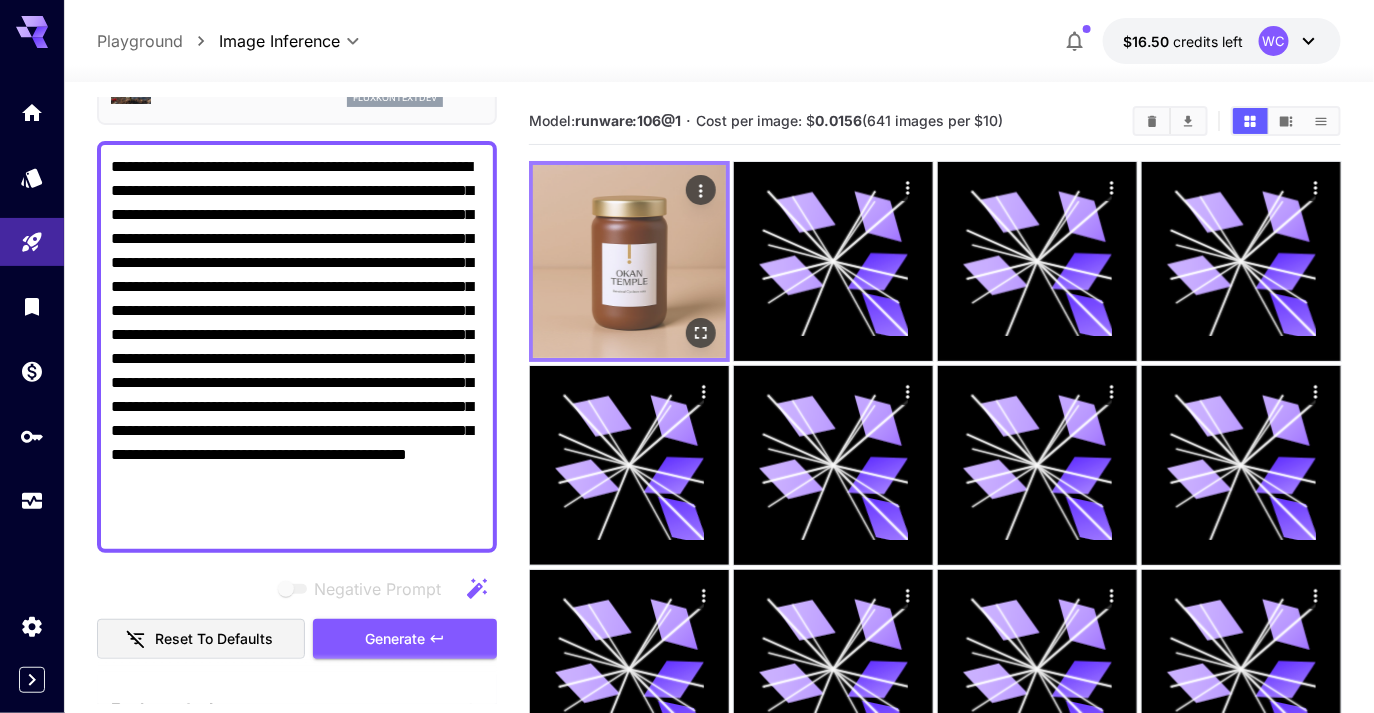 click 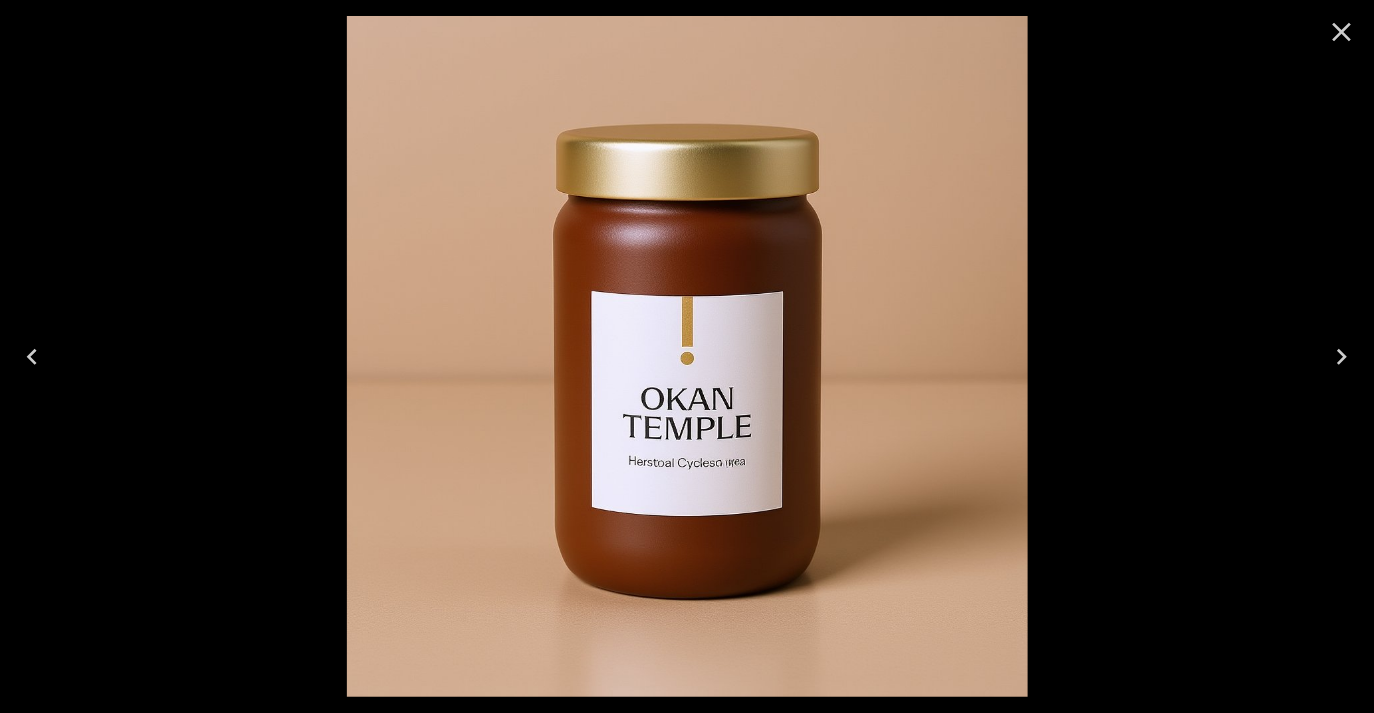 click 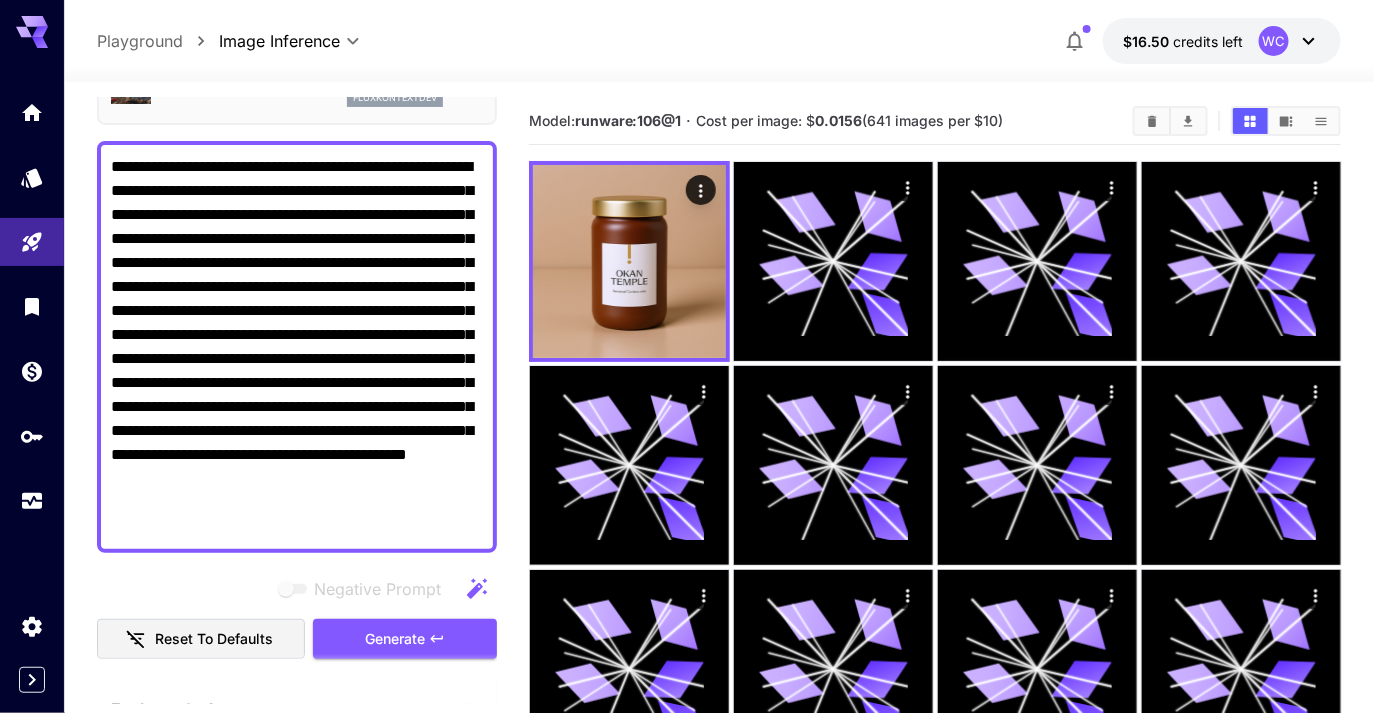 scroll, scrollTop: 0, scrollLeft: 0, axis: both 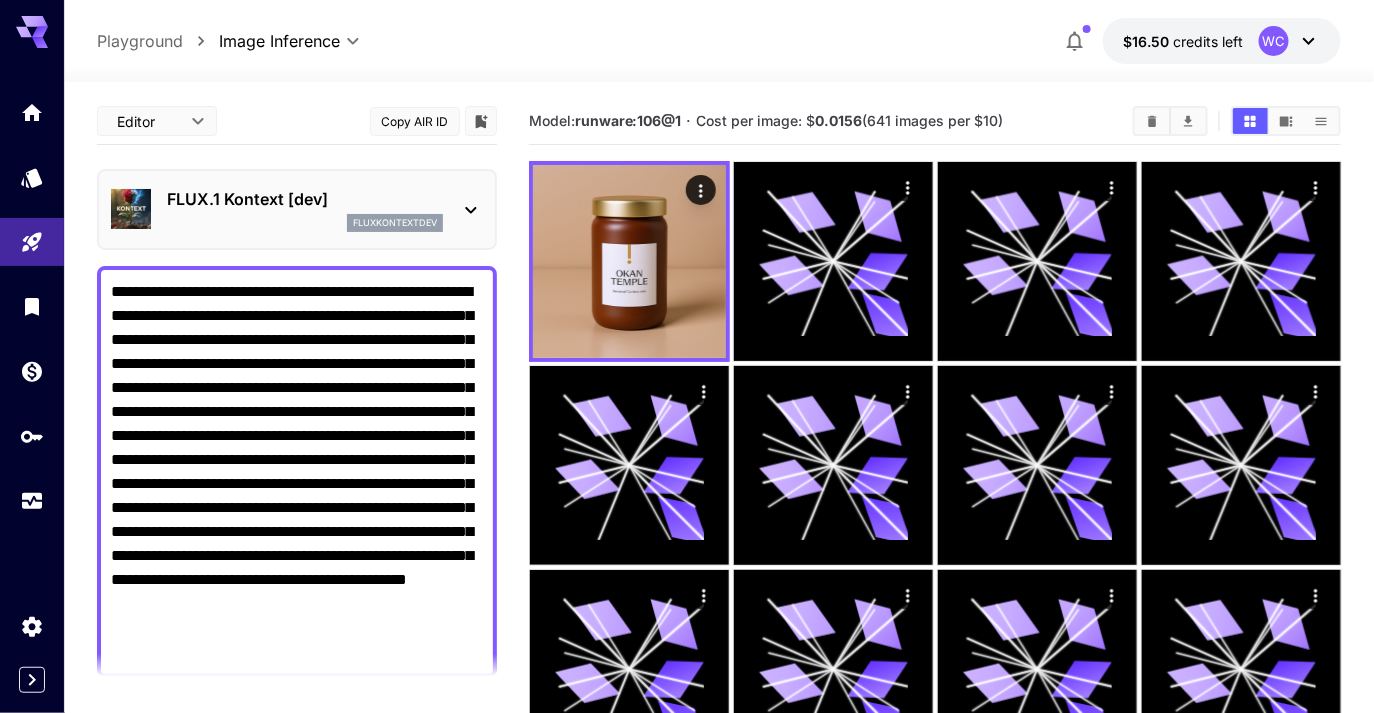 click on "fluxkontextdev" at bounding box center [305, 223] 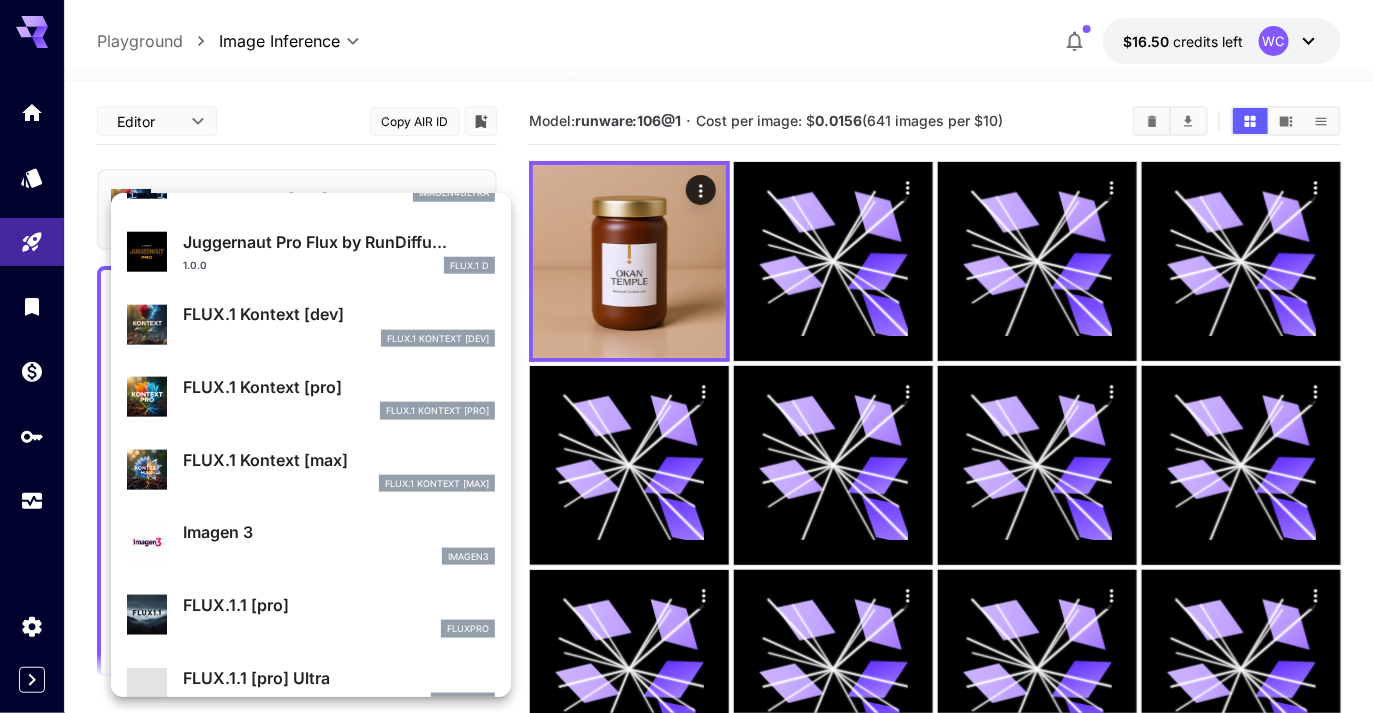 scroll, scrollTop: 734, scrollLeft: 0, axis: vertical 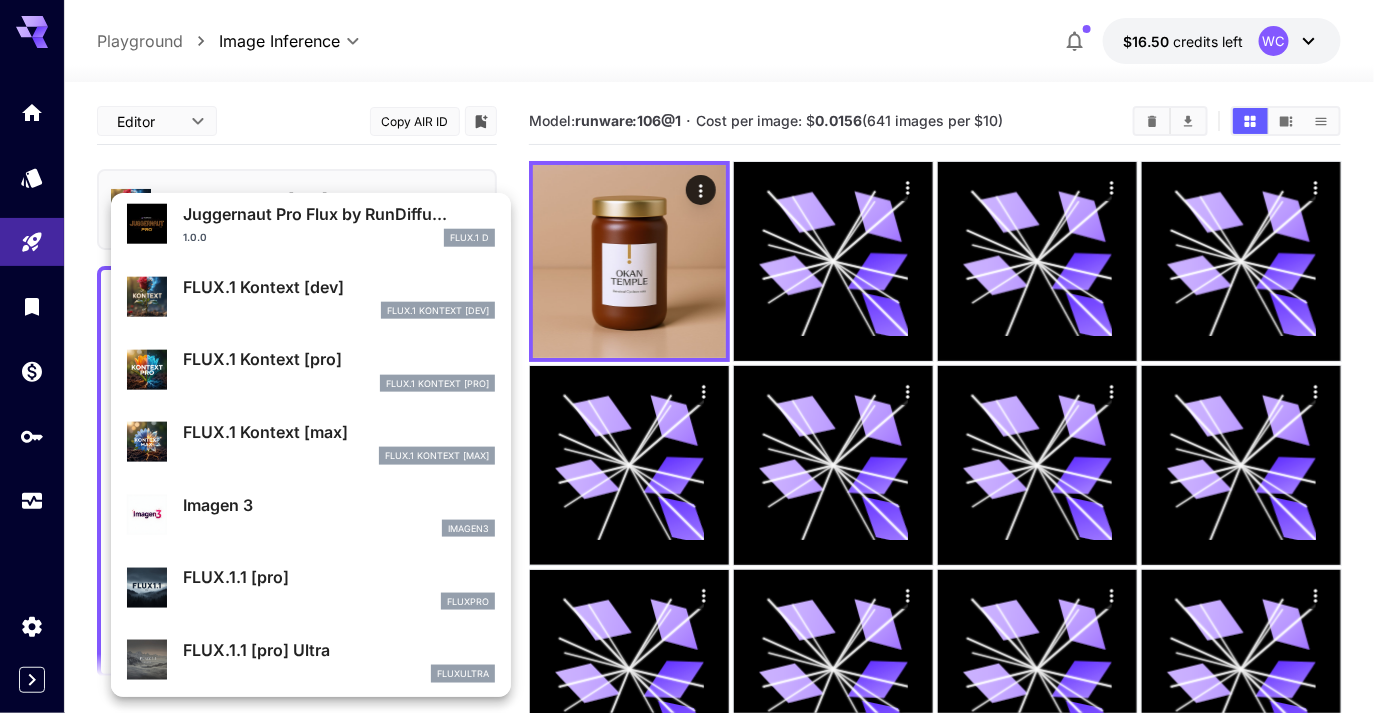 click on "FlUX.1 Kontext [max]" at bounding box center [339, 456] 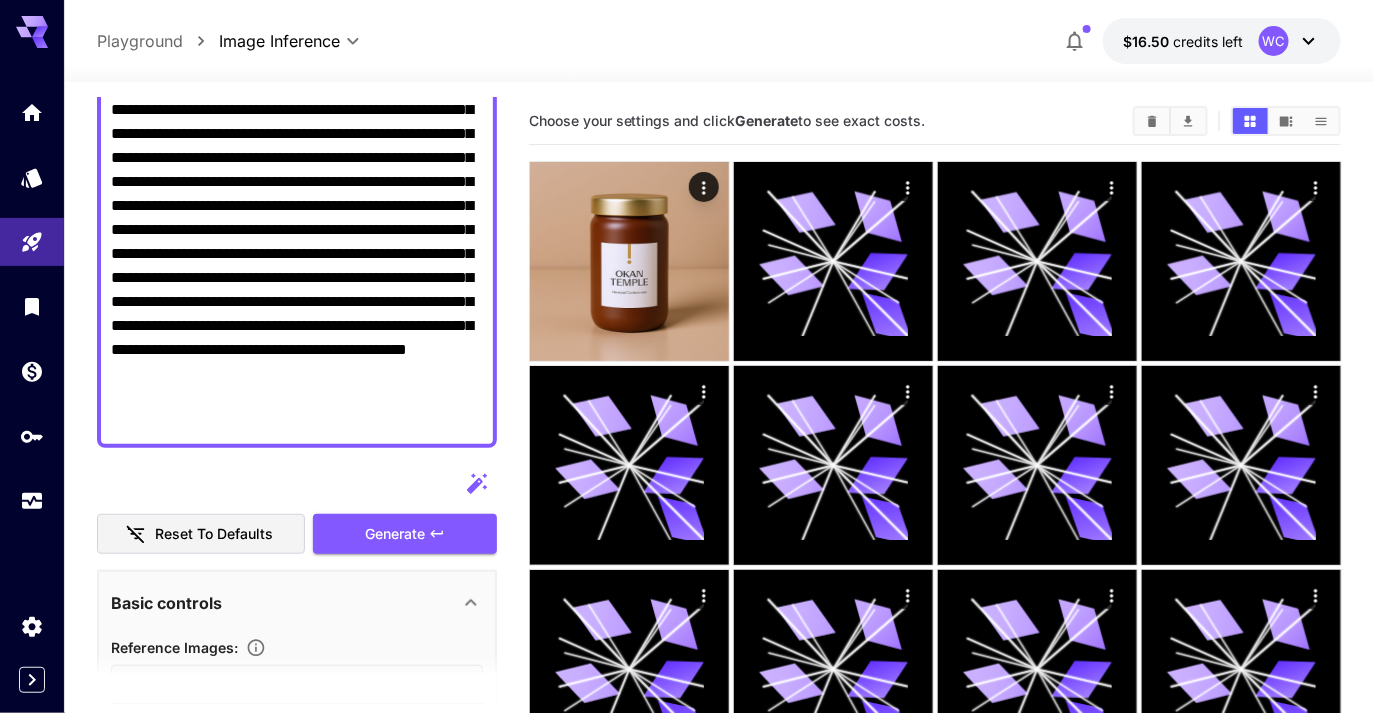 scroll, scrollTop: 246, scrollLeft: 0, axis: vertical 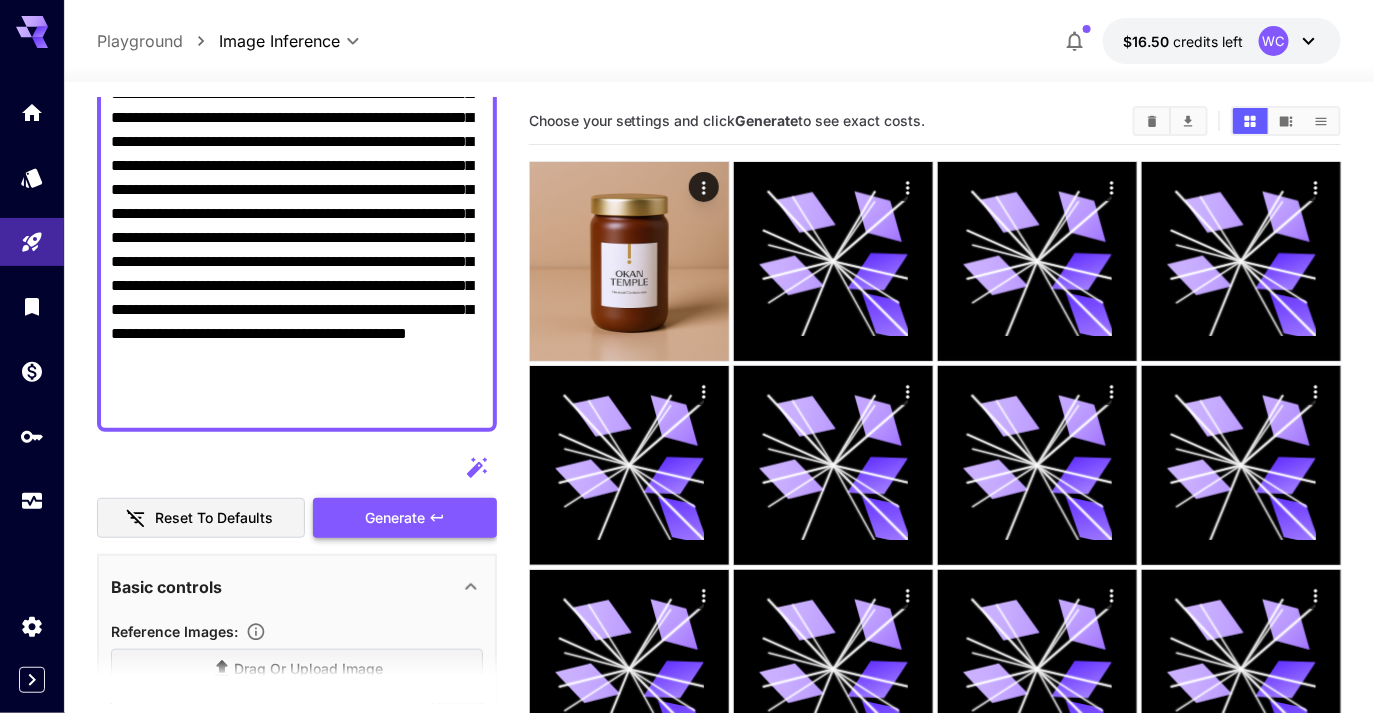 click on "Generate" at bounding box center (395, 518) 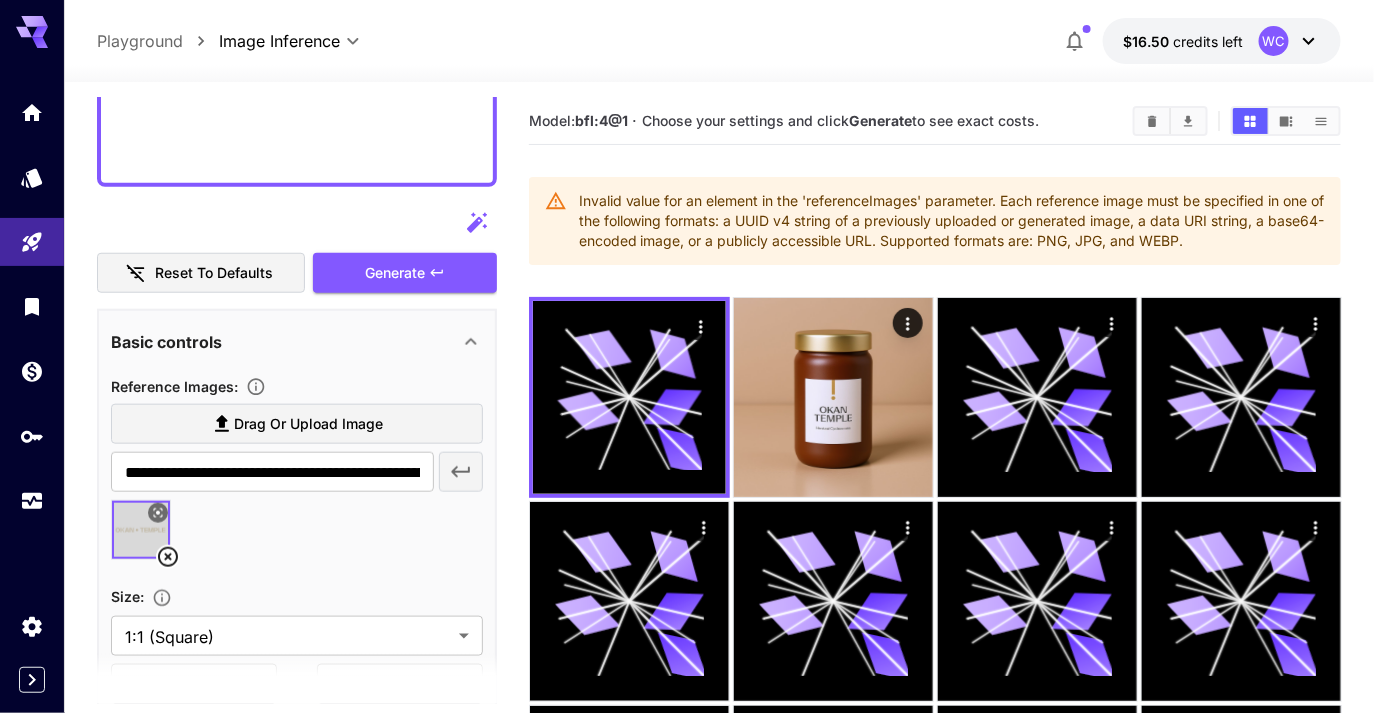 scroll, scrollTop: 525, scrollLeft: 0, axis: vertical 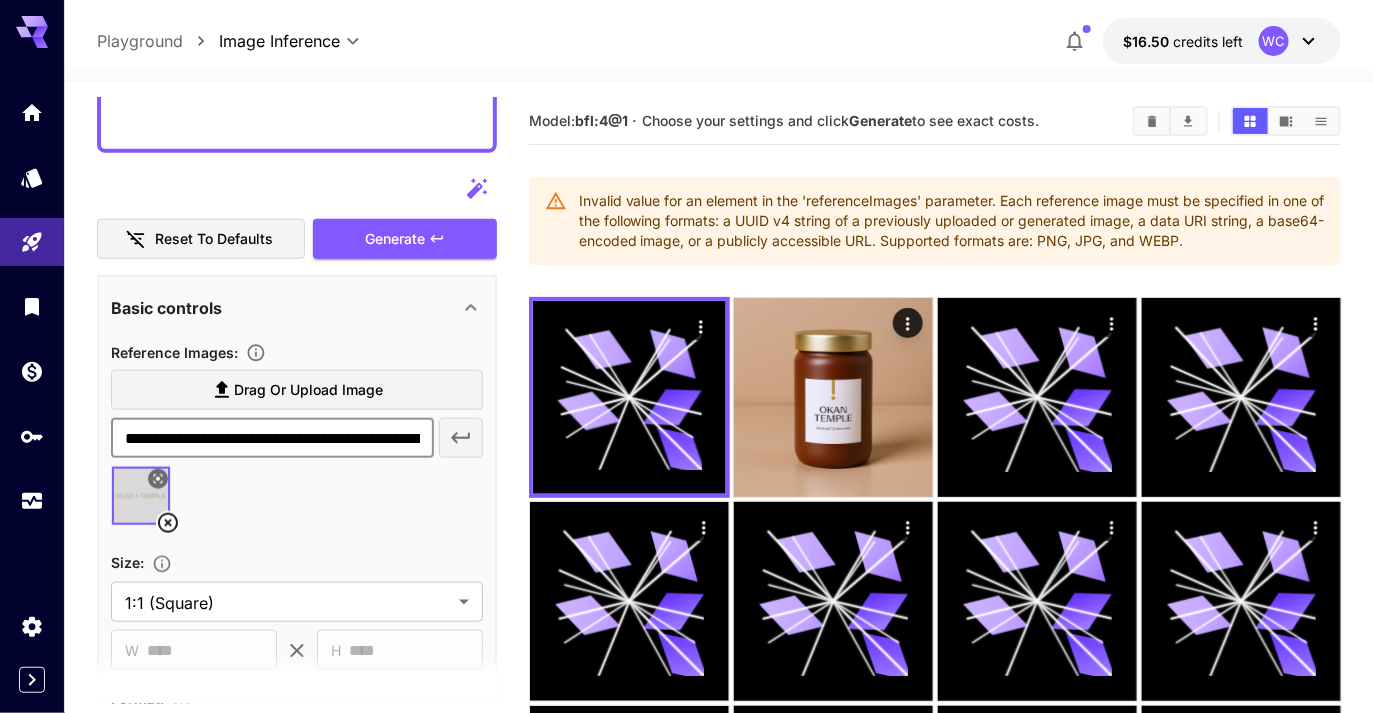click on "**********" at bounding box center (273, 438) 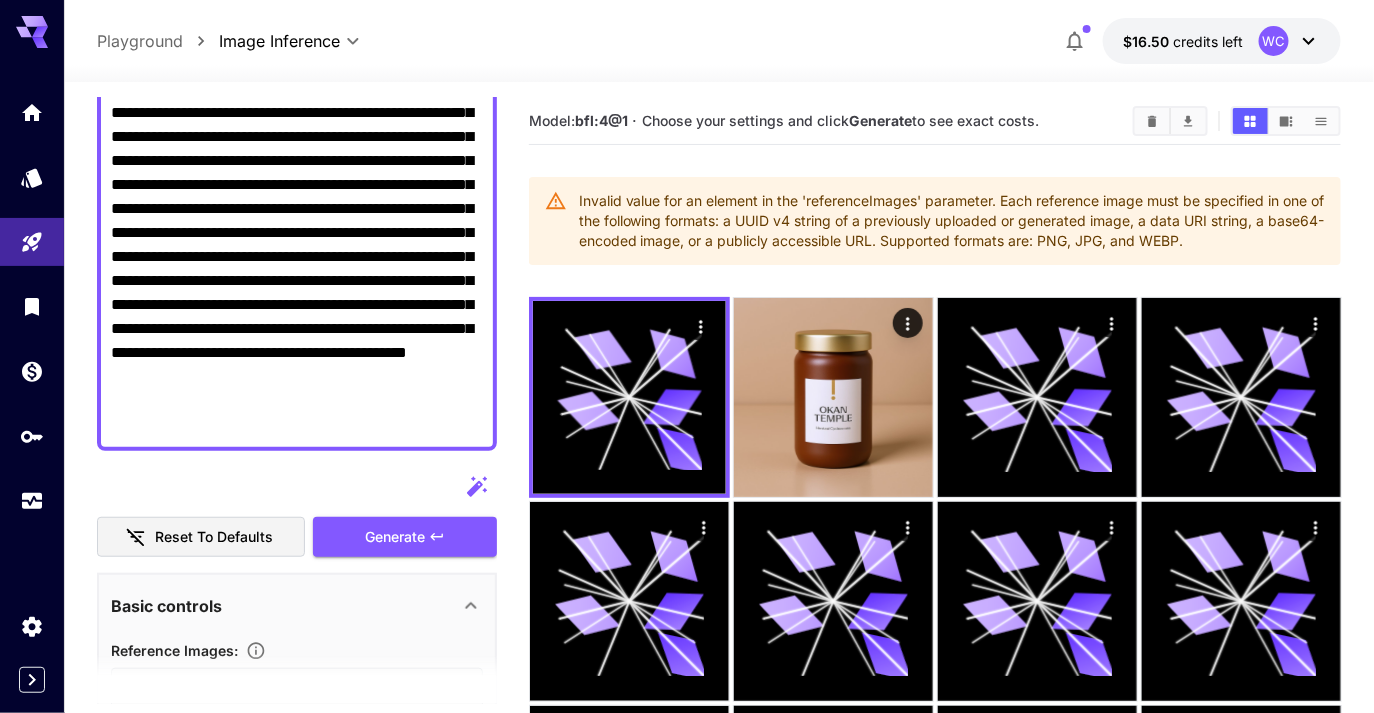 scroll, scrollTop: 0, scrollLeft: 0, axis: both 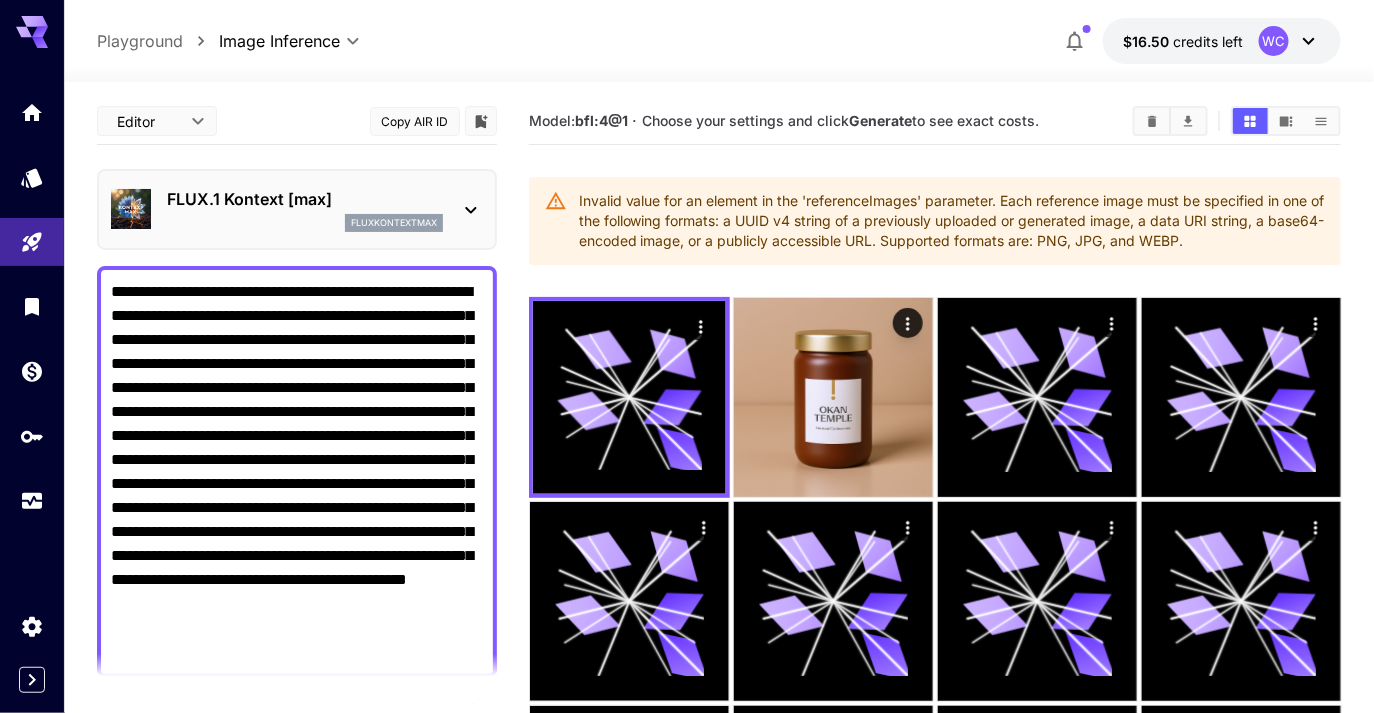 click on "FLUX.1 Kontext [max]" at bounding box center (305, 199) 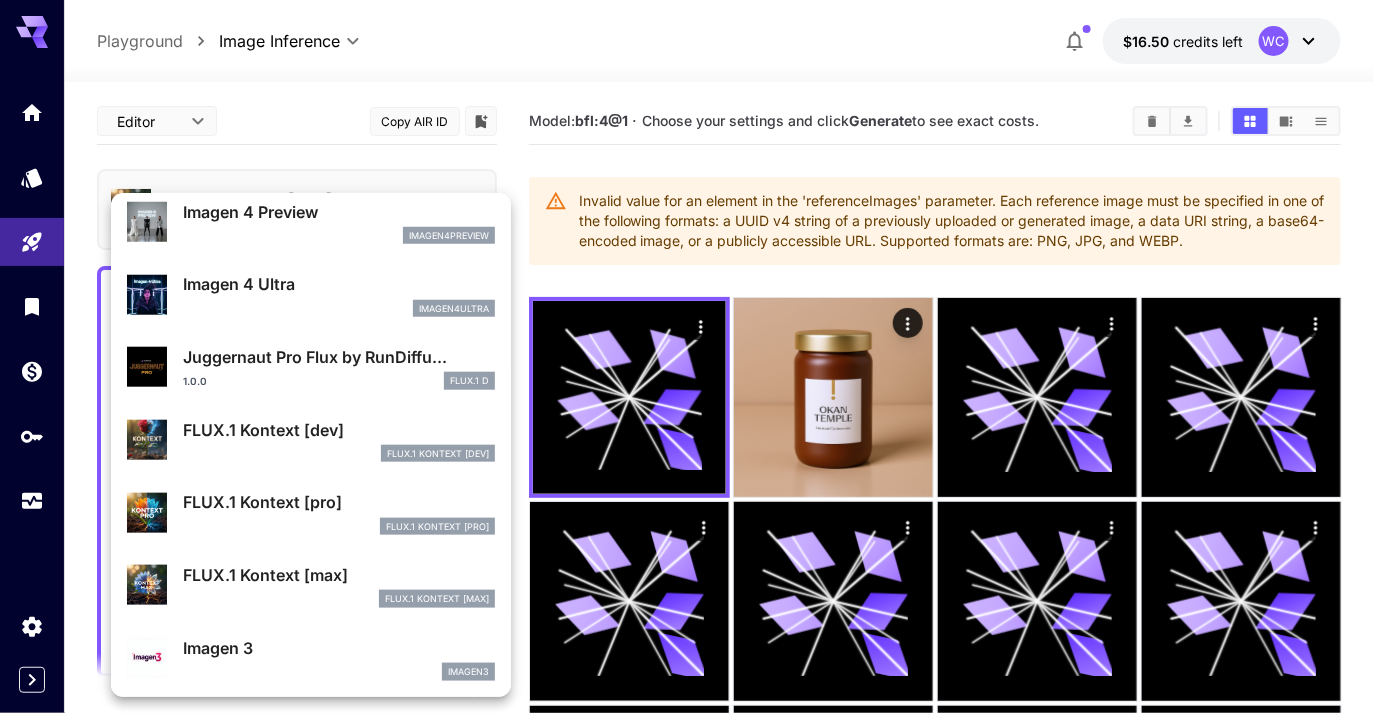 scroll, scrollTop: 691, scrollLeft: 0, axis: vertical 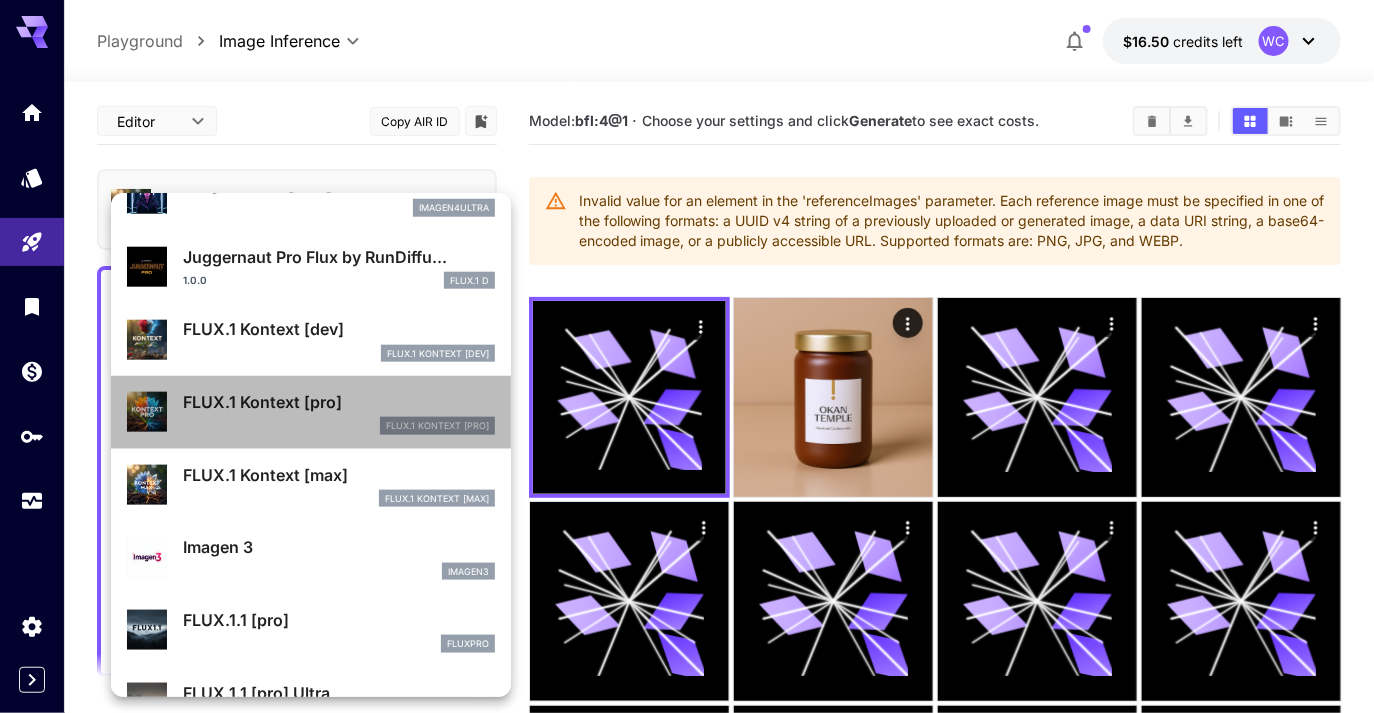 click on "FlUX.1 Kontext [pro]" at bounding box center (339, 426) 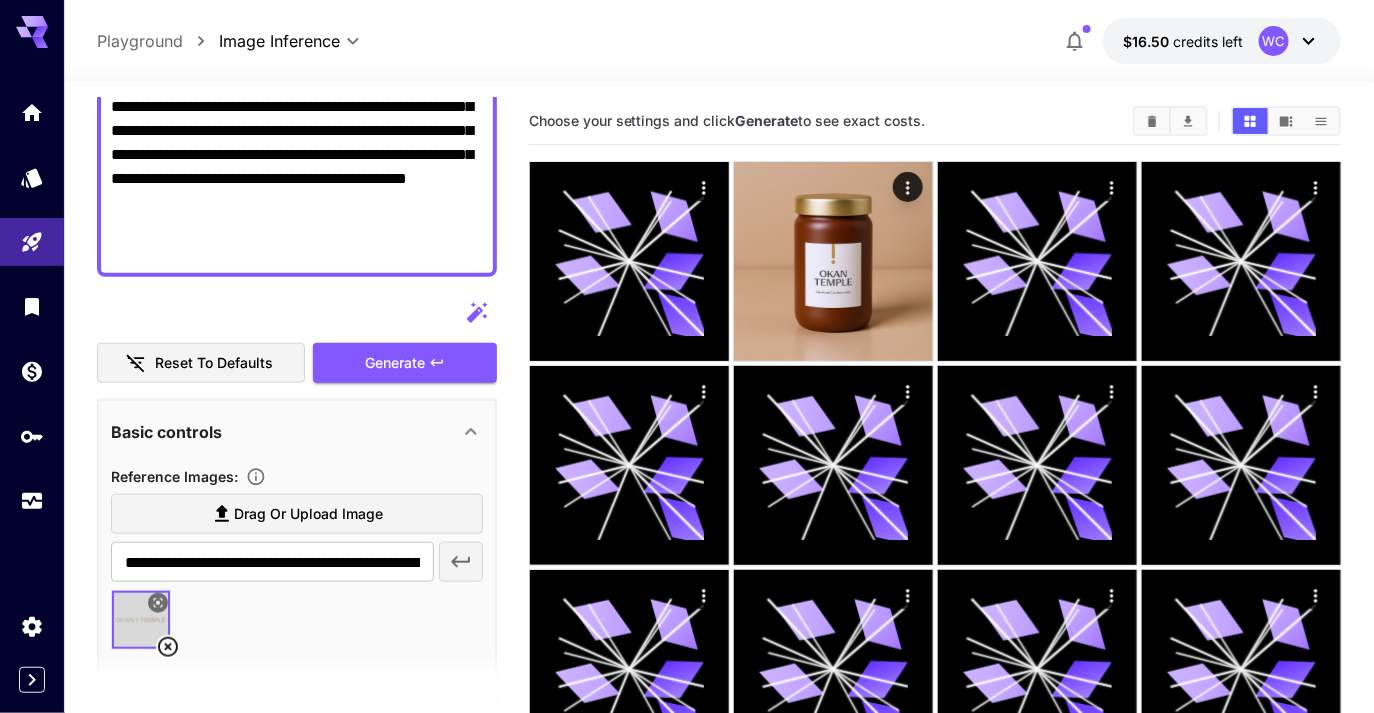 scroll, scrollTop: 426, scrollLeft: 0, axis: vertical 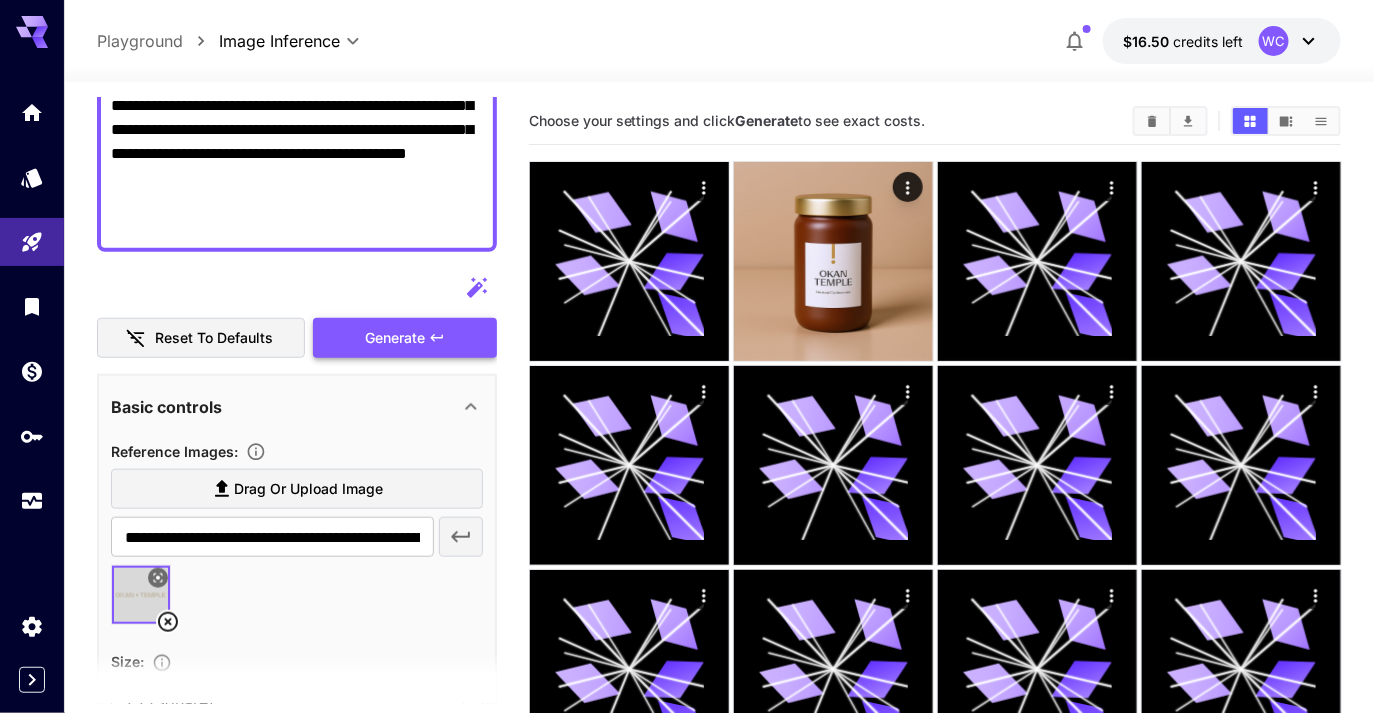 click on "Generate" at bounding box center [395, 338] 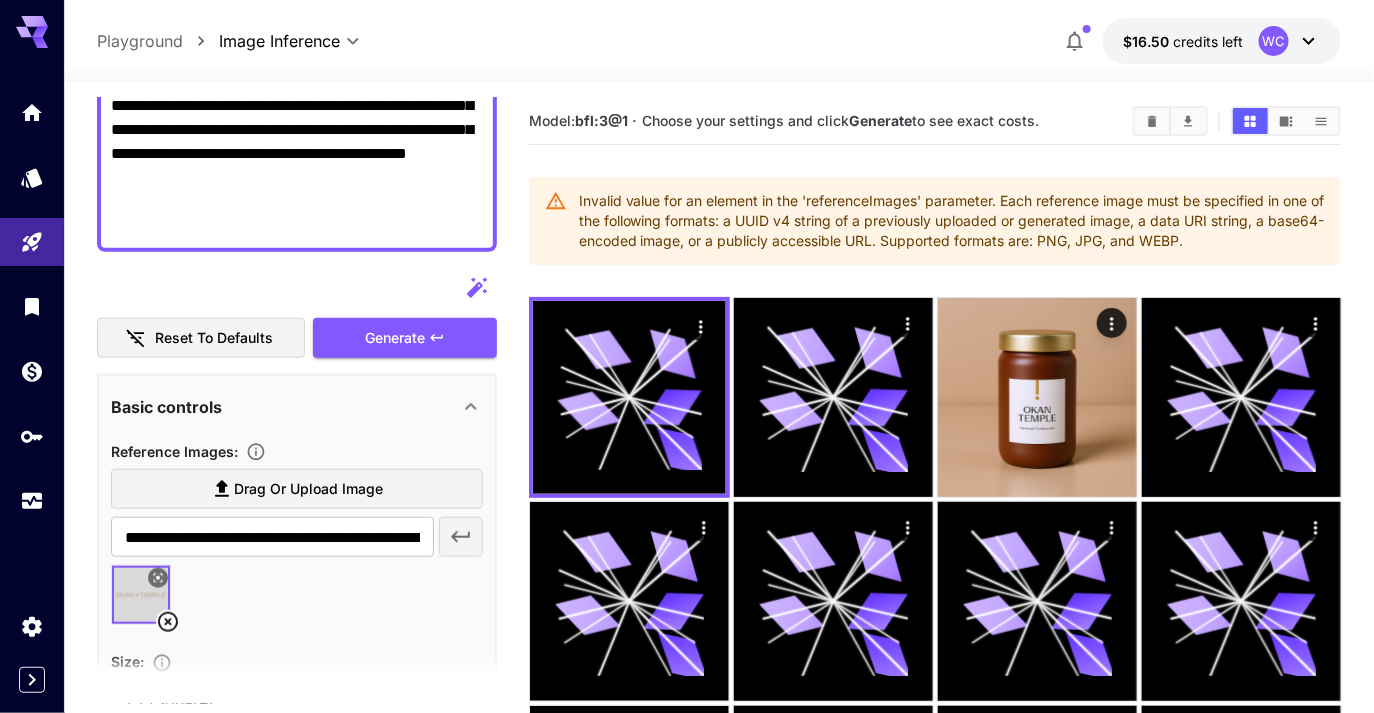 scroll, scrollTop: 0, scrollLeft: 0, axis: both 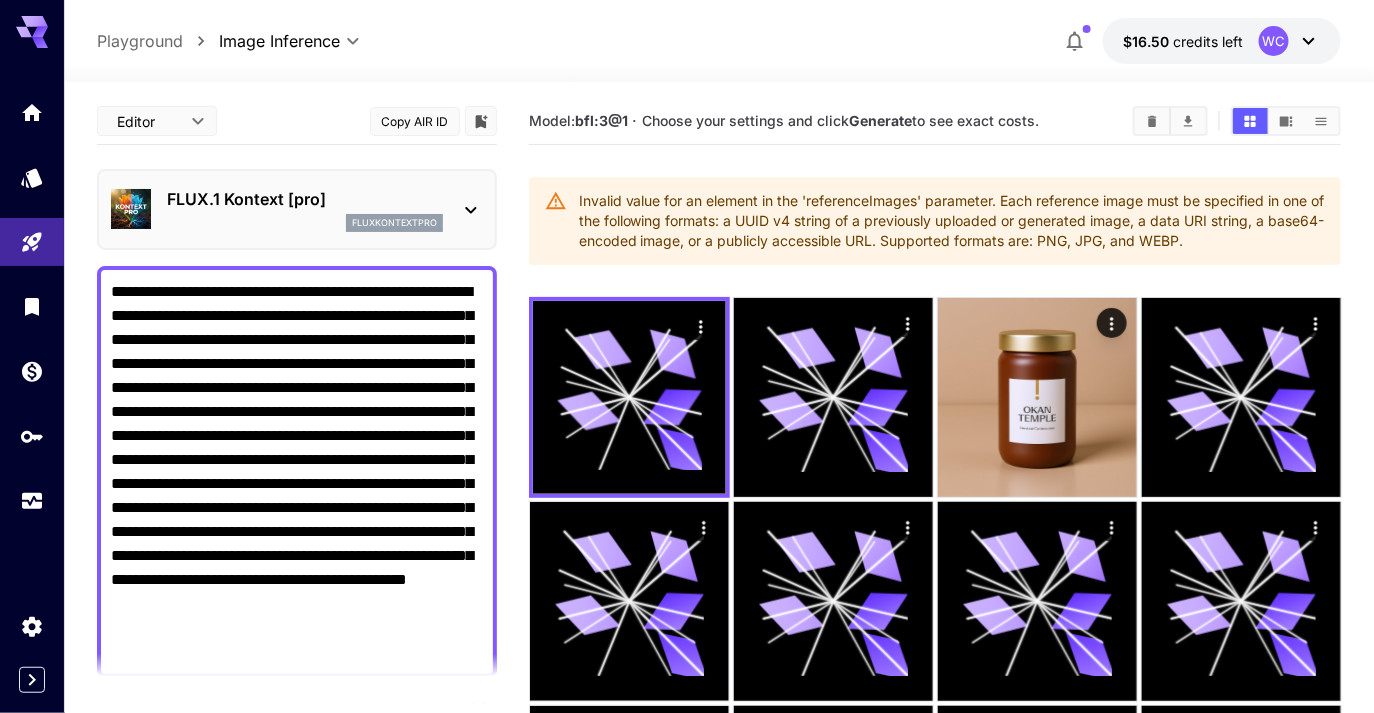 click on "fluxkontextpro" at bounding box center (394, 223) 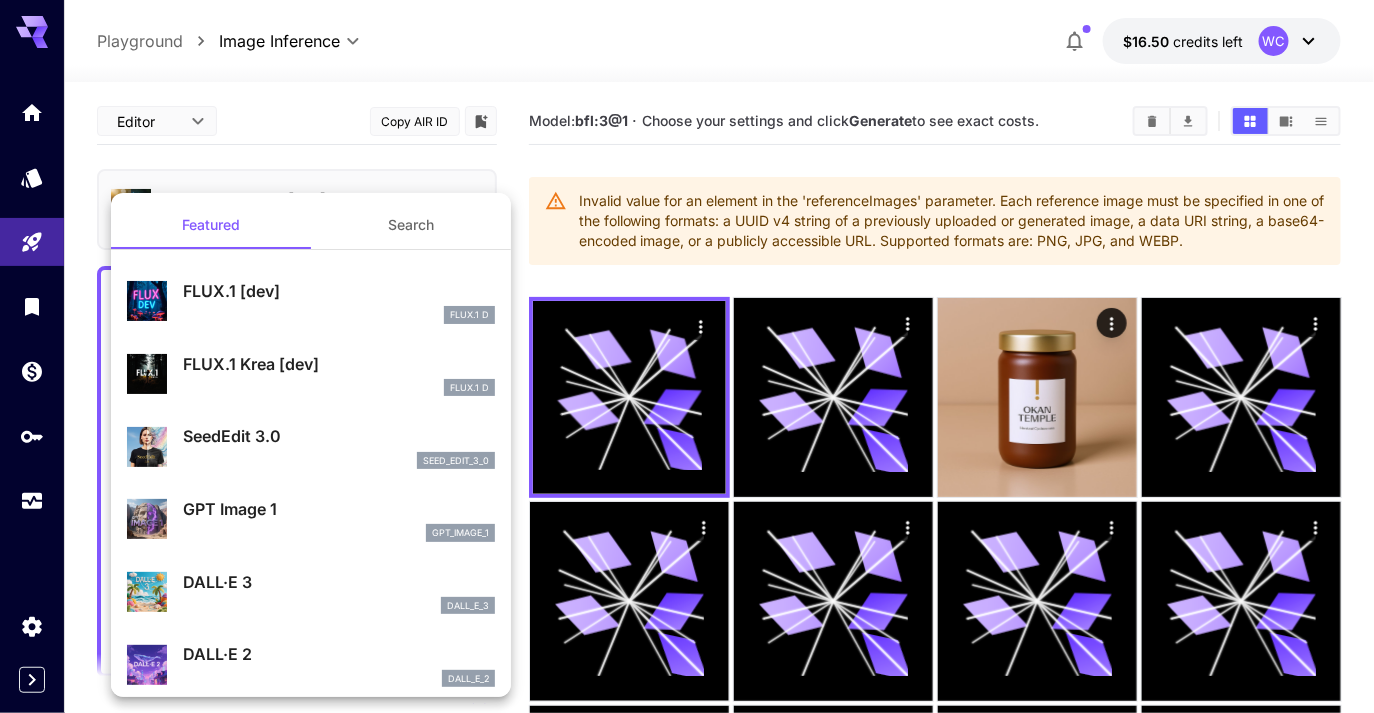 click on "GPT Image 1" at bounding box center [339, 509] 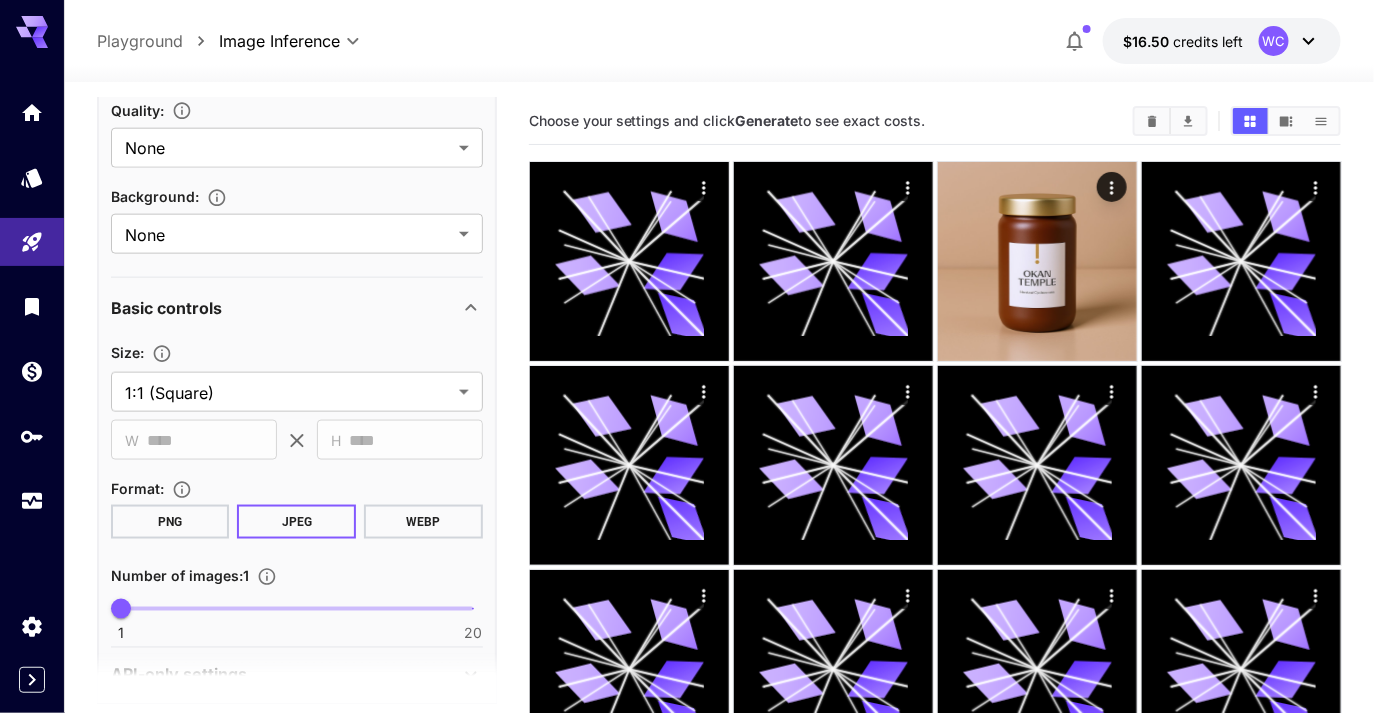 scroll, scrollTop: 814, scrollLeft: 0, axis: vertical 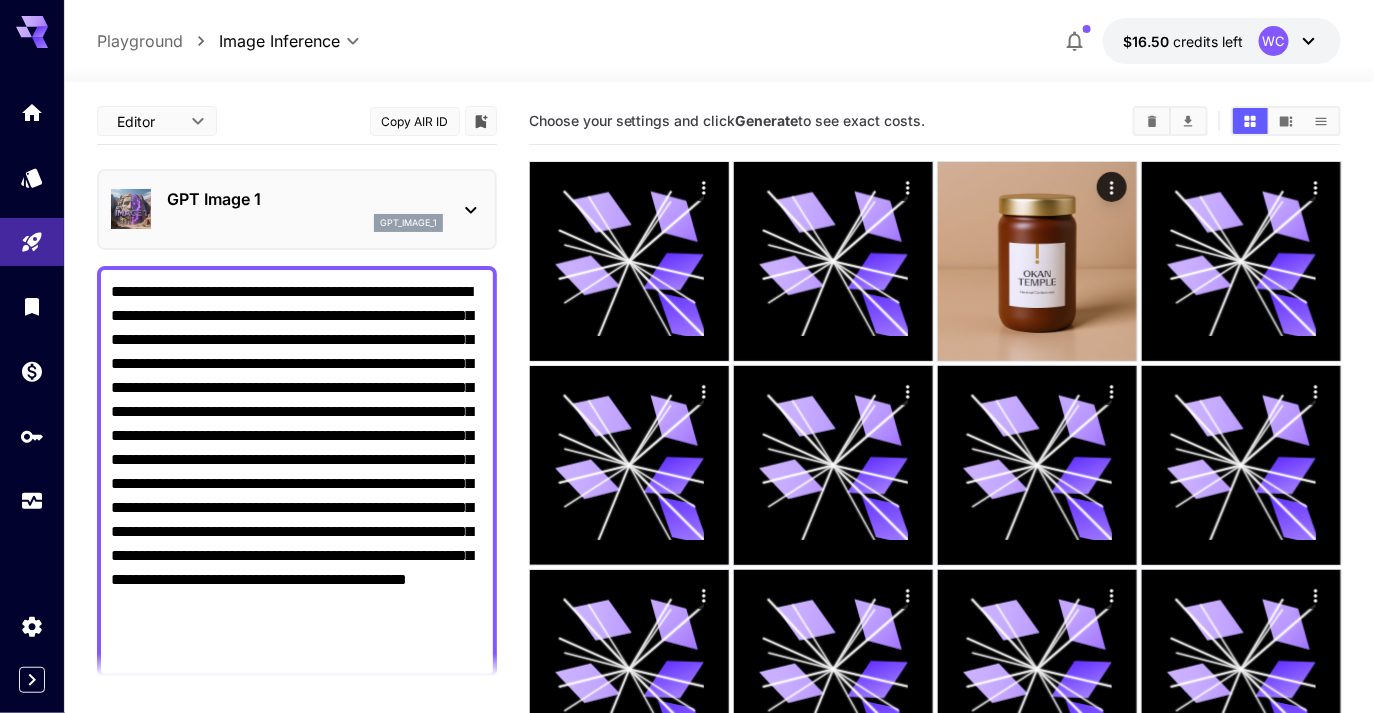 click on "GPT Image 1 gpt_image_1" at bounding box center [297, 209] 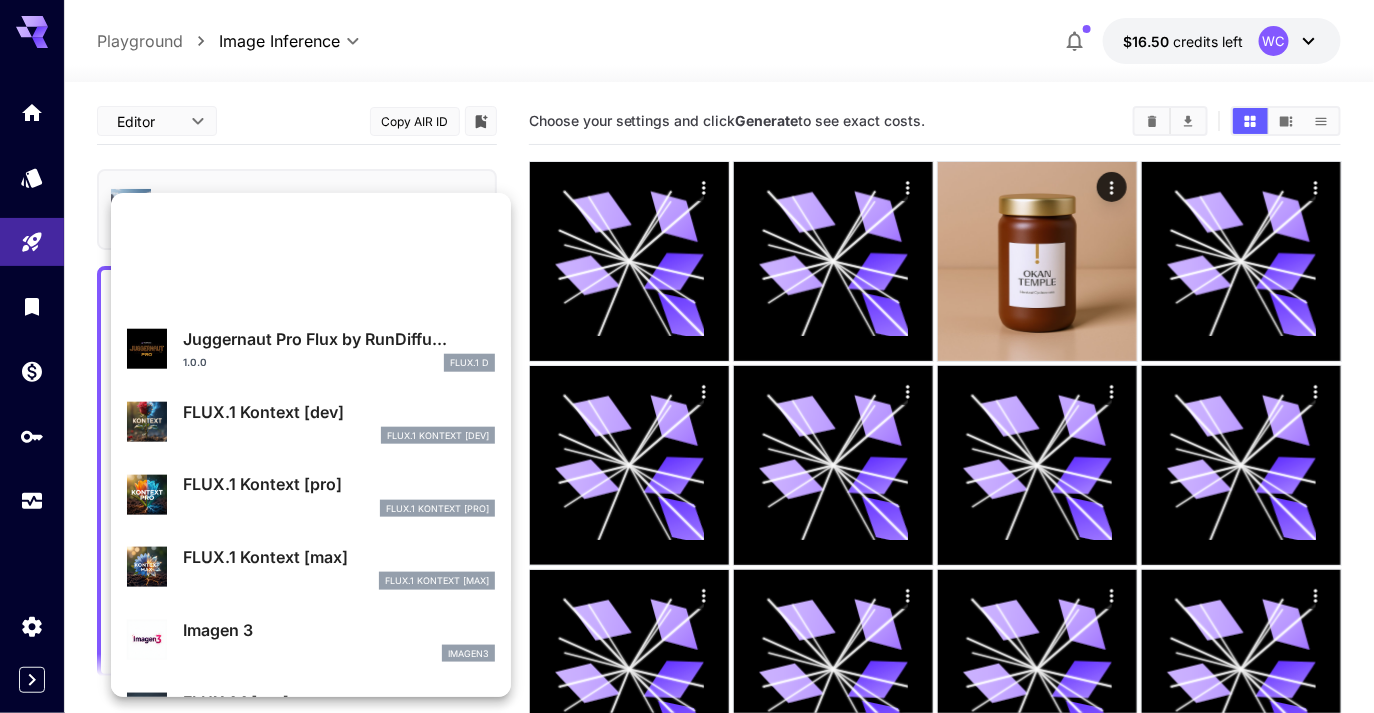 scroll, scrollTop: 0, scrollLeft: 0, axis: both 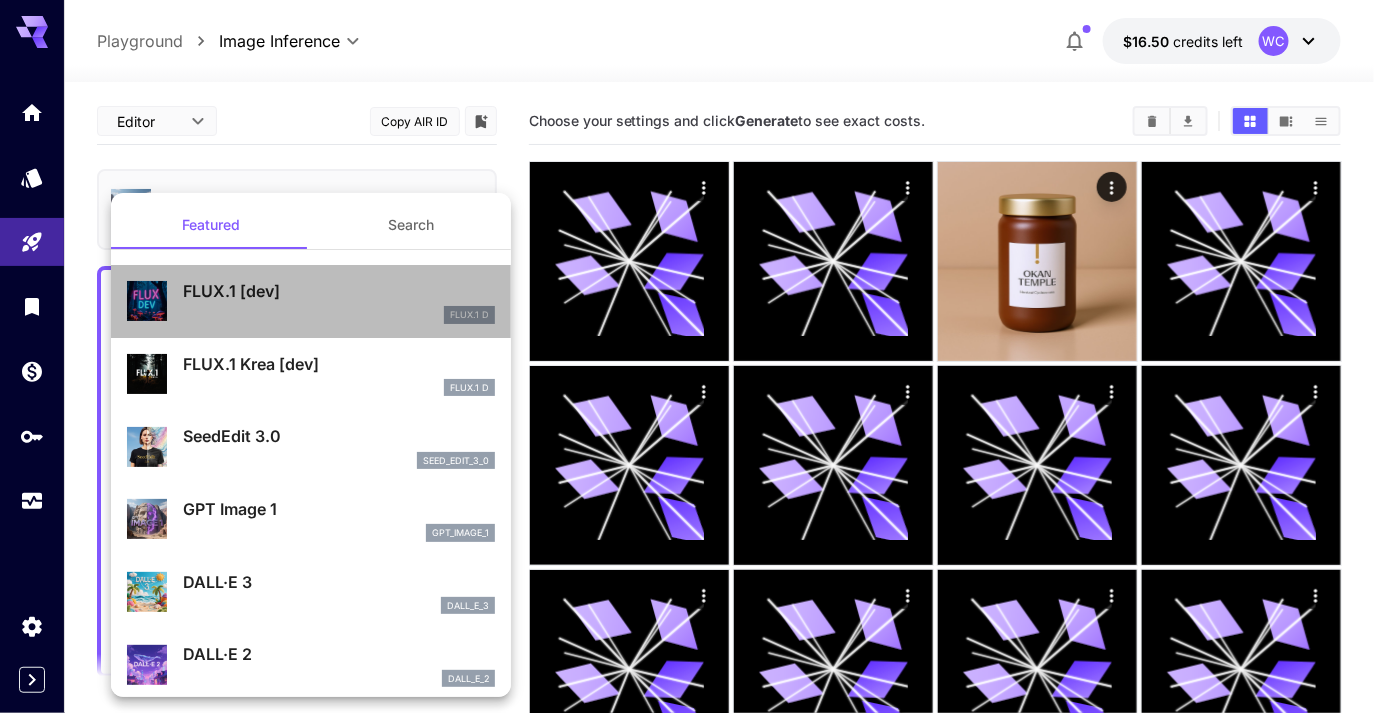 click on "FLUX.1 [dev] FLUX.1 D" at bounding box center (311, 301) 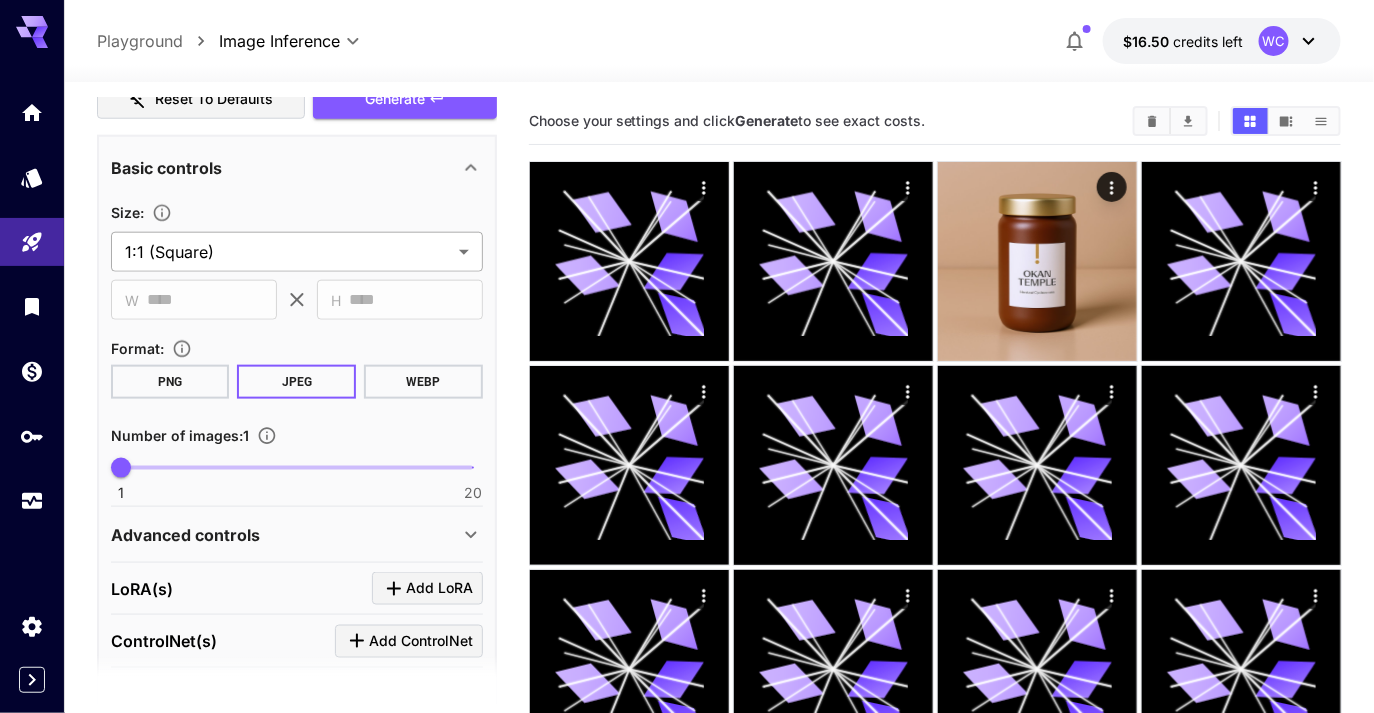 scroll, scrollTop: 850, scrollLeft: 0, axis: vertical 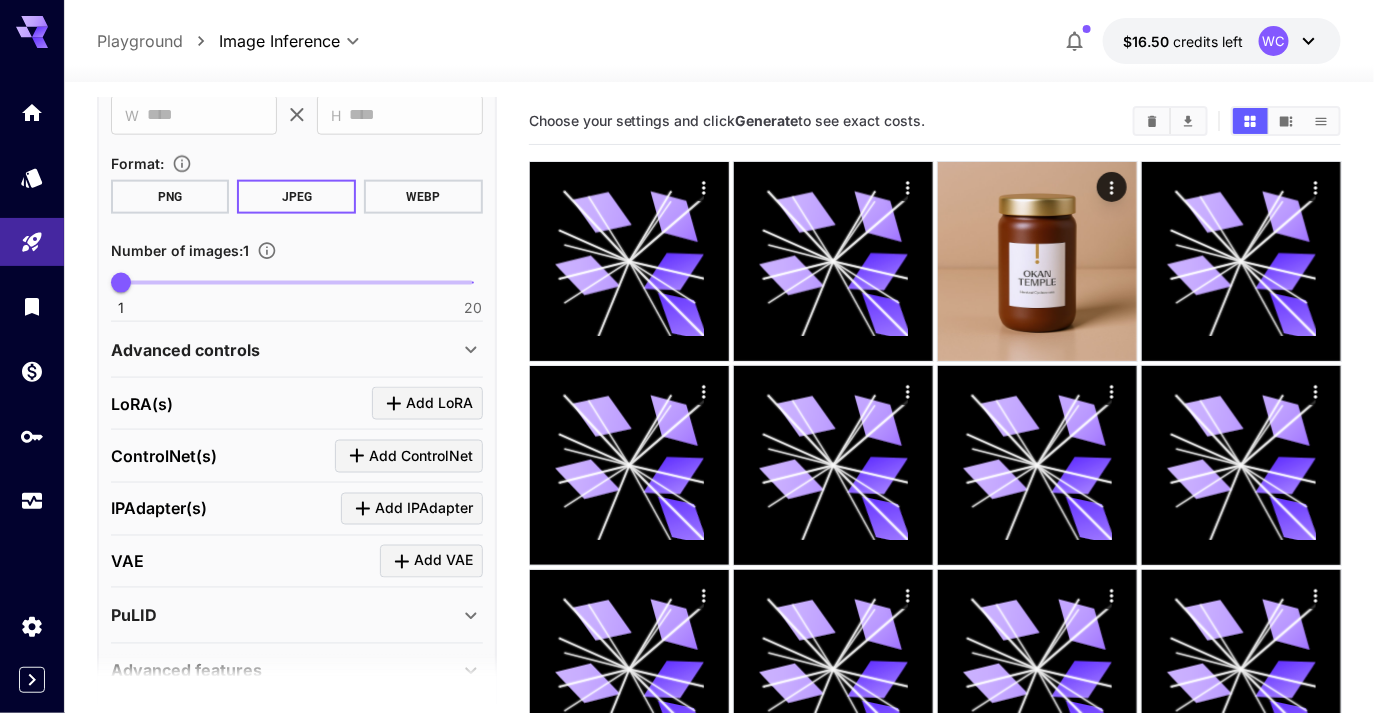 click on "**********" at bounding box center (297, 349) 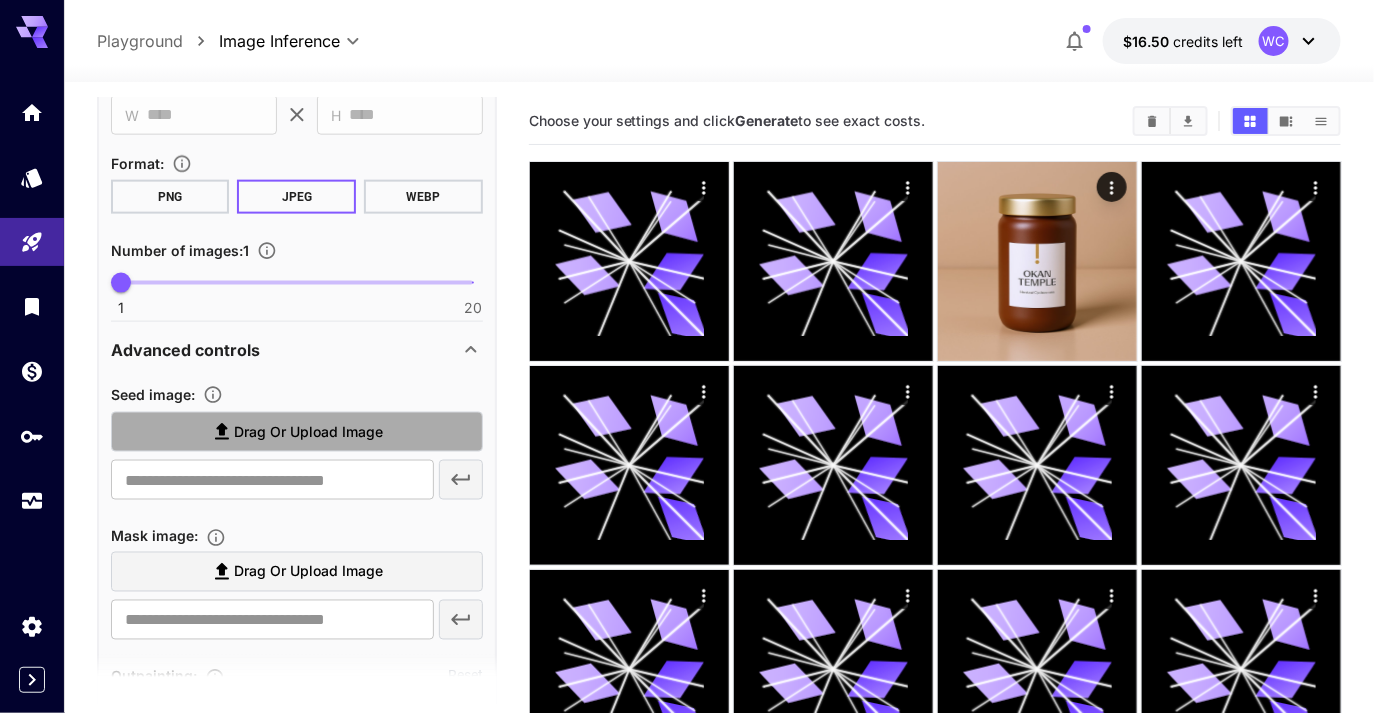 click on "Drag or upload image" at bounding box center [308, 432] 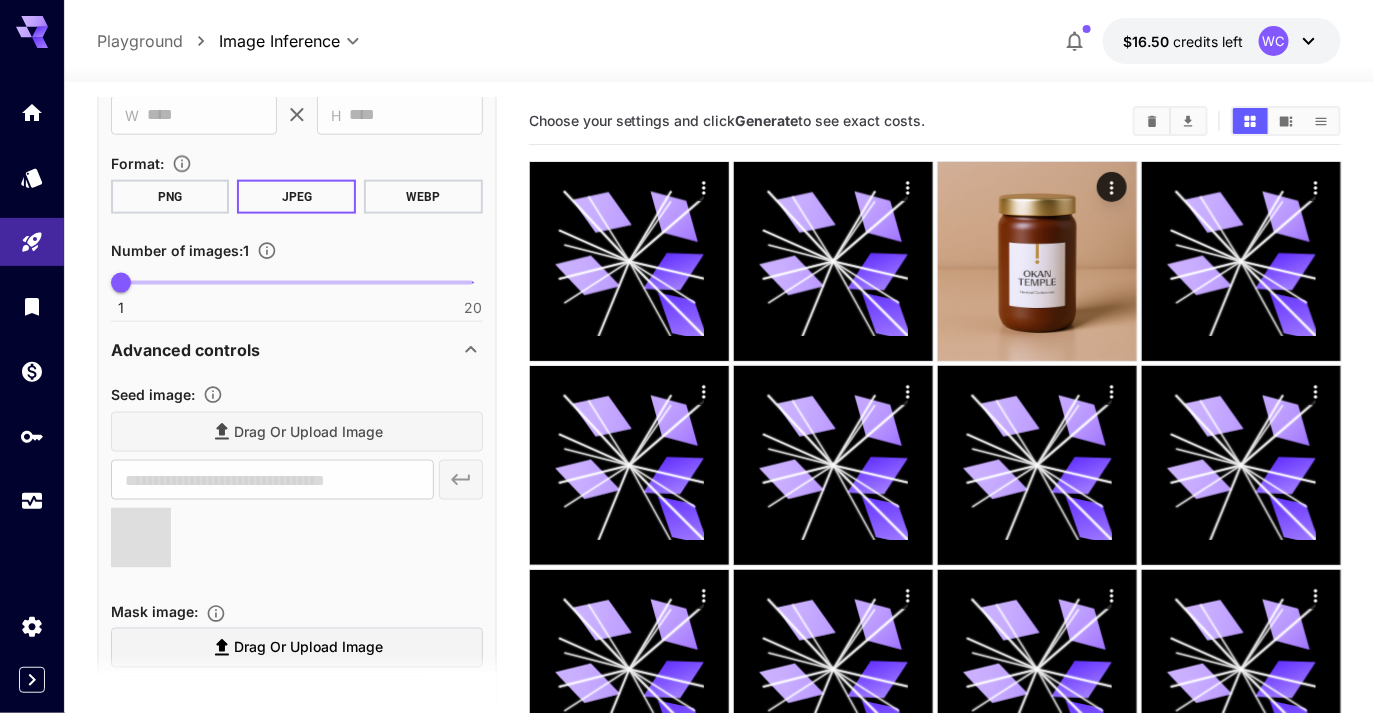 type on "**********" 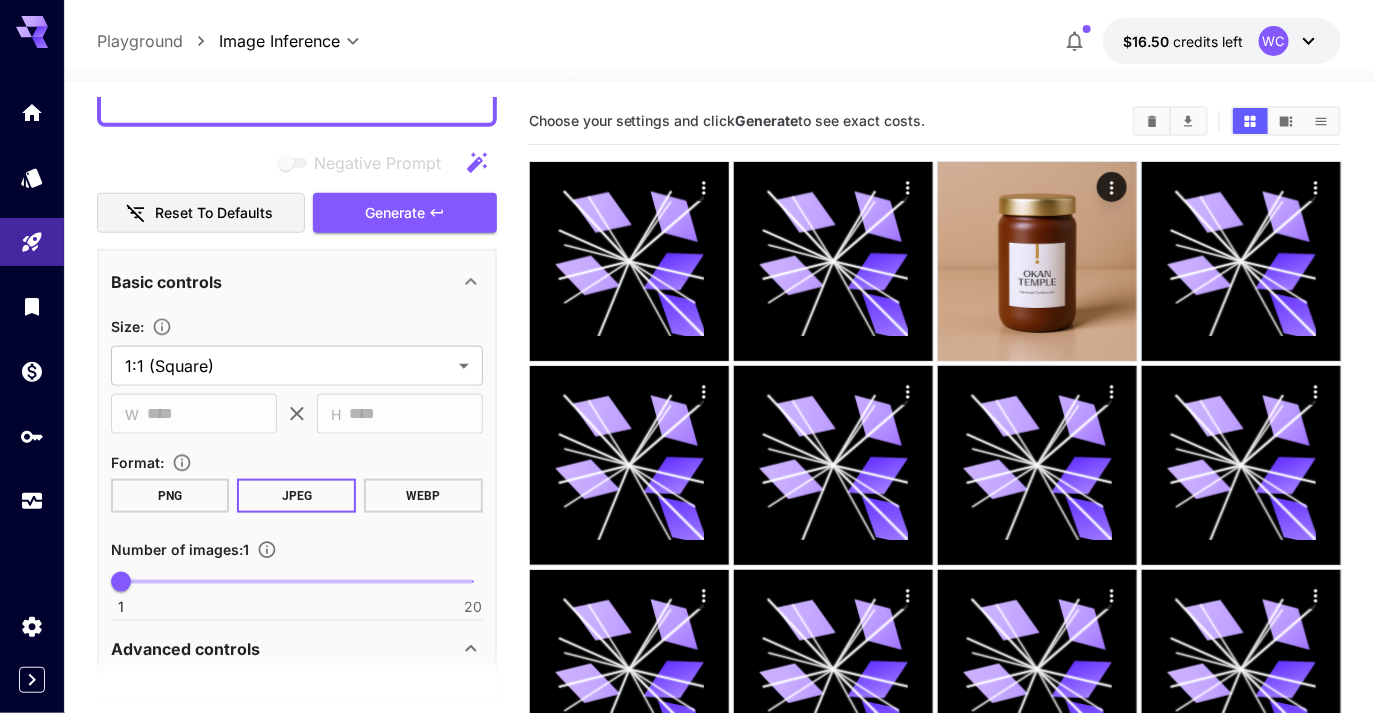 scroll, scrollTop: 547, scrollLeft: 0, axis: vertical 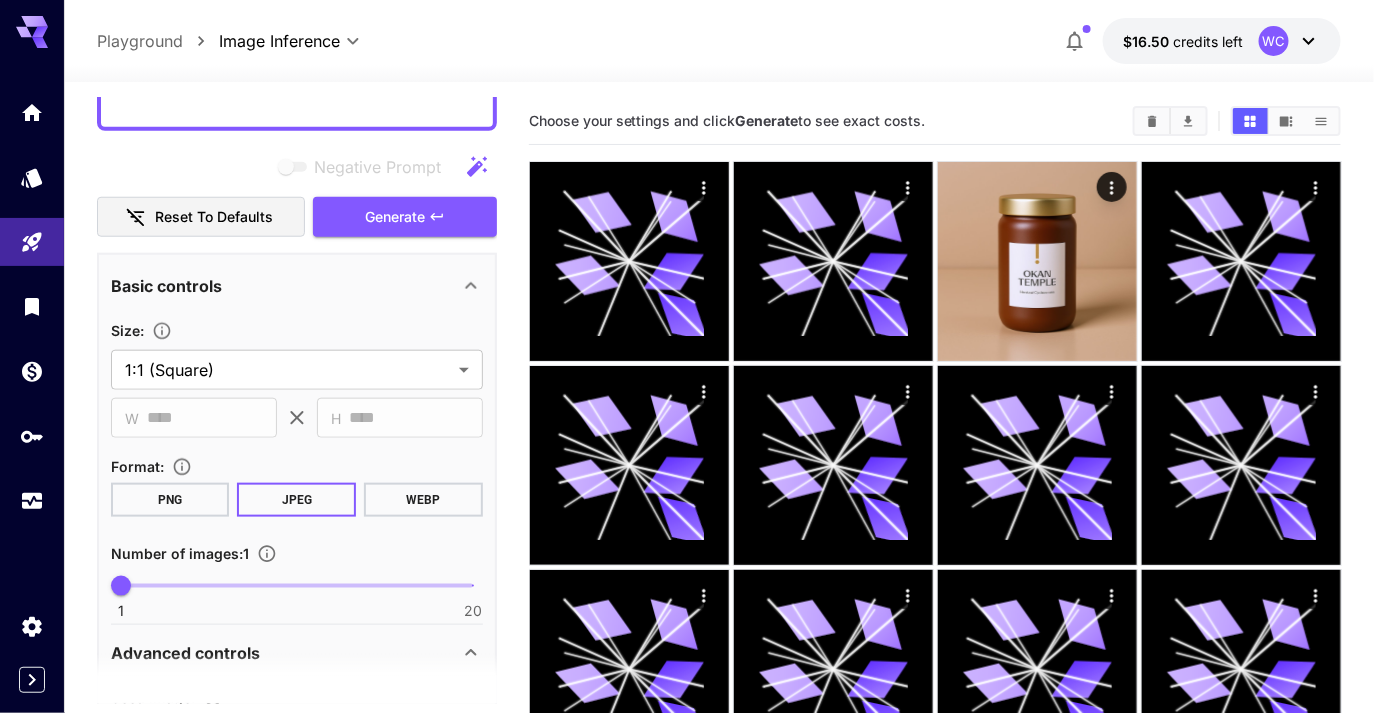click on "Negative Prompt Reset to defaults Generate" at bounding box center [297, 192] 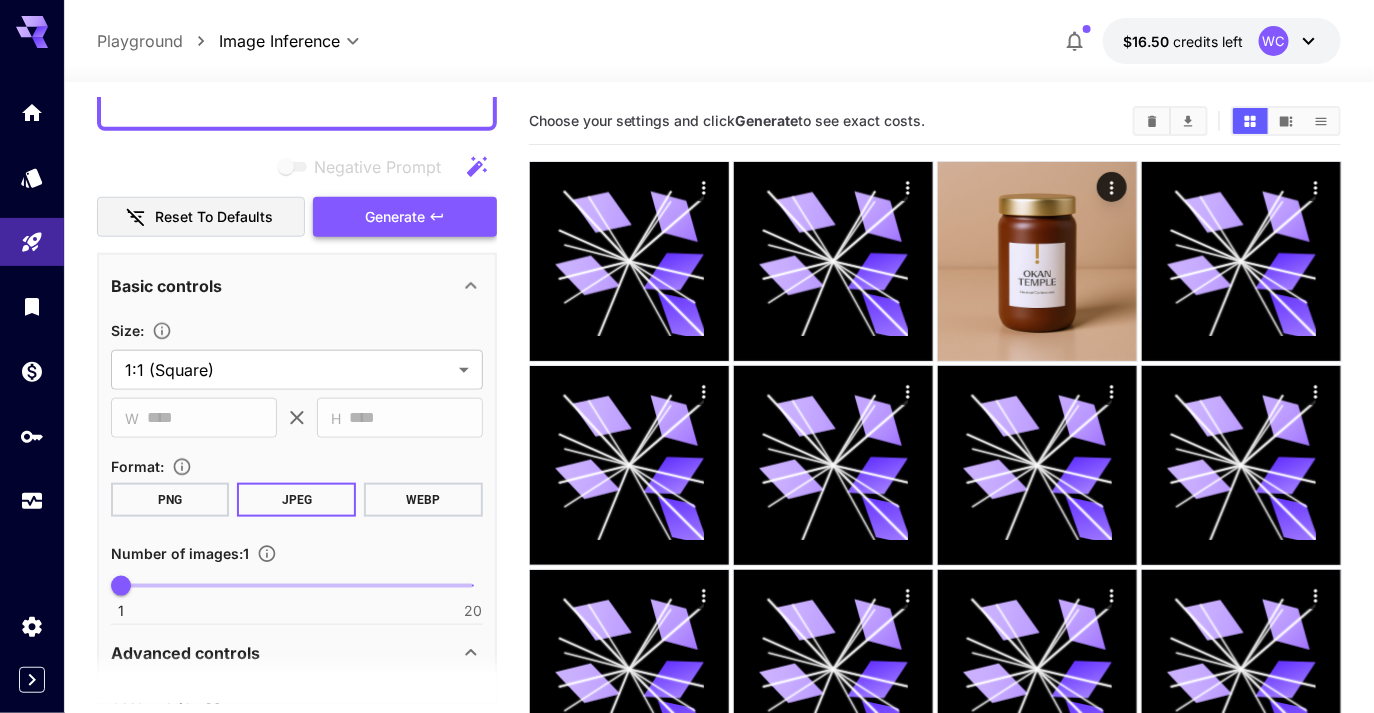 click on "Generate" at bounding box center [405, 217] 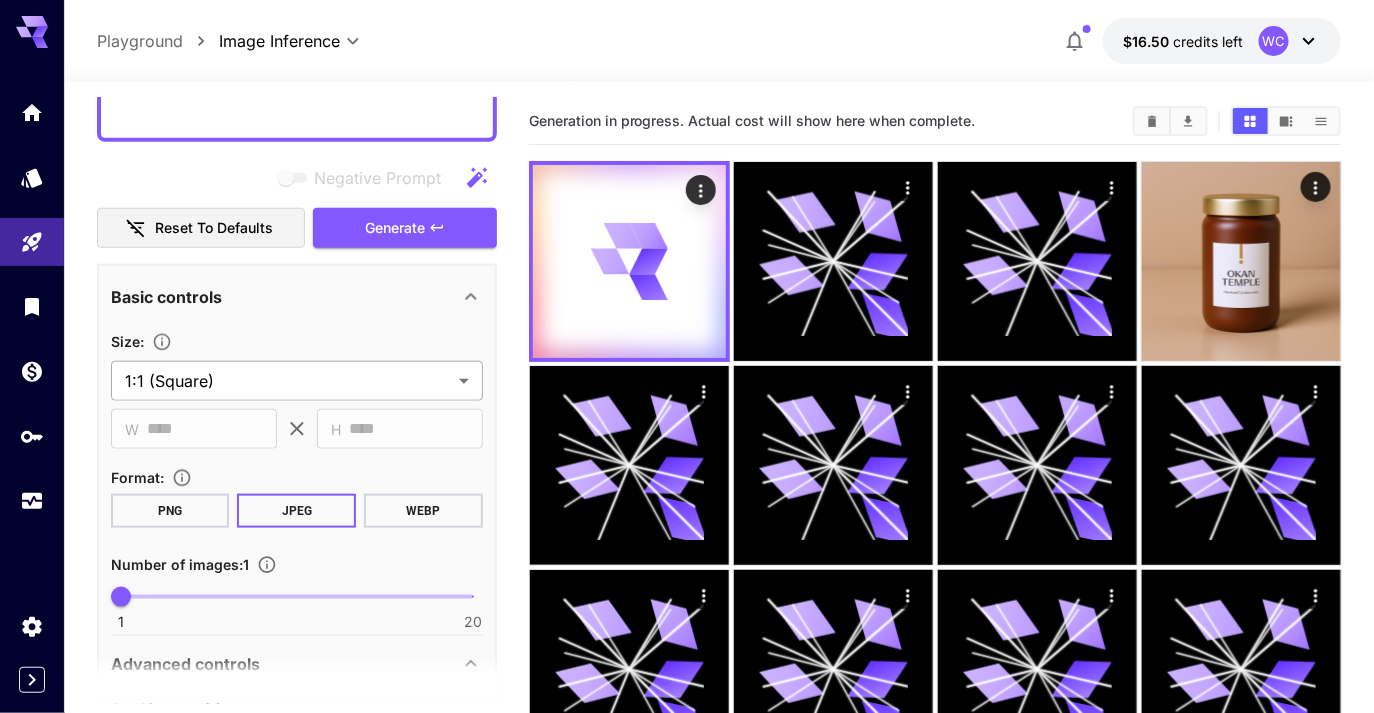 scroll, scrollTop: 0, scrollLeft: 0, axis: both 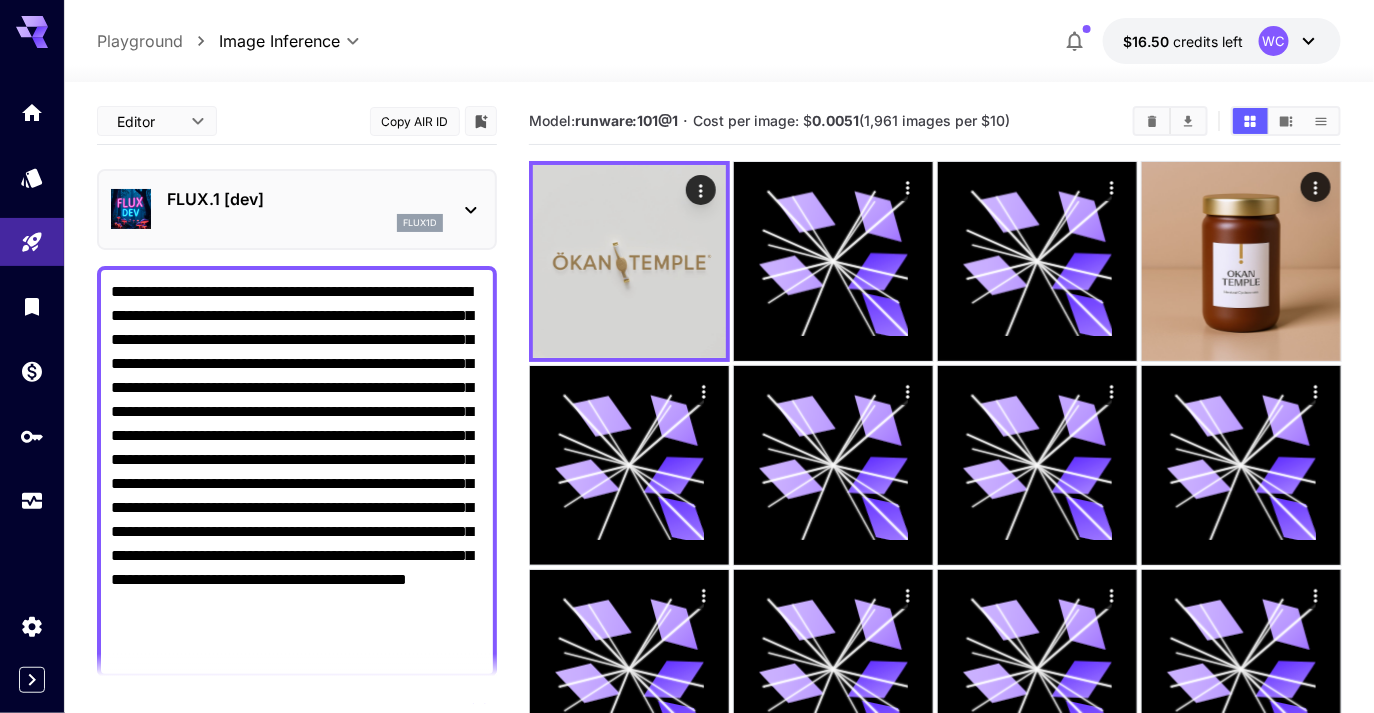 click on "**********" at bounding box center (297, 1432) 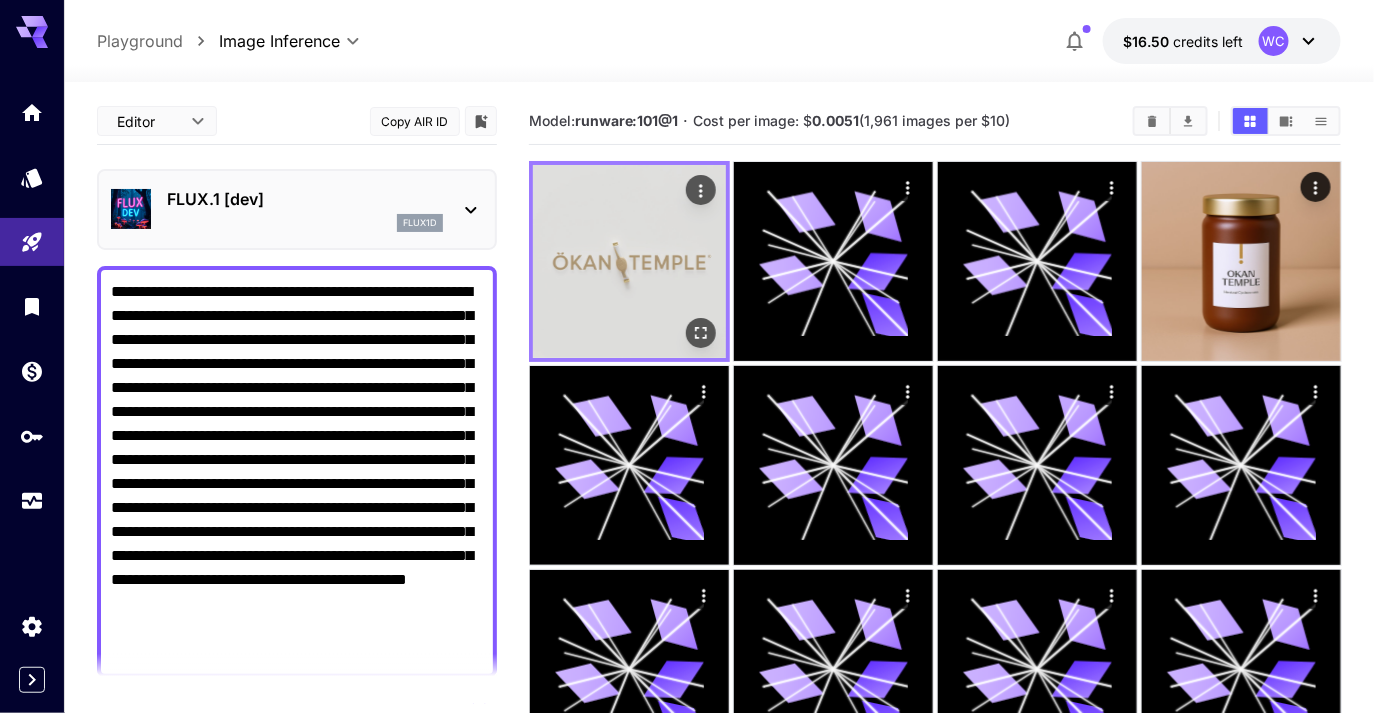 click 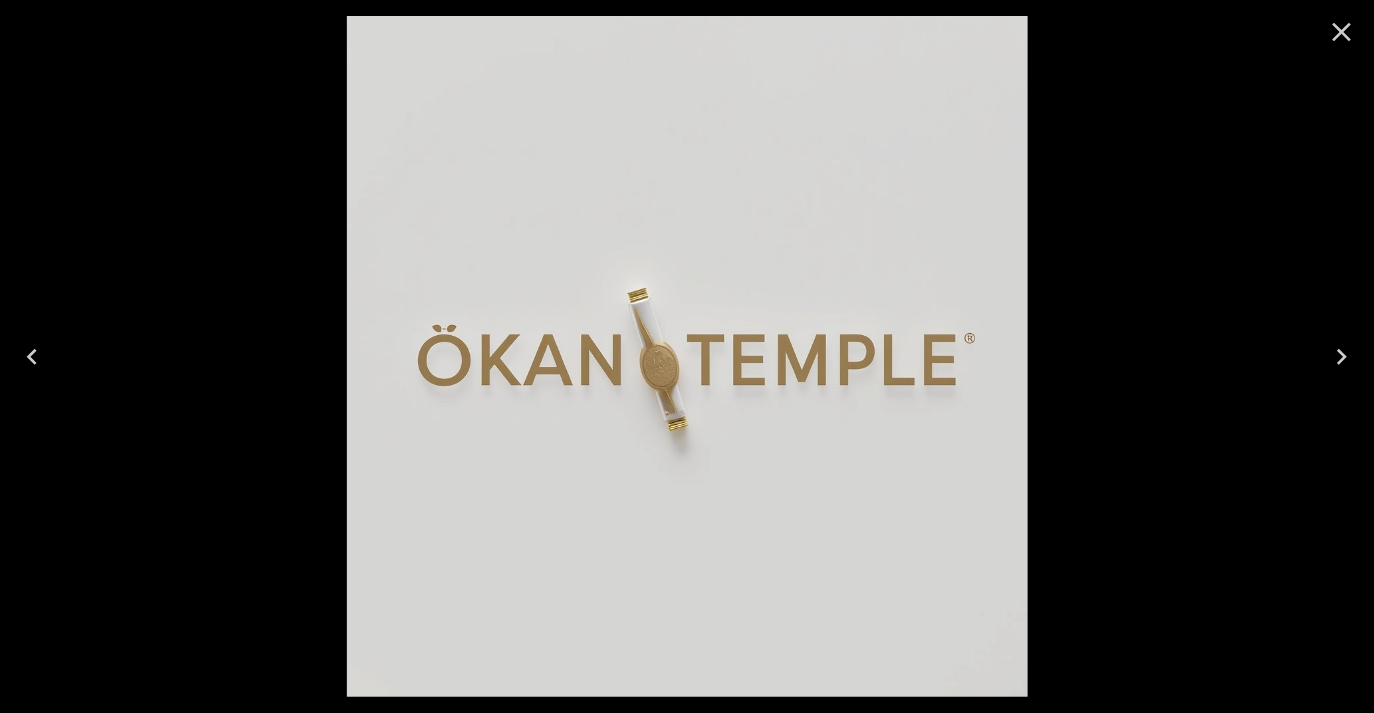 click 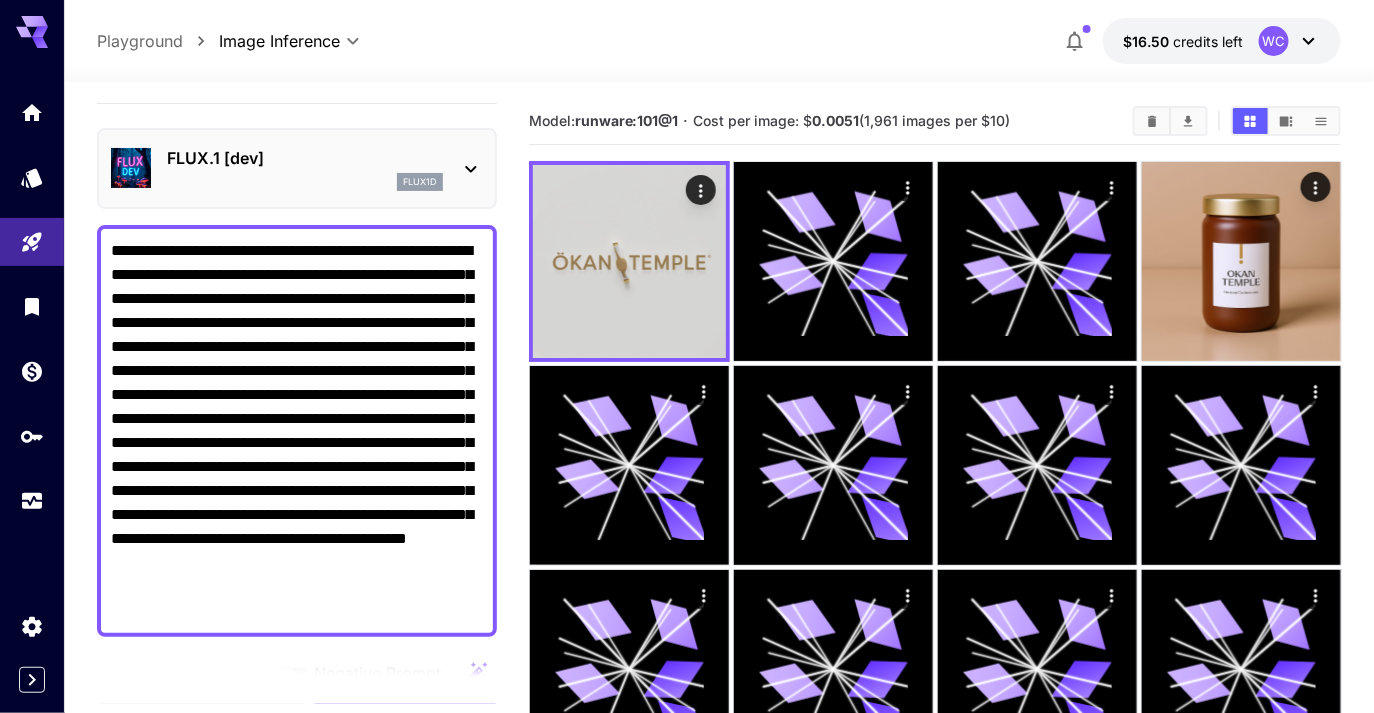 scroll, scrollTop: 0, scrollLeft: 0, axis: both 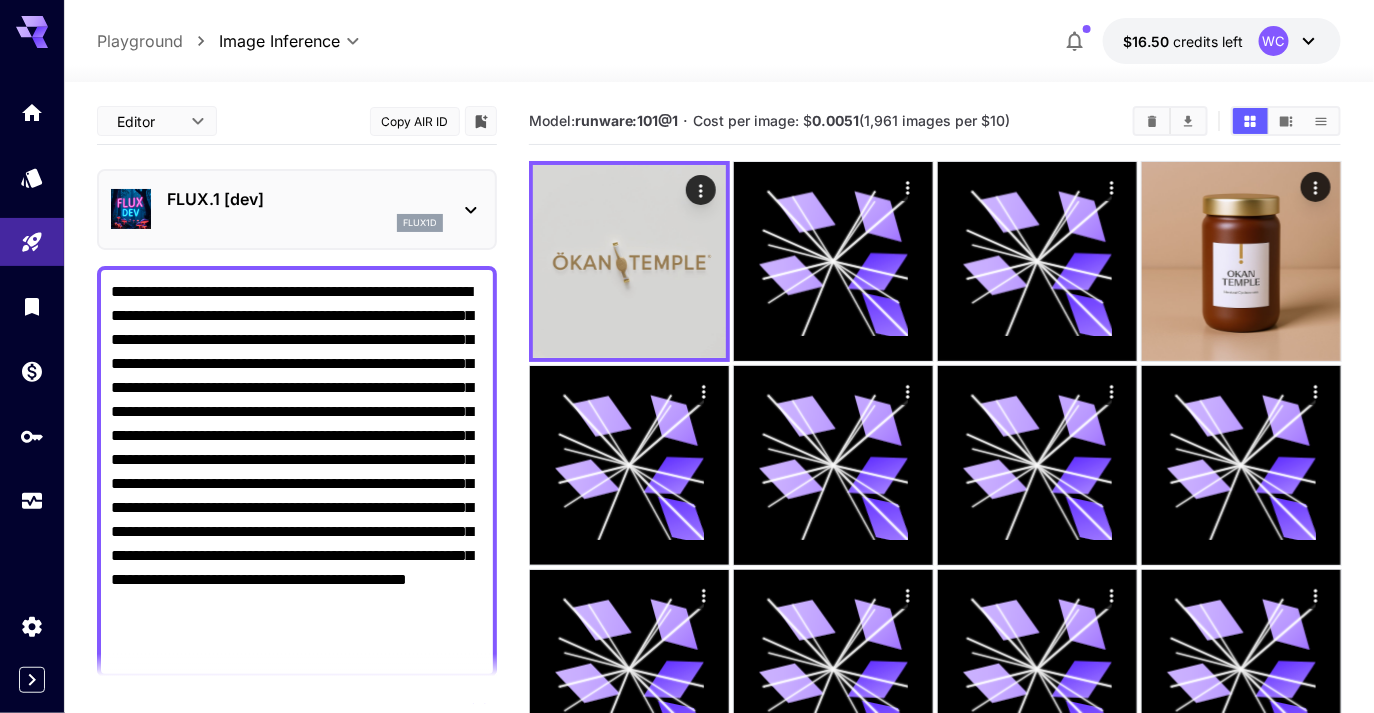 click on "FLUX.1 [dev]" at bounding box center [305, 199] 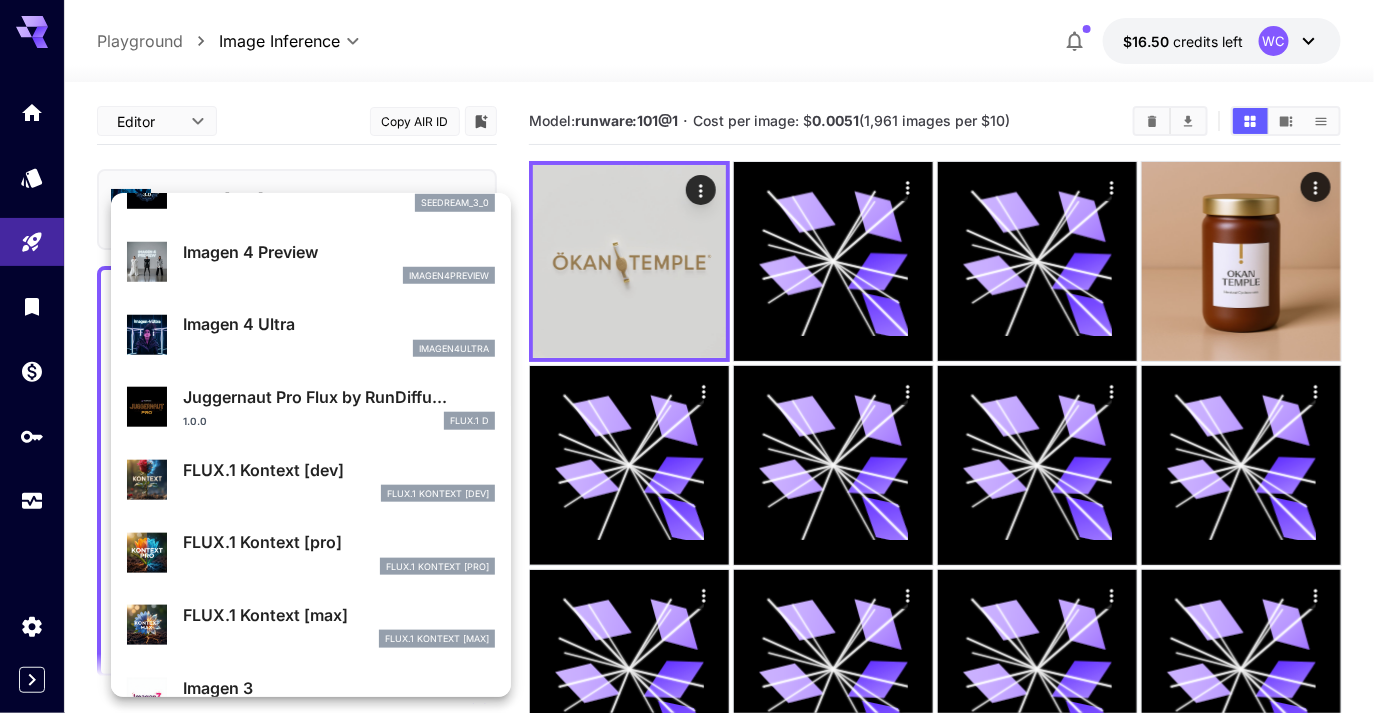 scroll, scrollTop: 557, scrollLeft: 0, axis: vertical 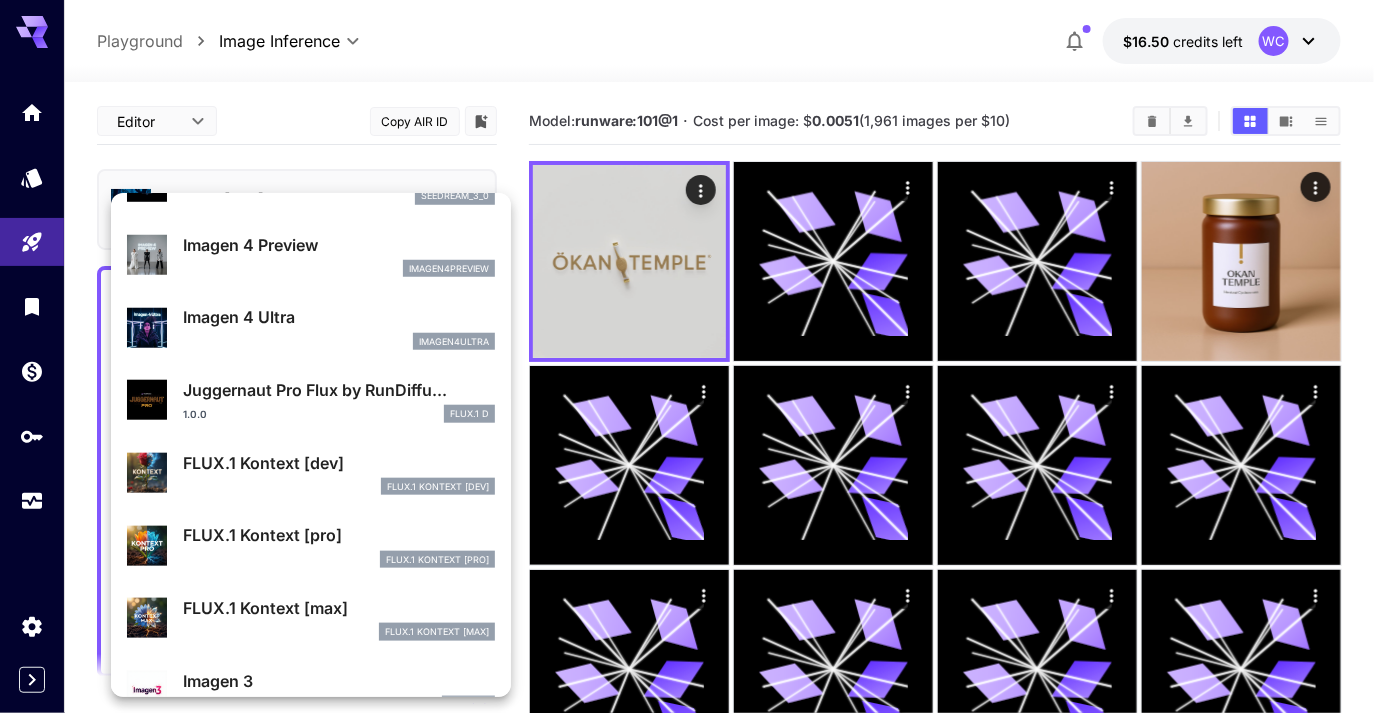 click on "FLUX.1 Kontext [dev] FlUX.1 Kontext [dev]" at bounding box center (339, 473) 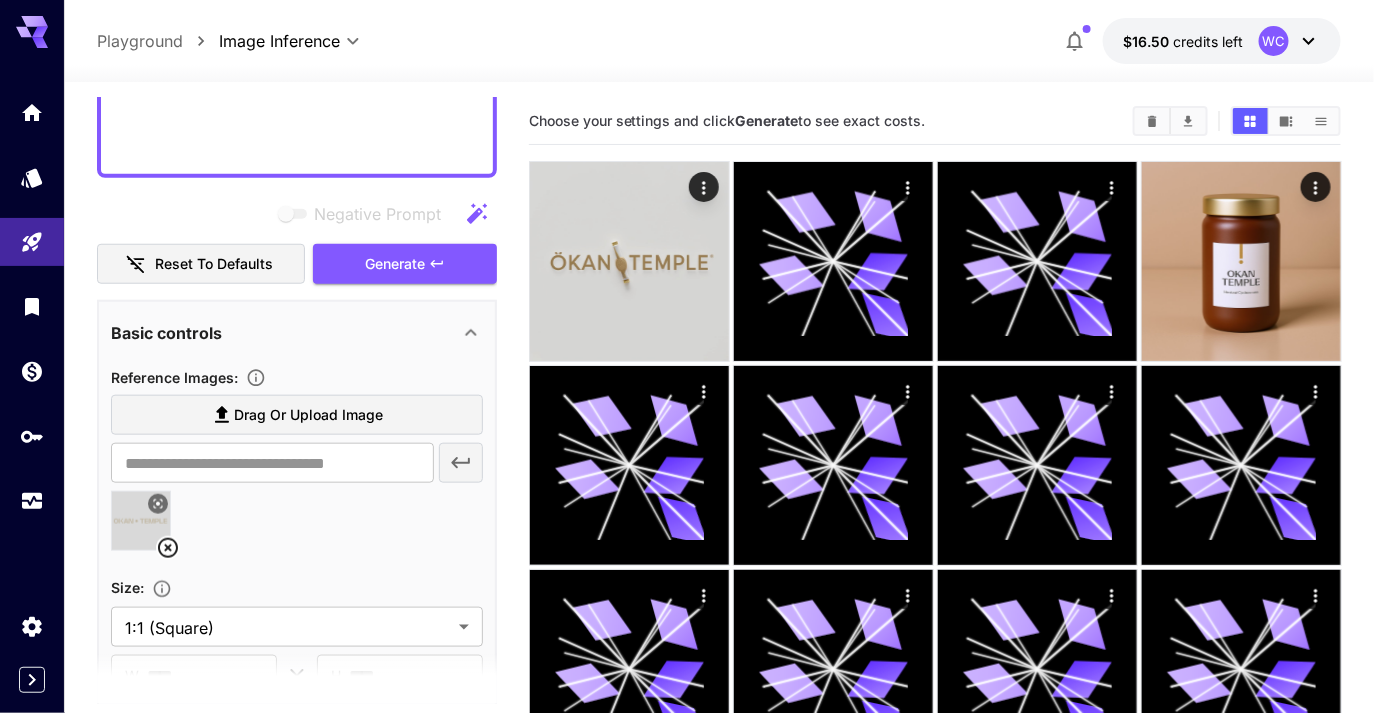 scroll, scrollTop: 450, scrollLeft: 0, axis: vertical 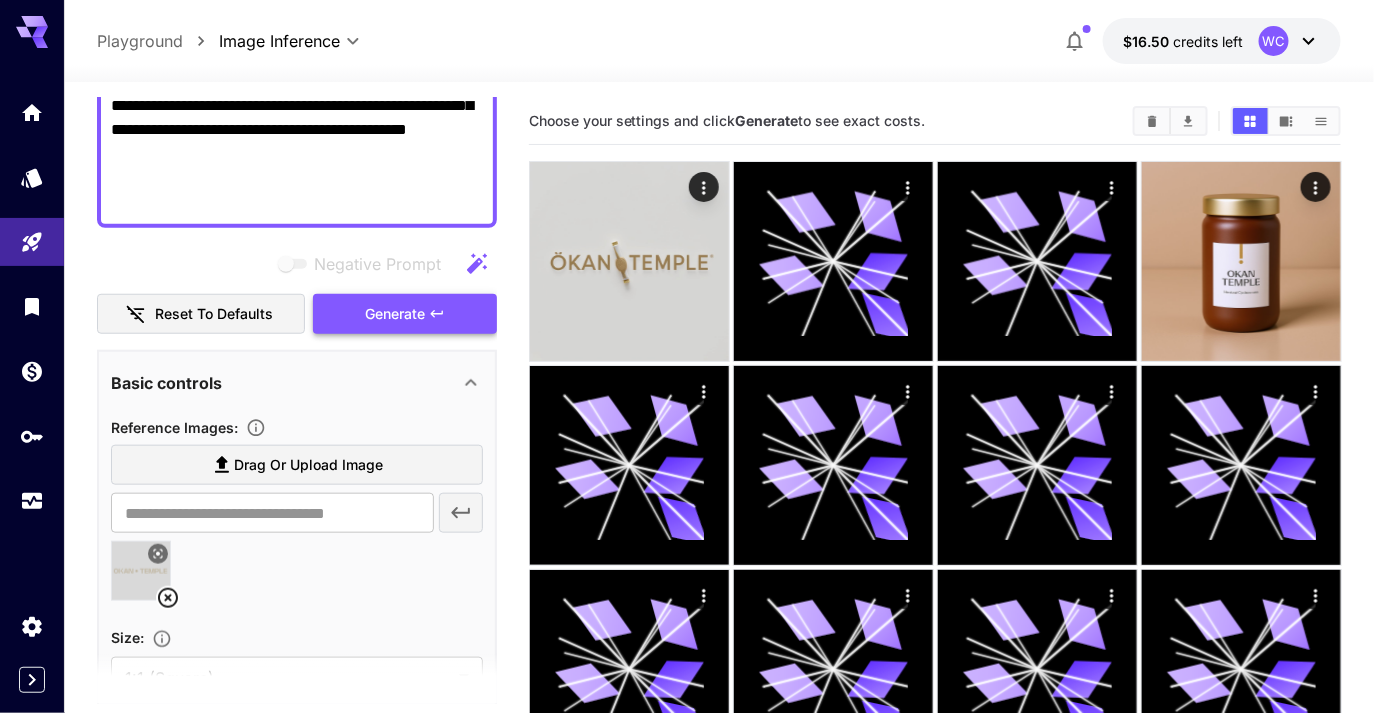 click on "Generate" at bounding box center [405, 314] 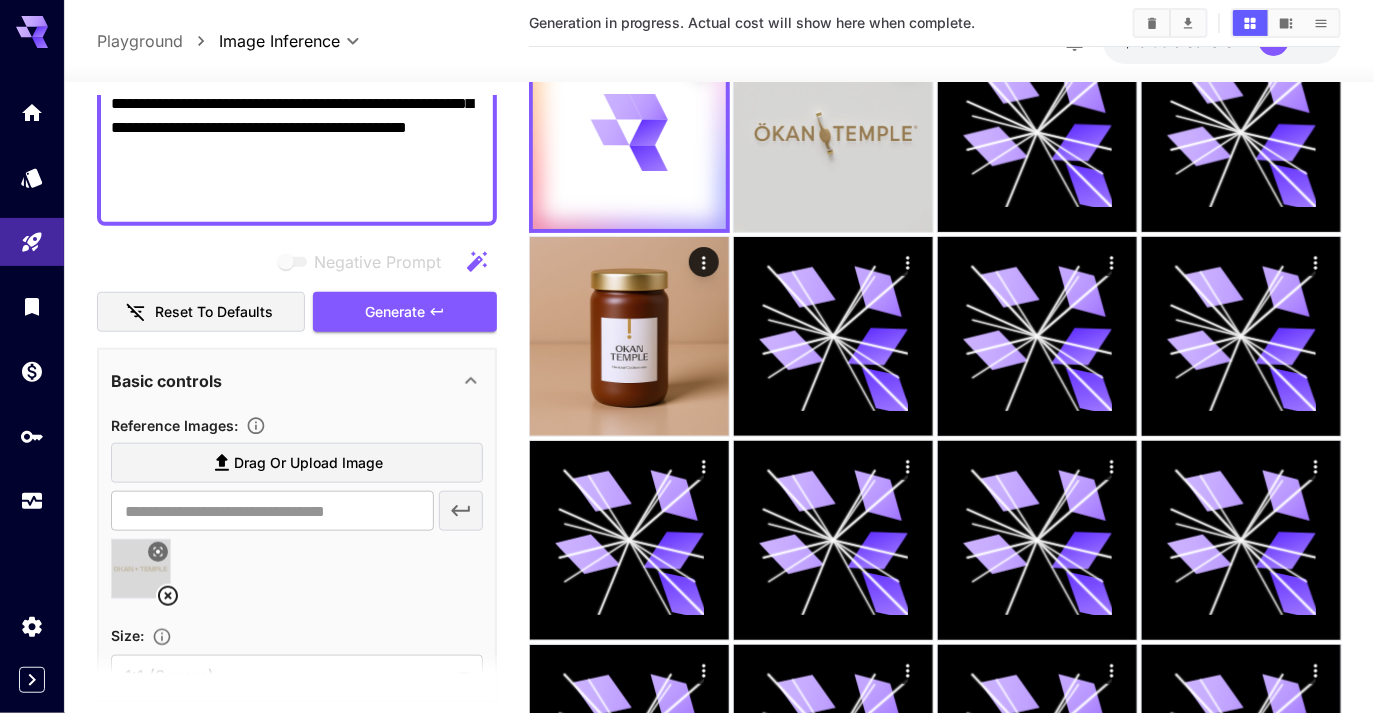 scroll, scrollTop: 0, scrollLeft: 0, axis: both 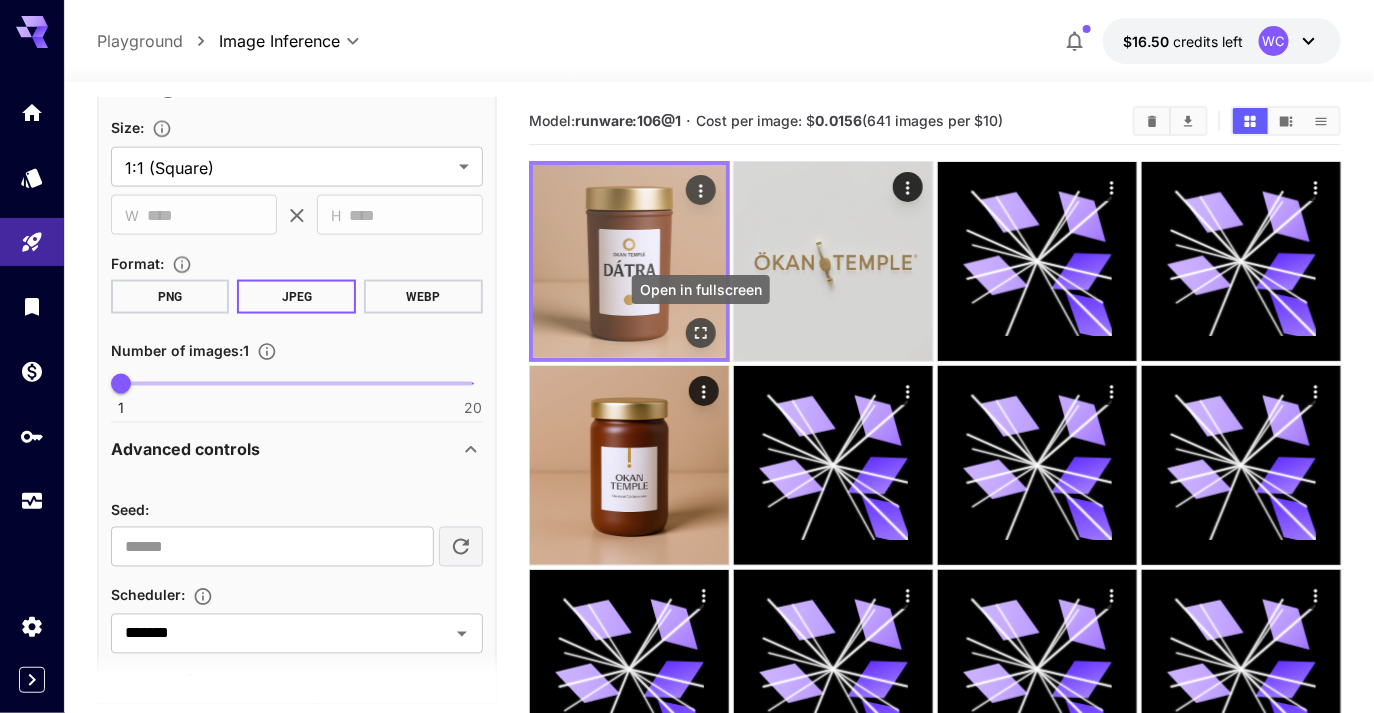 click 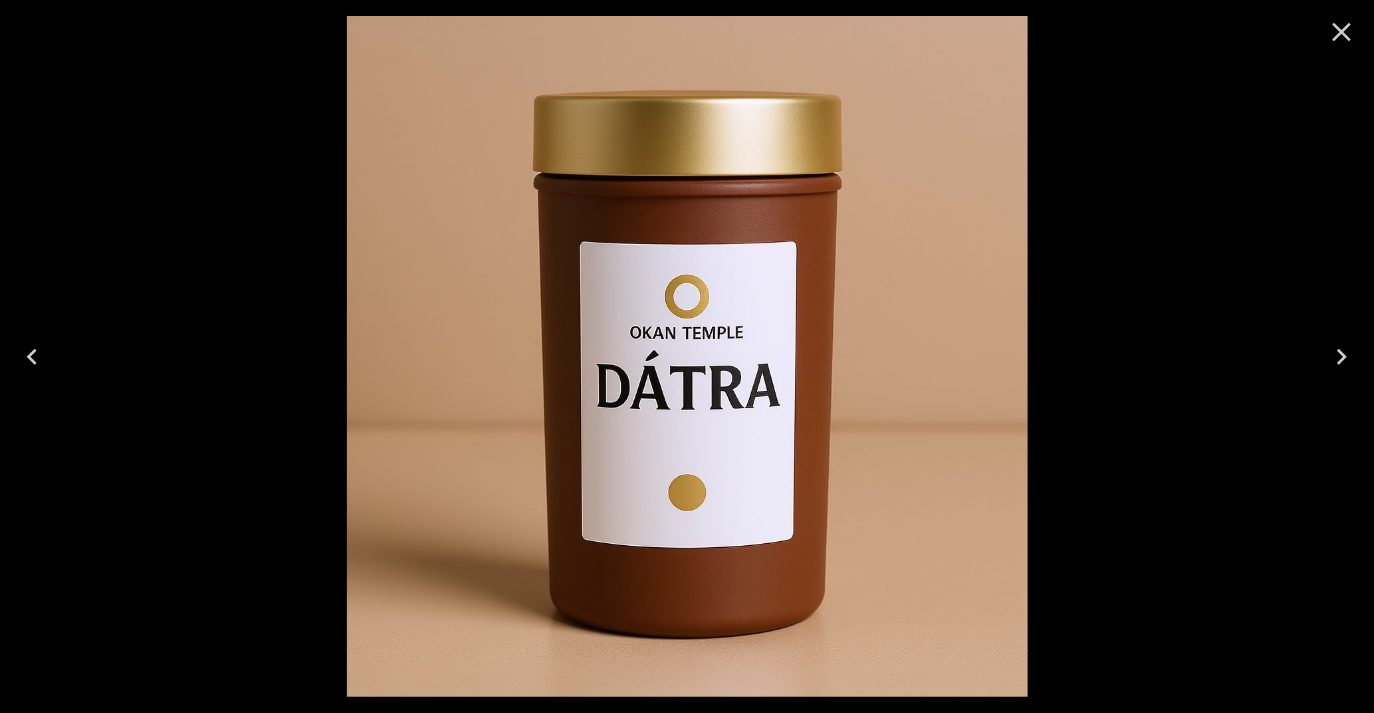 click 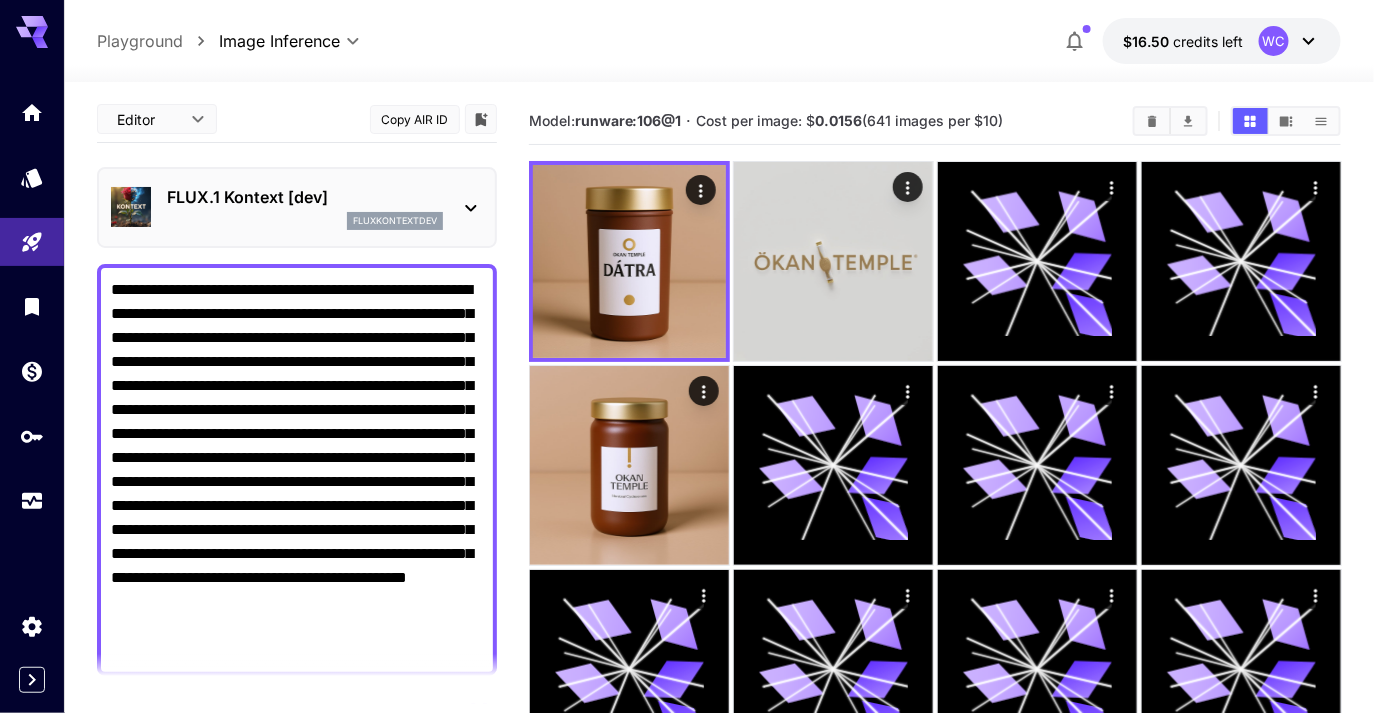 scroll, scrollTop: 0, scrollLeft: 0, axis: both 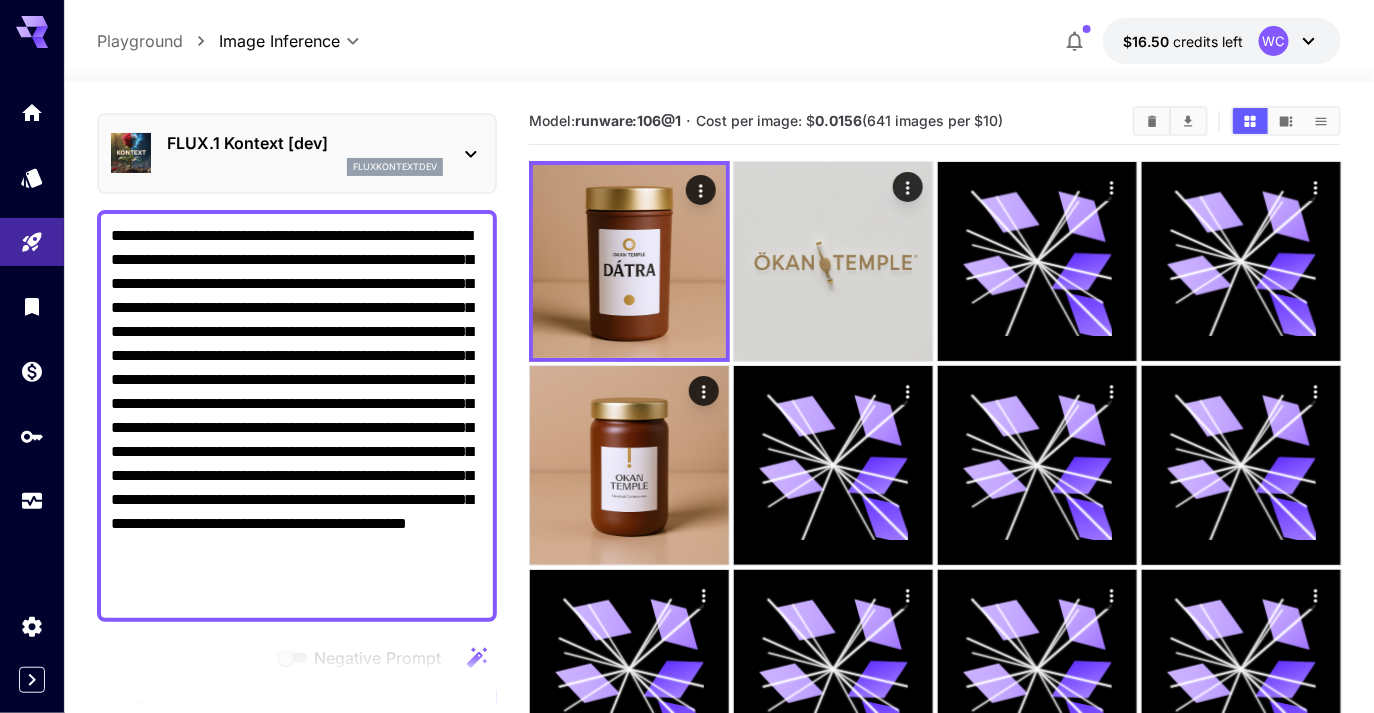 click on "**********" at bounding box center (297, 416) 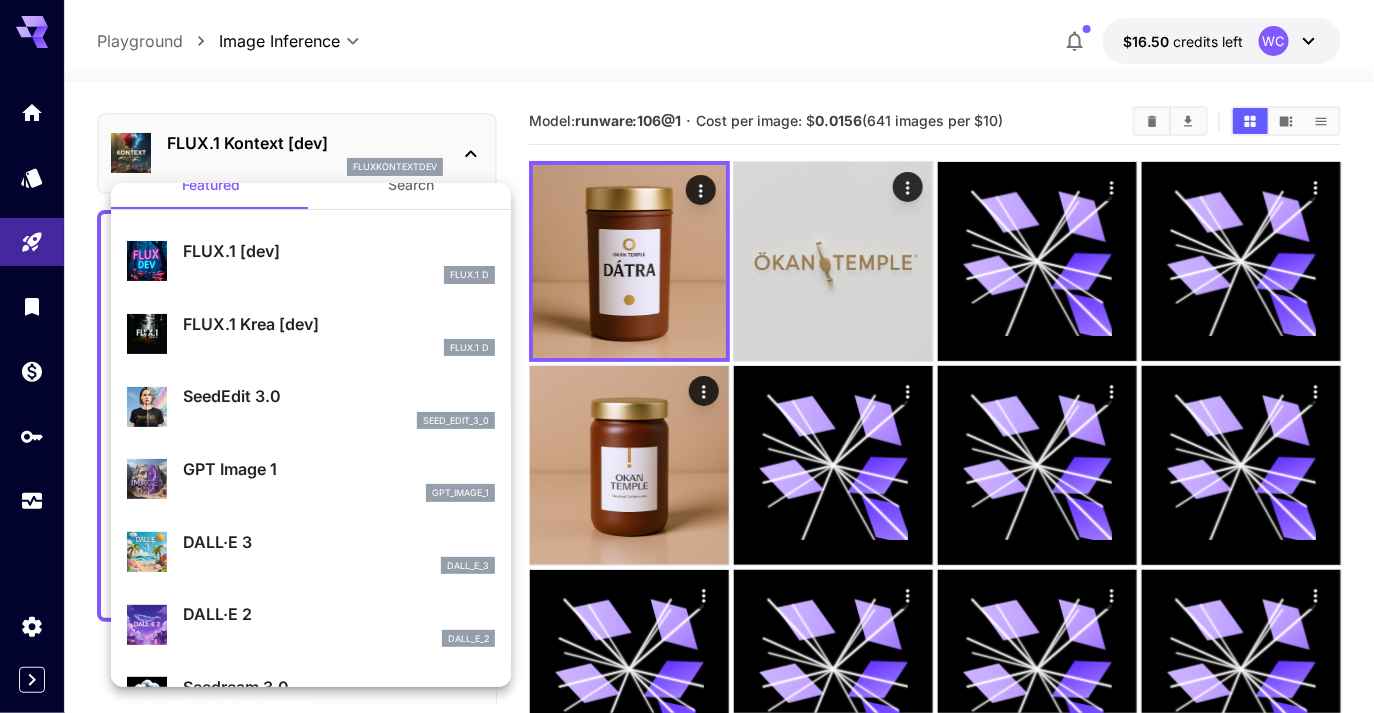 scroll, scrollTop: 21, scrollLeft: 0, axis: vertical 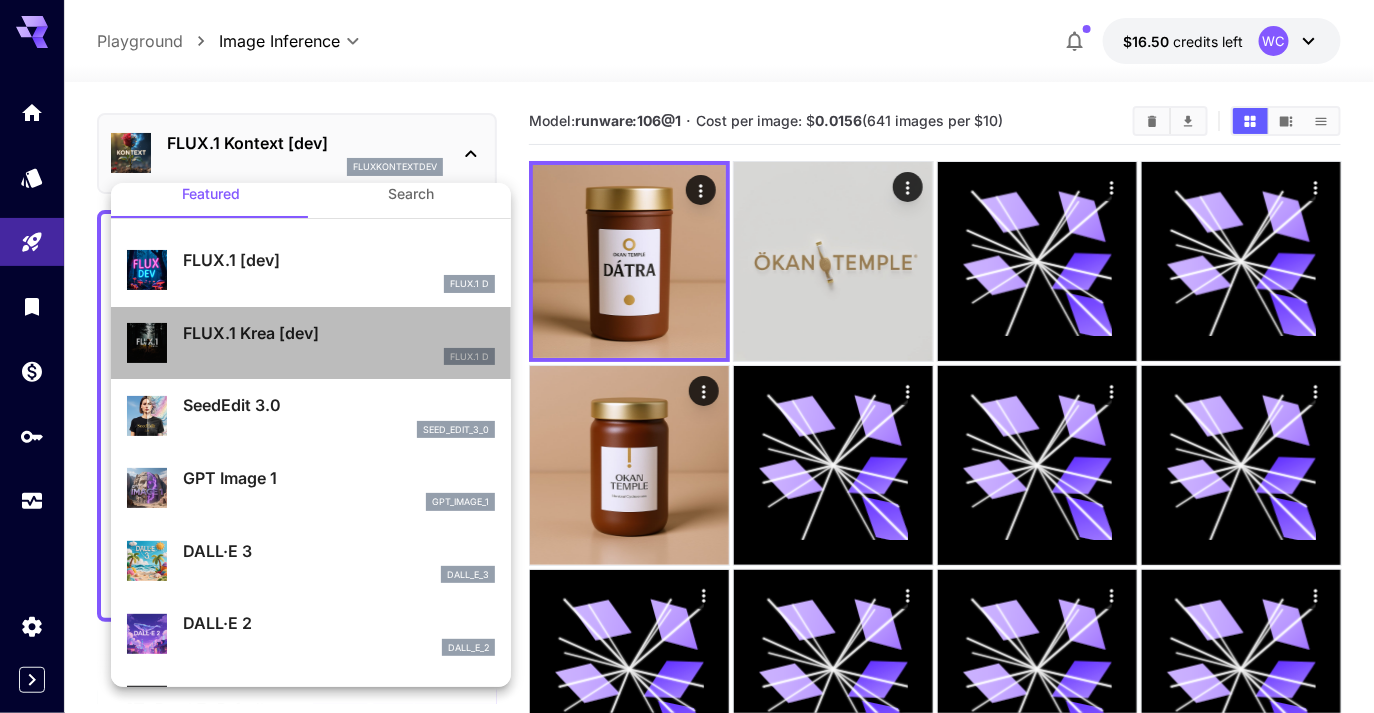 click on "FLUX.1 Krea [dev] FLUX.1 D" at bounding box center [311, 343] 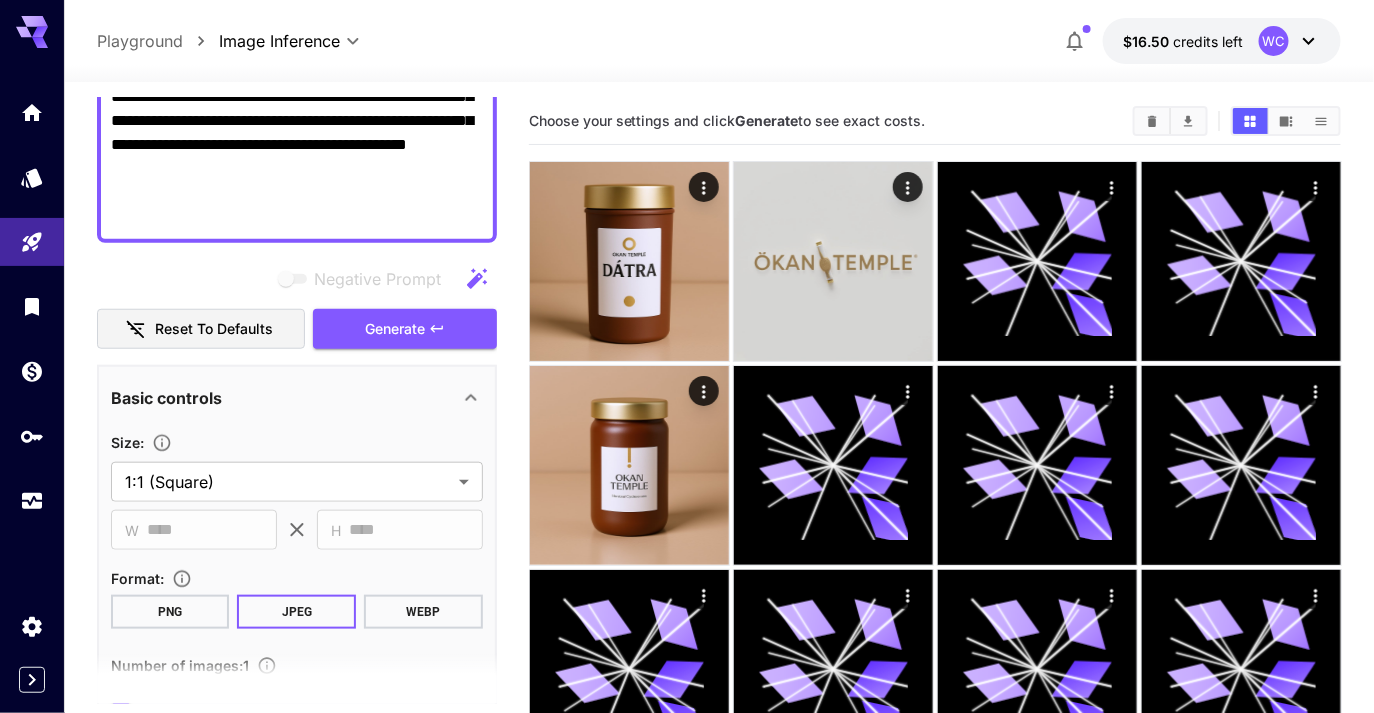 scroll, scrollTop: 480, scrollLeft: 0, axis: vertical 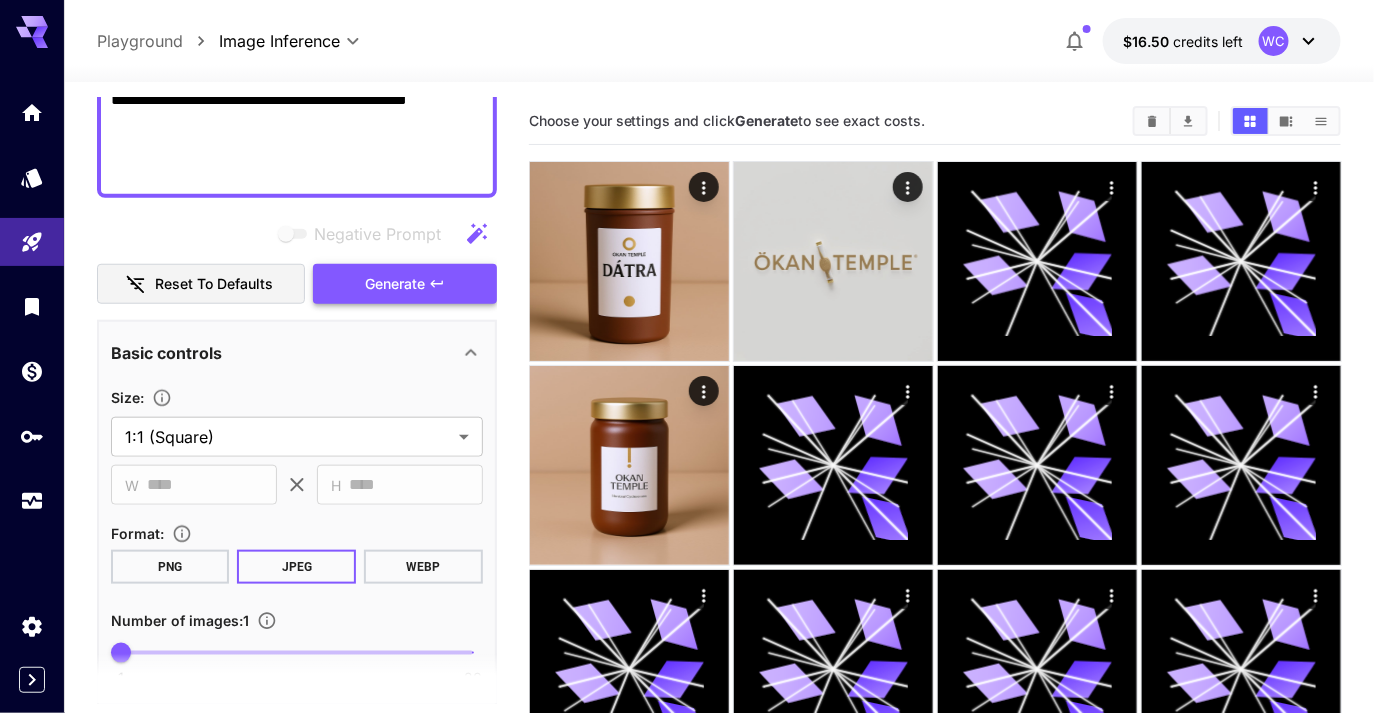 click on "Generate" at bounding box center (395, 284) 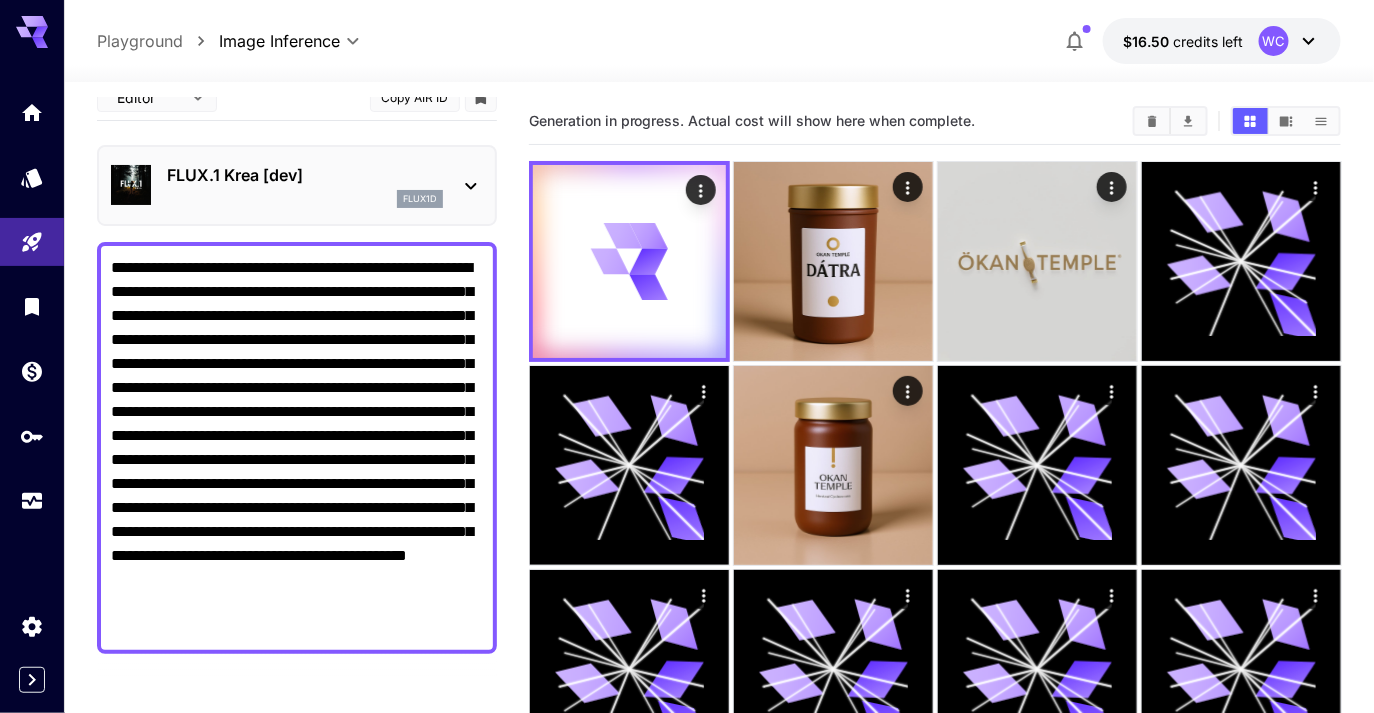scroll, scrollTop: 0, scrollLeft: 0, axis: both 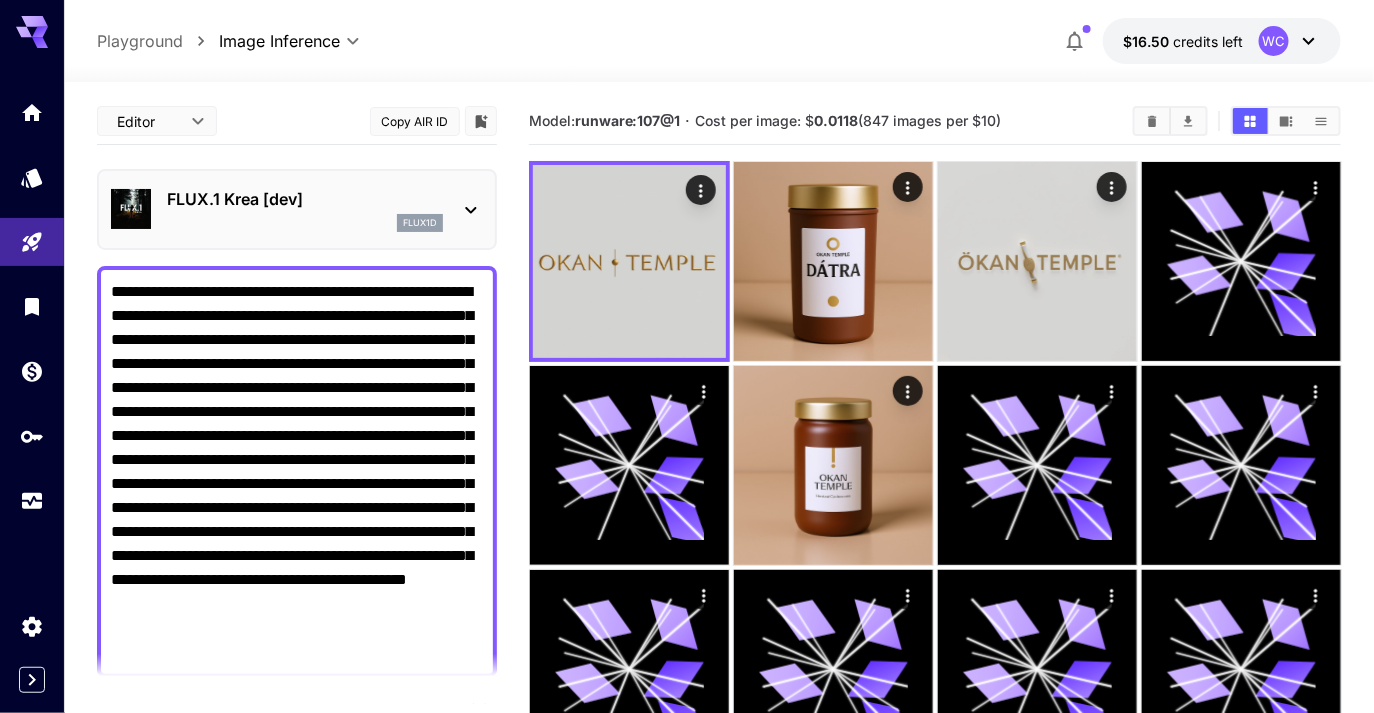 click on "FLUX.1 Krea [dev]" at bounding box center [305, 199] 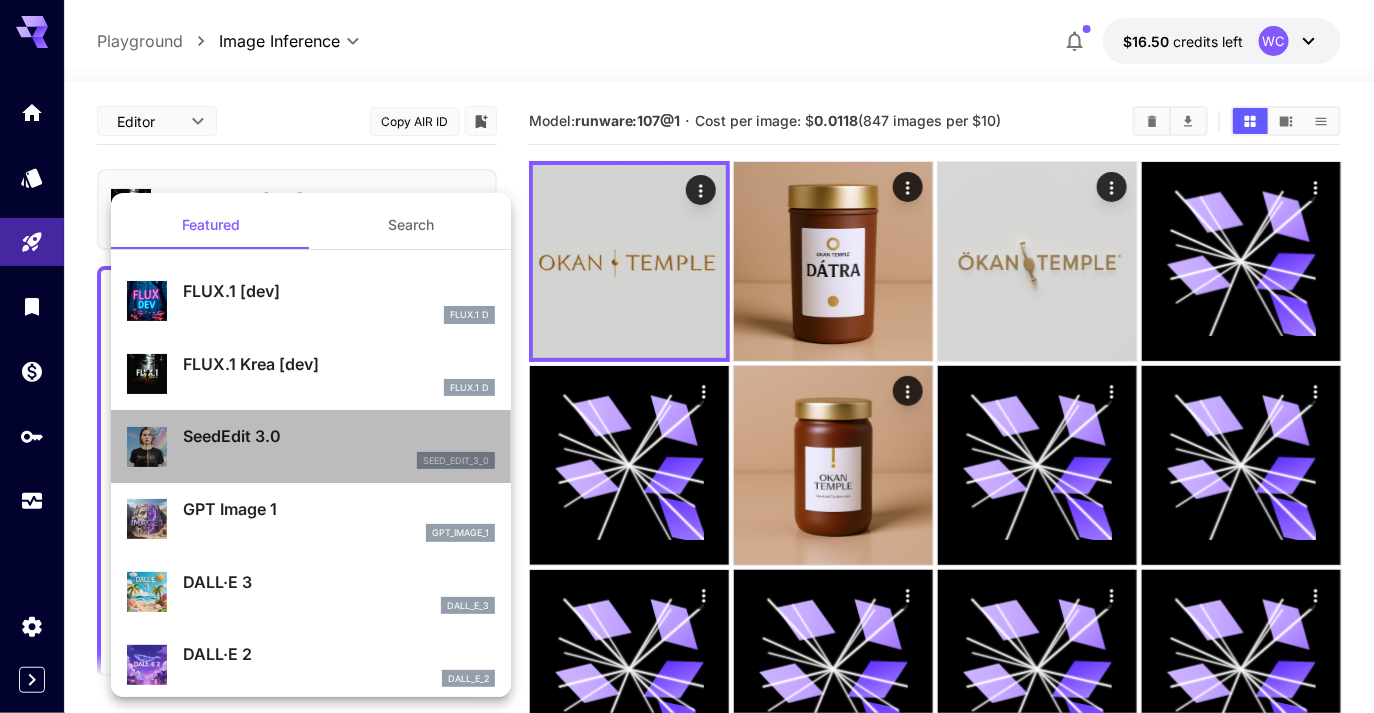 click on "SeedEdit 3.0" at bounding box center [339, 436] 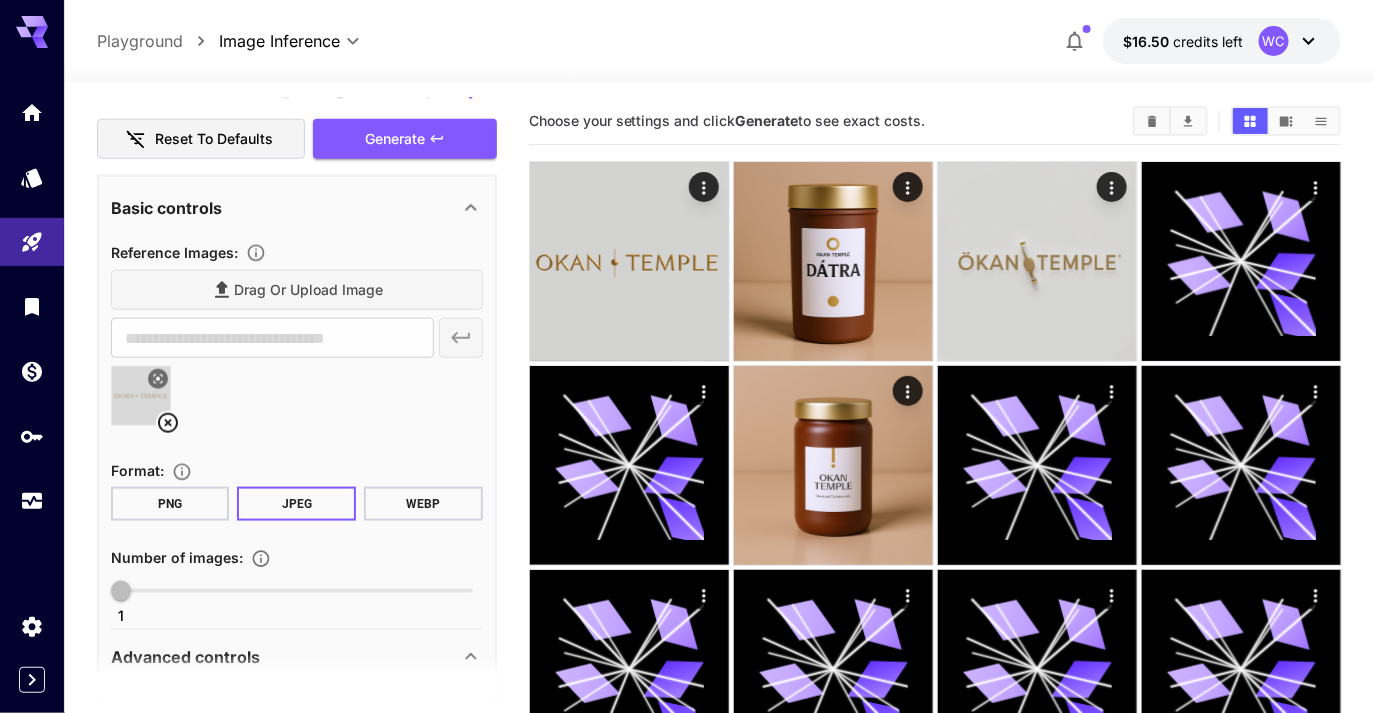 scroll, scrollTop: 589, scrollLeft: 0, axis: vertical 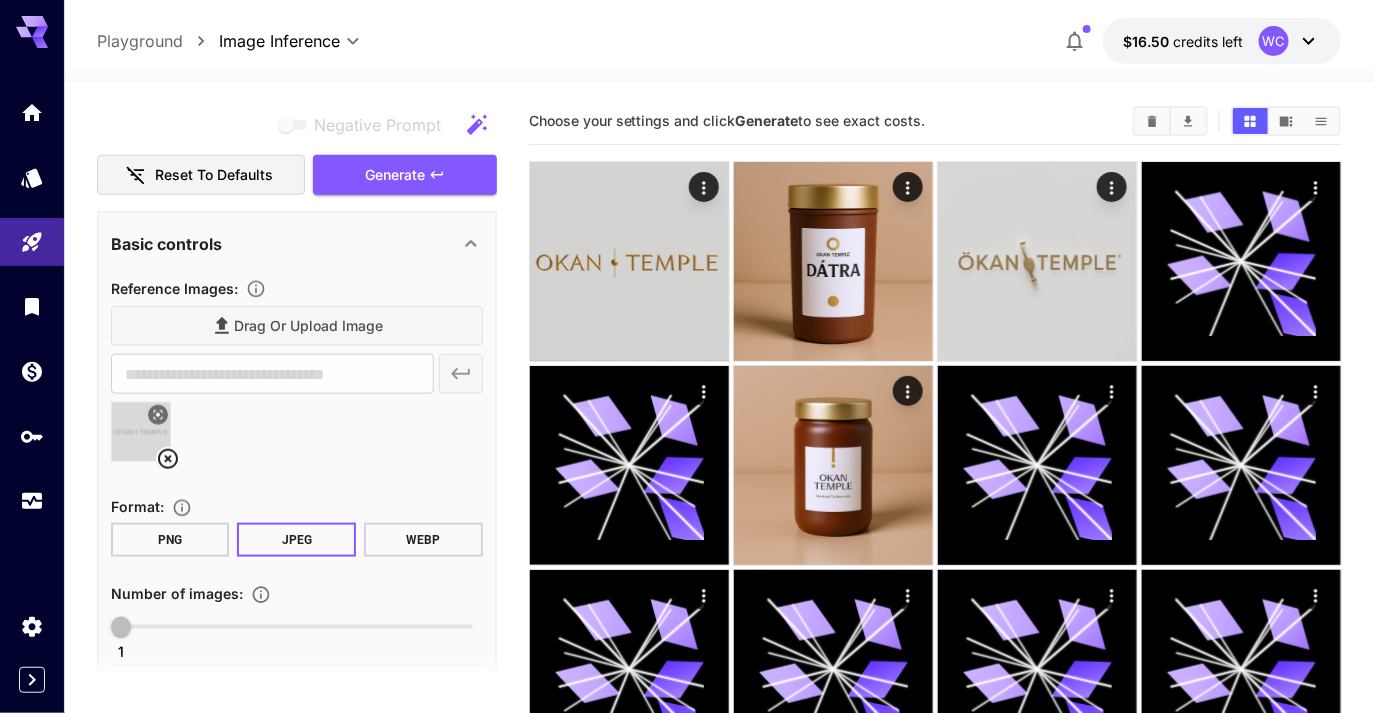 click on "**********" at bounding box center (297, 202) 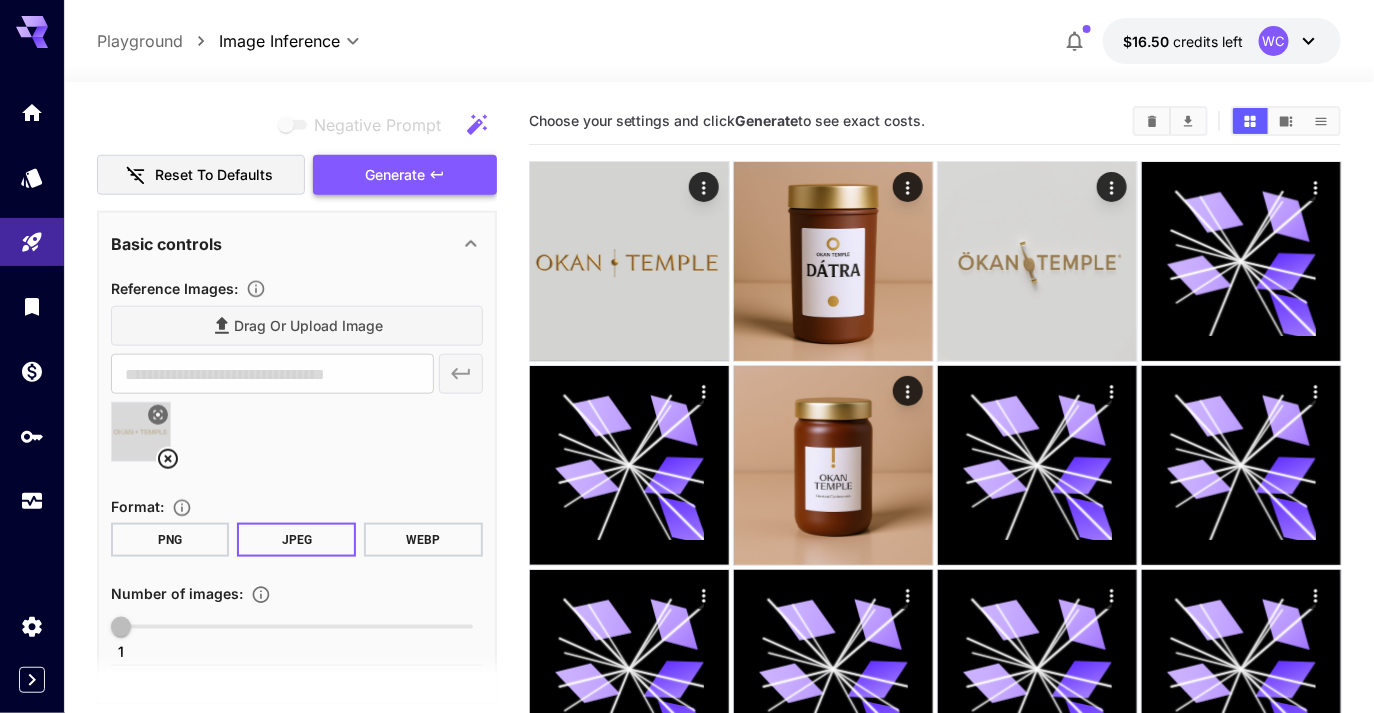 click on "Generate" at bounding box center (405, 175) 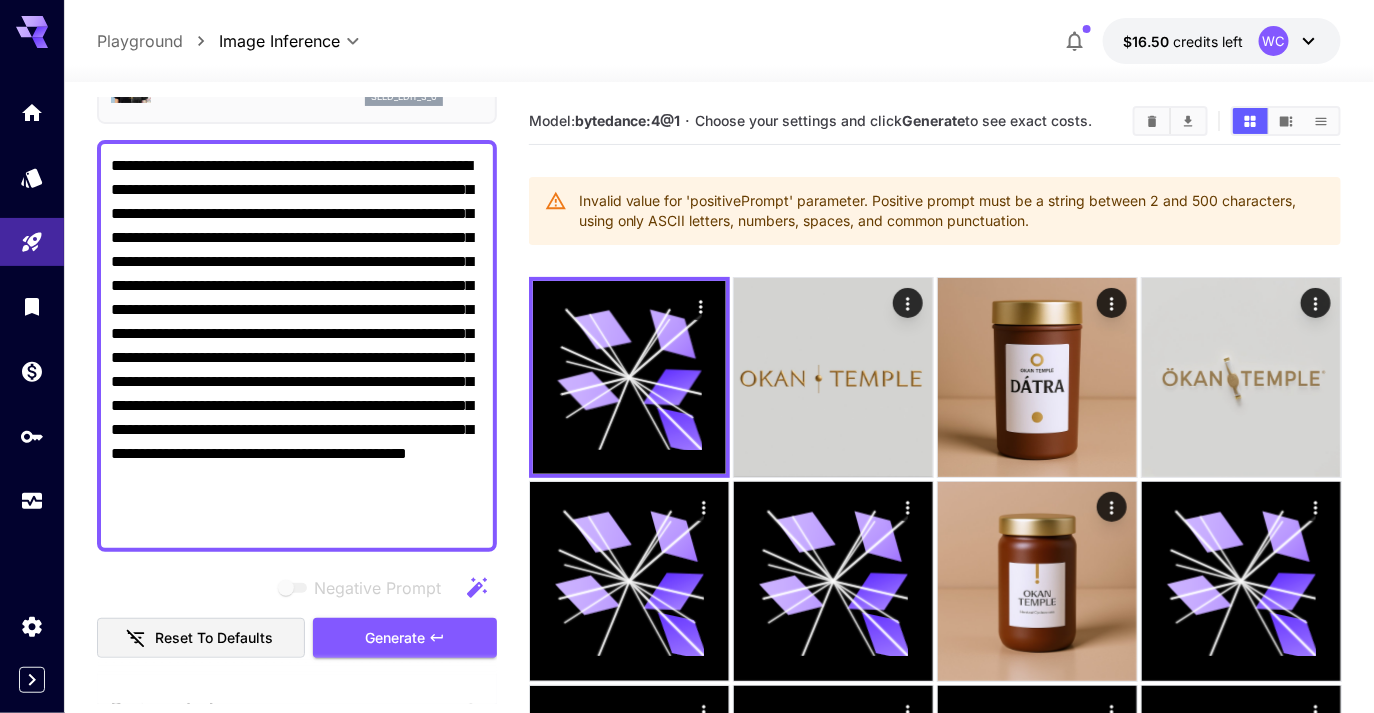 scroll, scrollTop: 135, scrollLeft: 0, axis: vertical 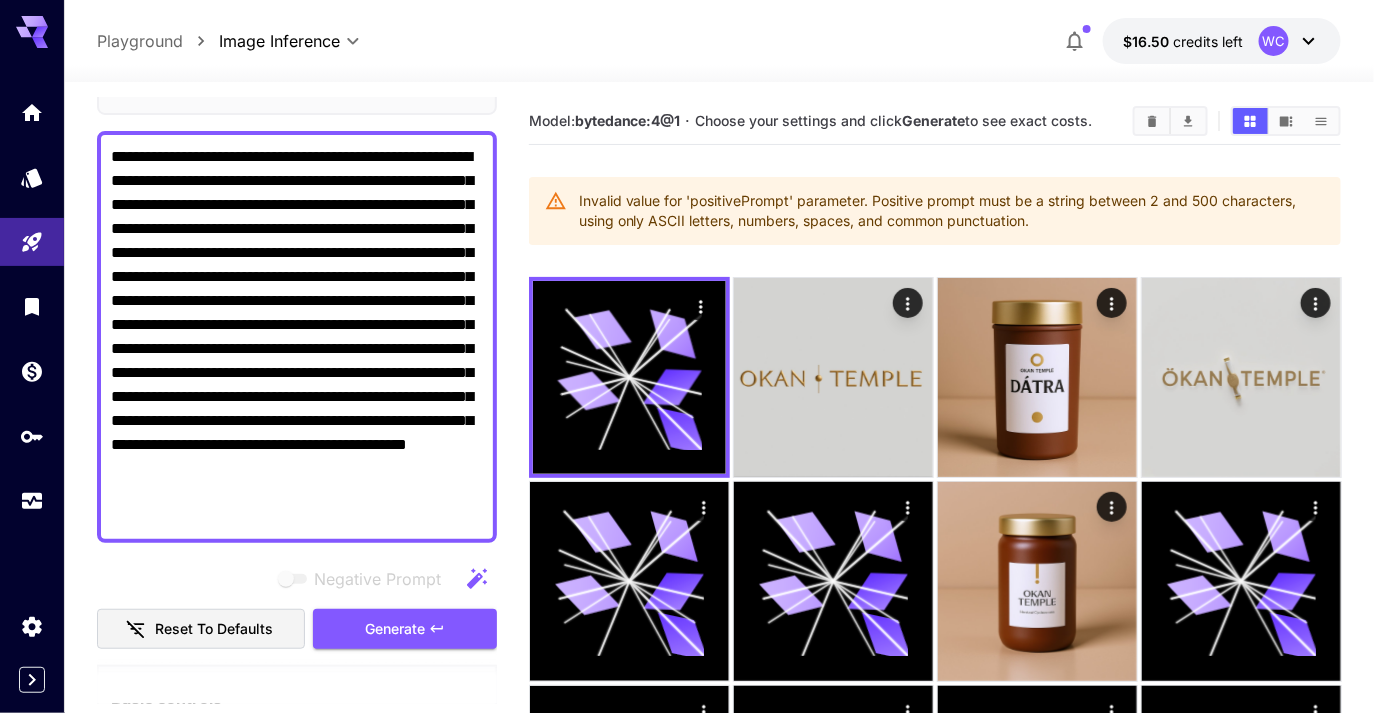 click on "**********" at bounding box center [297, 337] 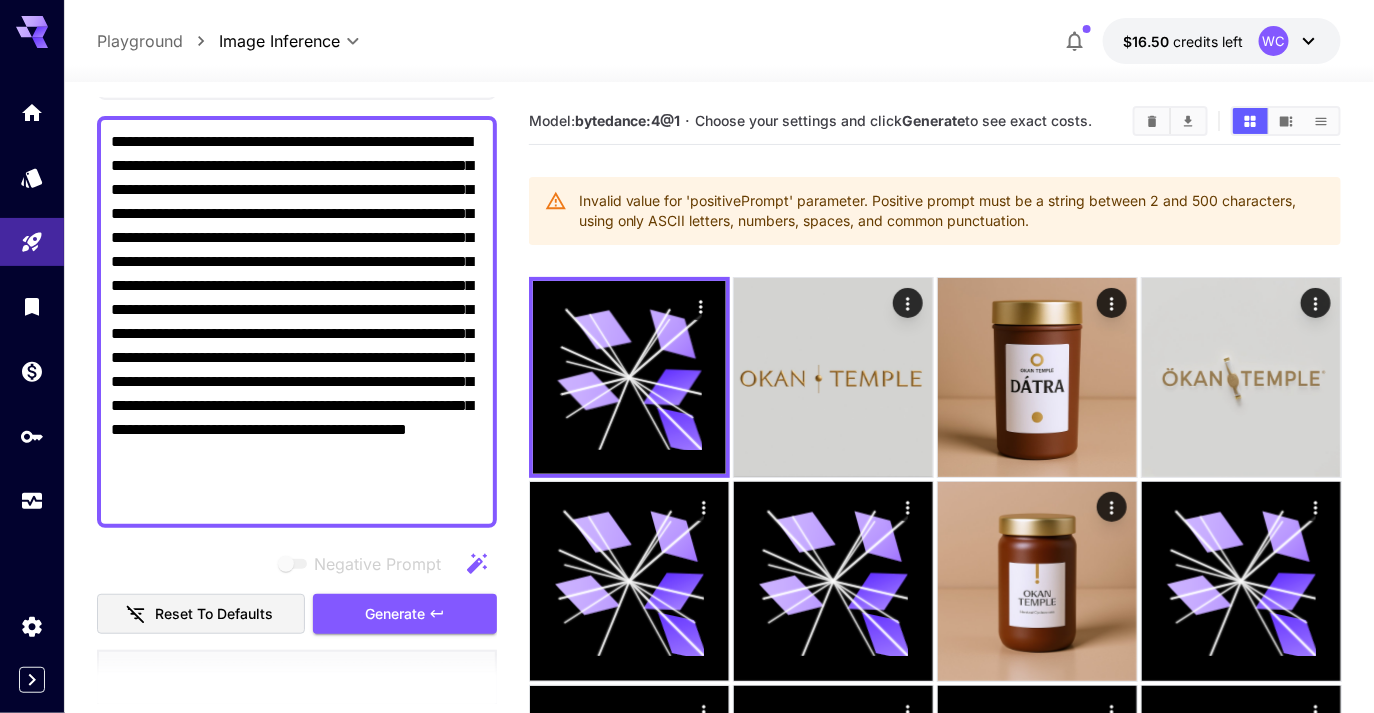 scroll, scrollTop: 0, scrollLeft: 0, axis: both 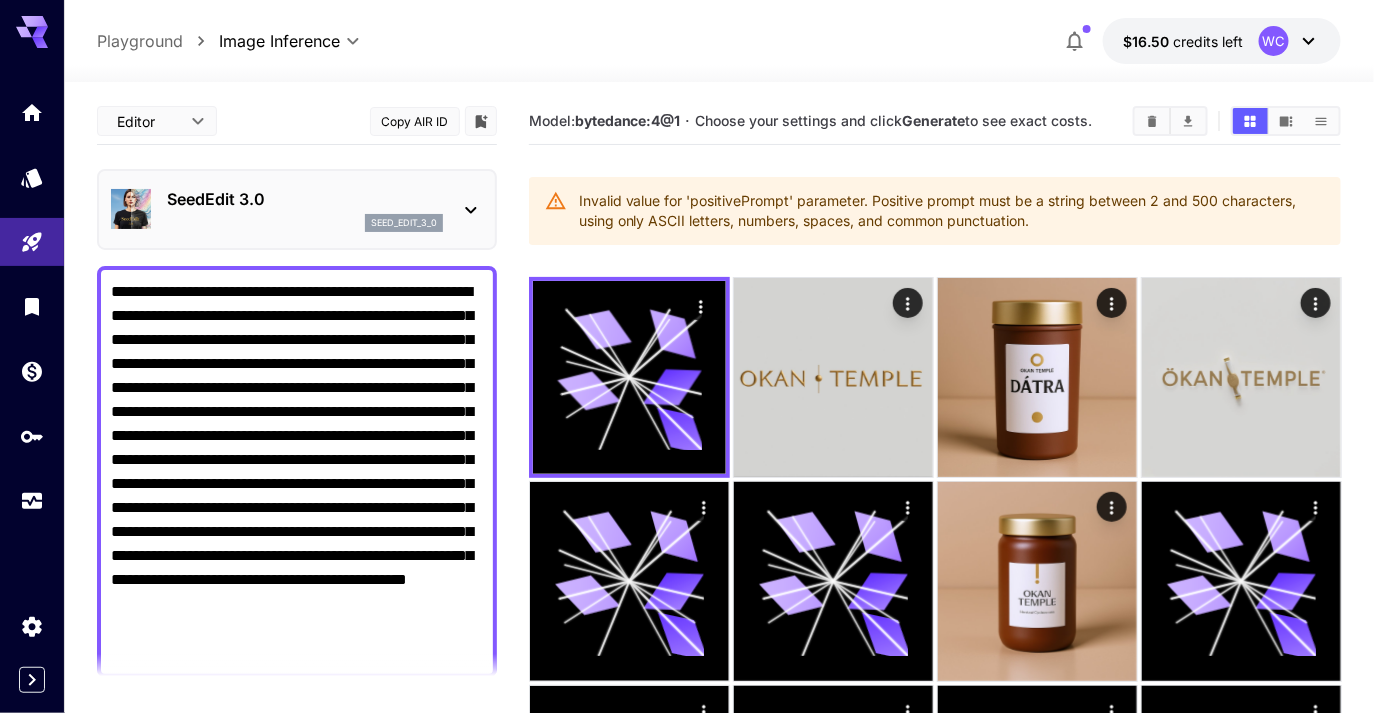 click on "SeedEdit 3.0 seed_edit_3_0" at bounding box center (297, 209) 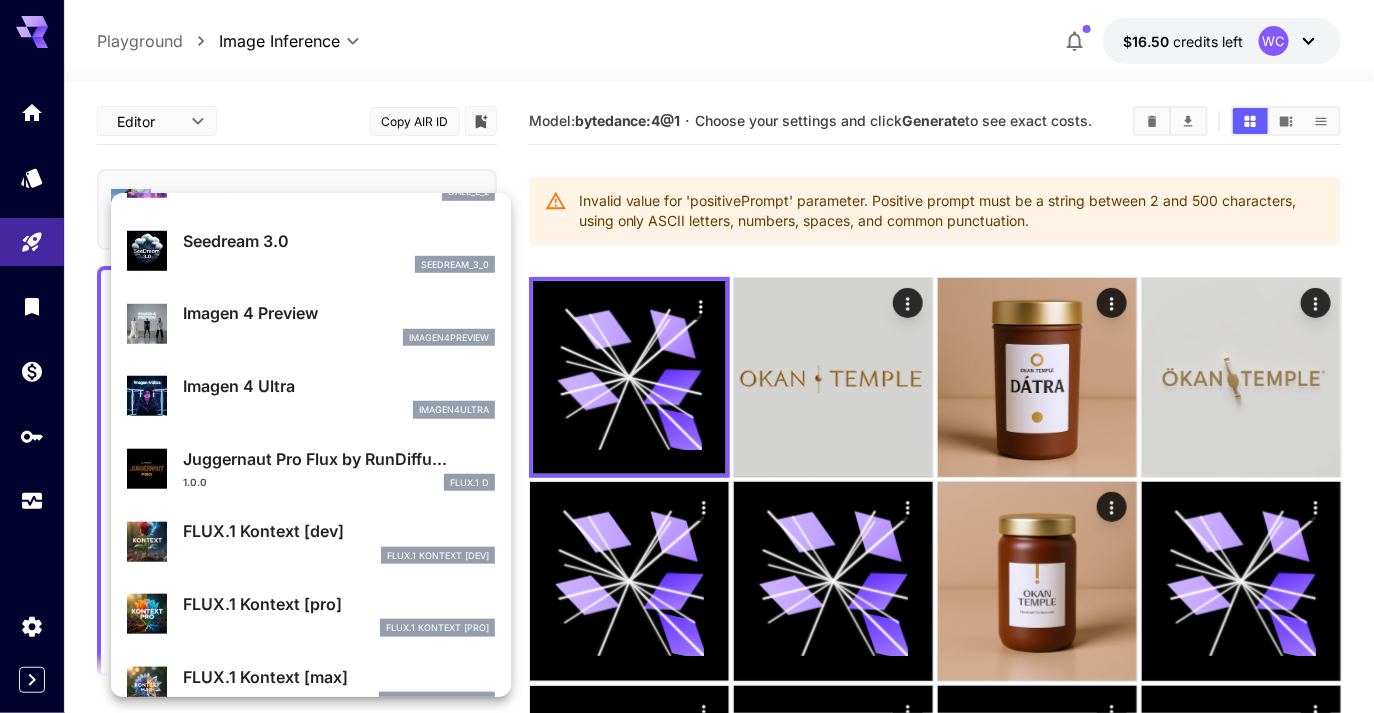 scroll, scrollTop: 492, scrollLeft: 0, axis: vertical 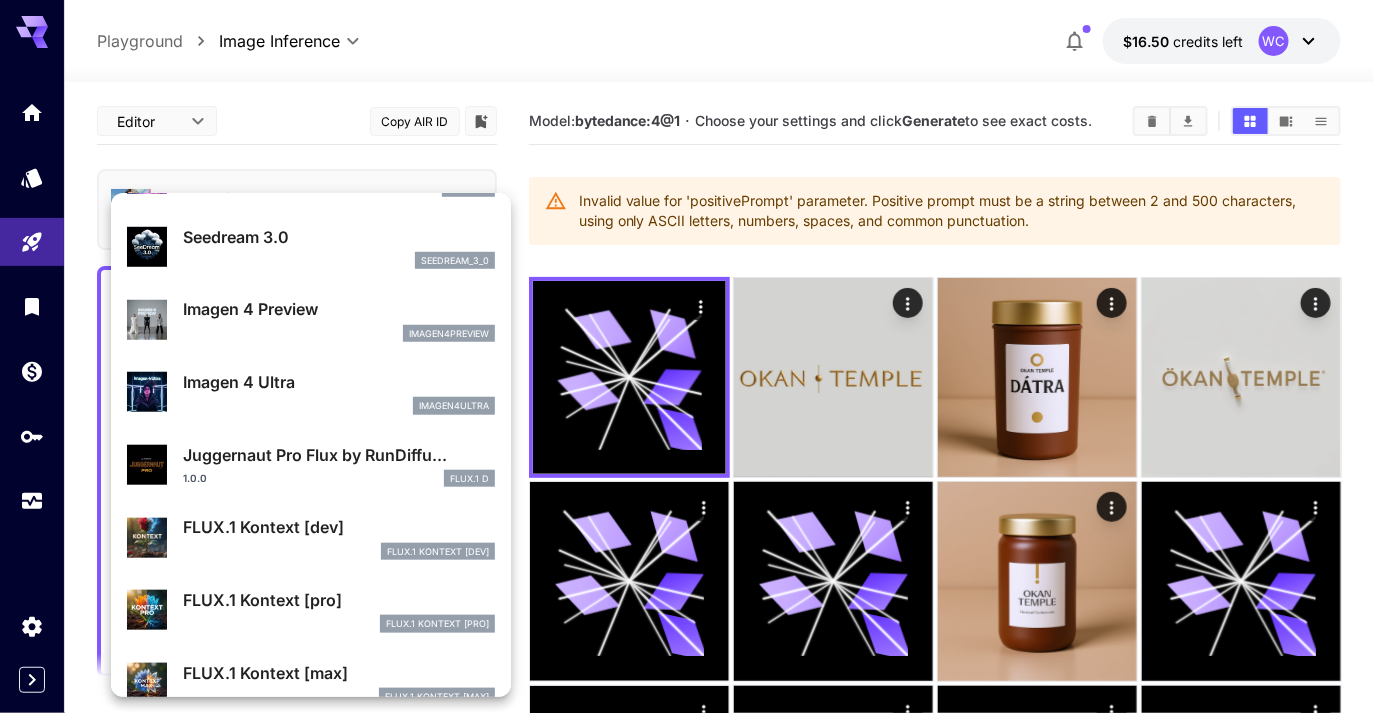 click on "imagen4ultra" at bounding box center (339, 406) 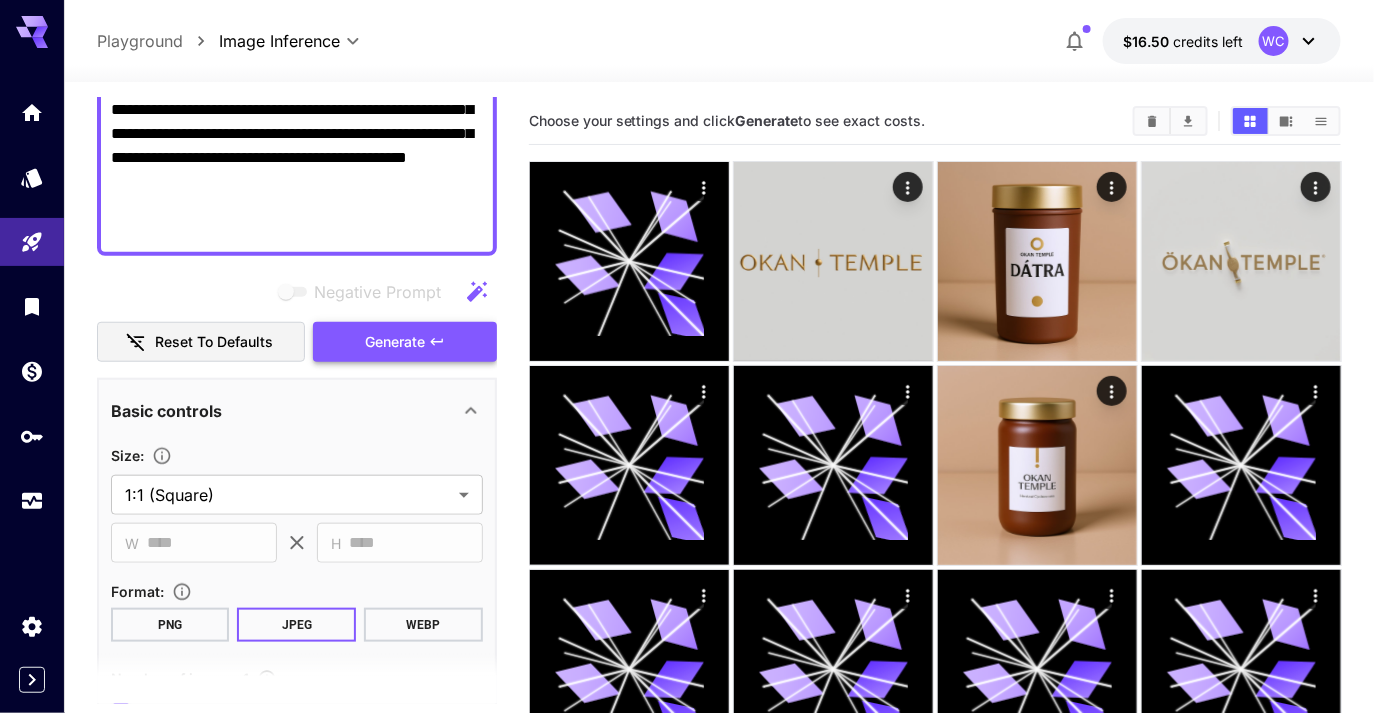 scroll, scrollTop: 415, scrollLeft: 0, axis: vertical 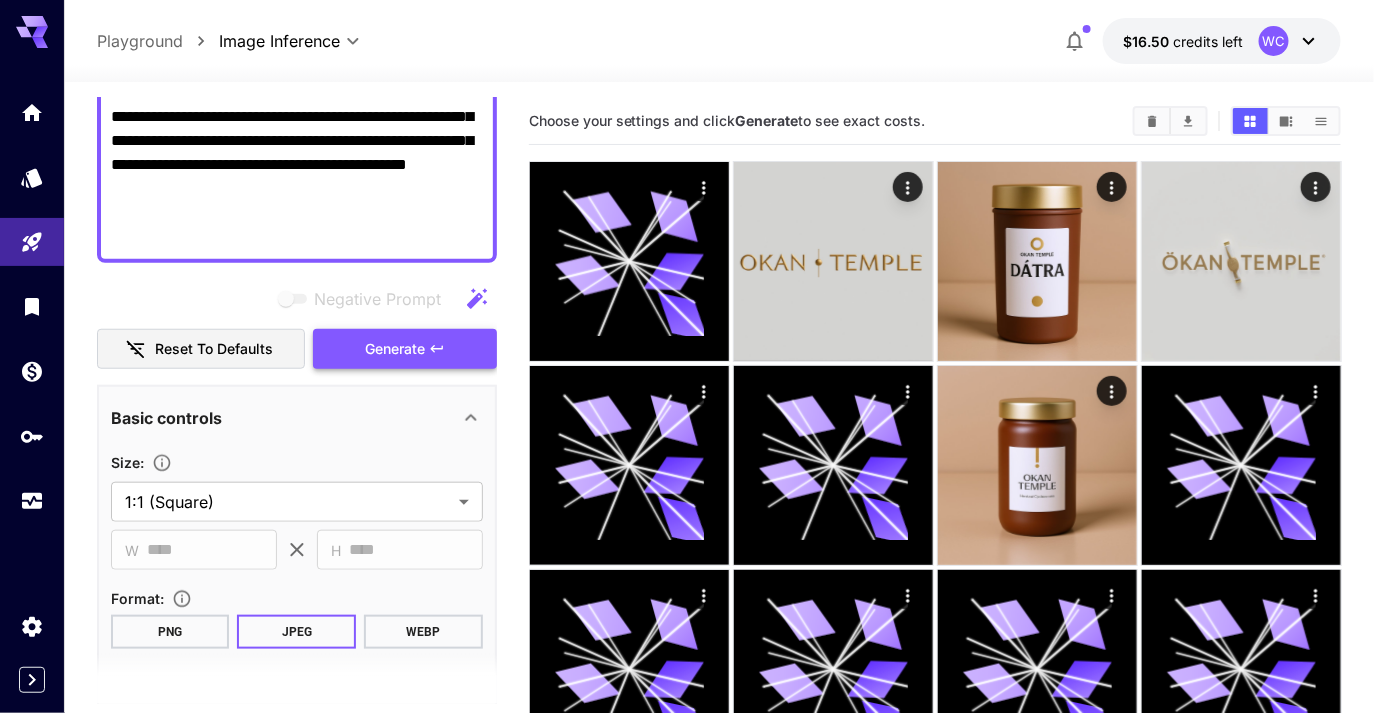 click on "Generate" at bounding box center [395, 349] 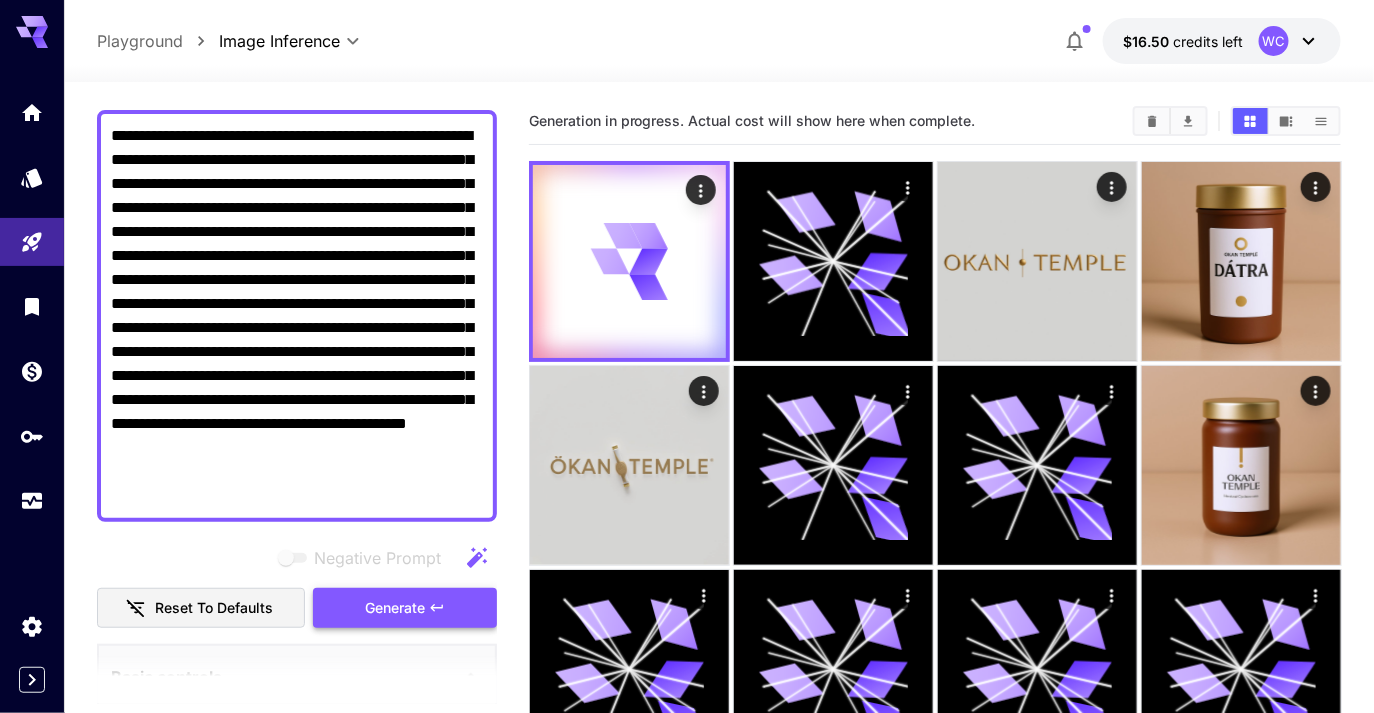 scroll, scrollTop: 152, scrollLeft: 0, axis: vertical 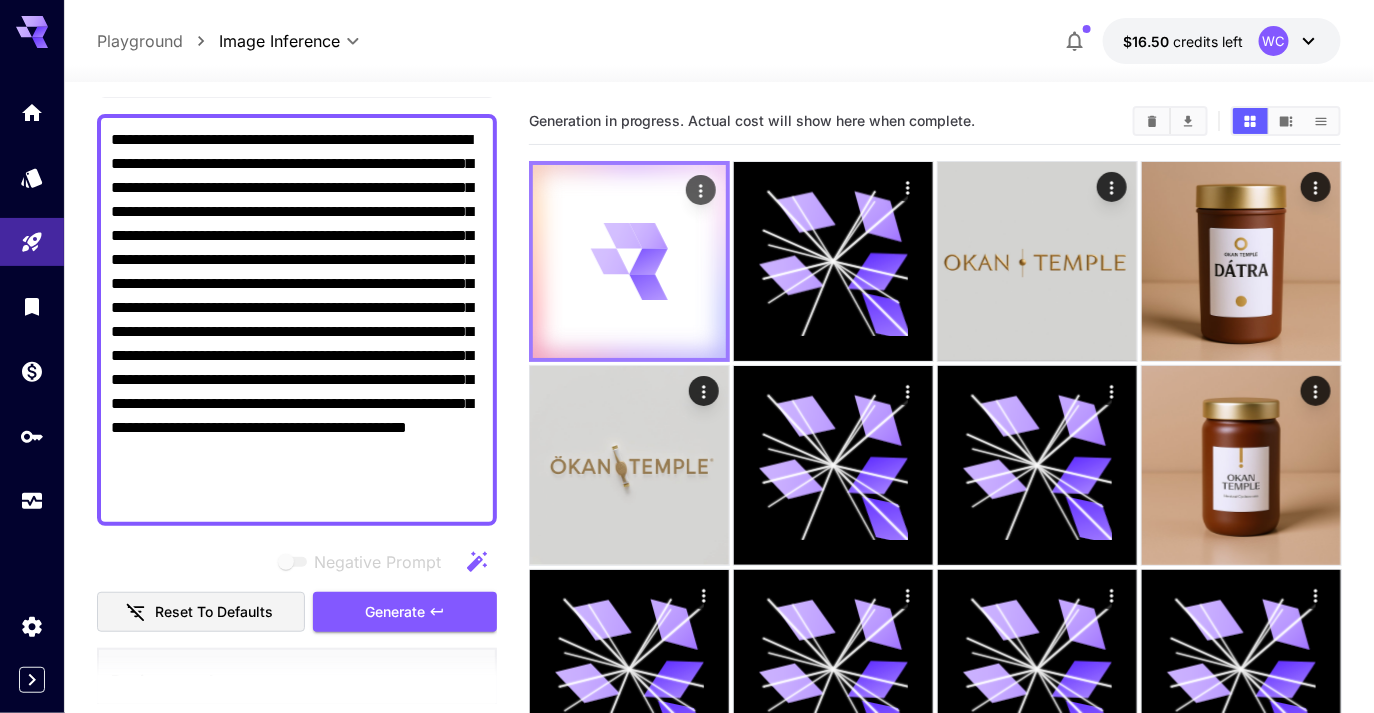 type 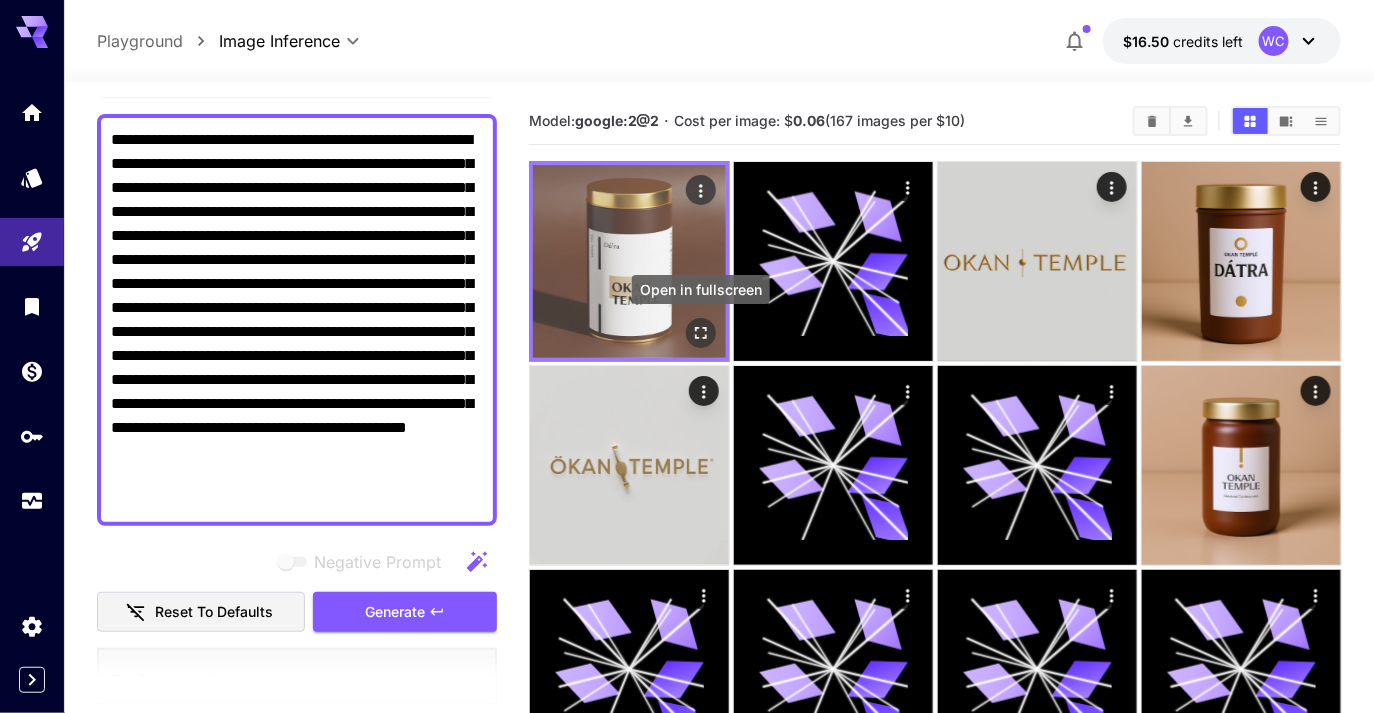 click 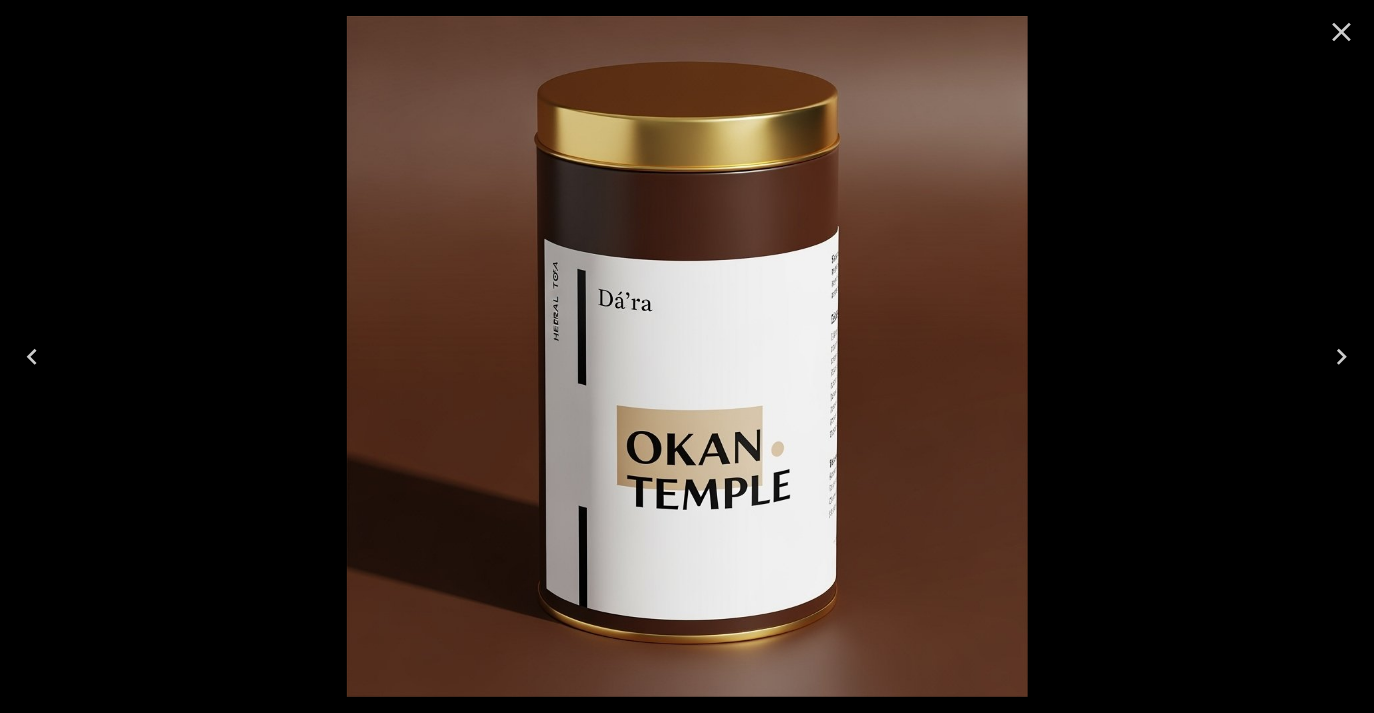 click 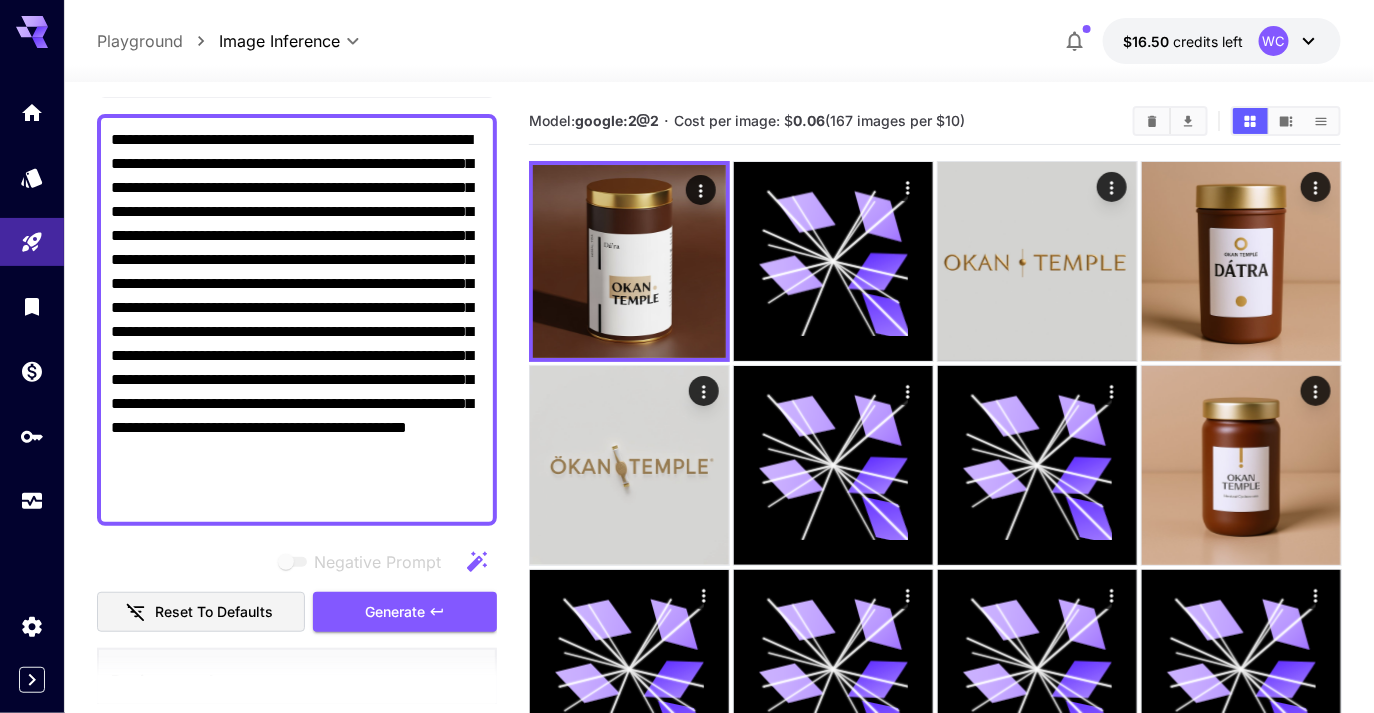 scroll, scrollTop: 0, scrollLeft: 0, axis: both 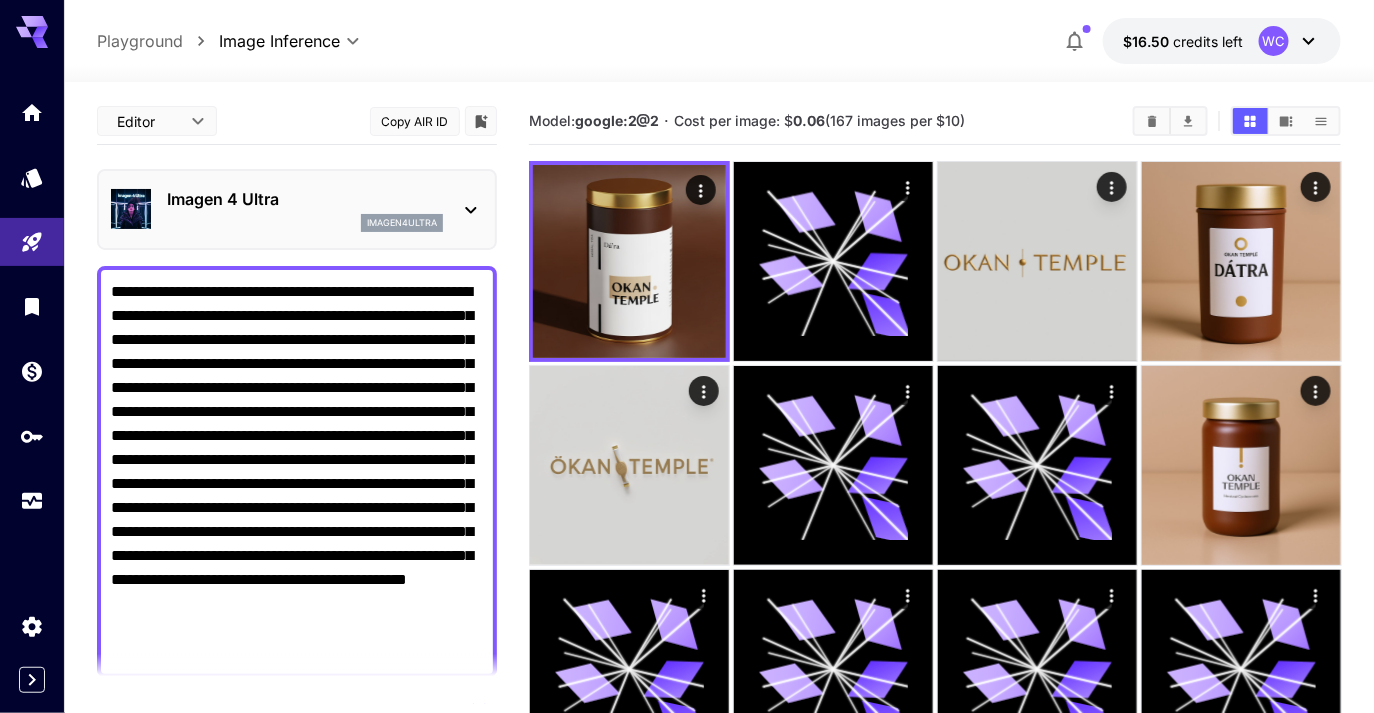 click on "imagen4ultra" at bounding box center [305, 223] 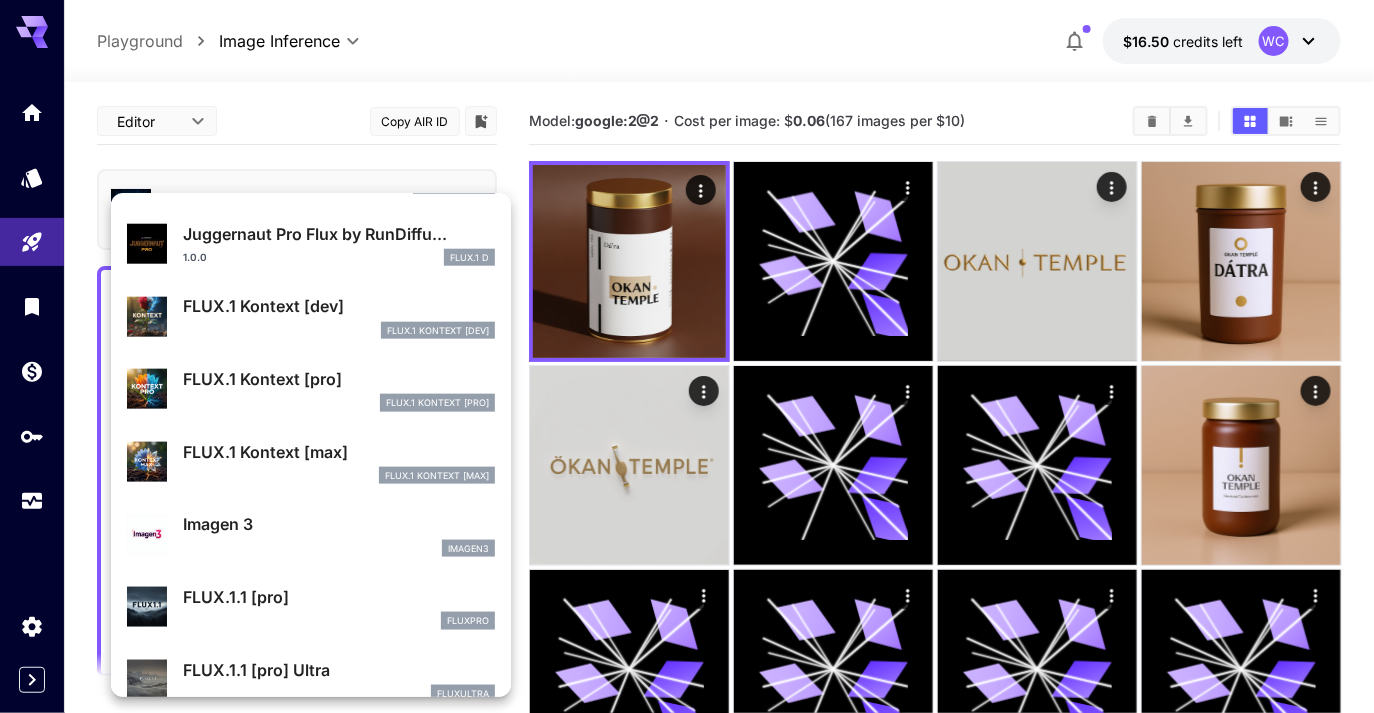 scroll, scrollTop: 720, scrollLeft: 0, axis: vertical 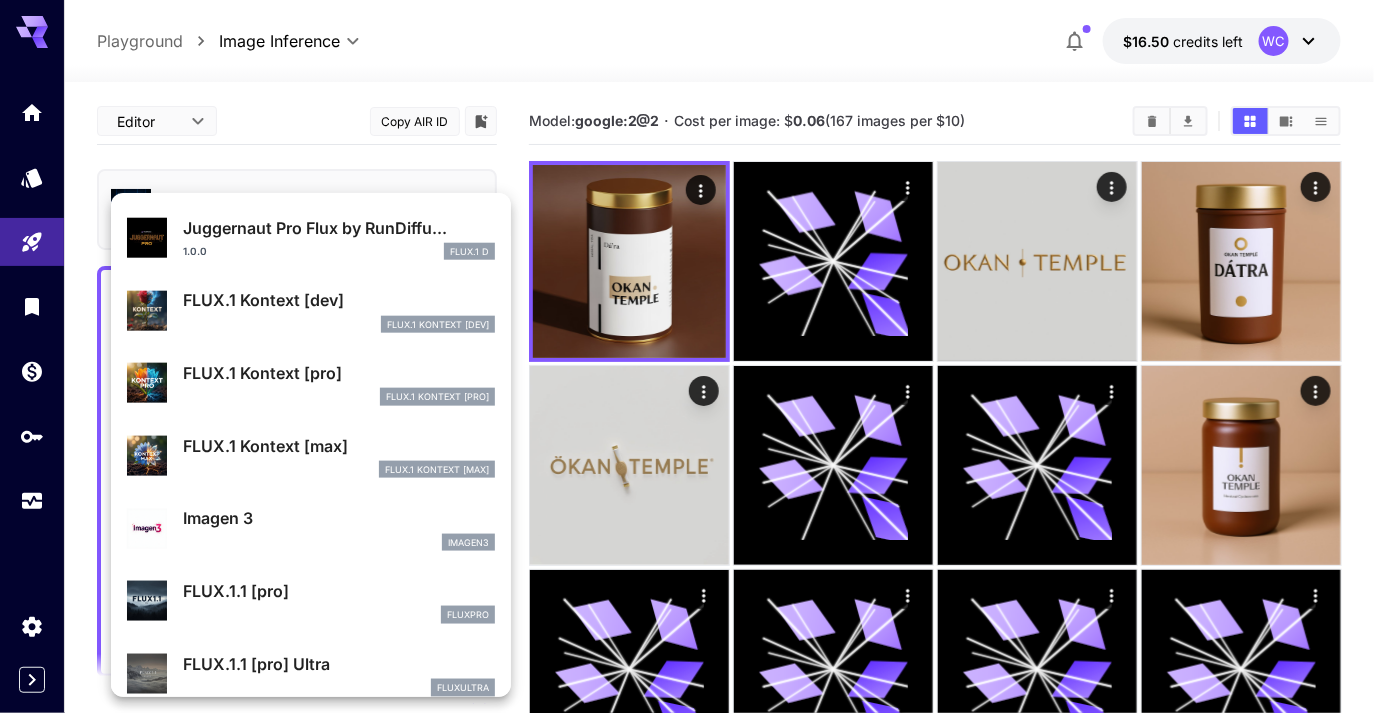 click on "FLUX.1 Kontext [max]" at bounding box center (339, 446) 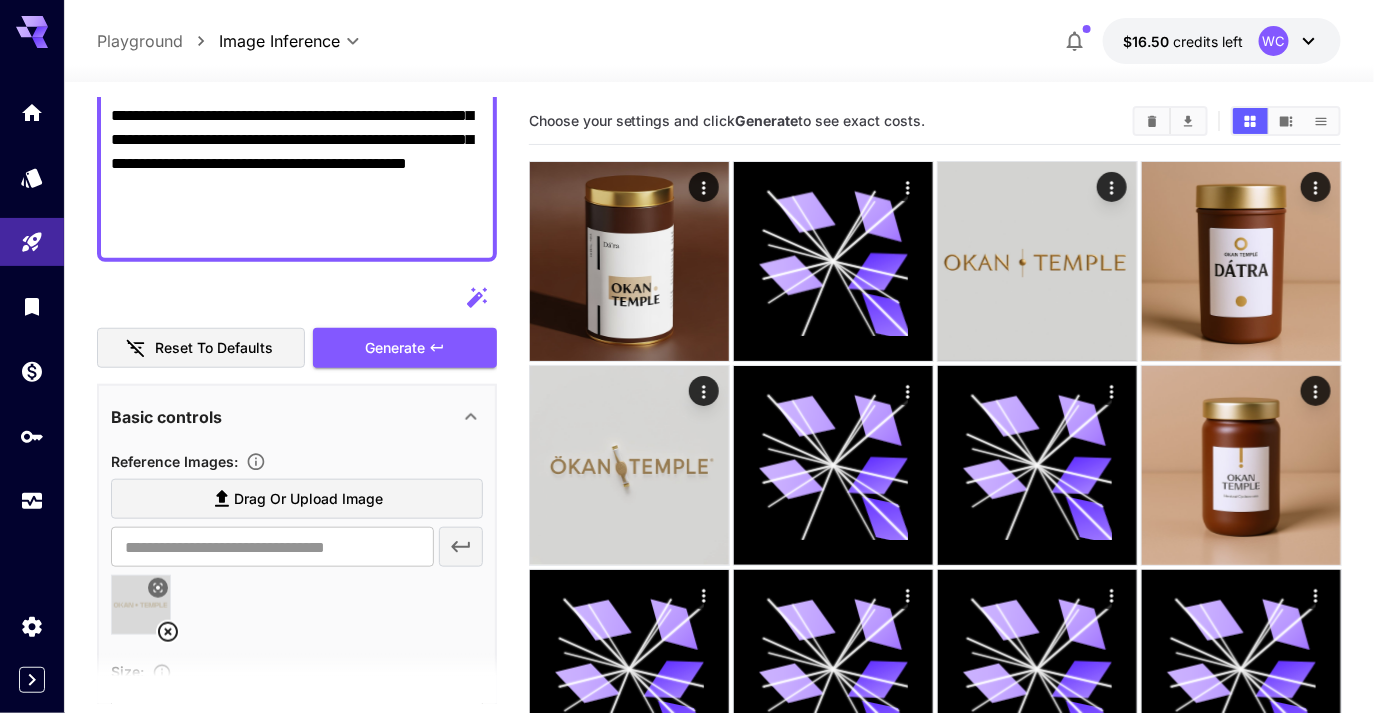 scroll, scrollTop: 414, scrollLeft: 0, axis: vertical 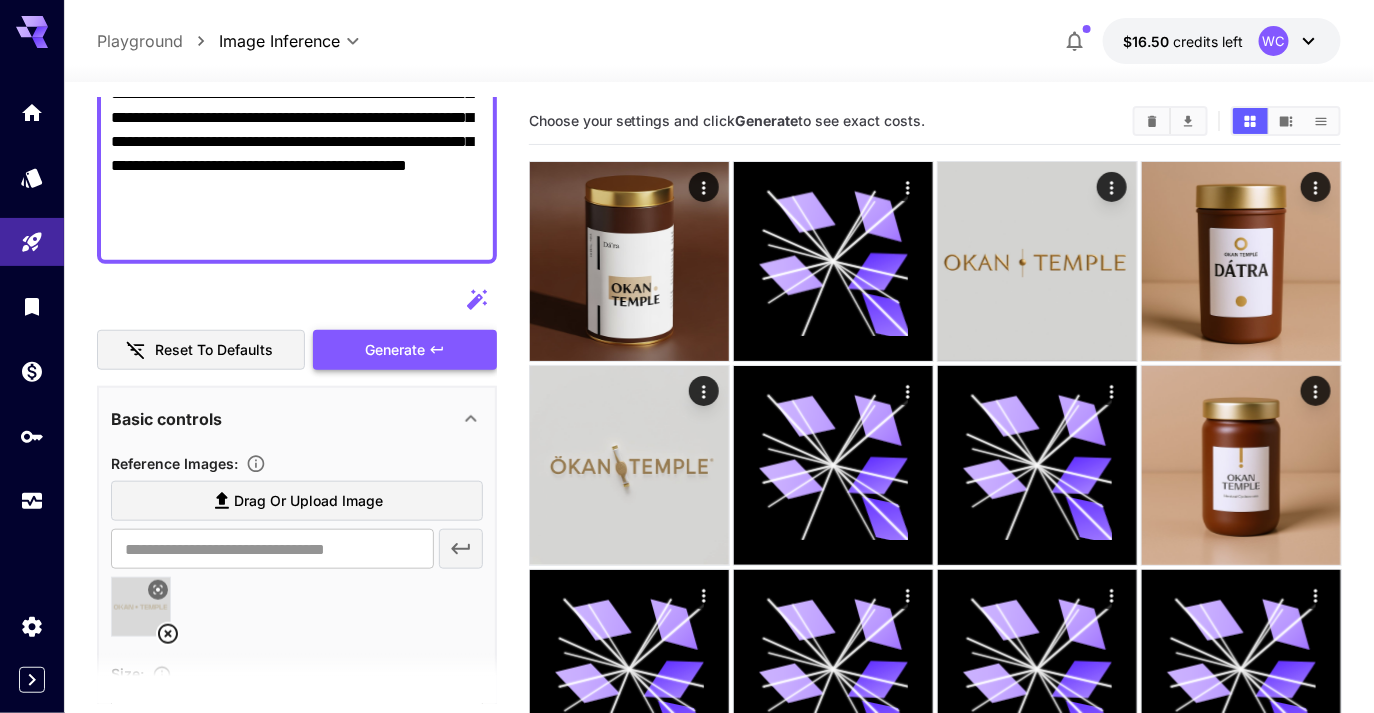 click on "Generate" at bounding box center [395, 350] 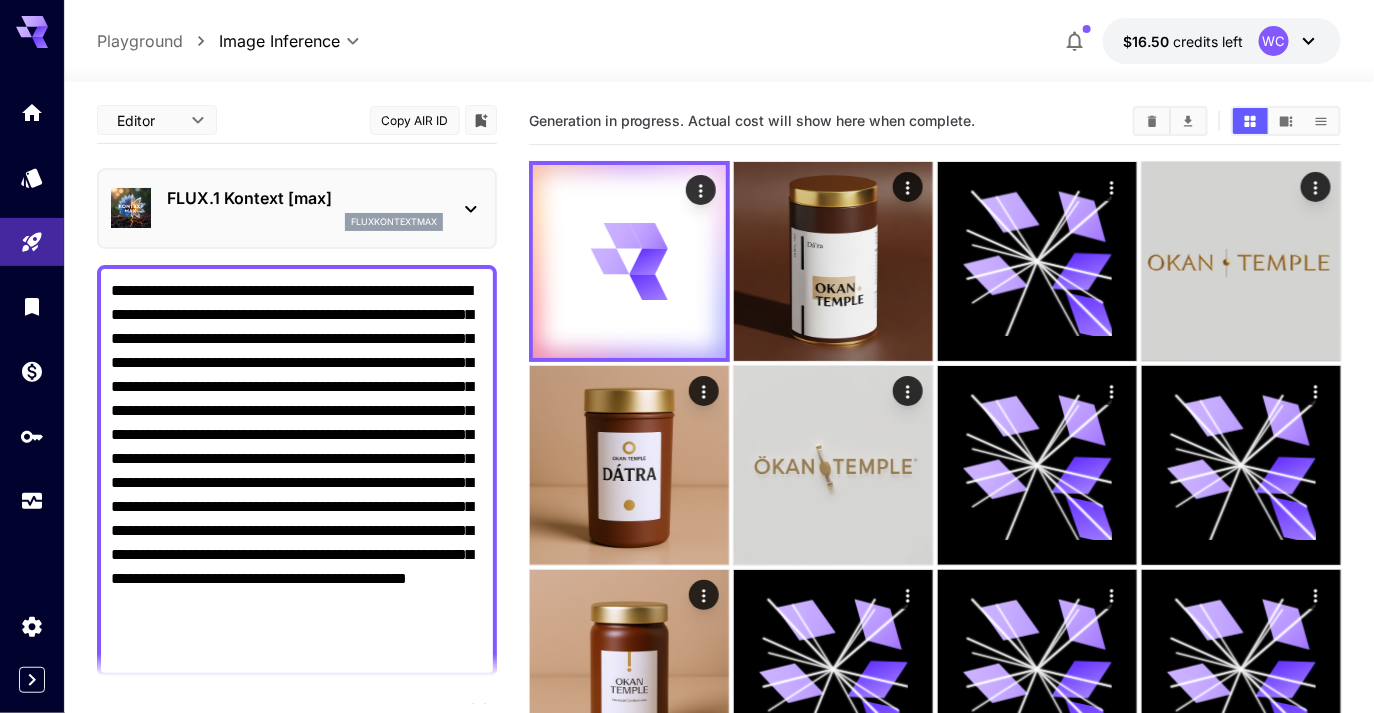 scroll, scrollTop: 0, scrollLeft: 0, axis: both 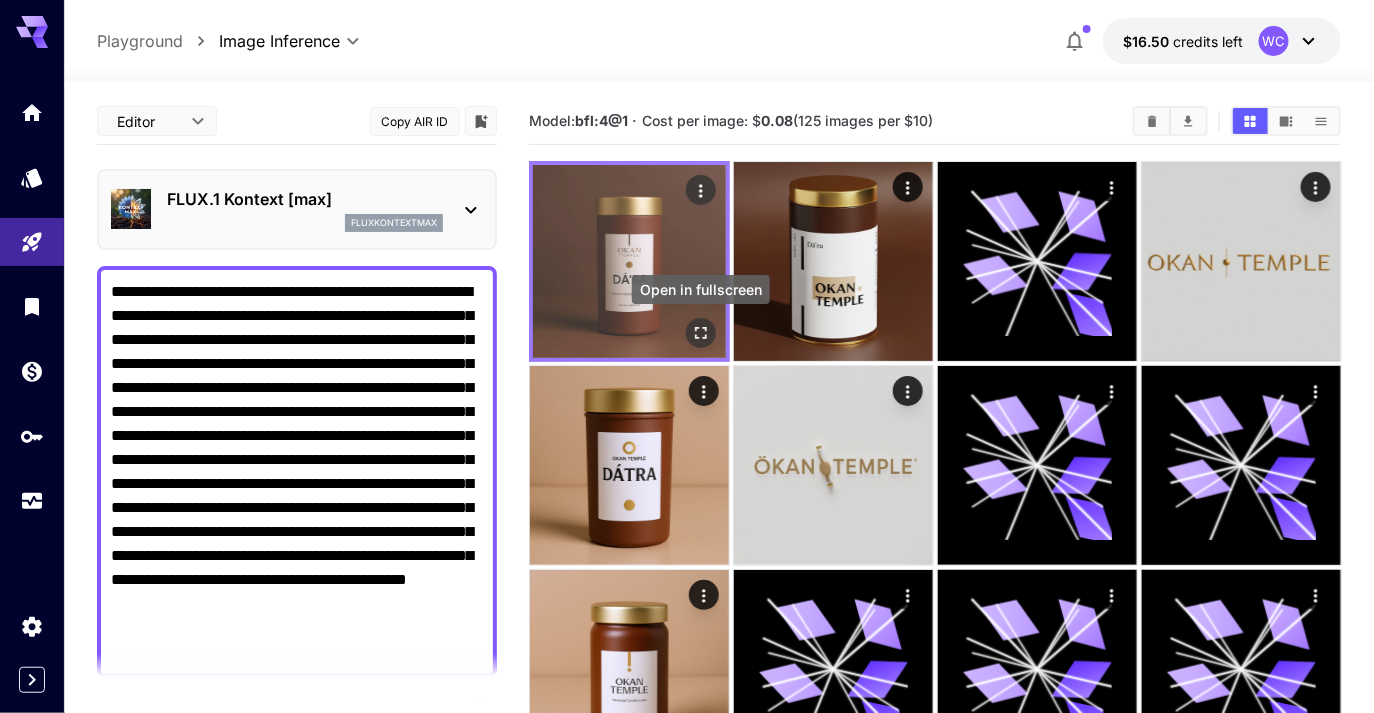 click 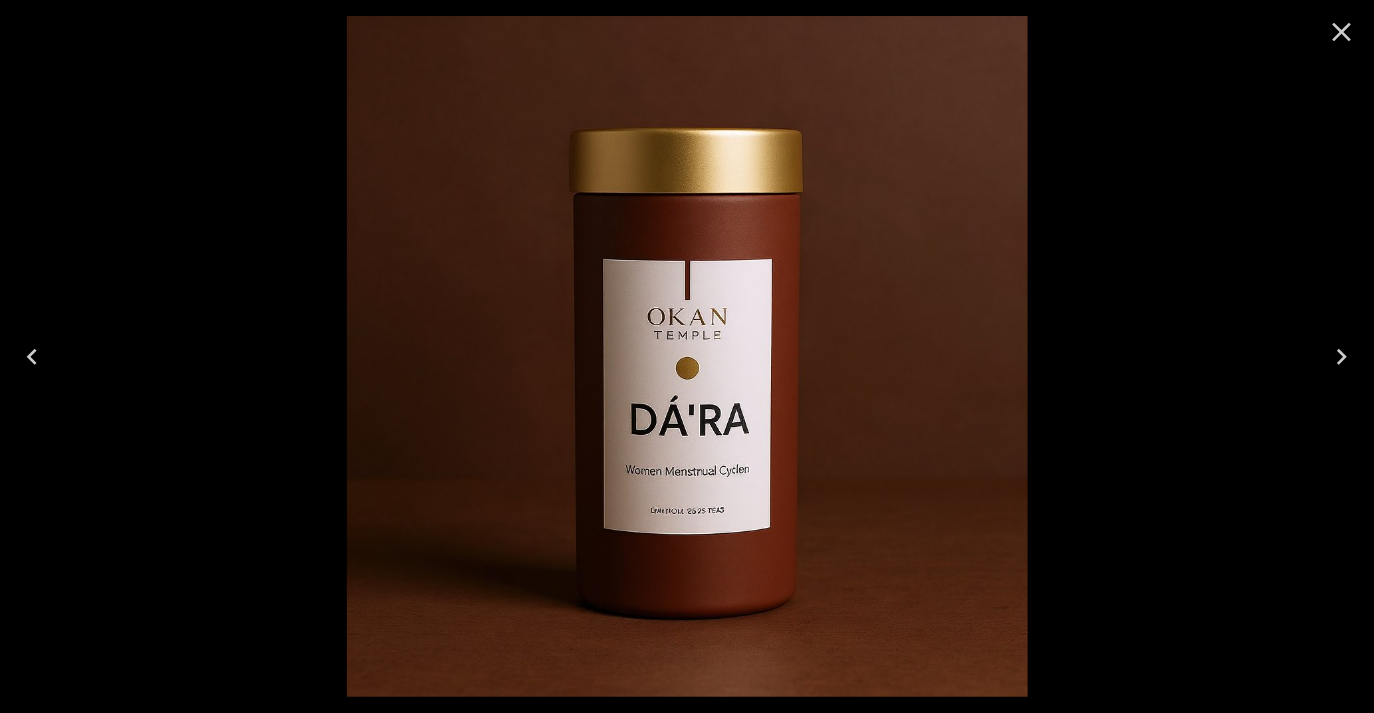 click 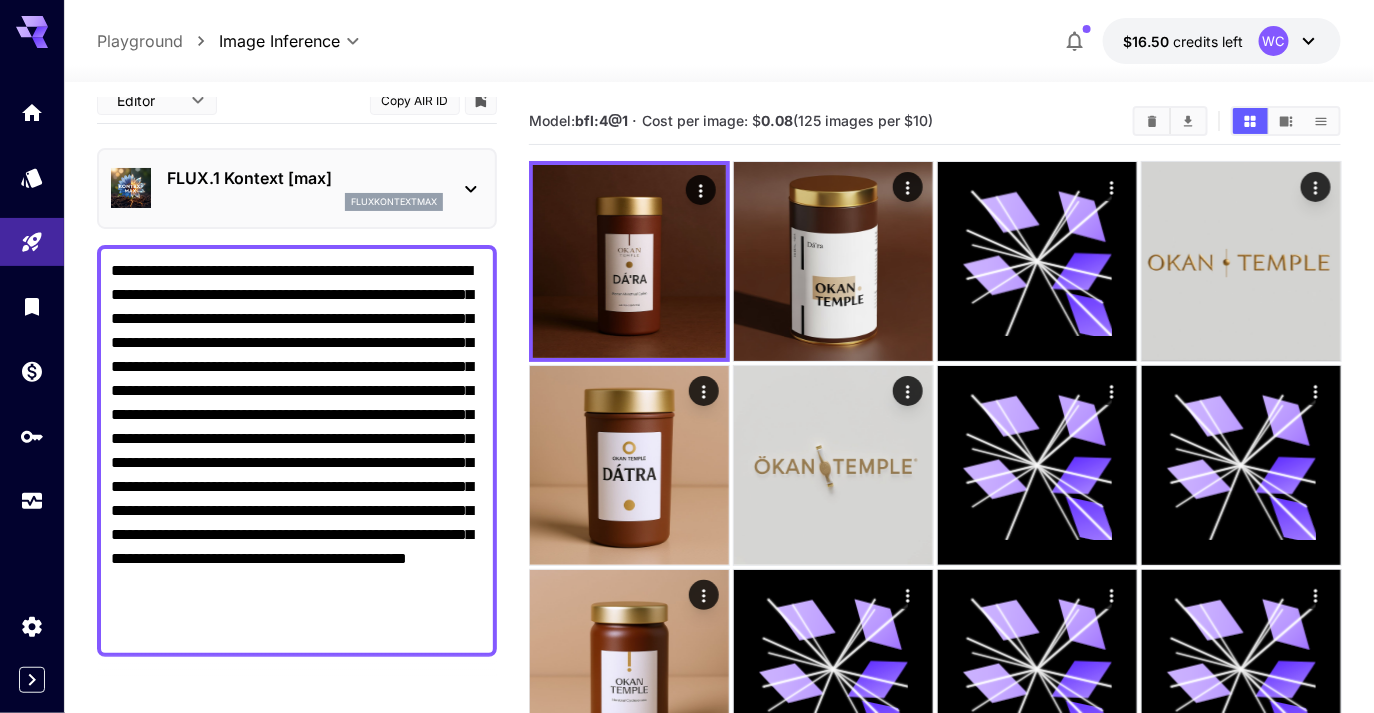 scroll, scrollTop: 0, scrollLeft: 0, axis: both 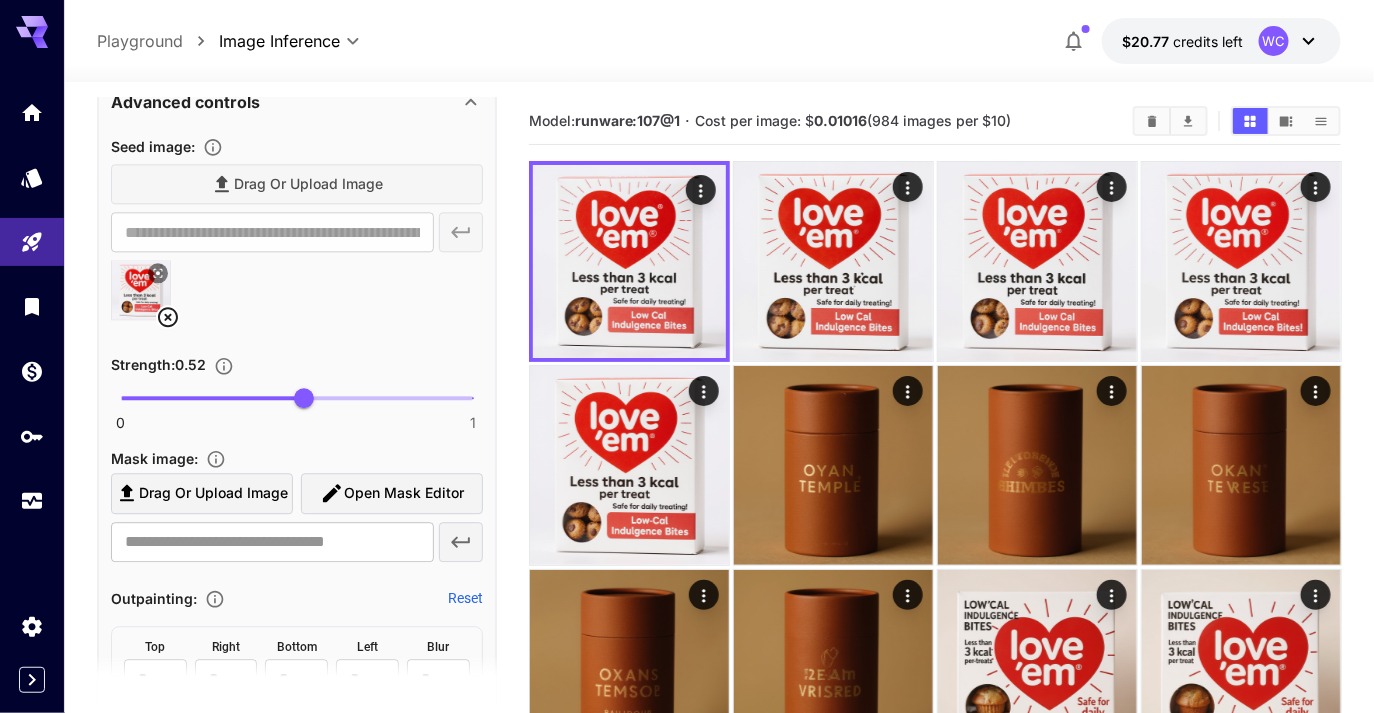 click at bounding box center [212, 398] 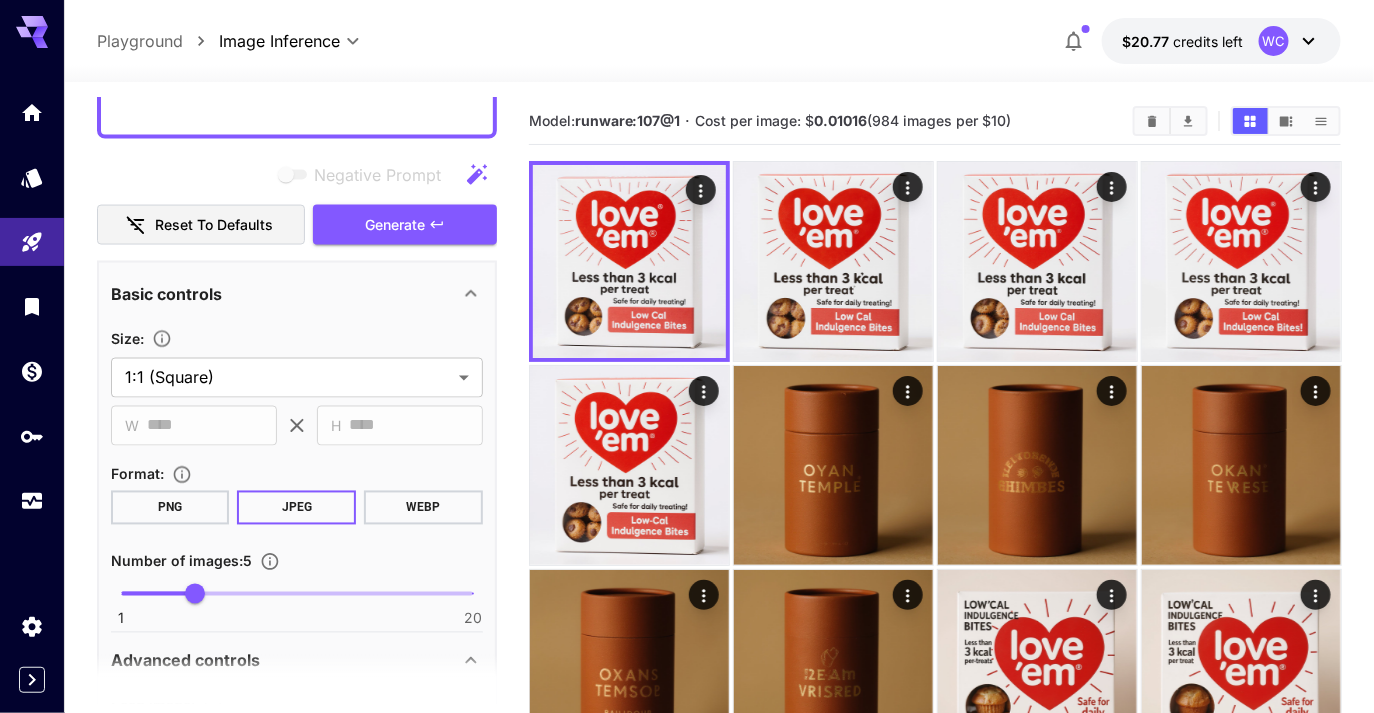 scroll, scrollTop: 912, scrollLeft: 0, axis: vertical 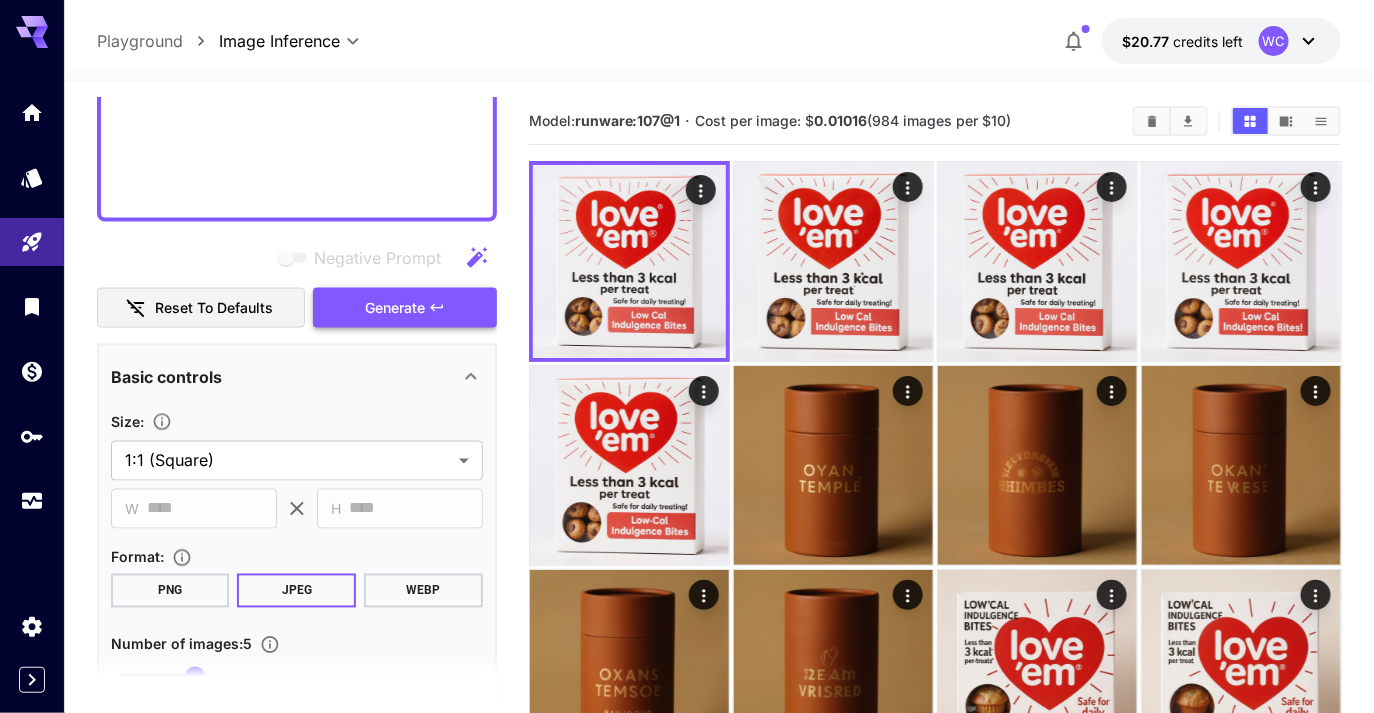 click on "Generate" at bounding box center [395, 308] 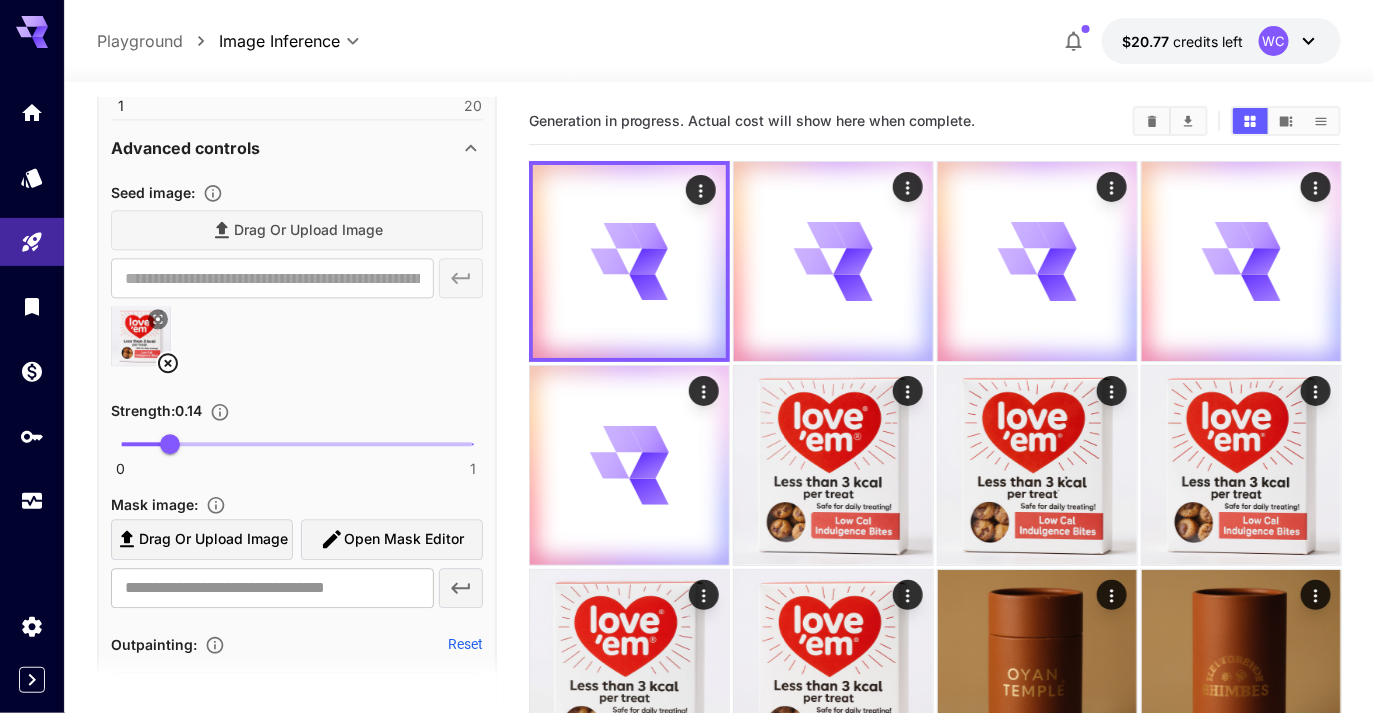scroll, scrollTop: 1551, scrollLeft: 0, axis: vertical 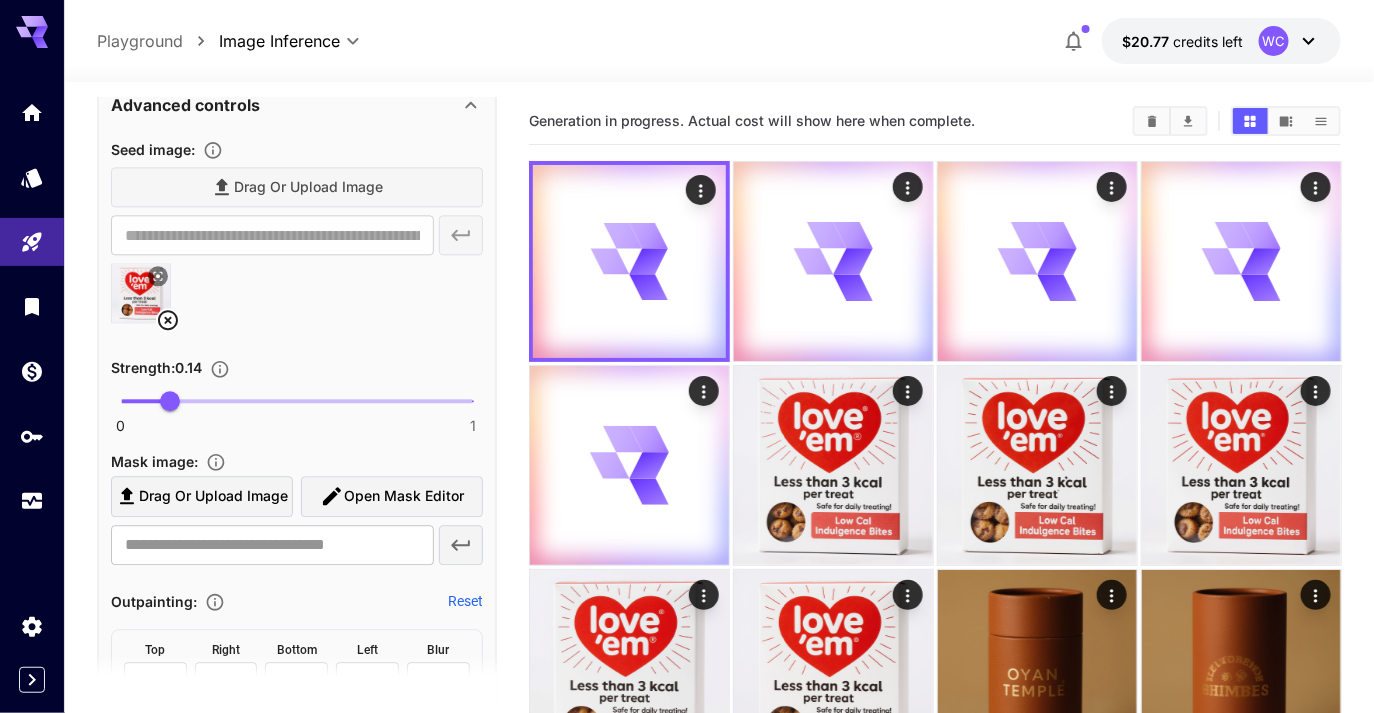 click on "0 1 0.14" at bounding box center (297, 401) 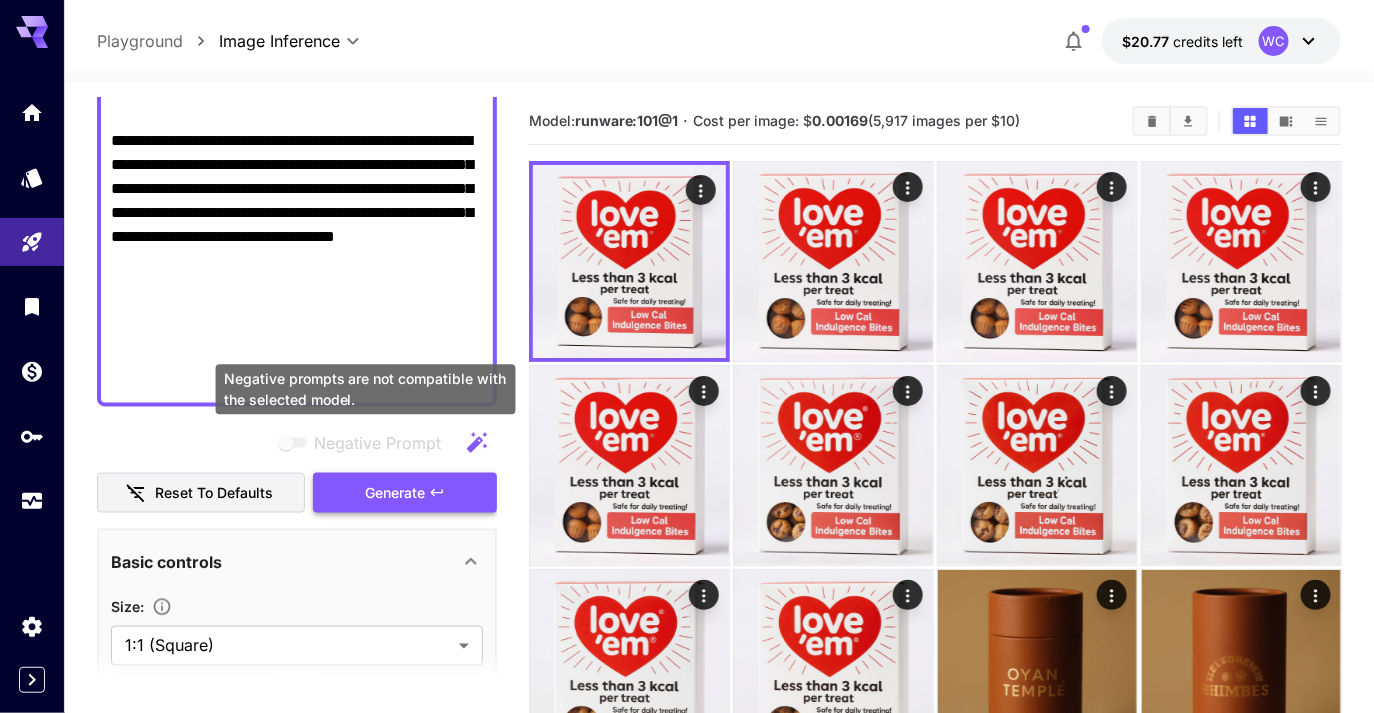 click on "Generate" at bounding box center [395, 493] 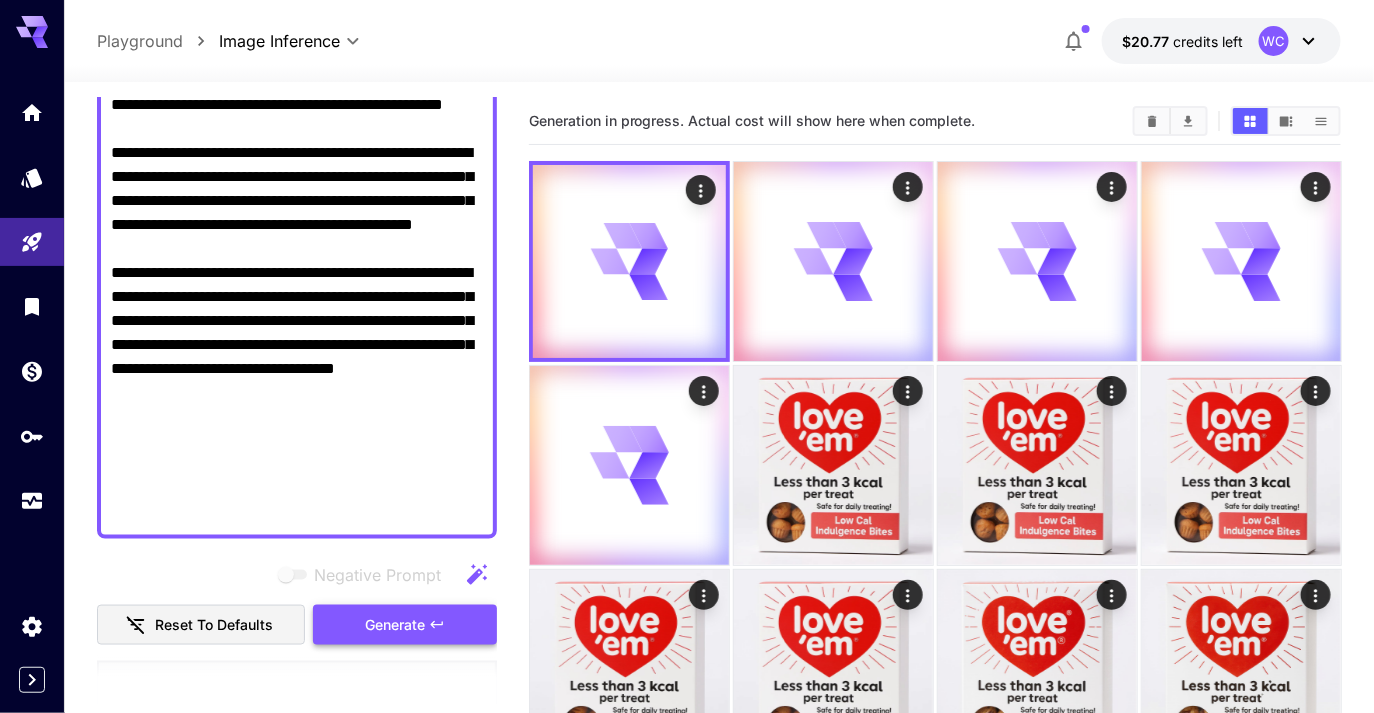 scroll, scrollTop: 590, scrollLeft: 0, axis: vertical 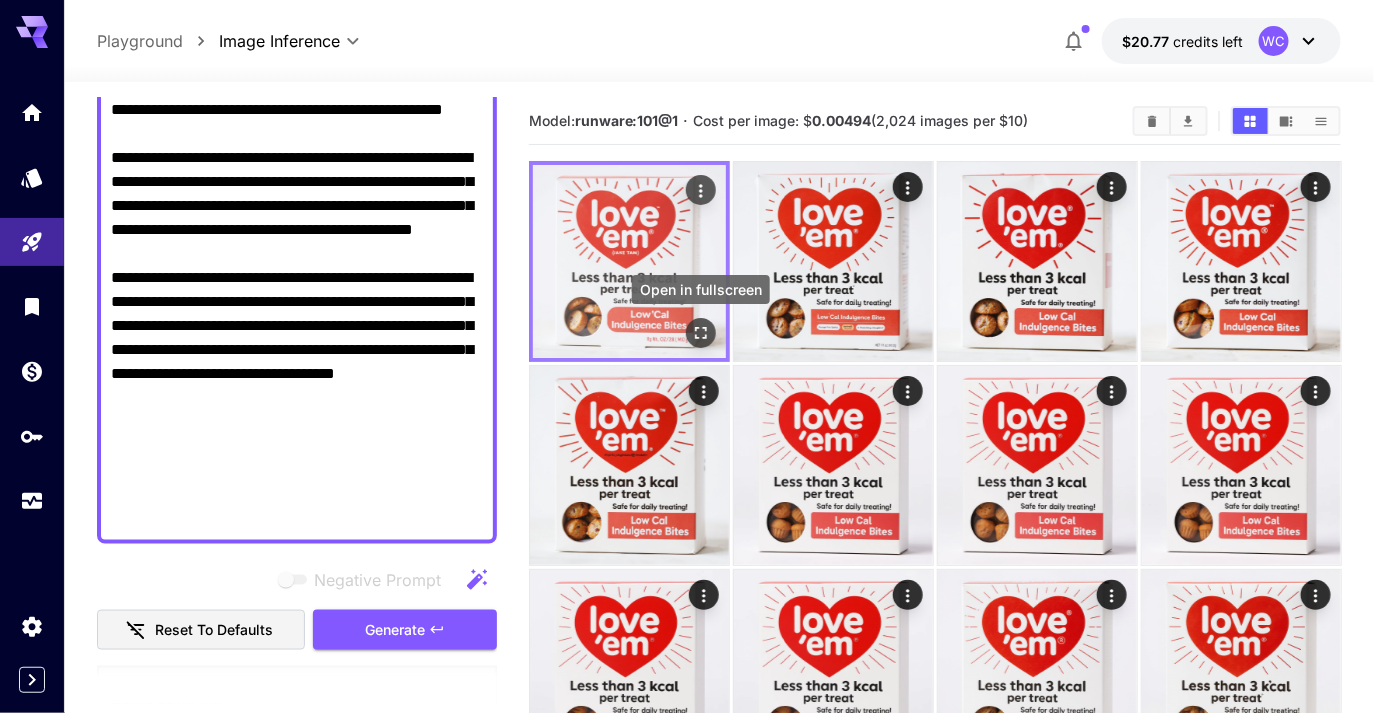 click 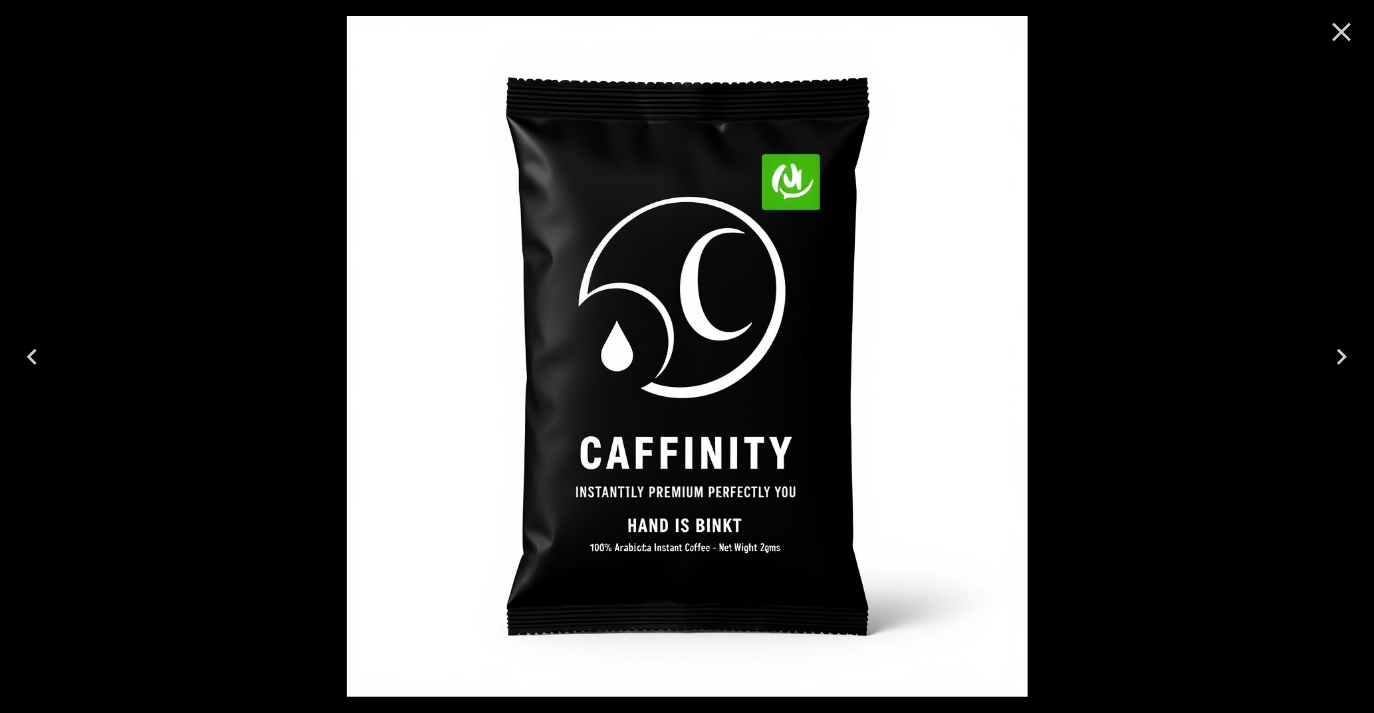 click 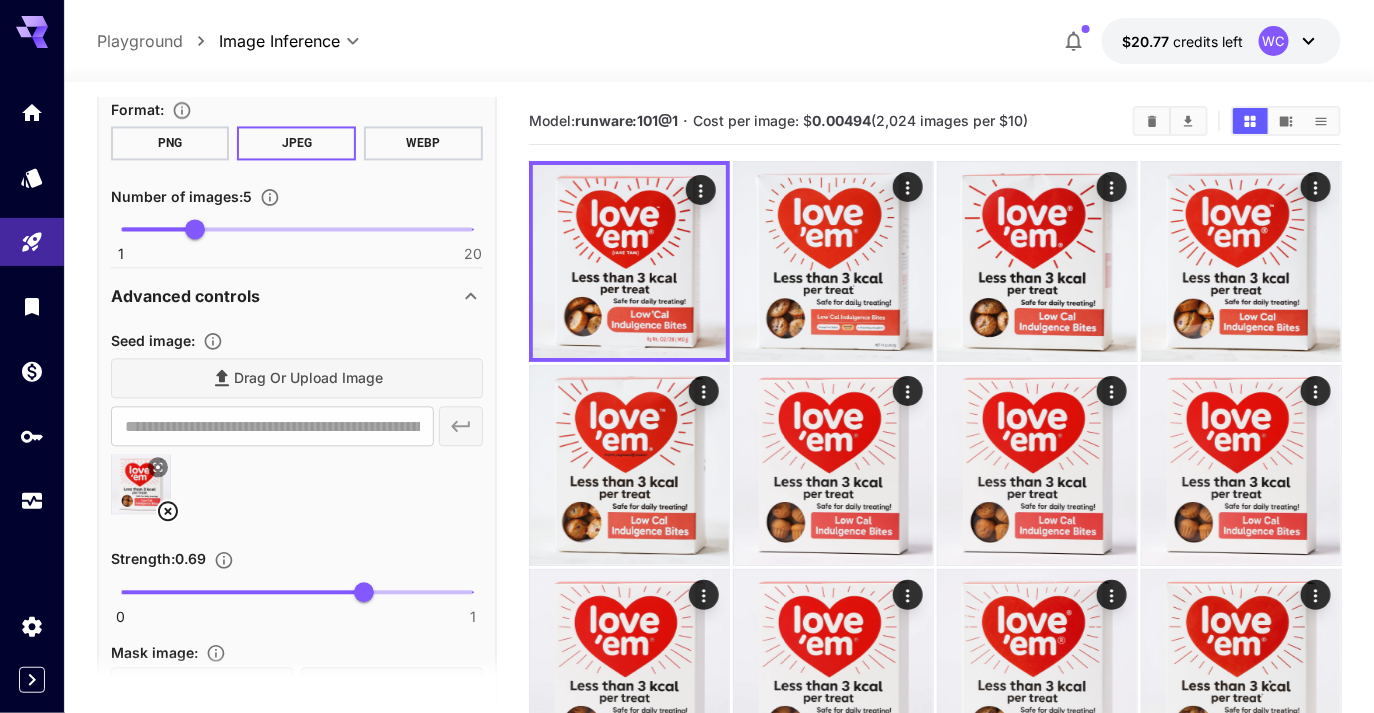 scroll, scrollTop: 1389, scrollLeft: 0, axis: vertical 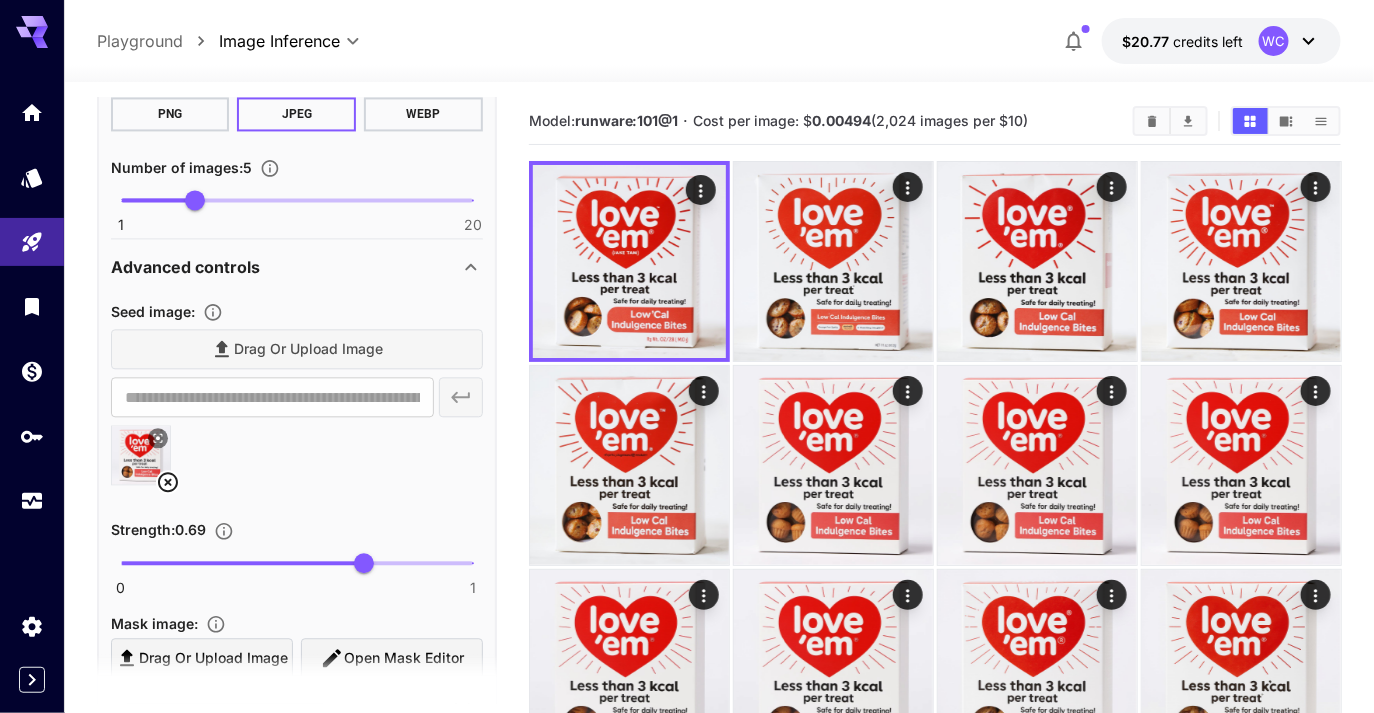type on "****" 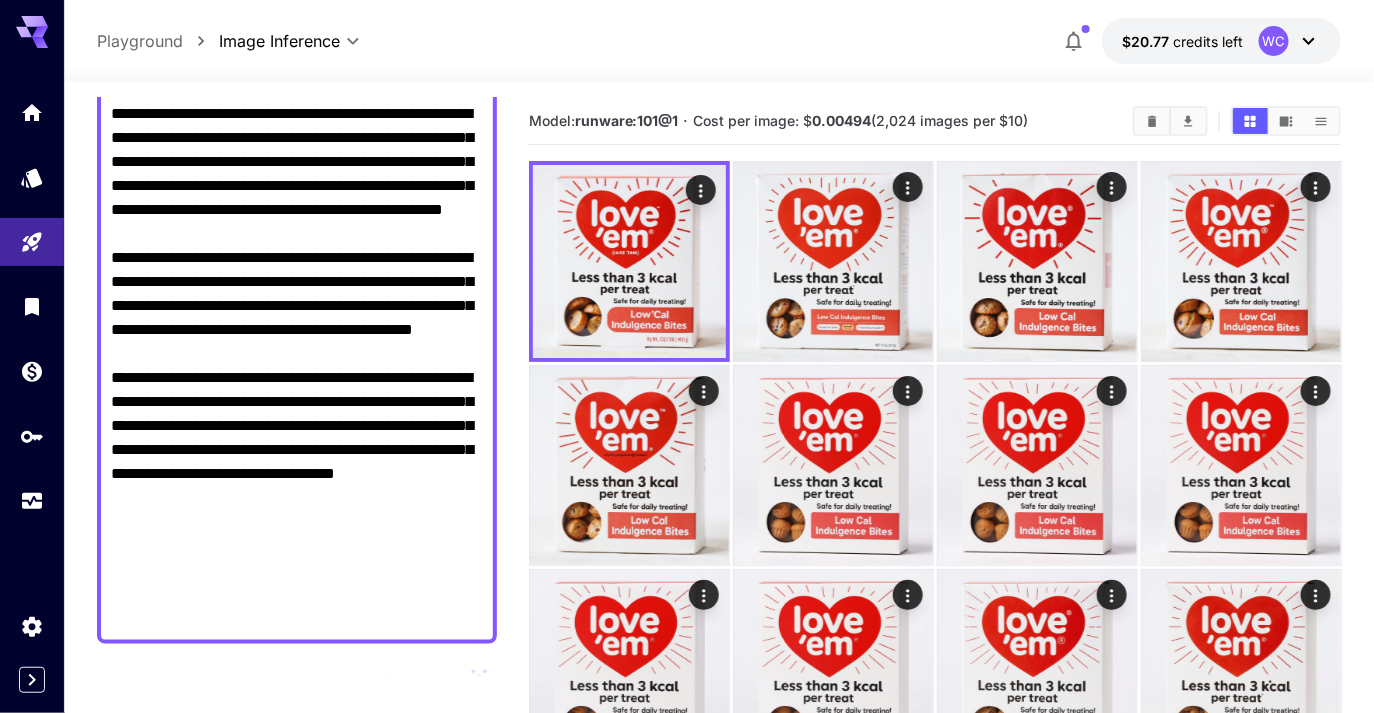 scroll, scrollTop: 607, scrollLeft: 0, axis: vertical 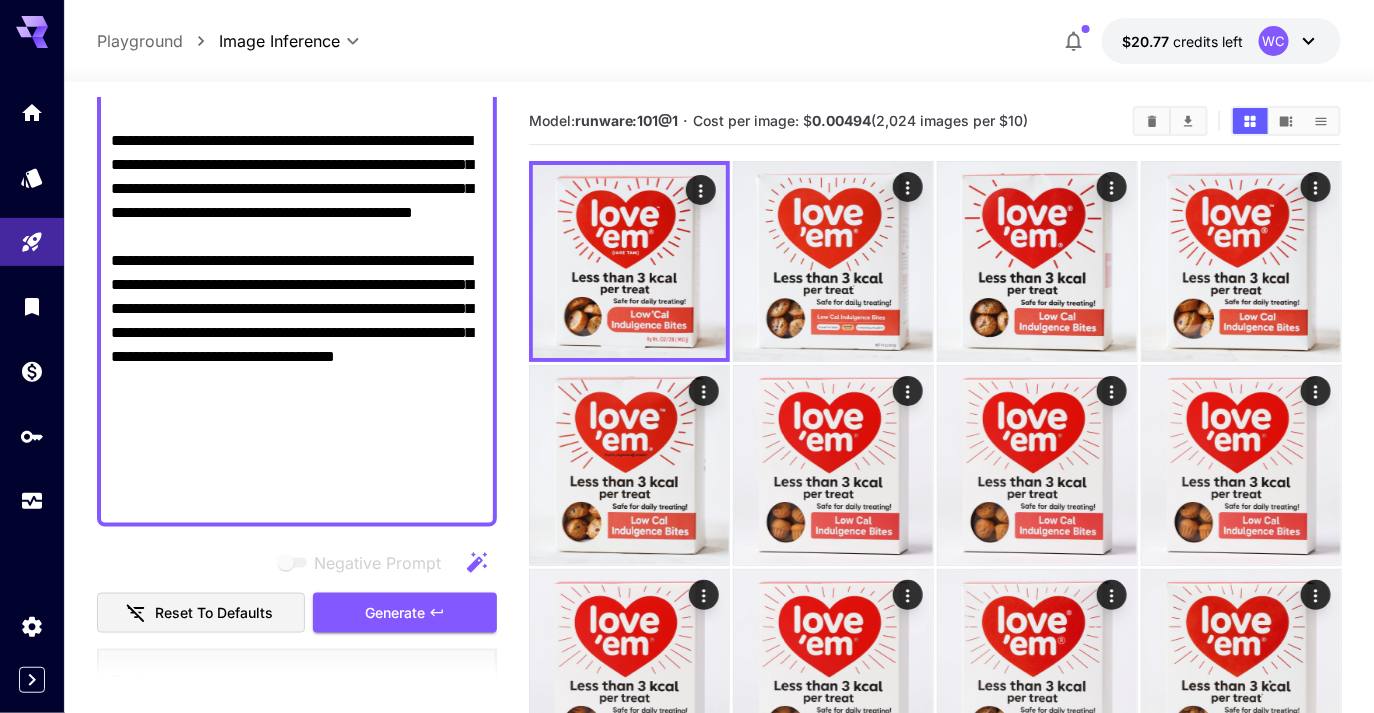 click at bounding box center [297, 679] 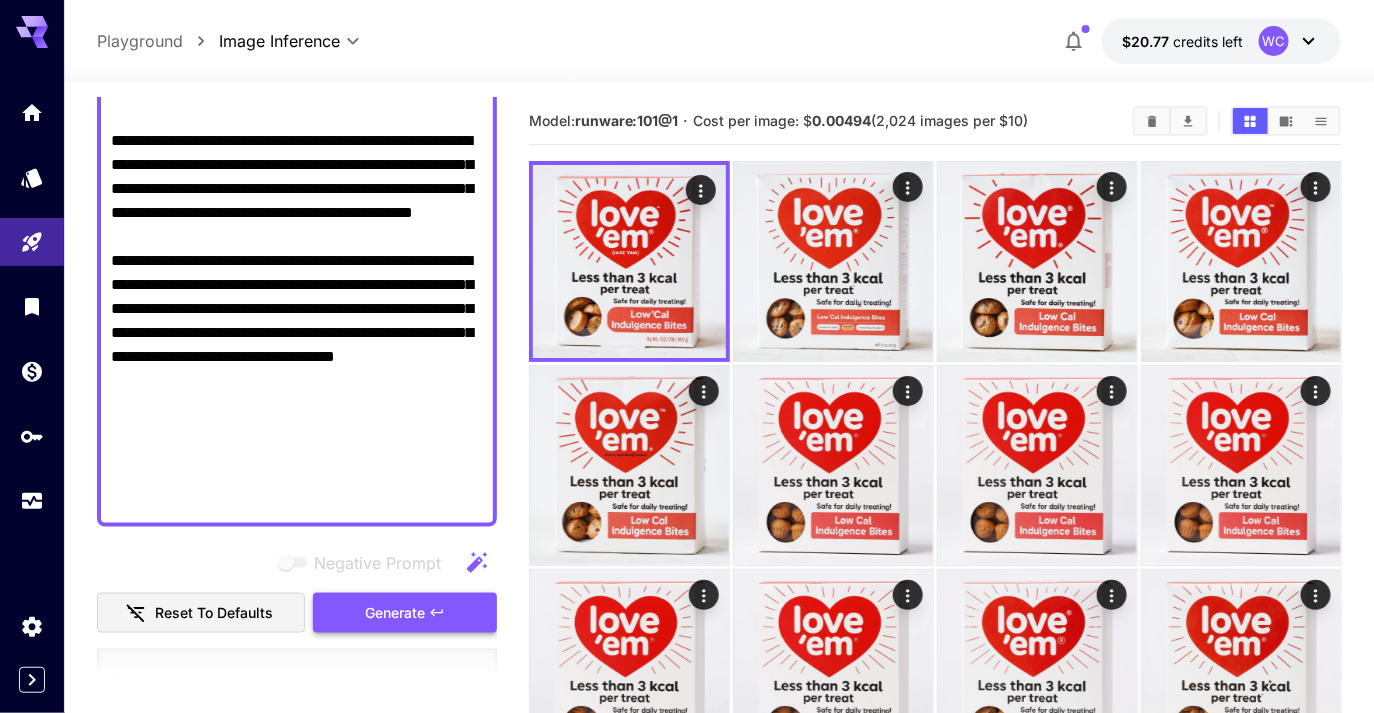 click on "Generate" at bounding box center (395, 613) 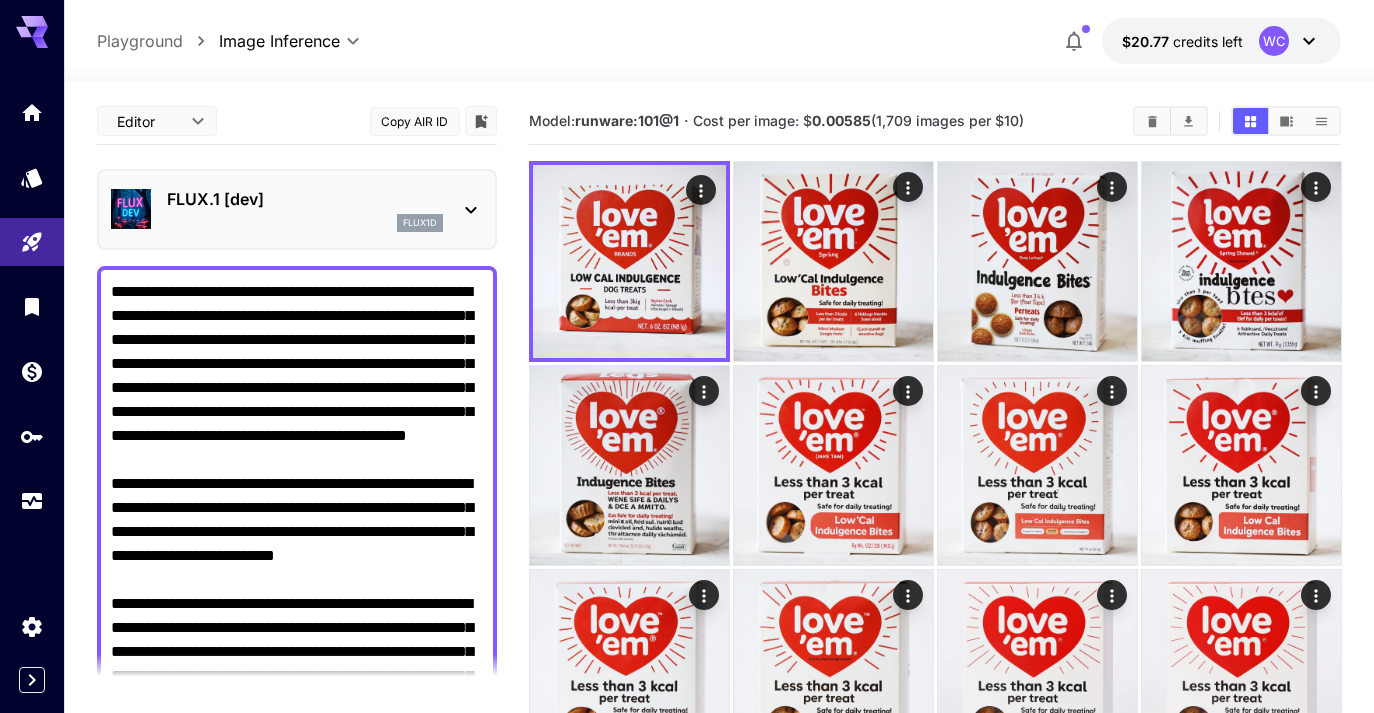 scroll, scrollTop: 0, scrollLeft: 0, axis: both 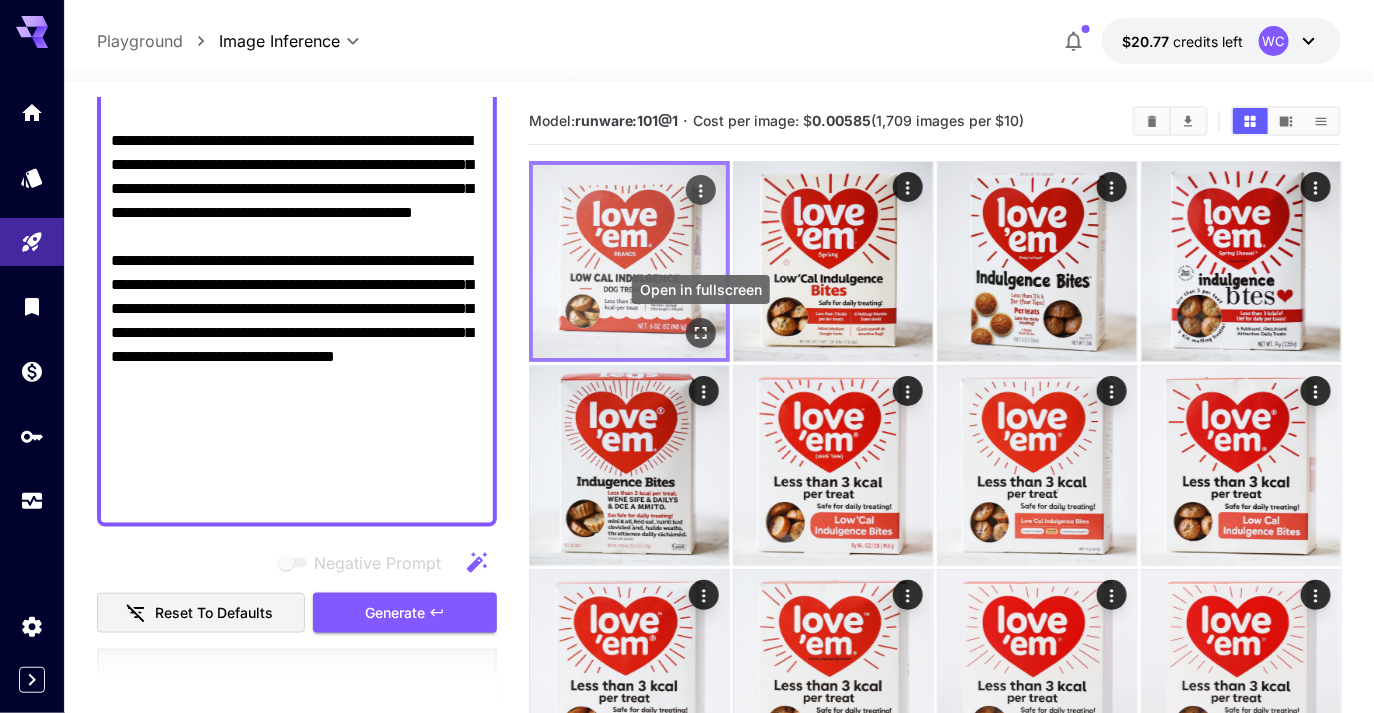 click 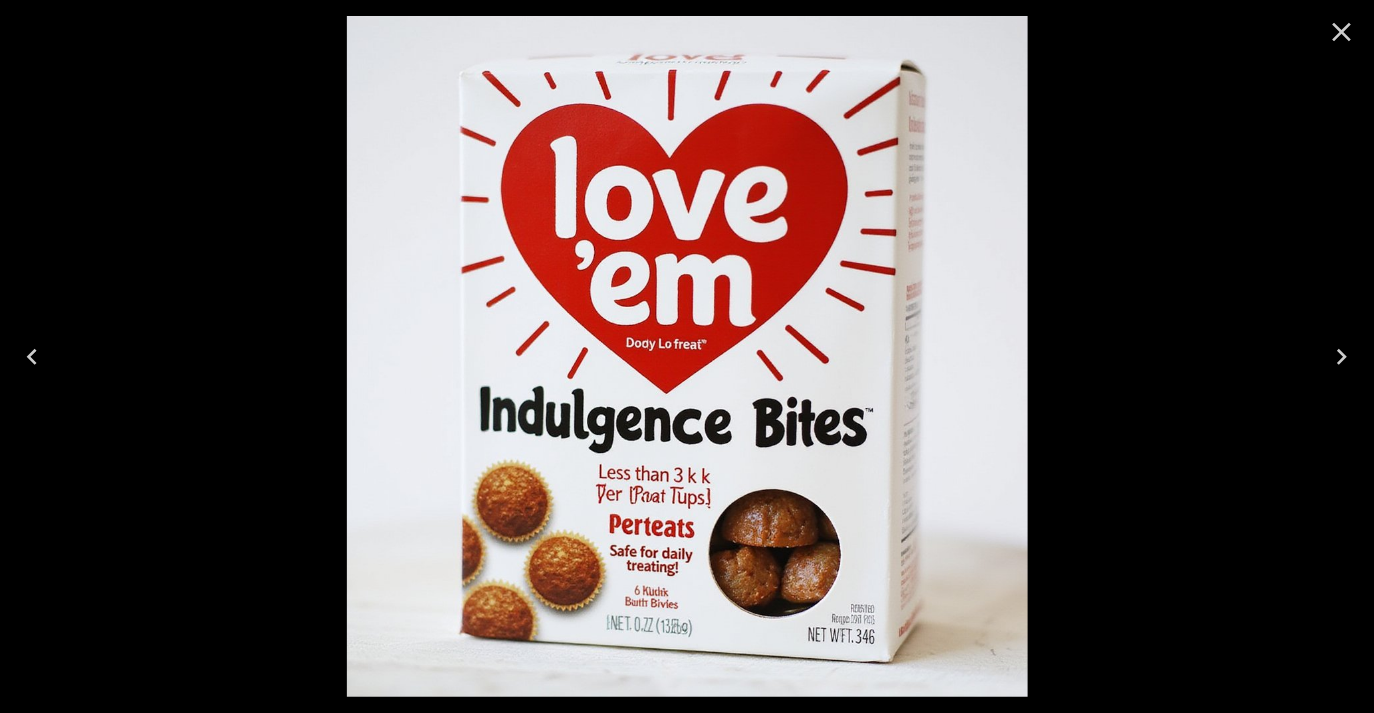 click 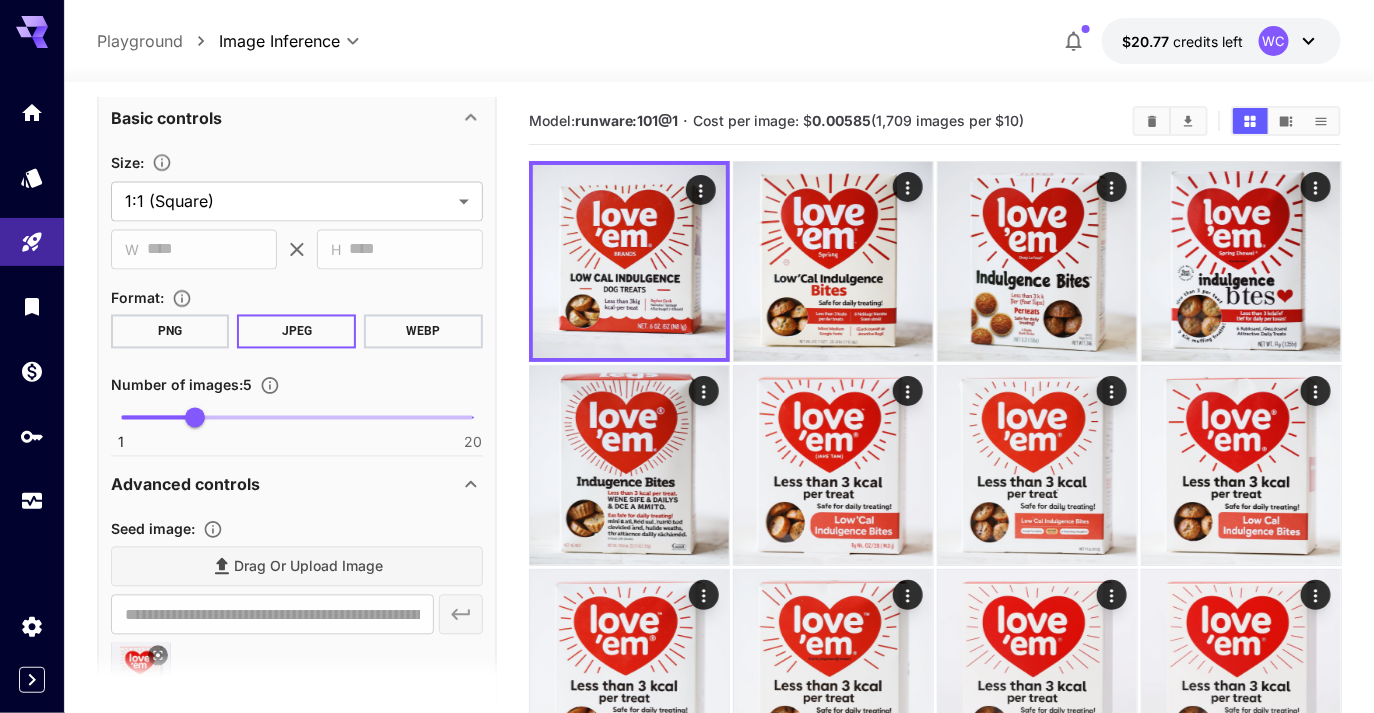 scroll, scrollTop: 1134, scrollLeft: 0, axis: vertical 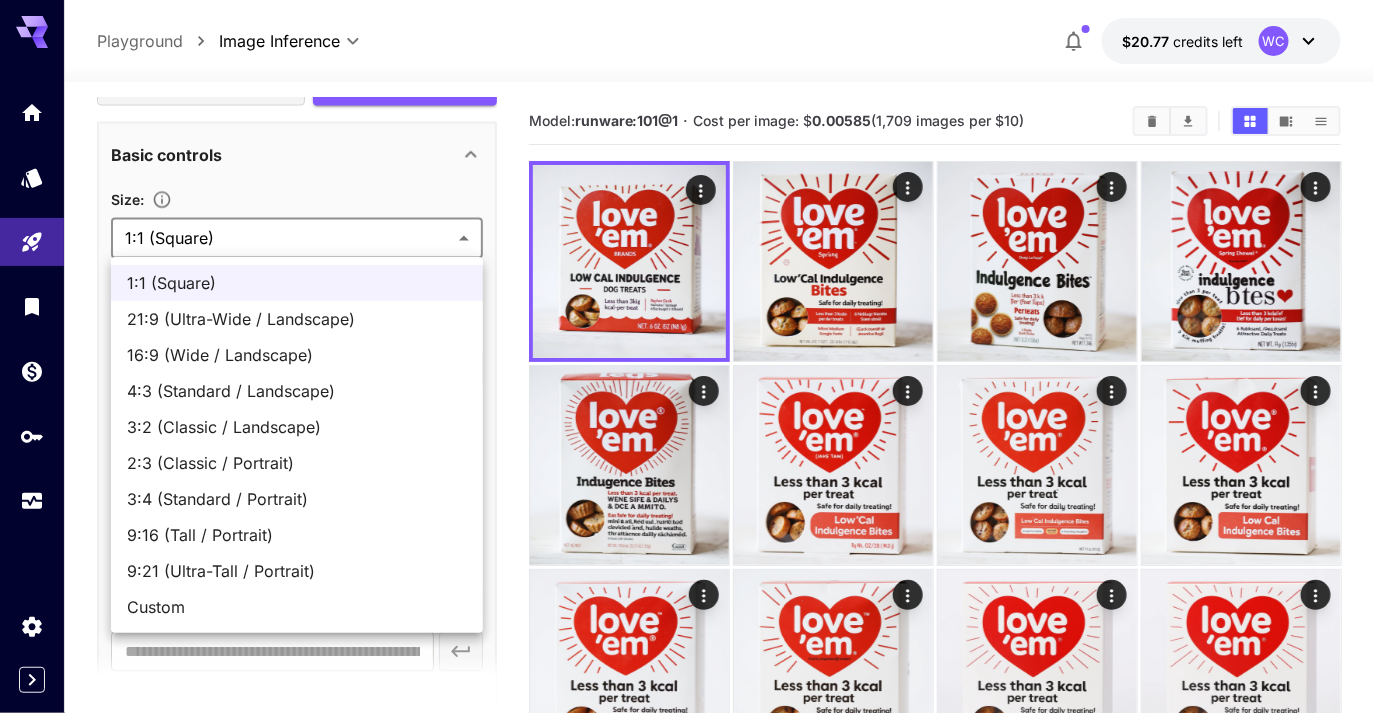 click on "**********" at bounding box center (687, 3575) 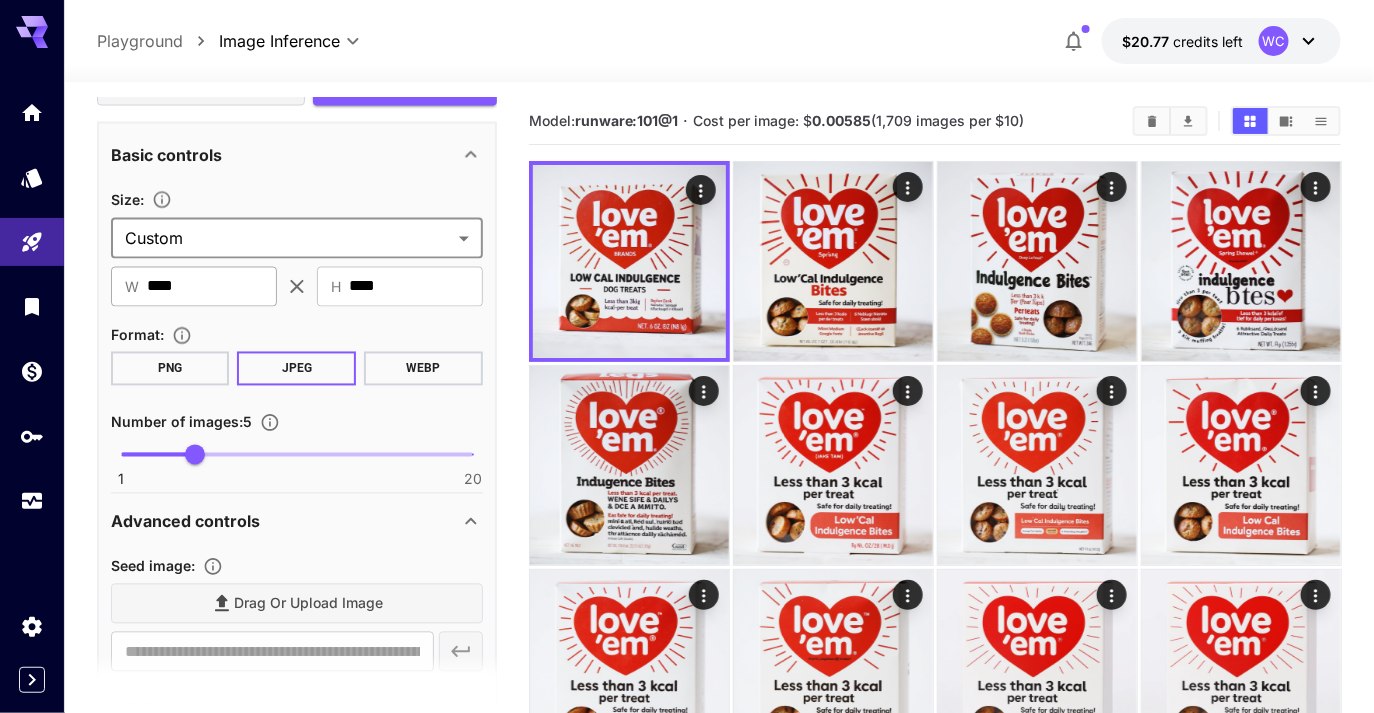 click on "****" at bounding box center [212, 287] 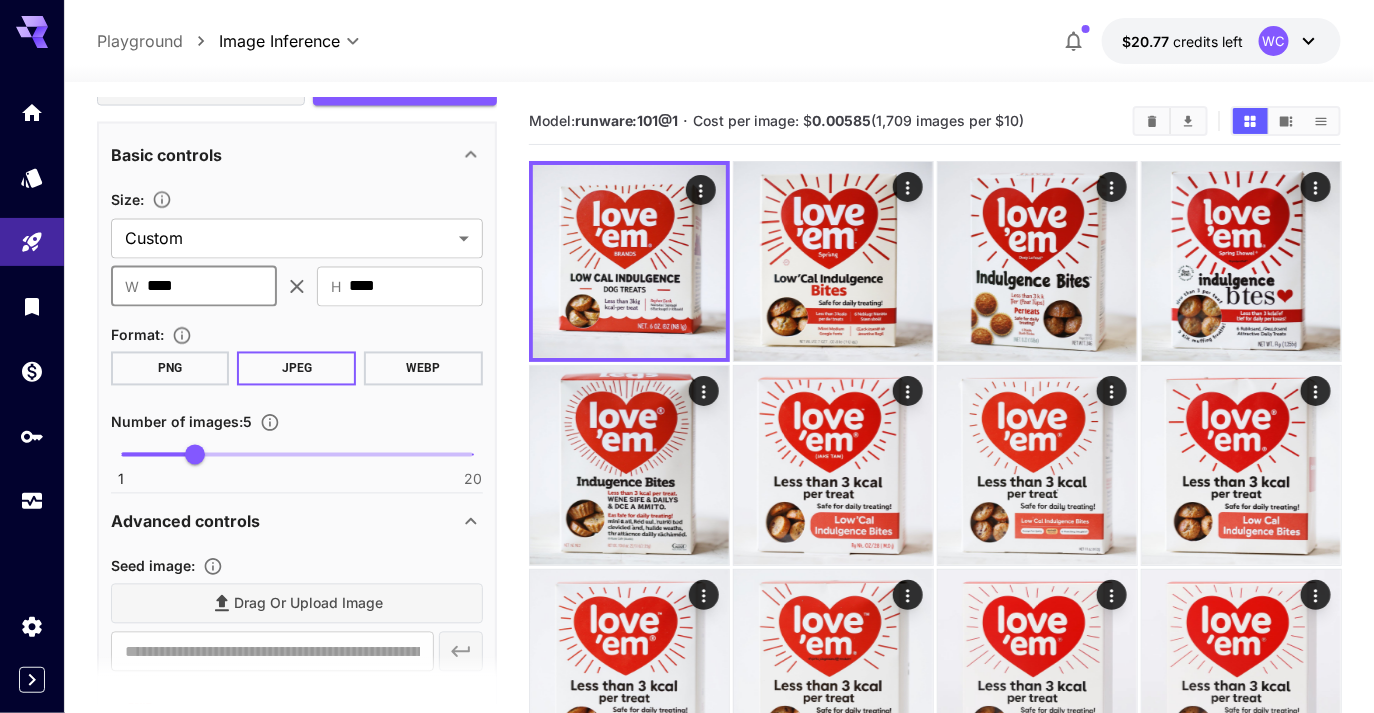 type on "****" 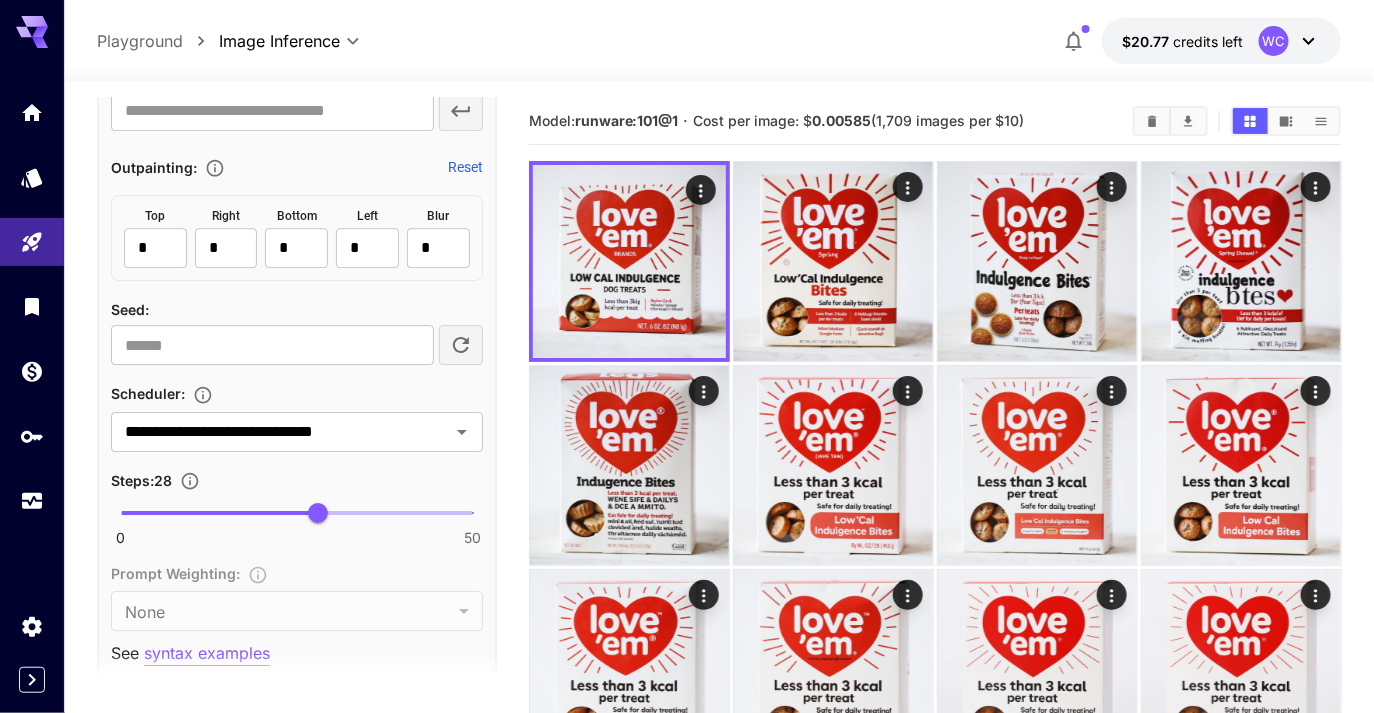 scroll, scrollTop: 1993, scrollLeft: 0, axis: vertical 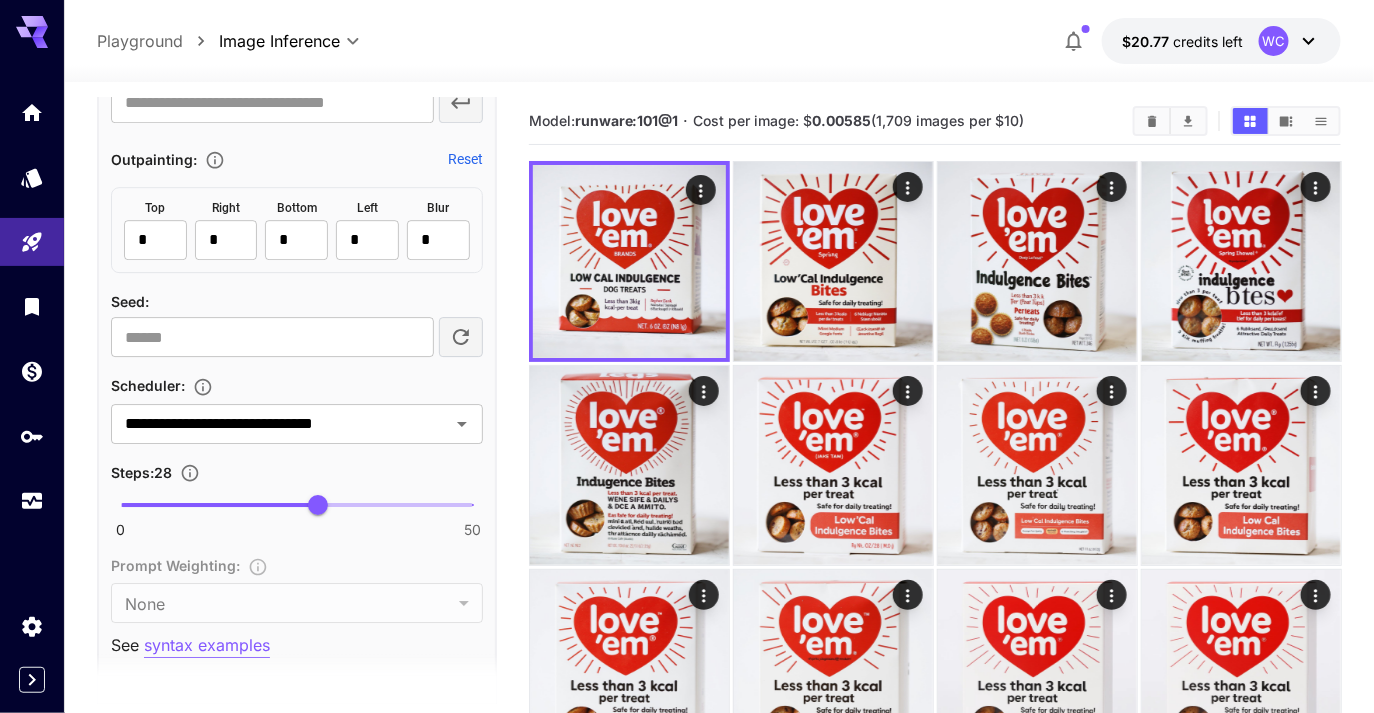 type on "****" 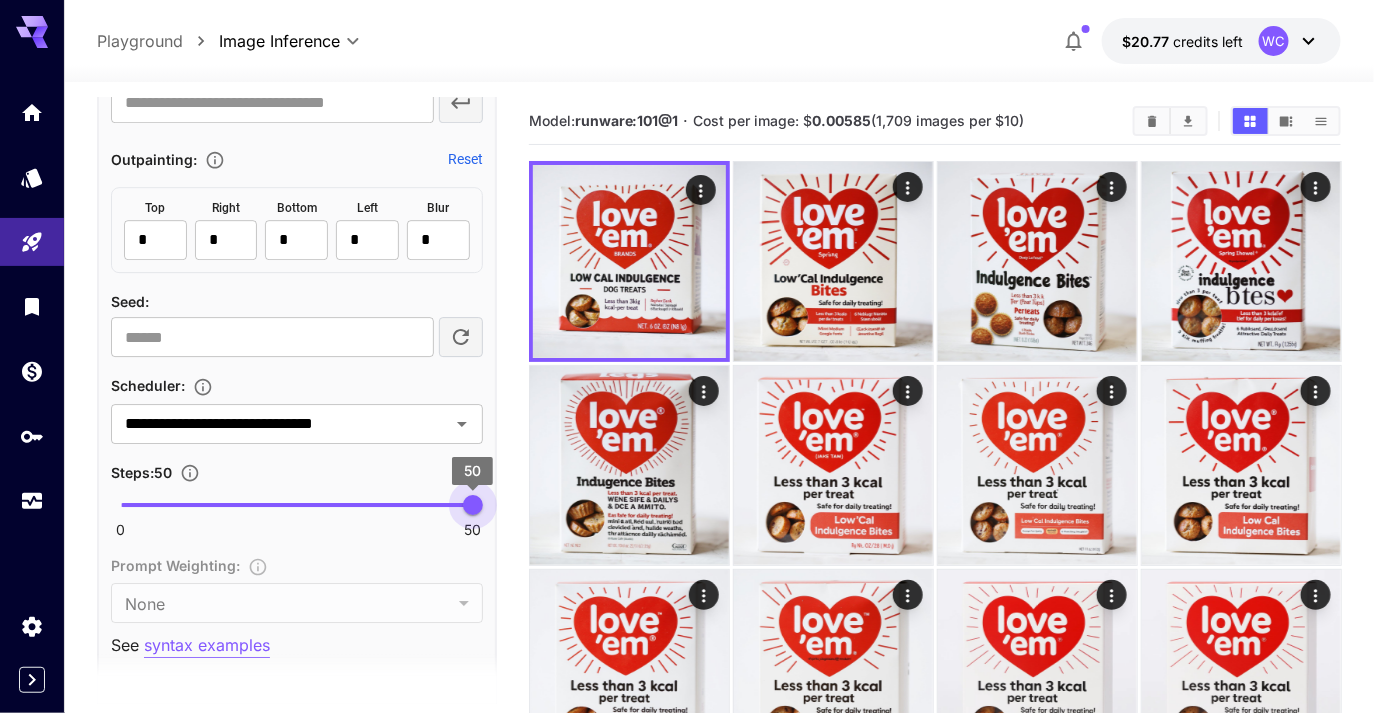 type on "**" 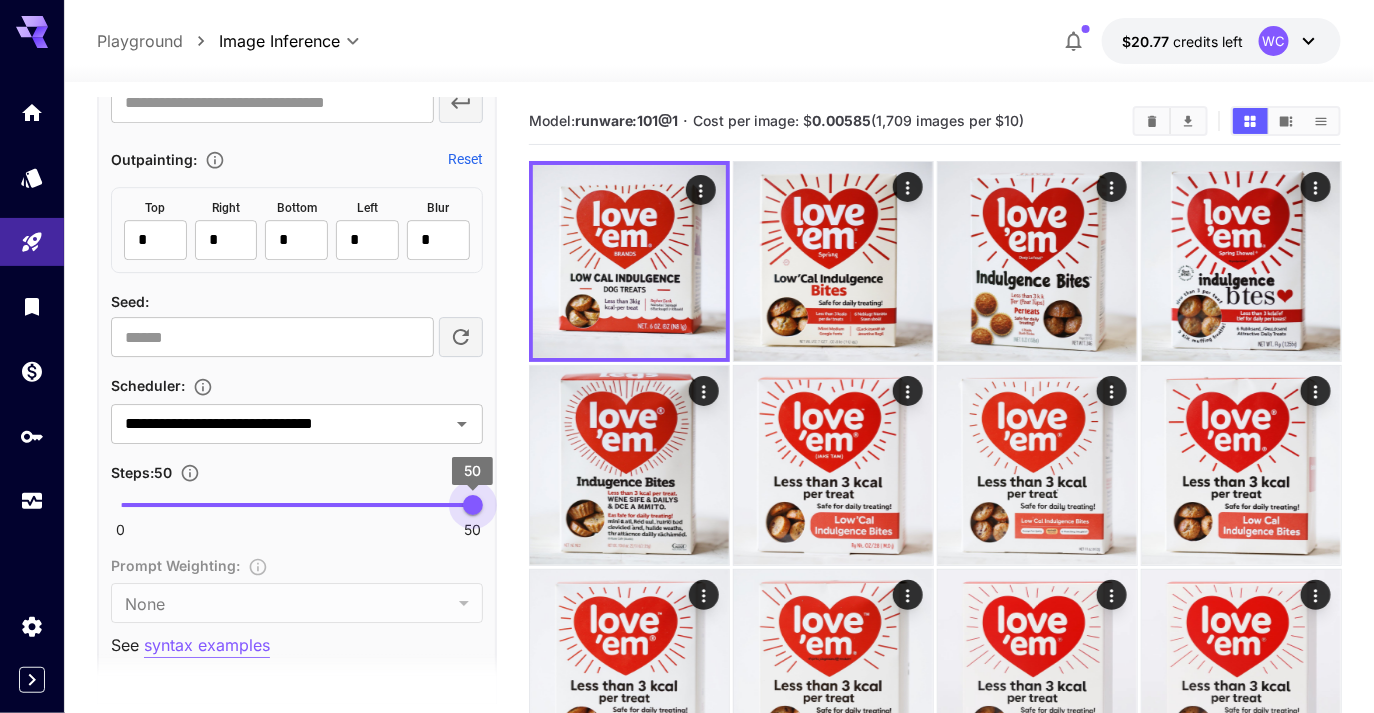 drag, startPoint x: 438, startPoint y: 504, endPoint x: 490, endPoint y: 502, distance: 52.03845 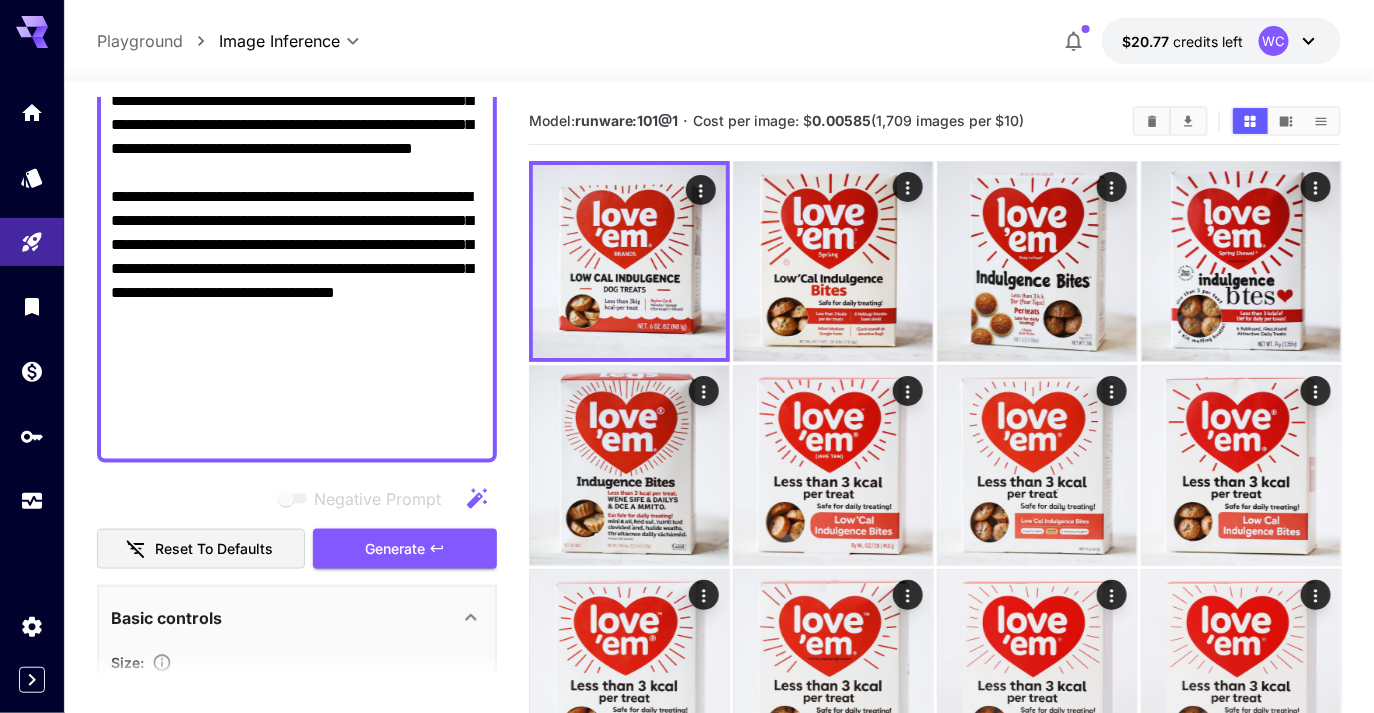scroll, scrollTop: 724, scrollLeft: 0, axis: vertical 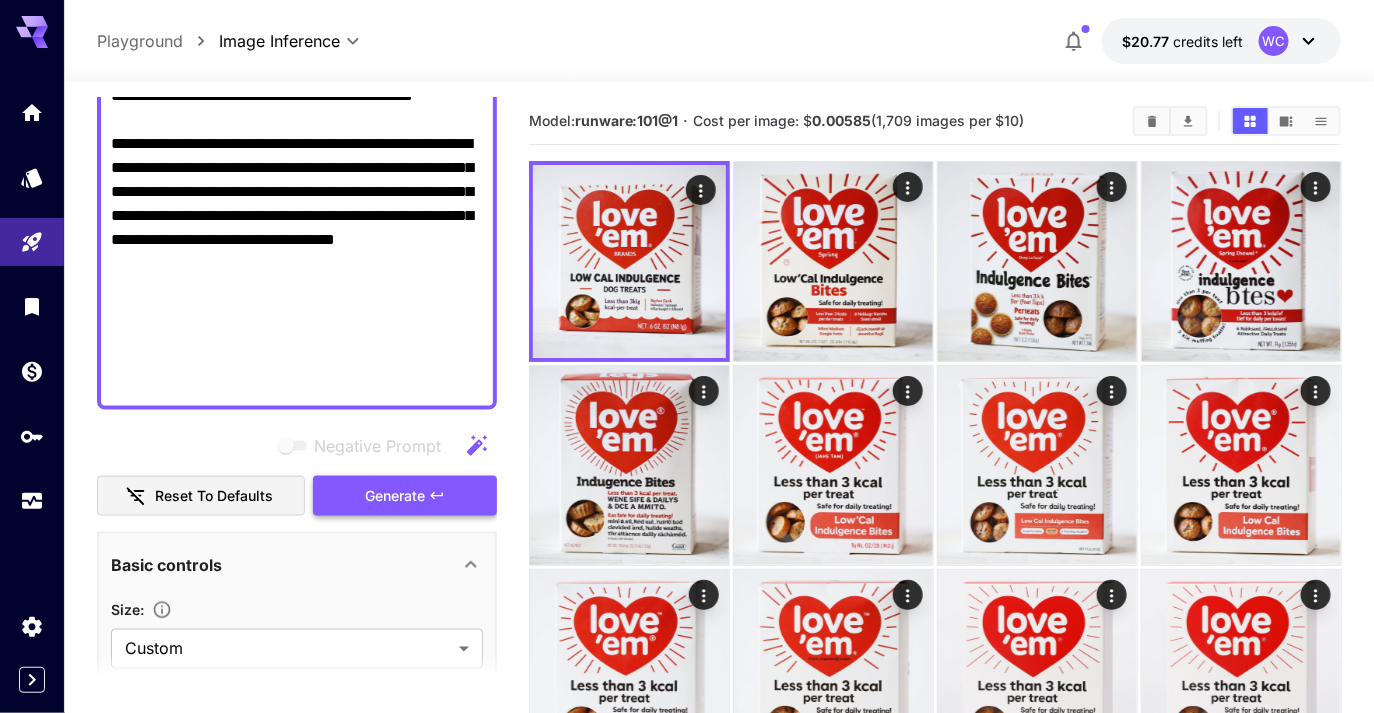 click on "Generate" at bounding box center [395, 496] 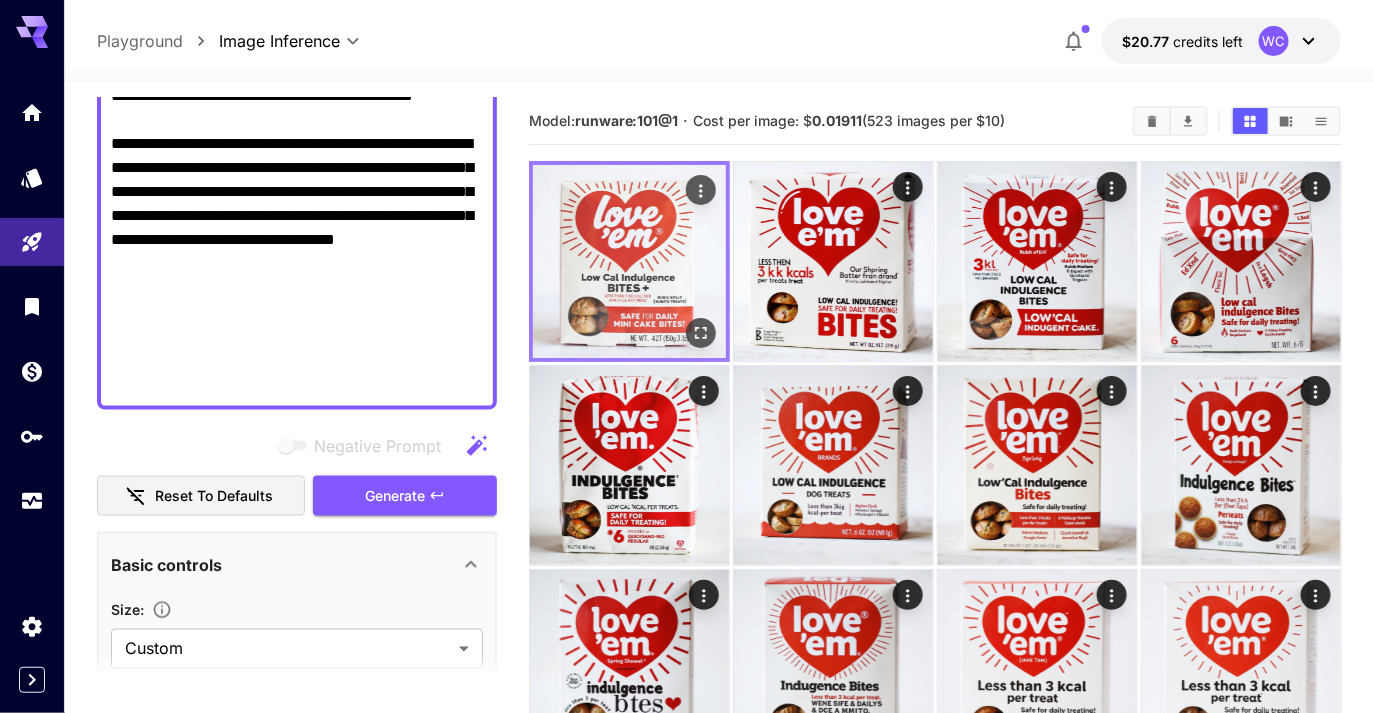 click 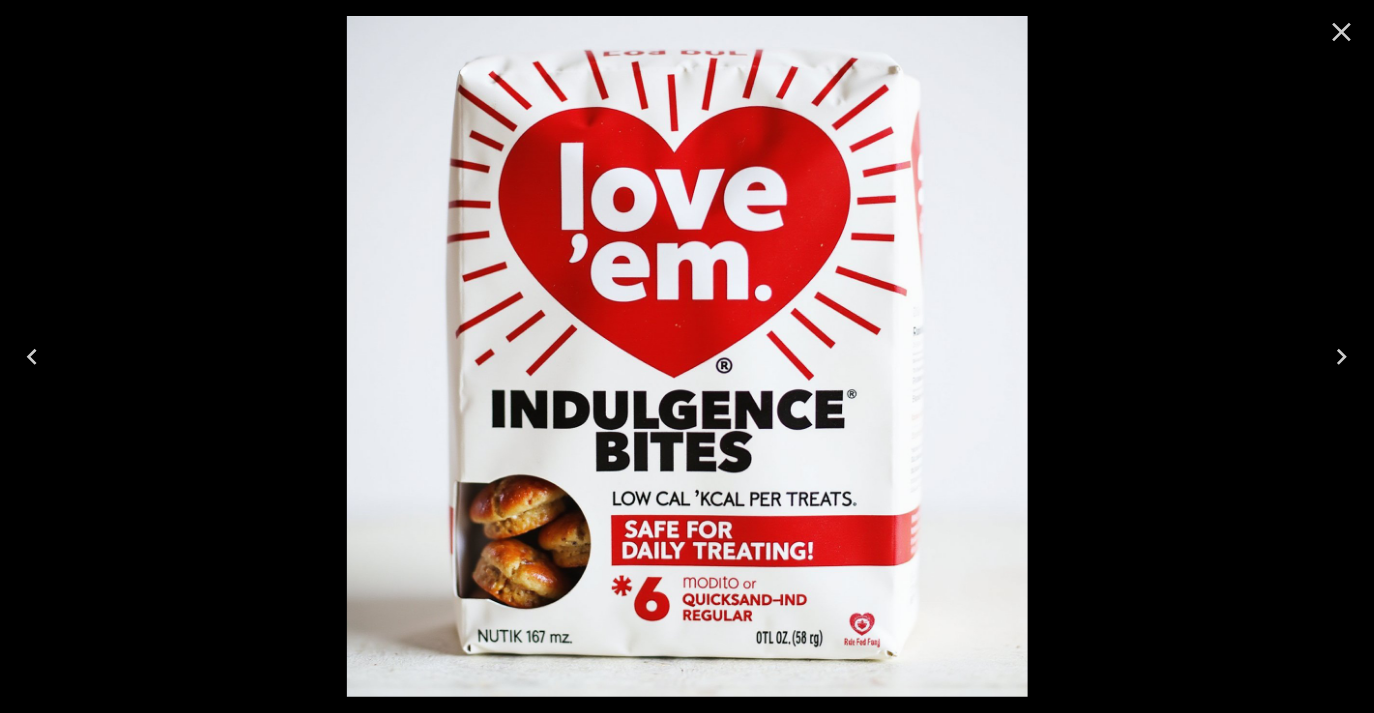 click 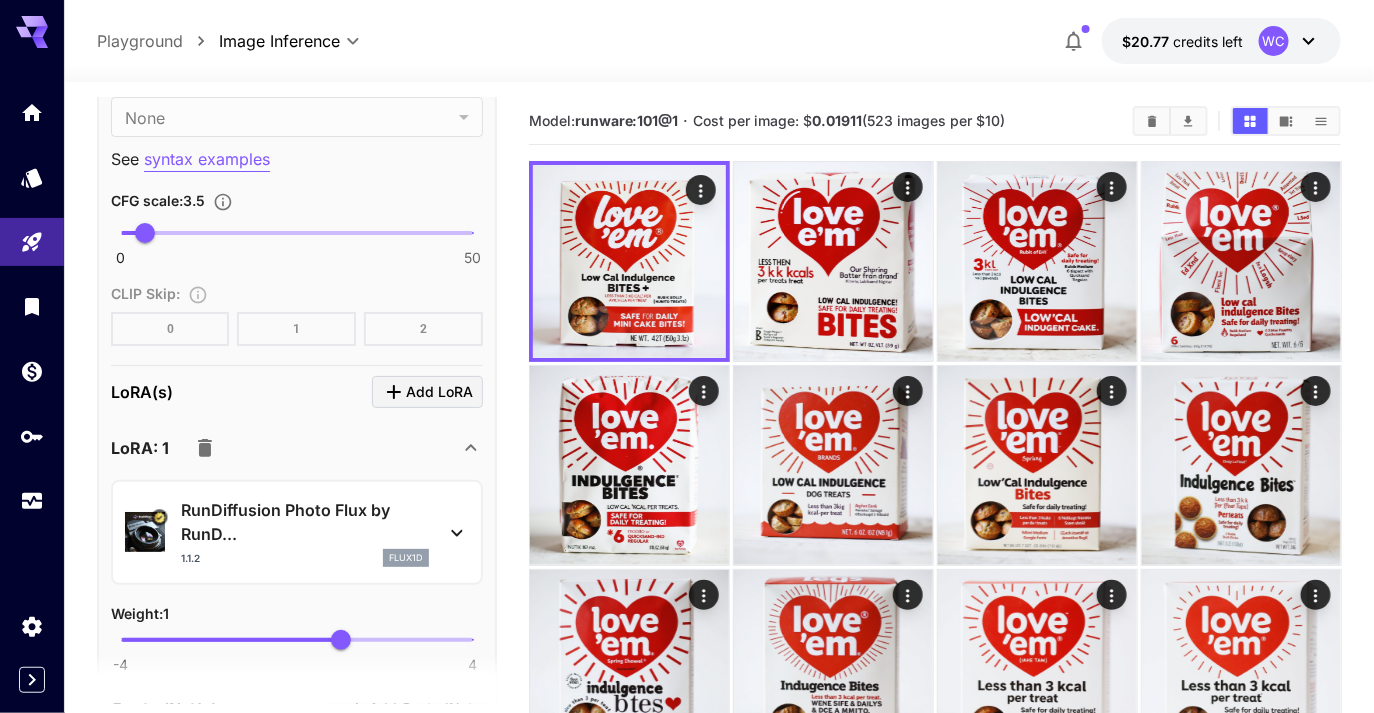 scroll, scrollTop: 2825, scrollLeft: 0, axis: vertical 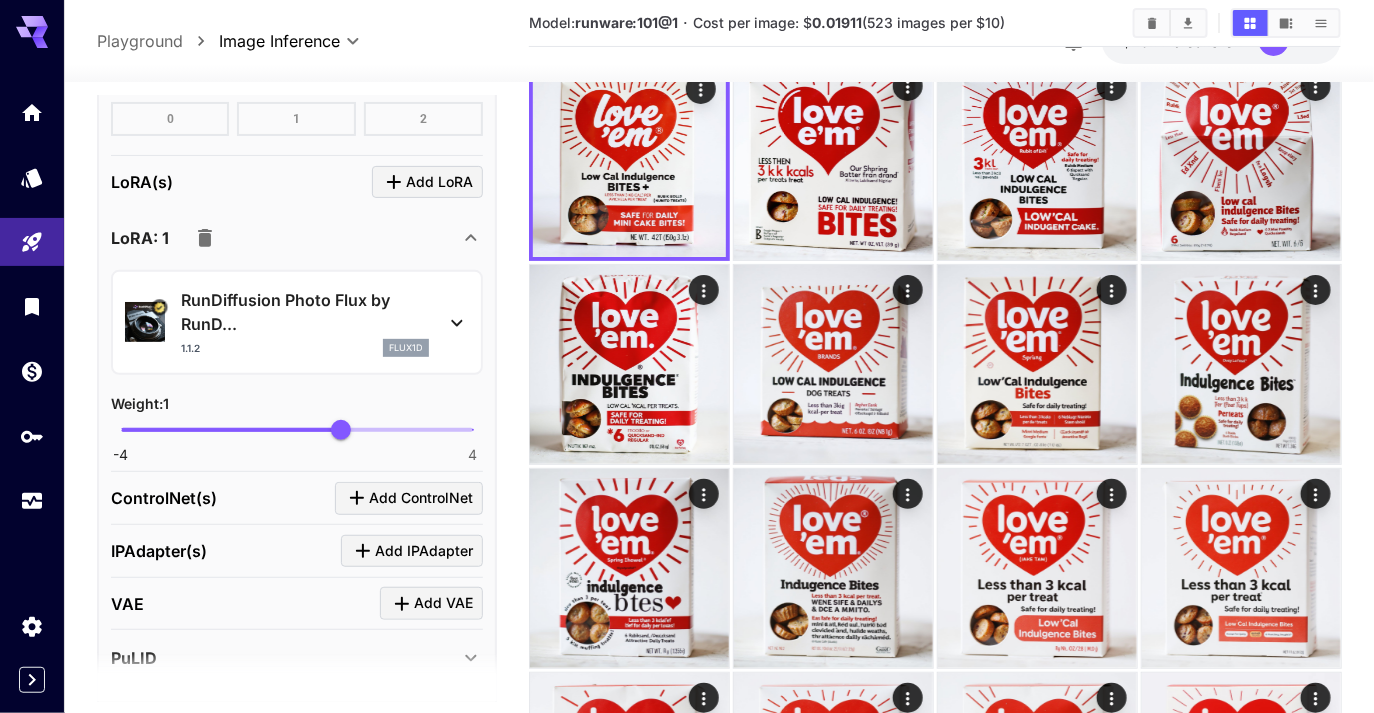 click on "Add LoRA" at bounding box center (439, 182) 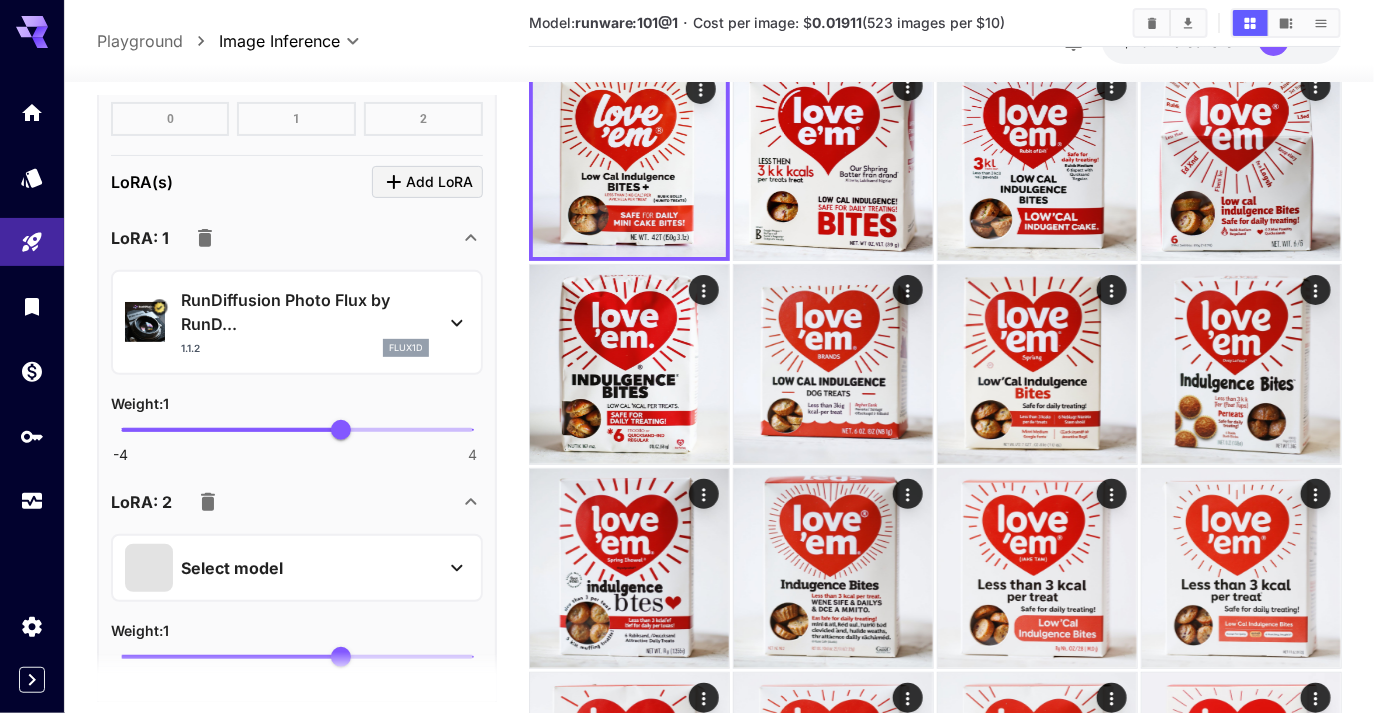 click on "Select model" at bounding box center [281, 568] 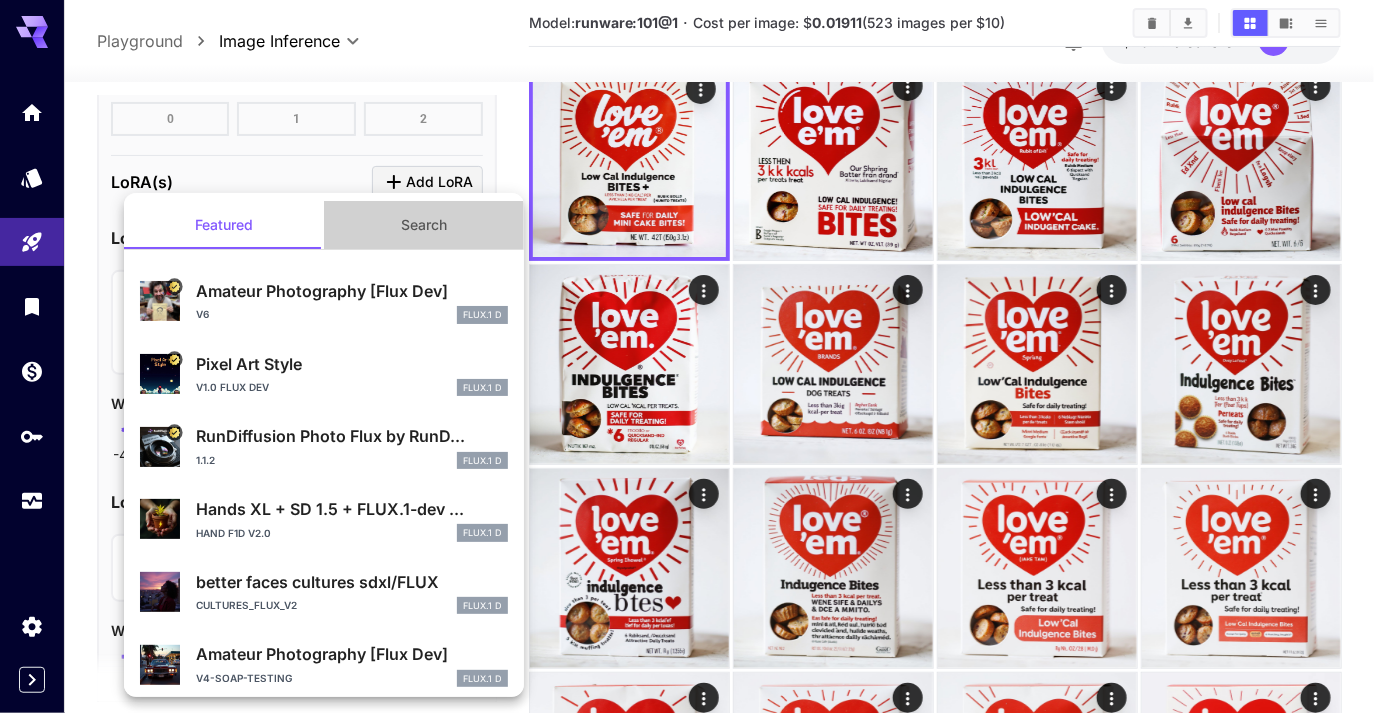 click on "Search" at bounding box center (424, 225) 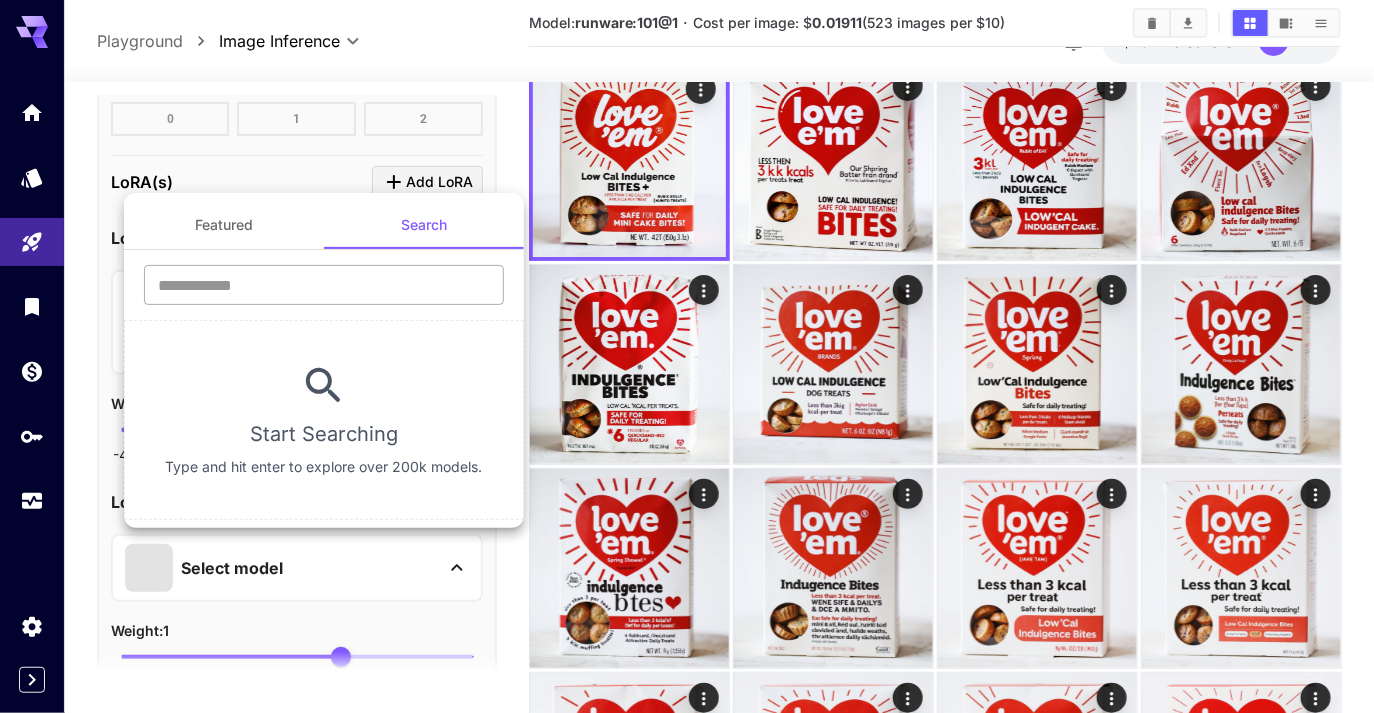 click at bounding box center [324, 285] 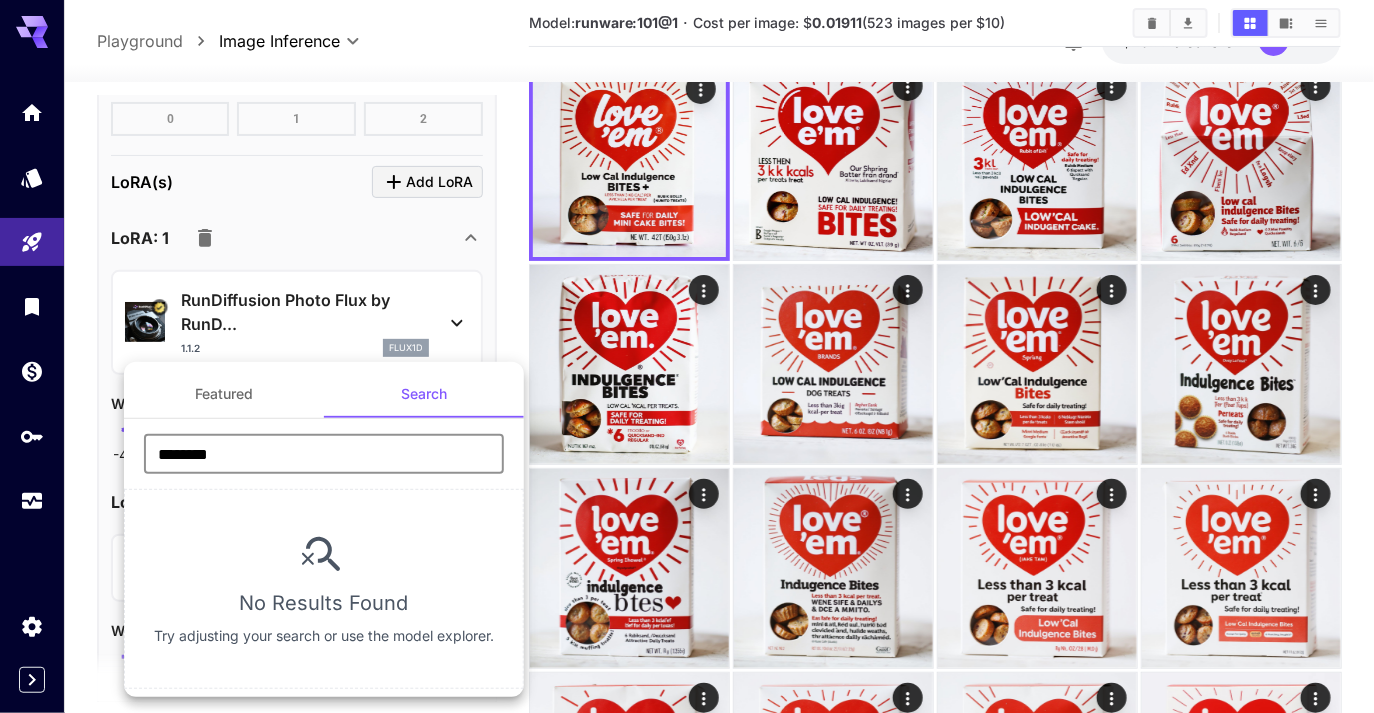 type on "********" 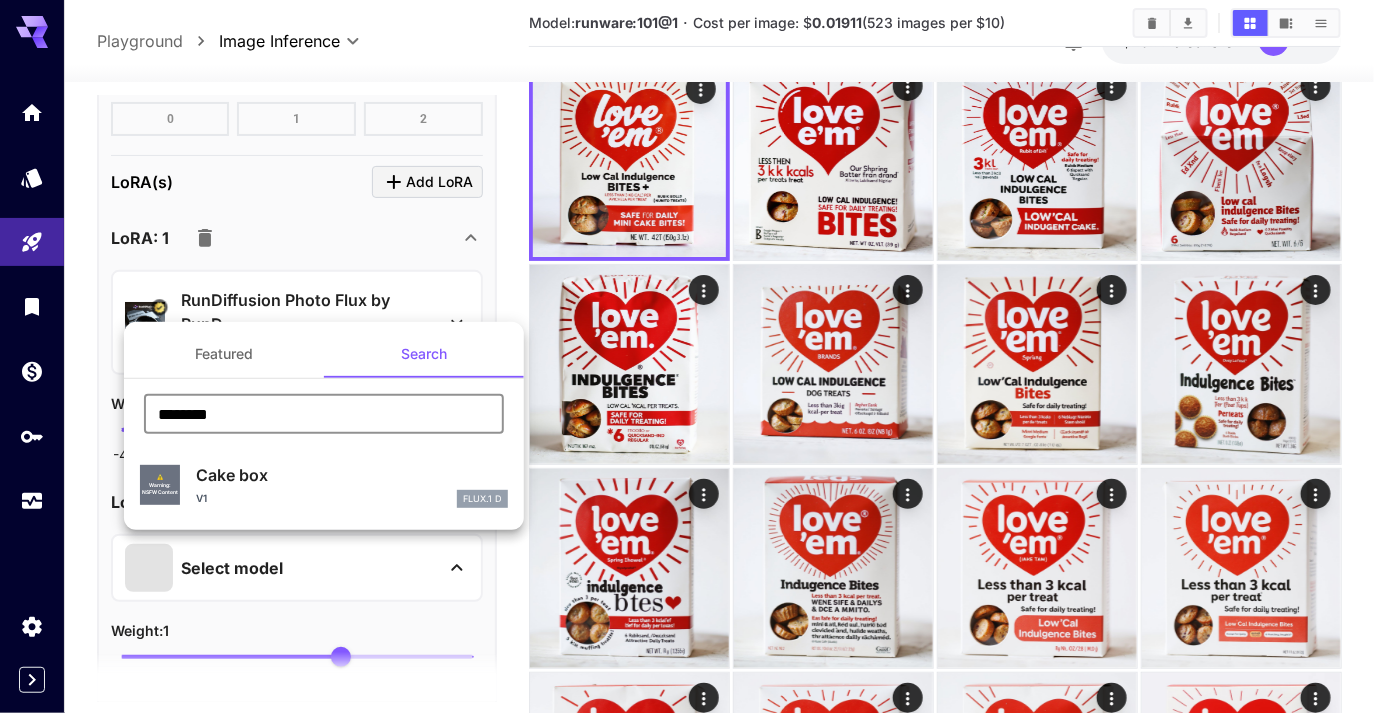 click on "v1 FLUX.1 D" at bounding box center [352, 499] 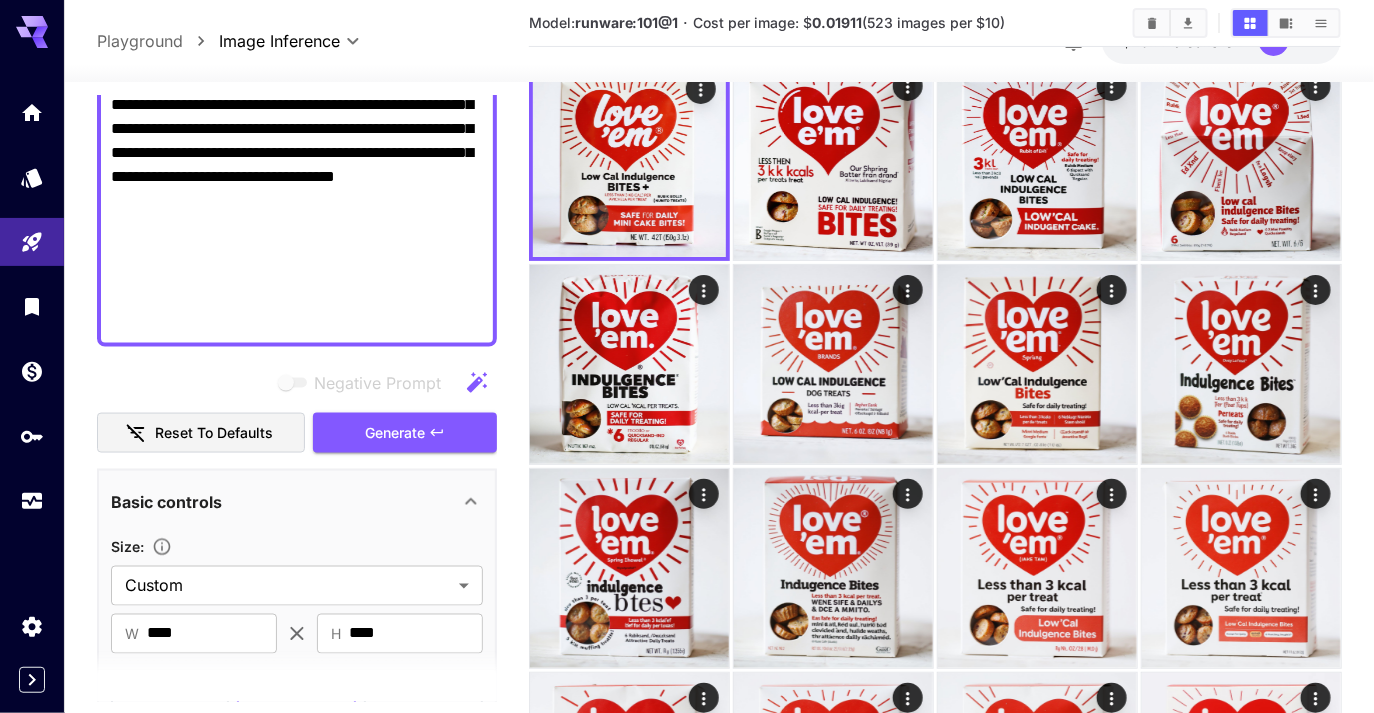 scroll, scrollTop: 810, scrollLeft: 0, axis: vertical 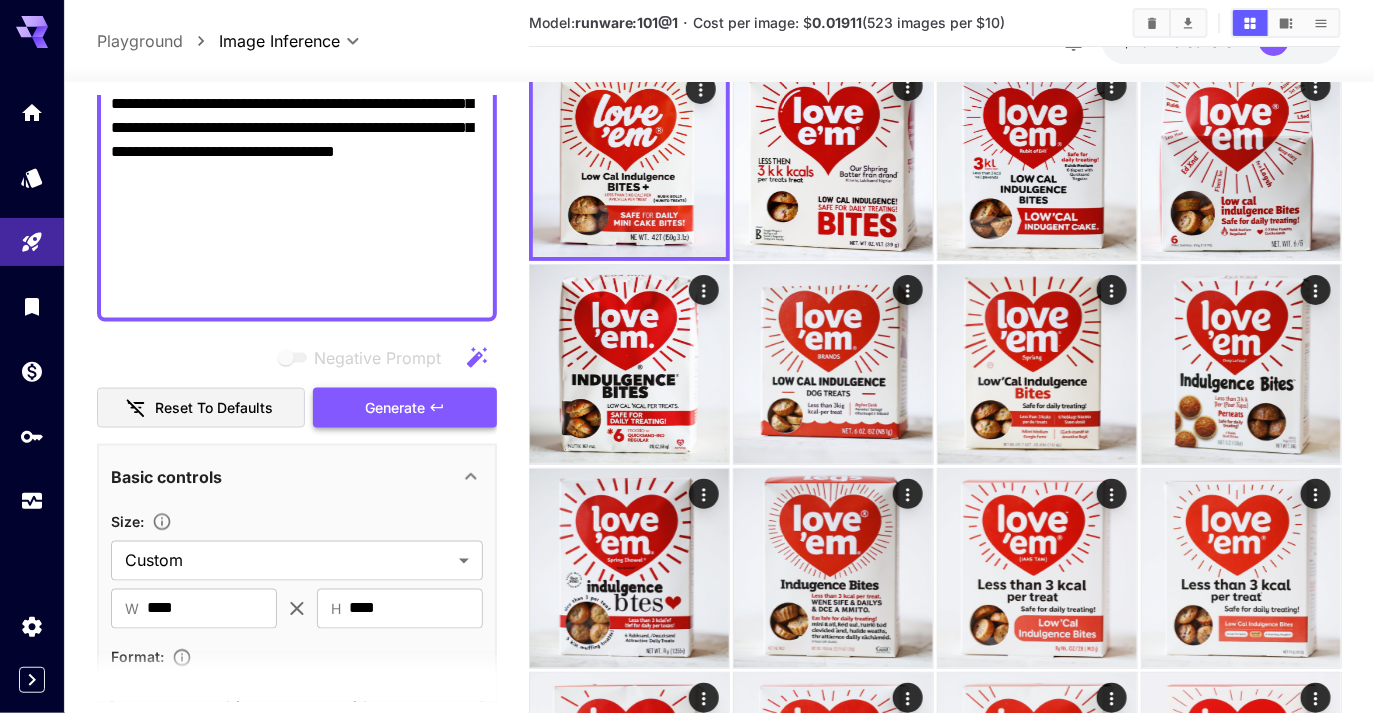 click on "Generate" at bounding box center [395, 408] 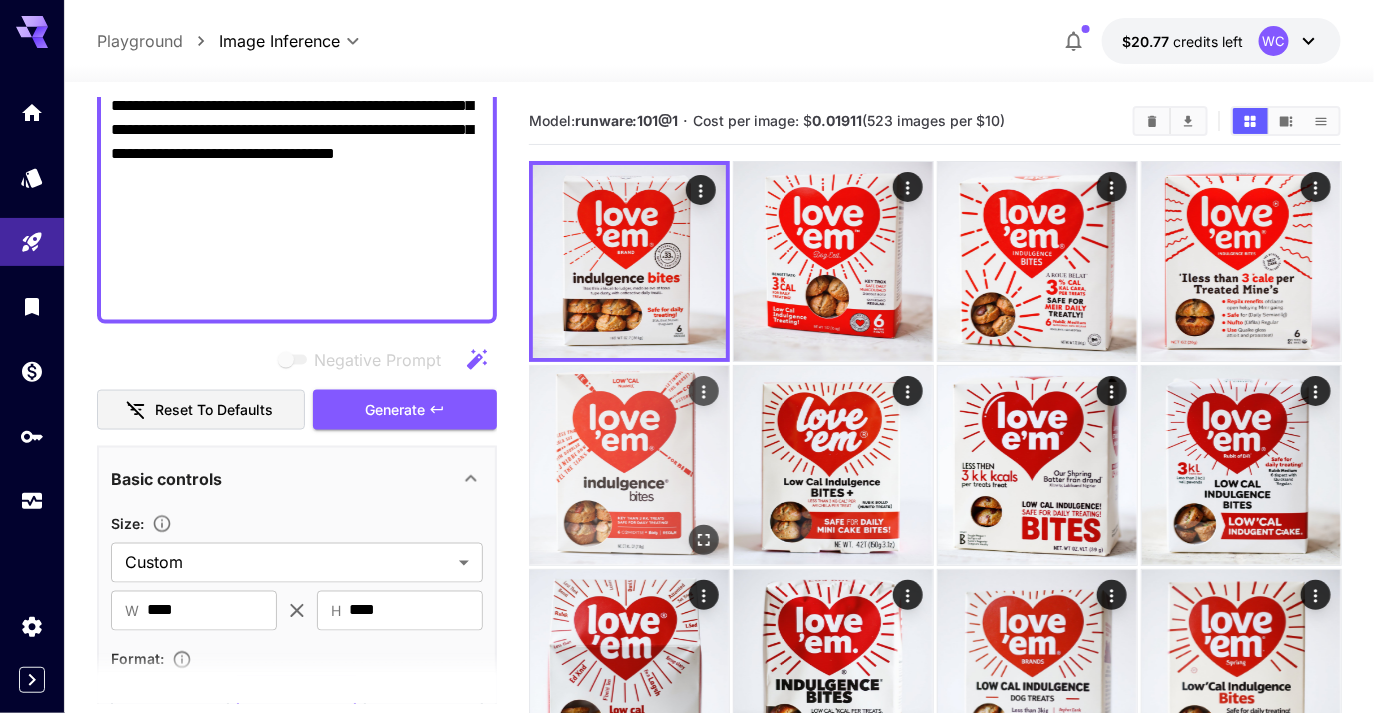 scroll, scrollTop: 5, scrollLeft: 0, axis: vertical 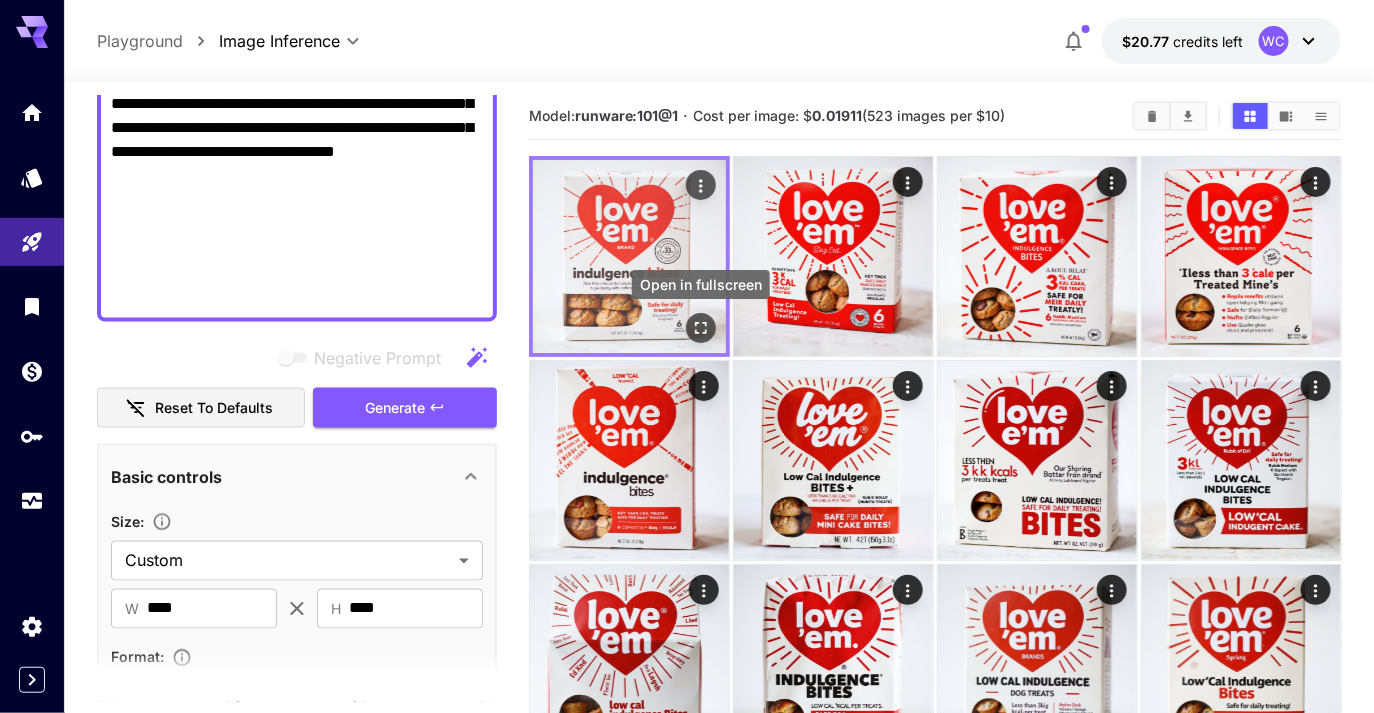 click 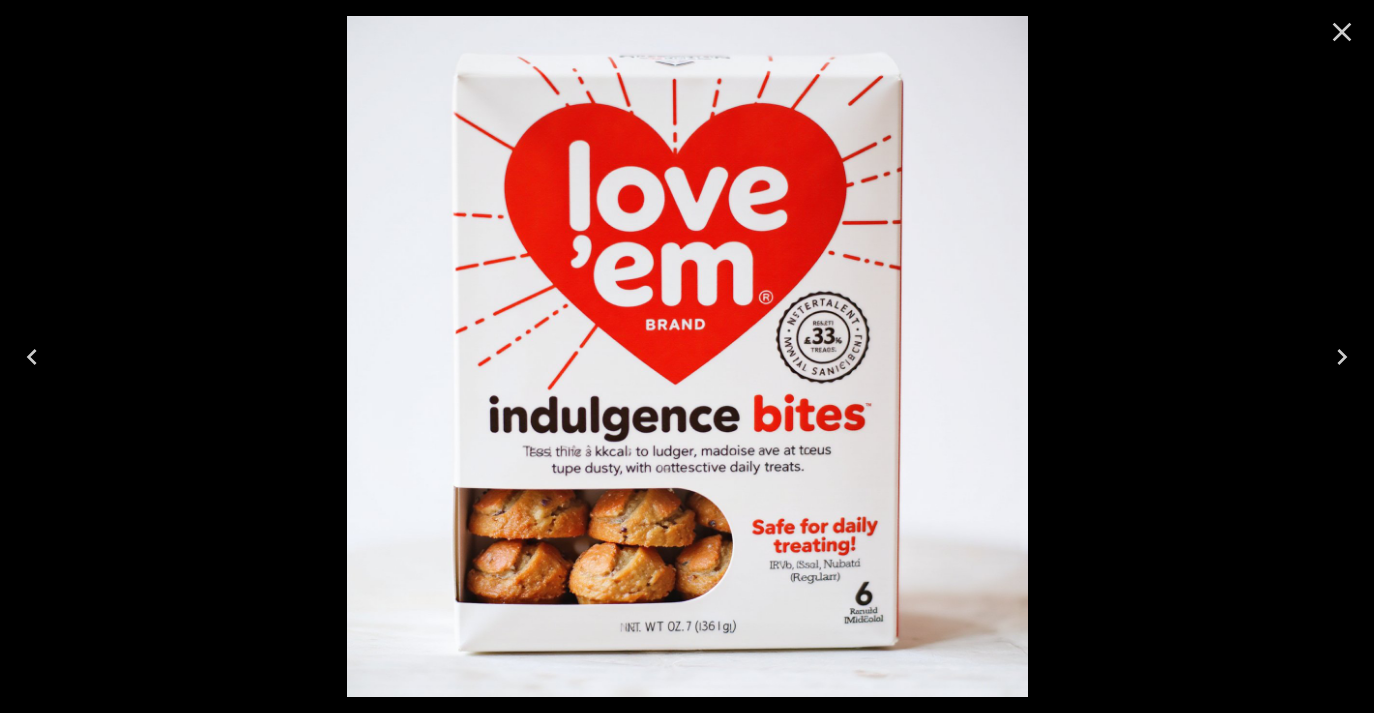 scroll, scrollTop: 5, scrollLeft: 0, axis: vertical 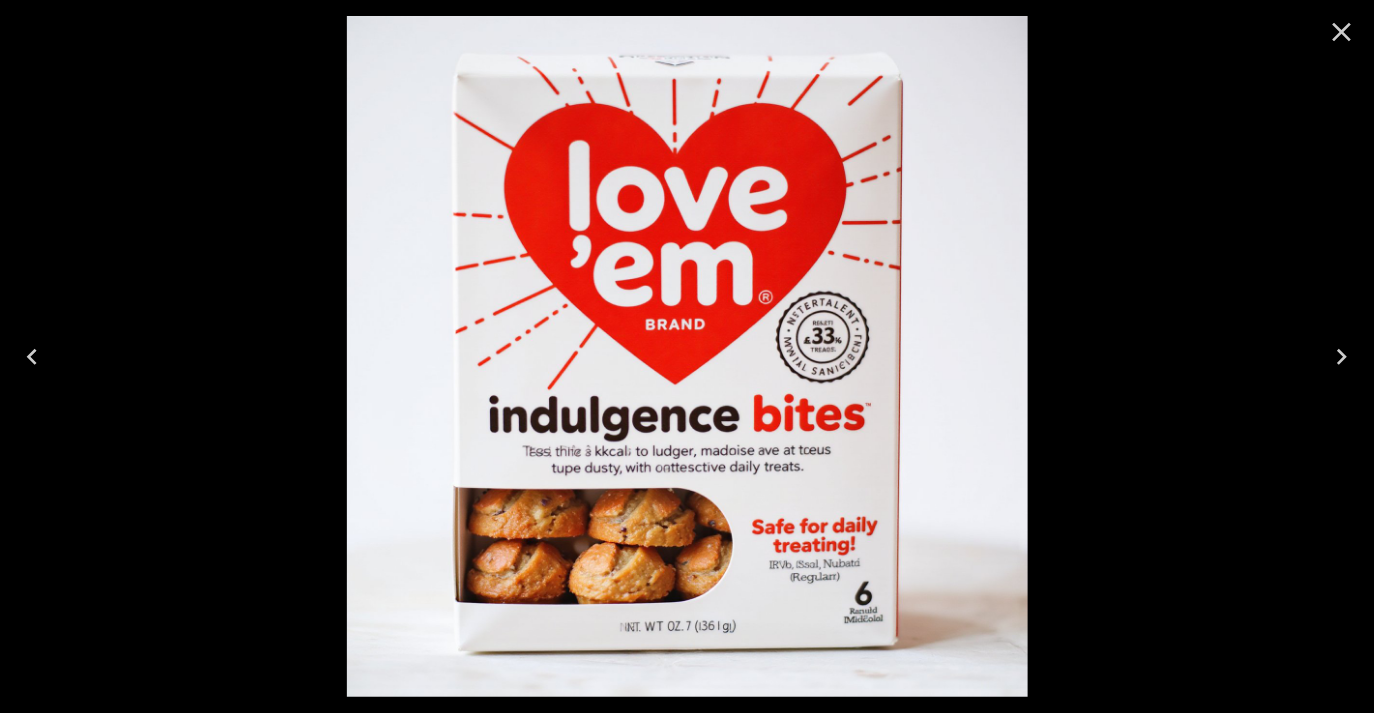 click 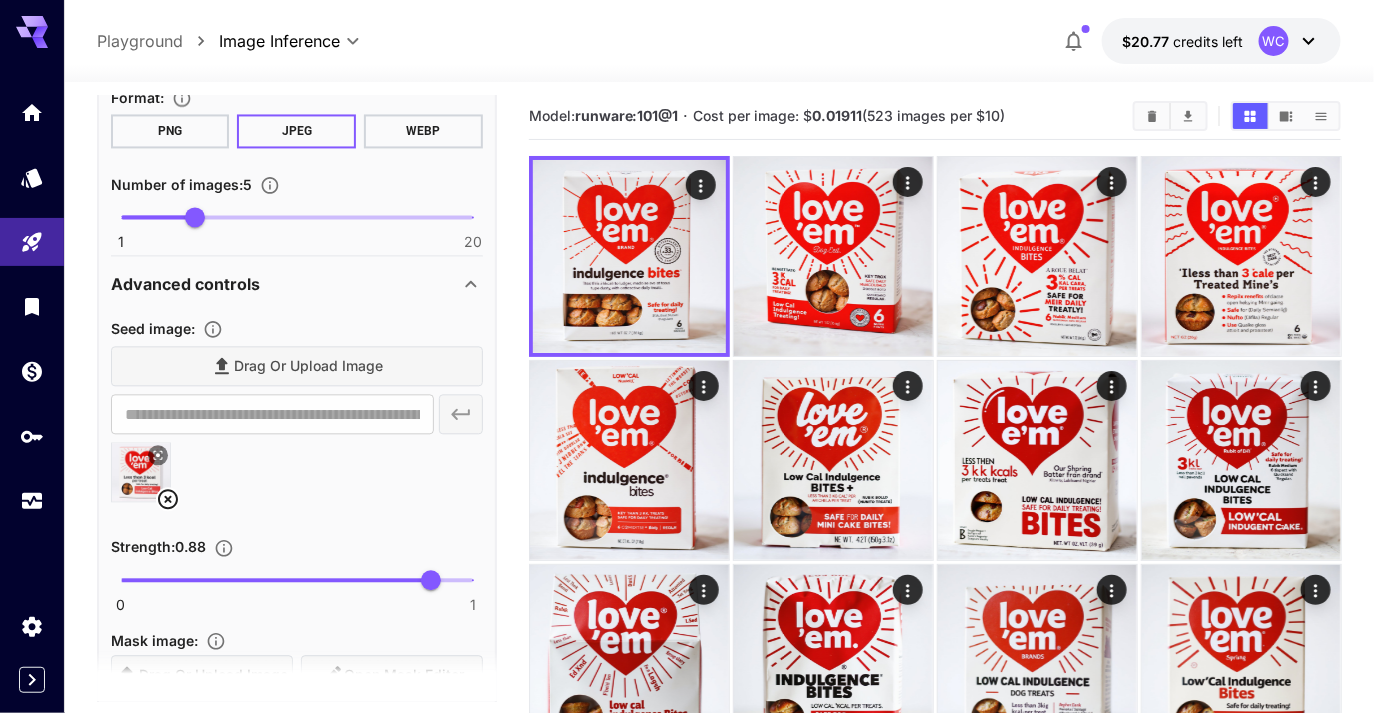 scroll, scrollTop: 1379, scrollLeft: 0, axis: vertical 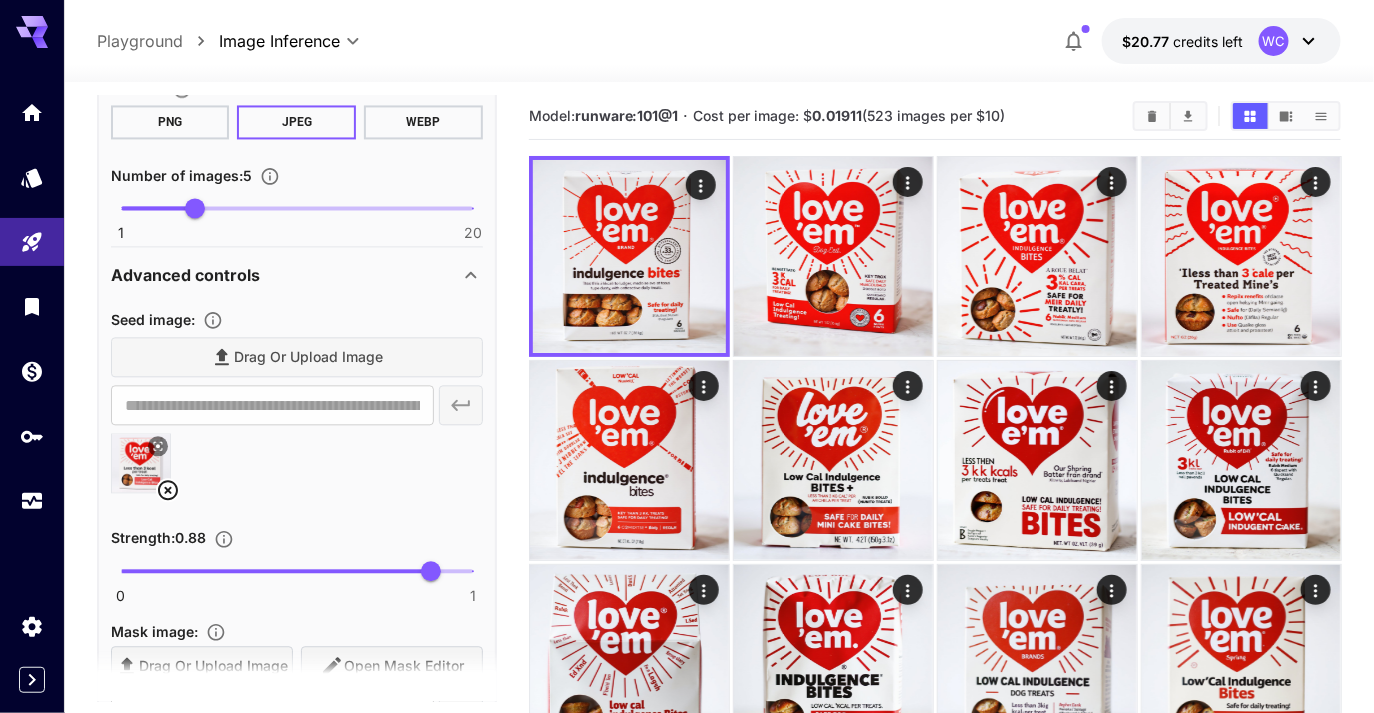 type 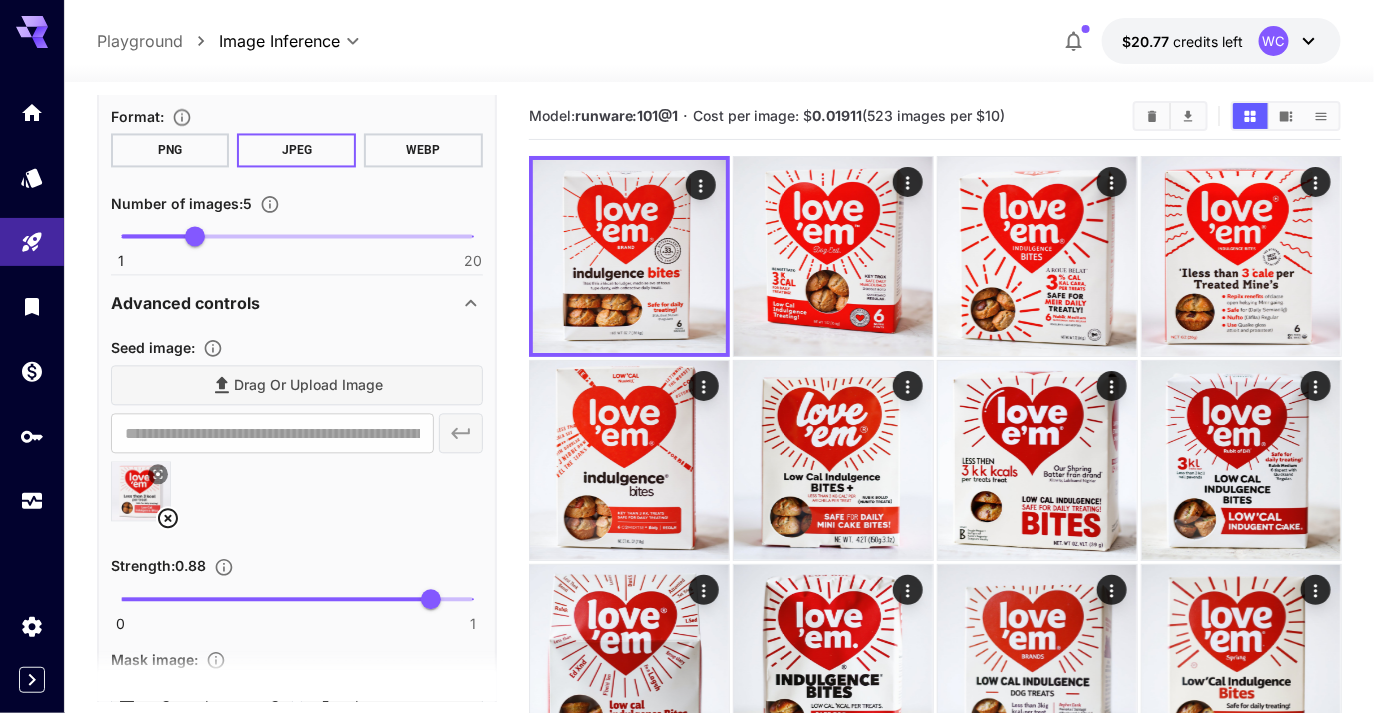 scroll, scrollTop: 1347, scrollLeft: 0, axis: vertical 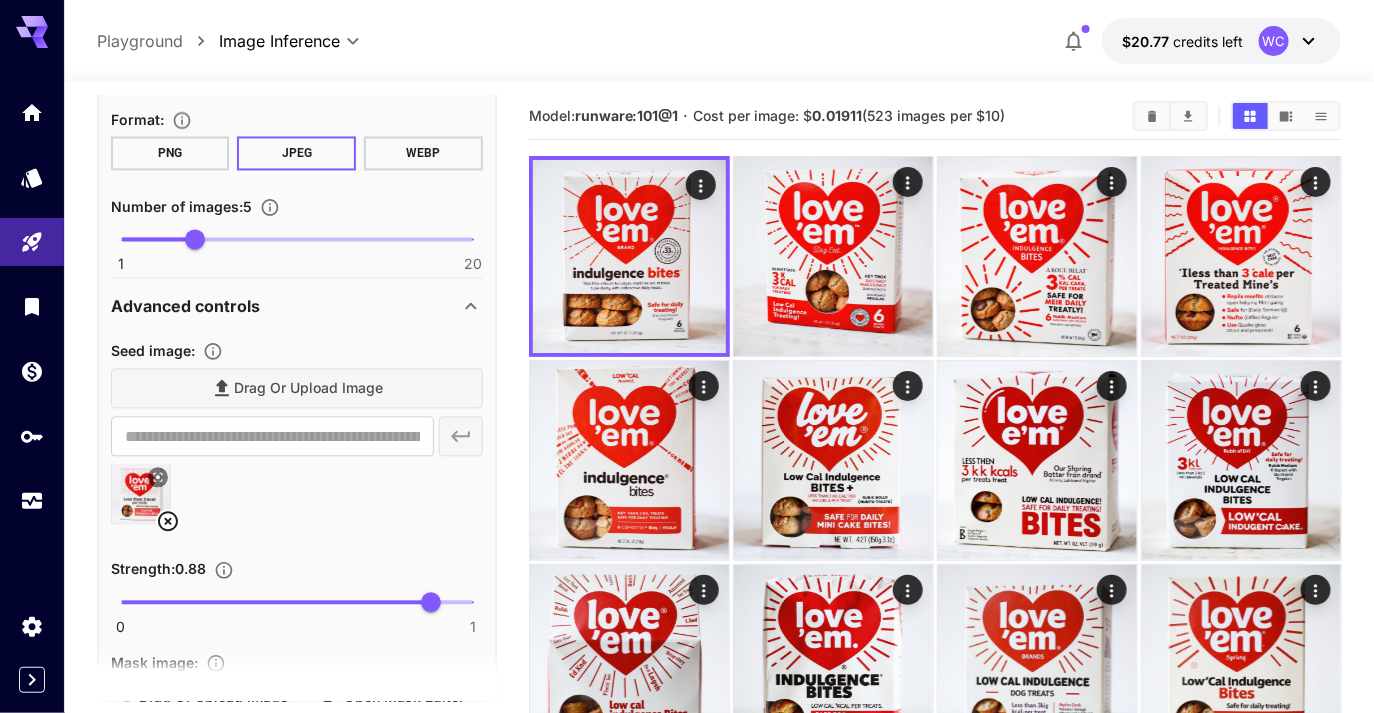 click at bounding box center (297, 240) 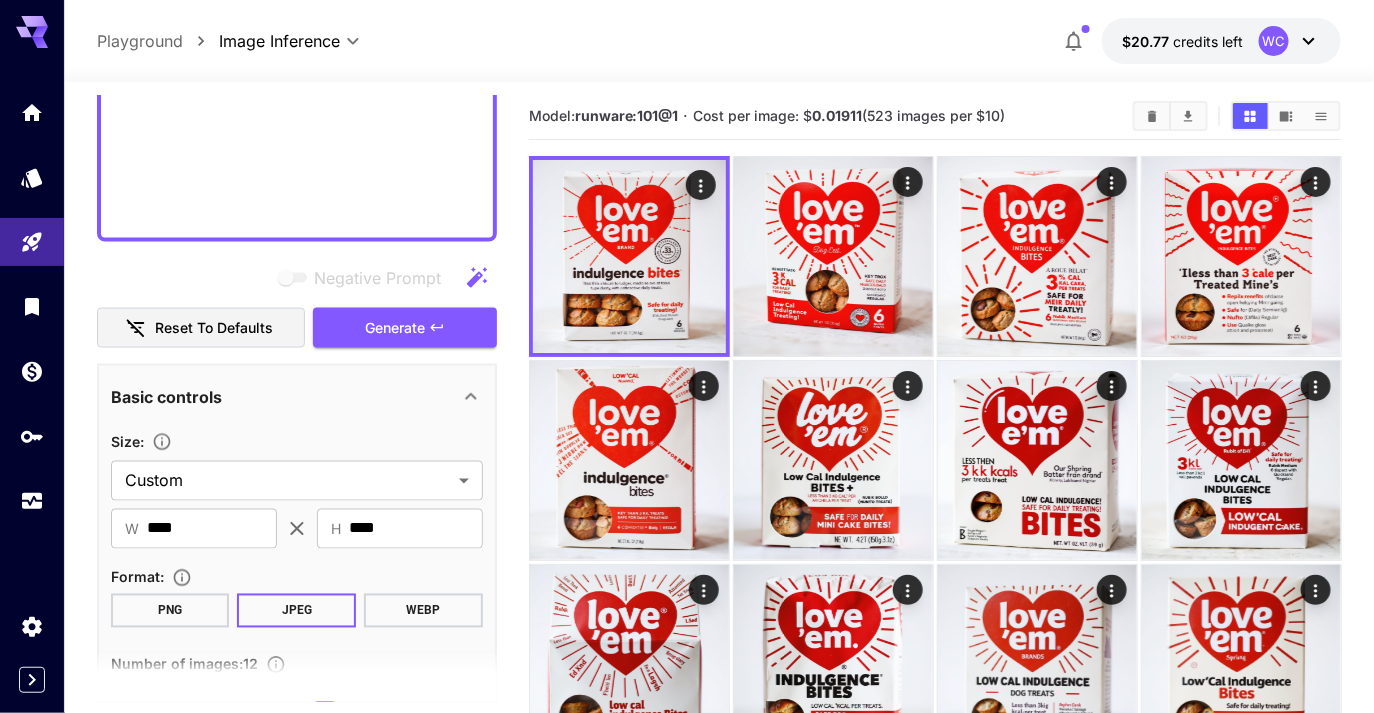 scroll, scrollTop: 804, scrollLeft: 0, axis: vertical 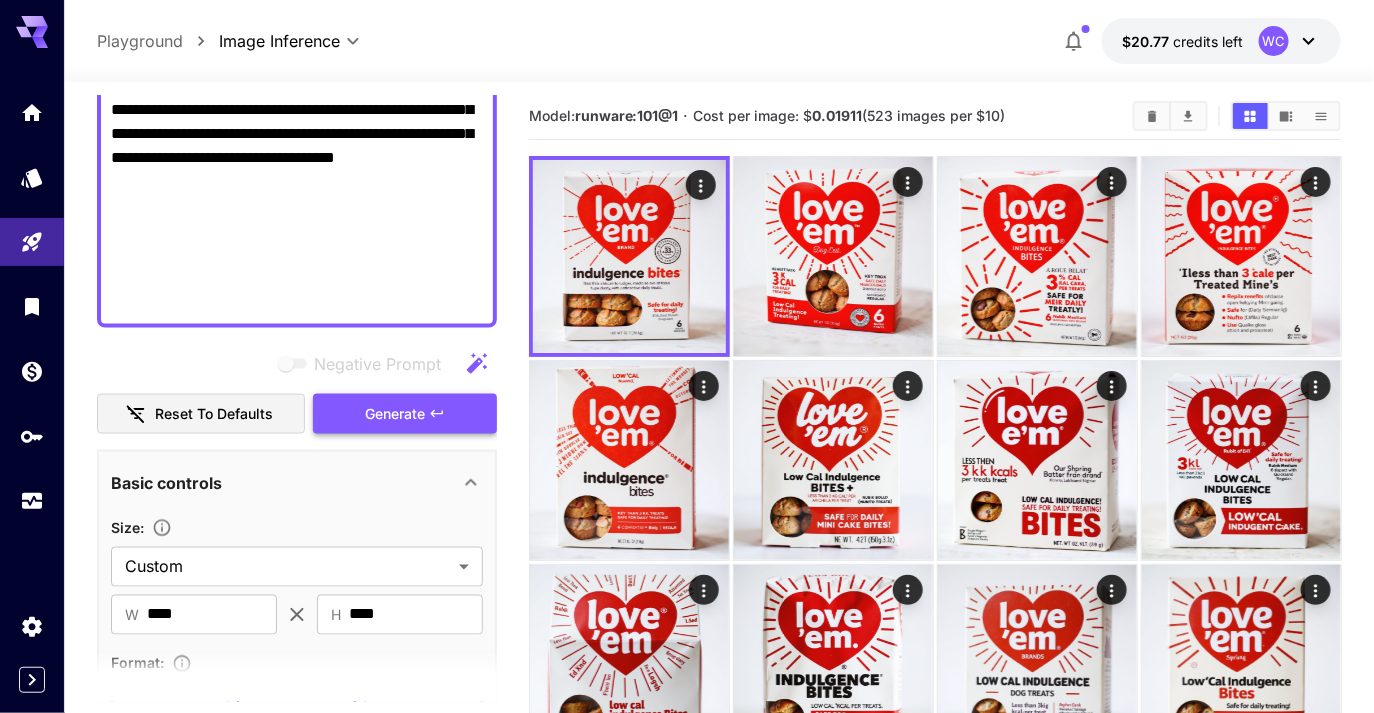 click on "Generate" at bounding box center [395, 414] 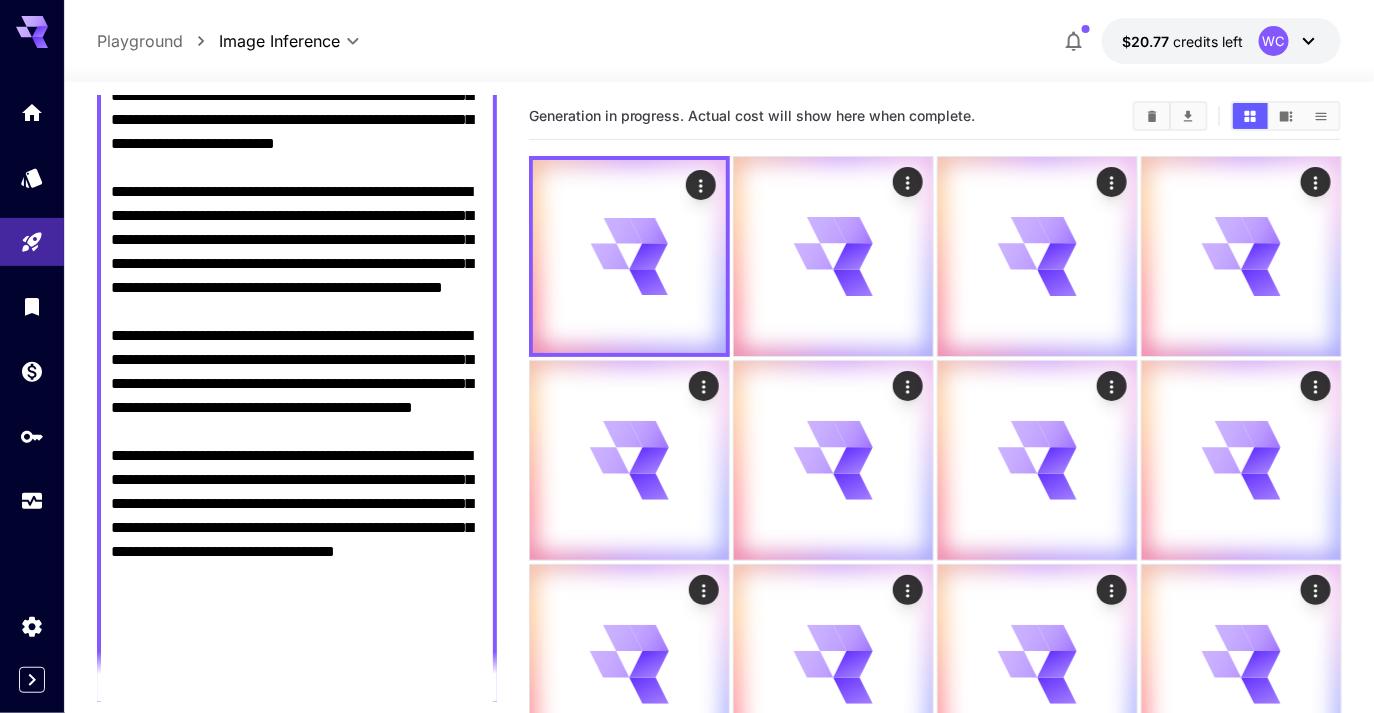 scroll, scrollTop: 419, scrollLeft: 0, axis: vertical 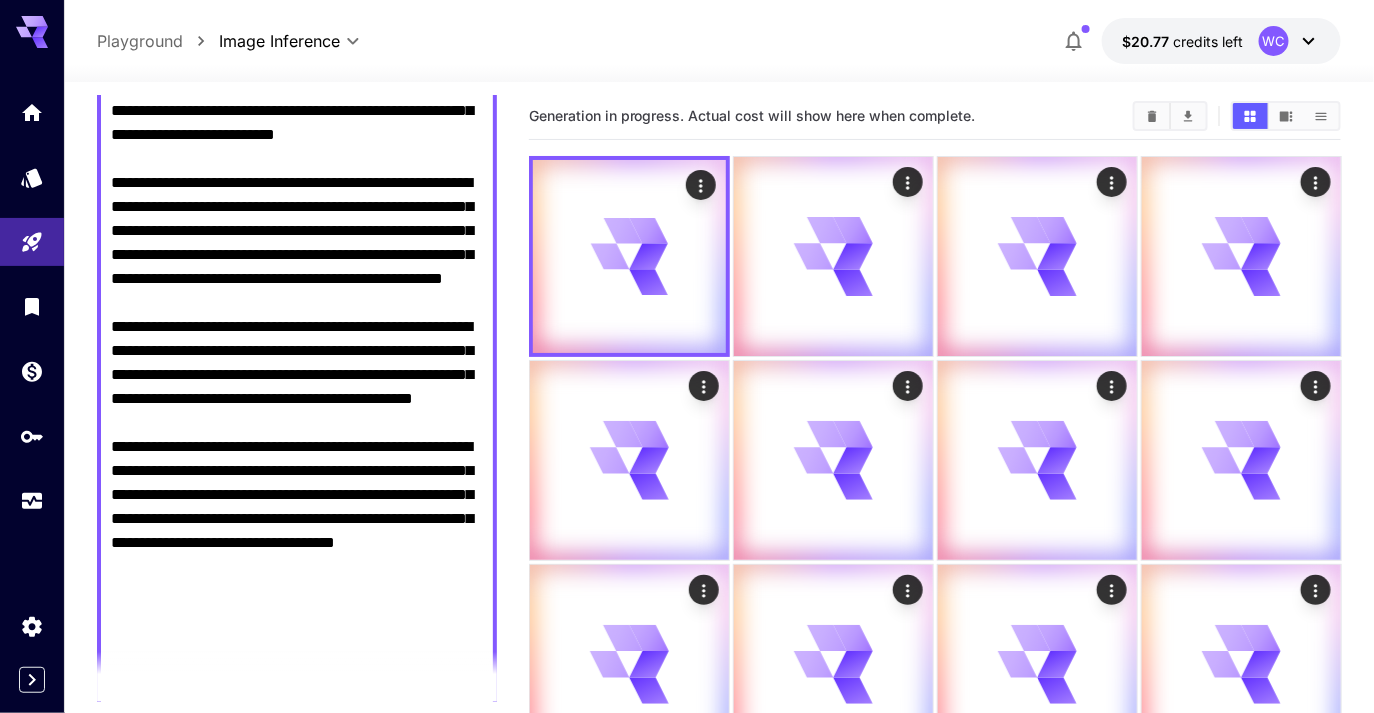 type 